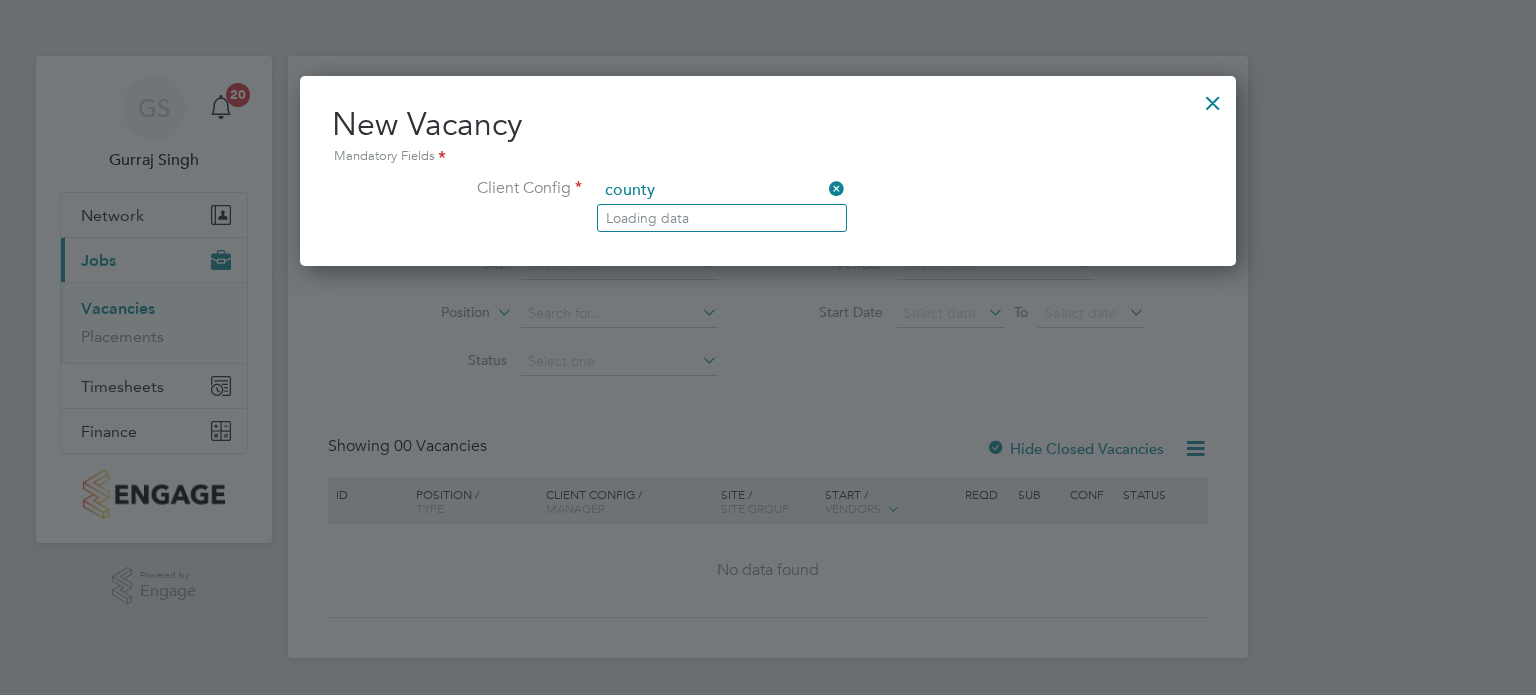 scroll, scrollTop: 0, scrollLeft: 0, axis: both 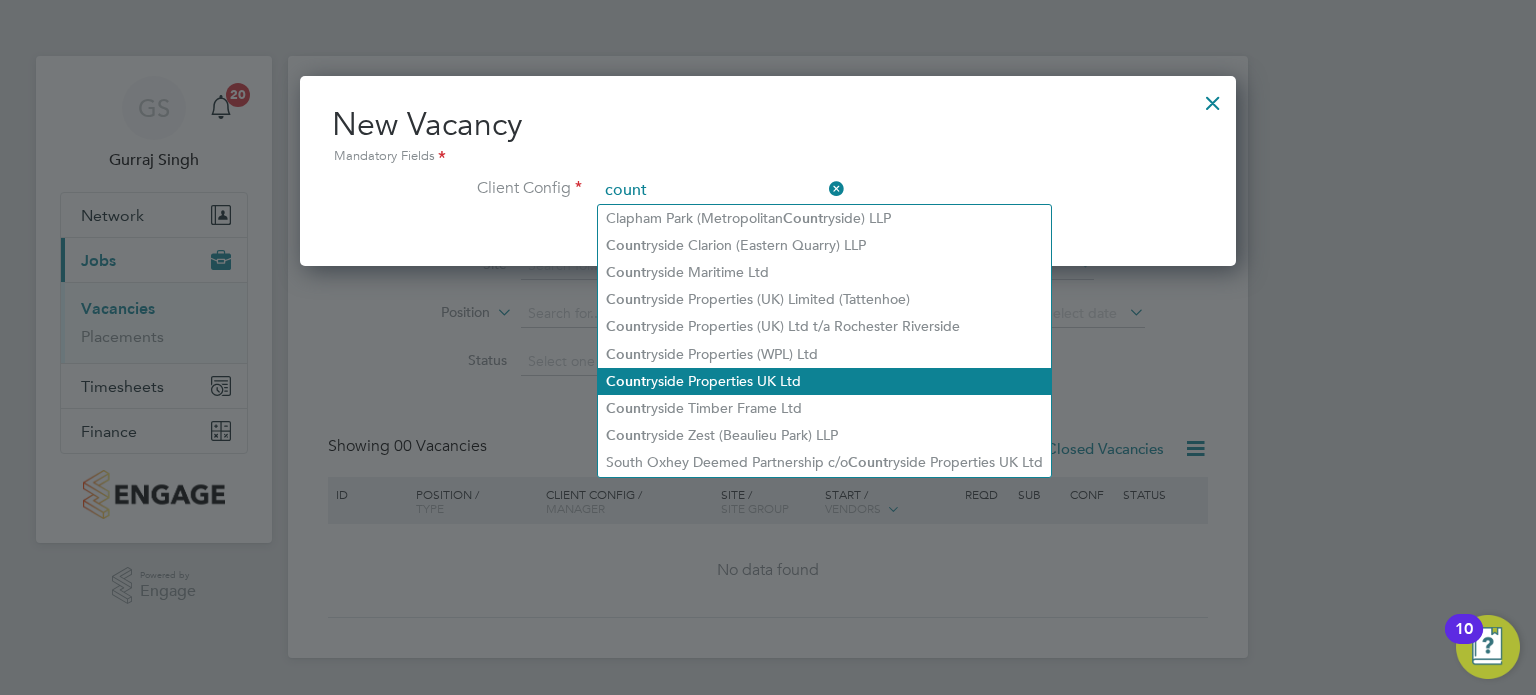 click on "Count ryside Properties UK Ltd" 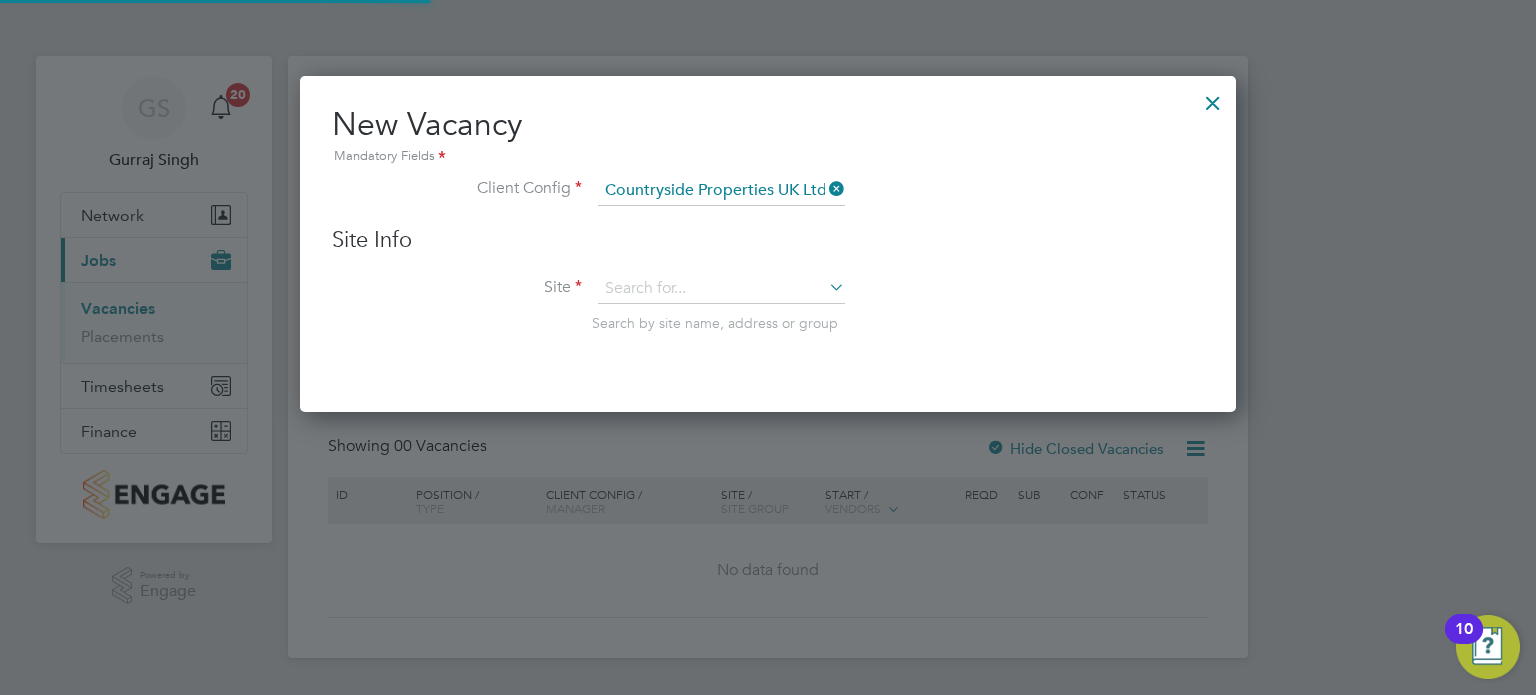 scroll, scrollTop: 11, scrollLeft: 10, axis: both 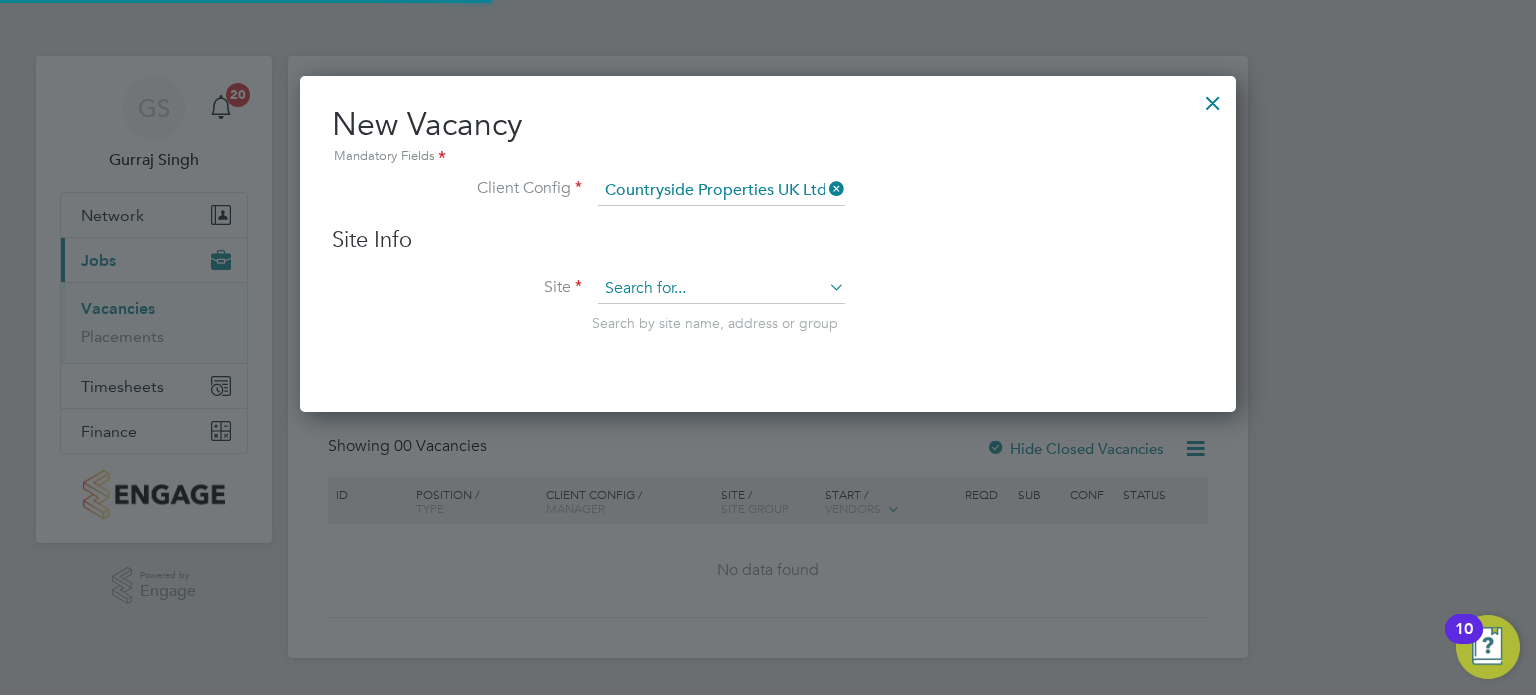 click at bounding box center (721, 289) 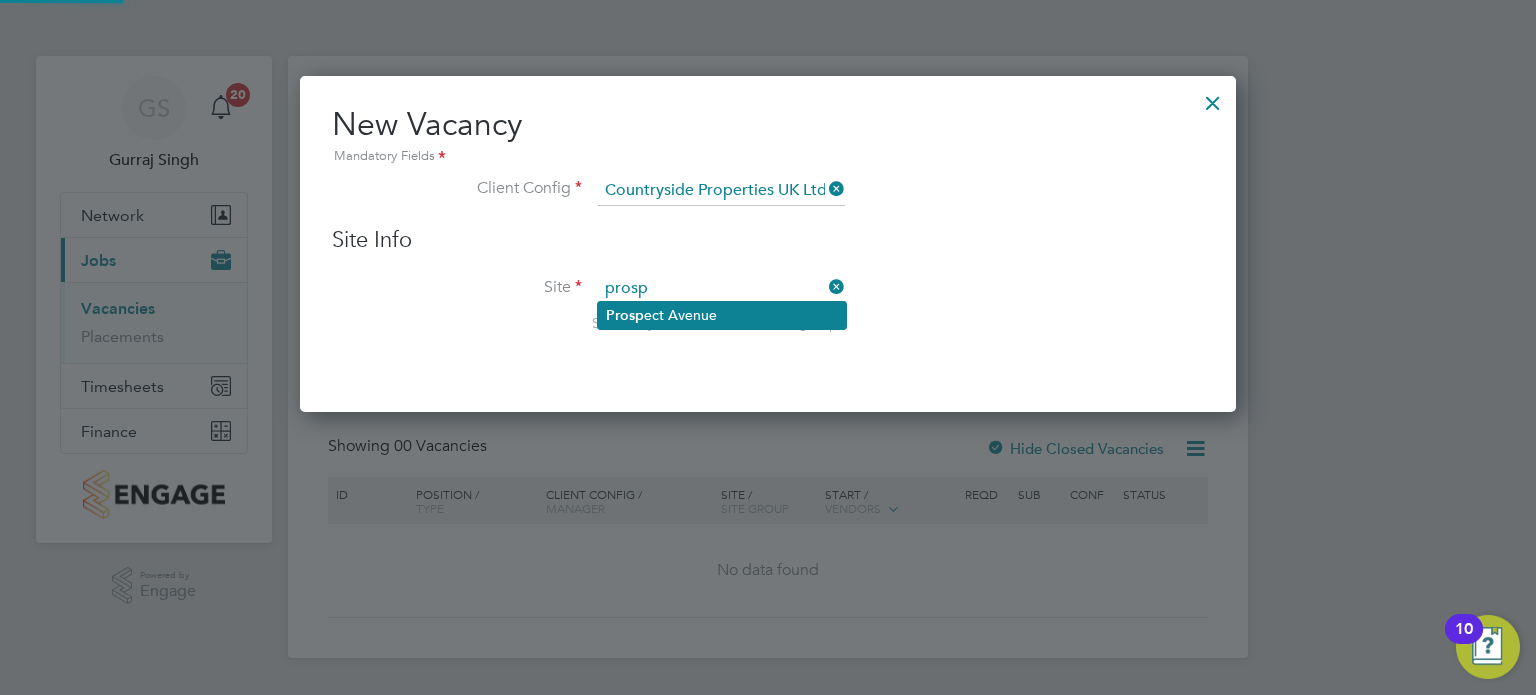 click on "[STREET] Avenue" 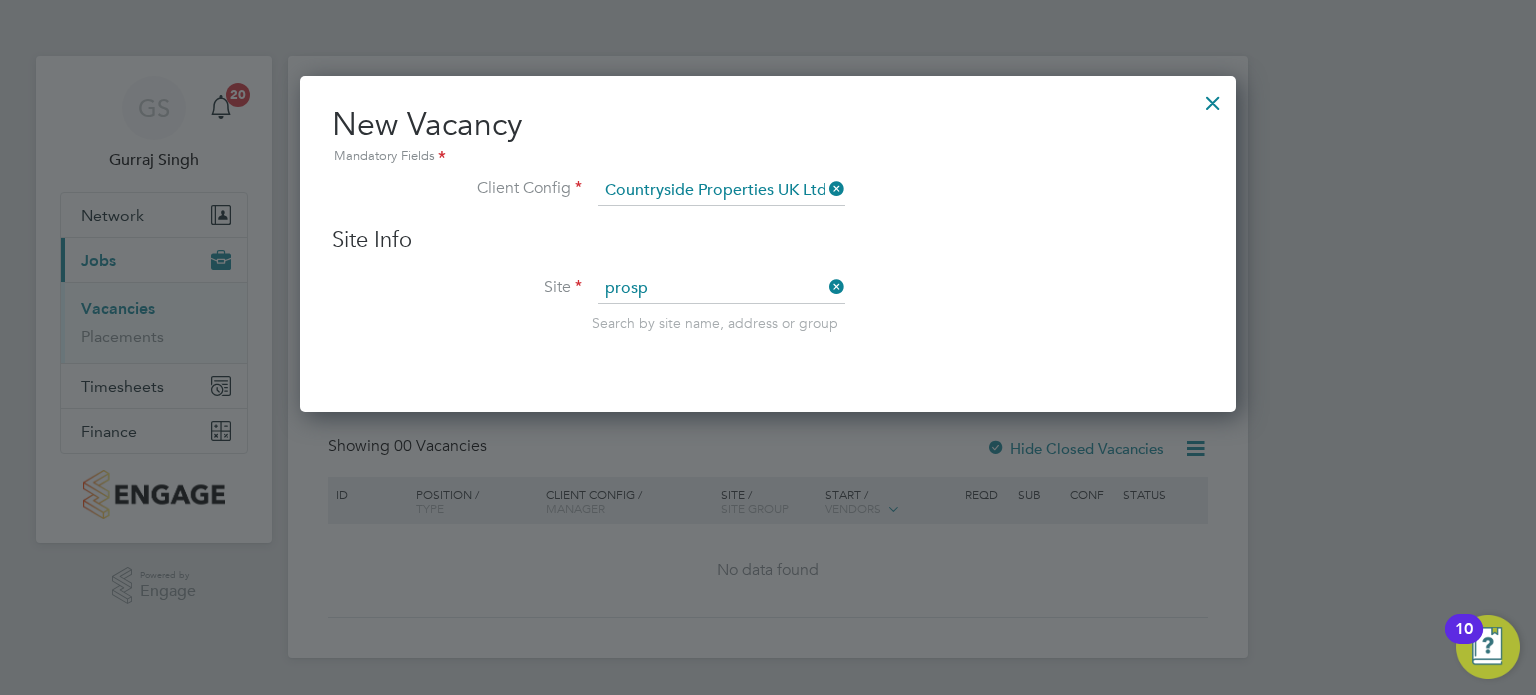 type on "Prospect Avenue" 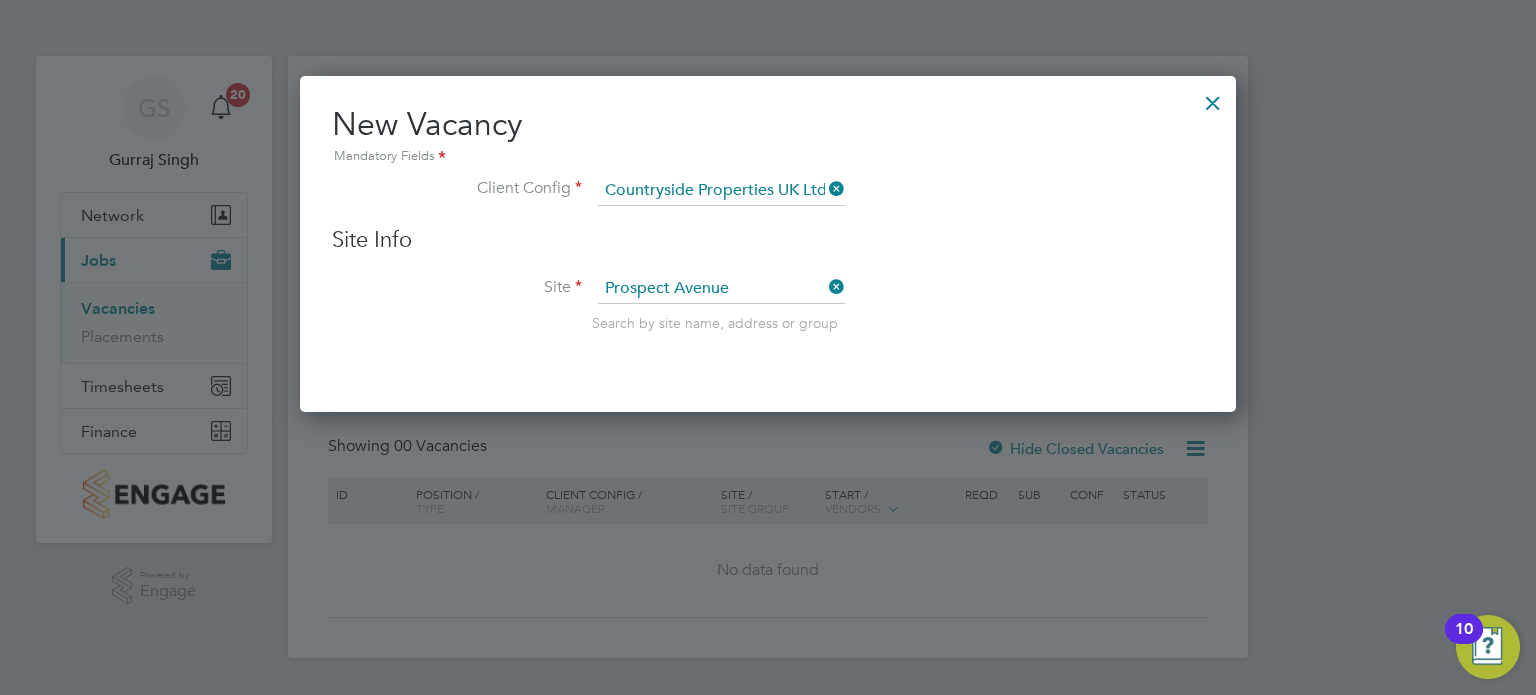 click on "New Vacancy Mandatory Fields Client Config   Countryside Properties UK Ltd   Site Info Site   Prospect Avenue Search by site name, address or group" at bounding box center [768, 244] 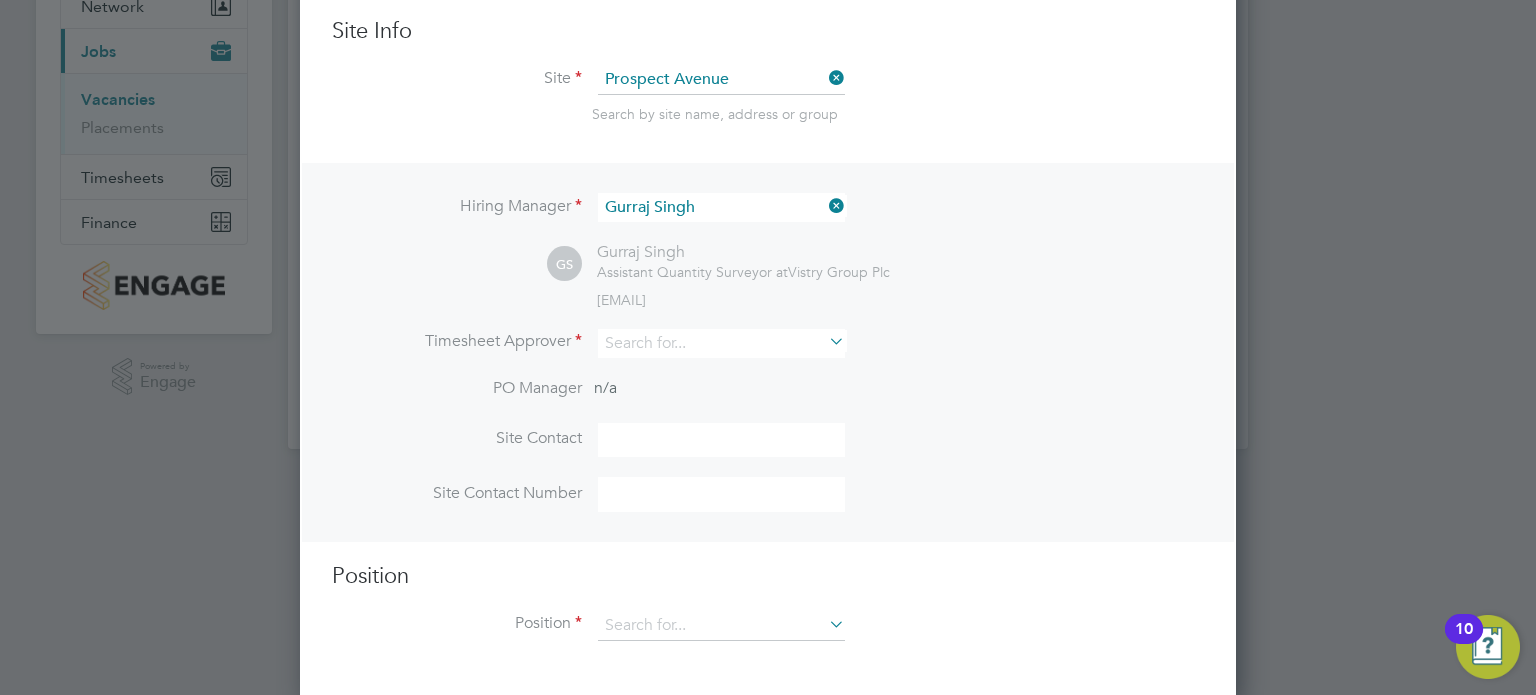 scroll, scrollTop: 211, scrollLeft: 0, axis: vertical 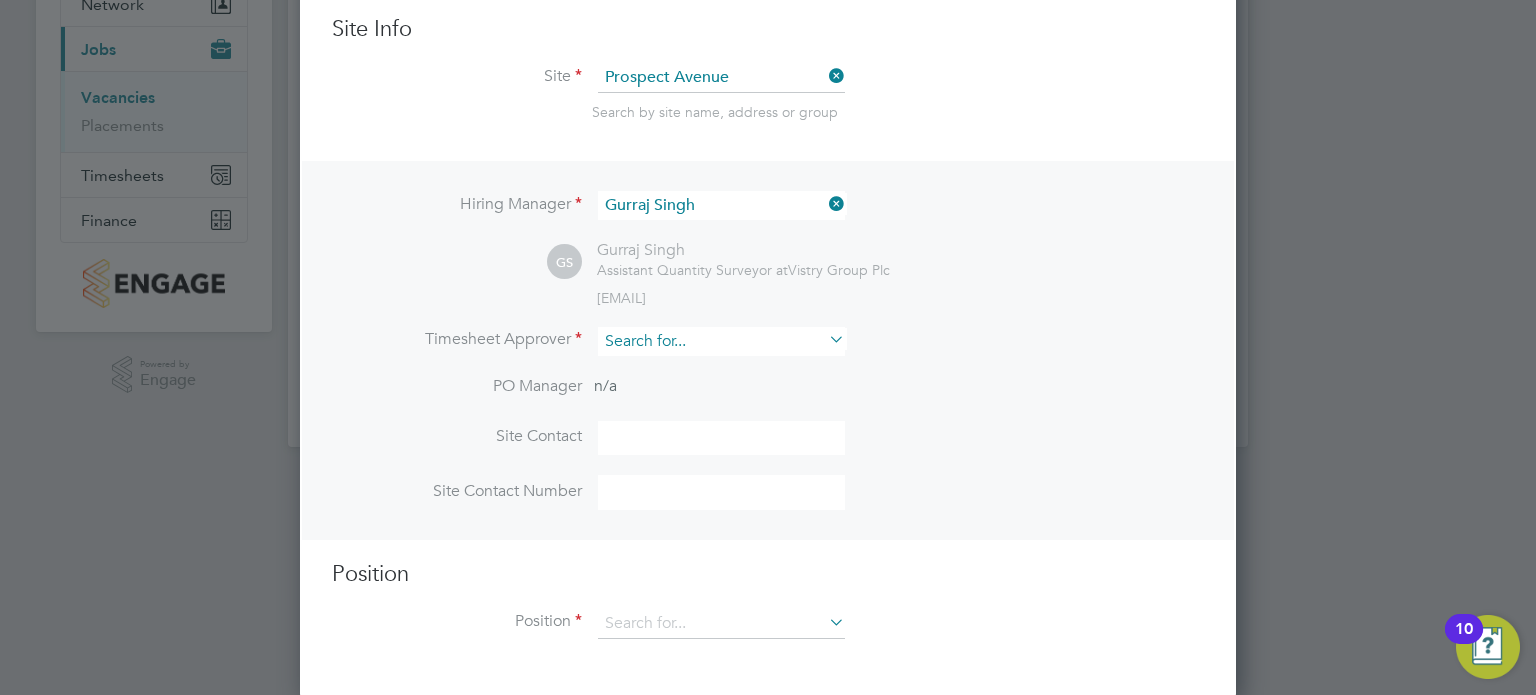 click at bounding box center [721, 341] 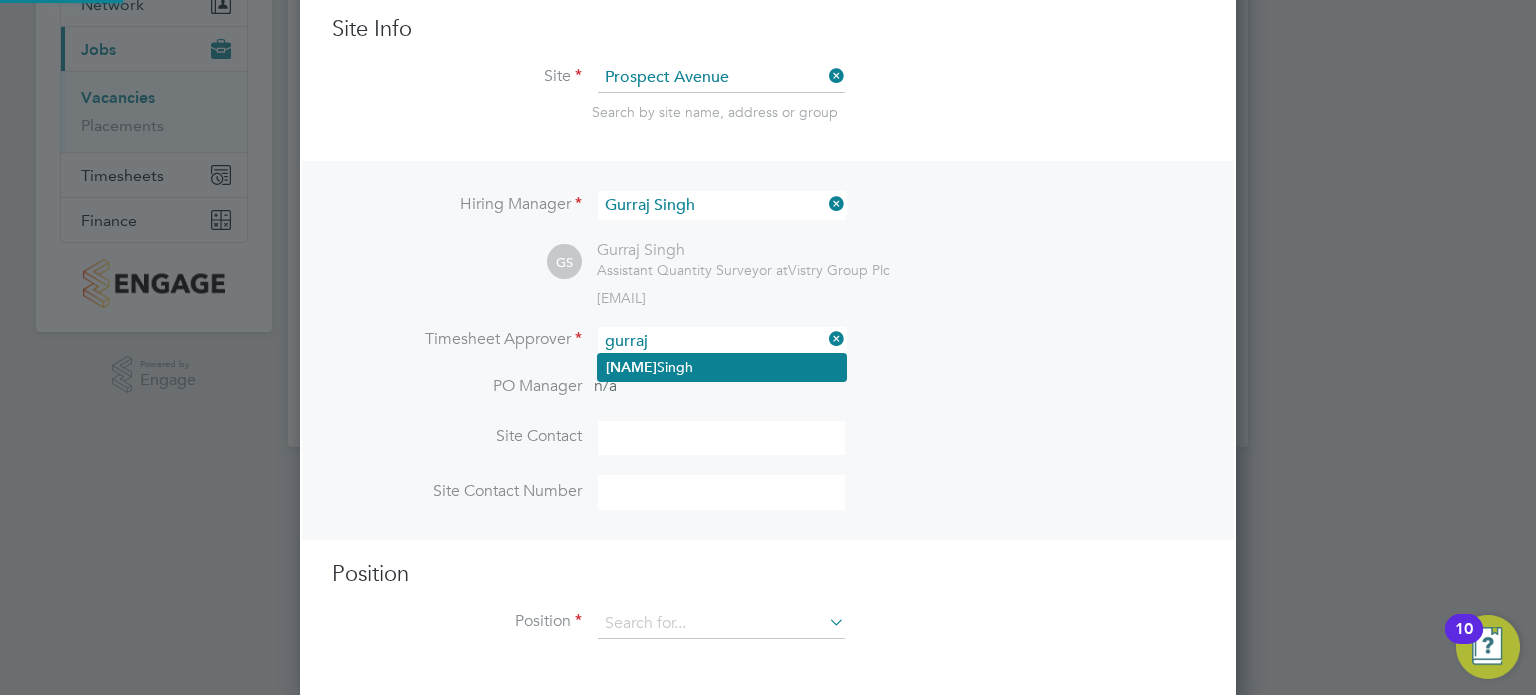 click on "[NAME]  [LAST NAME]" 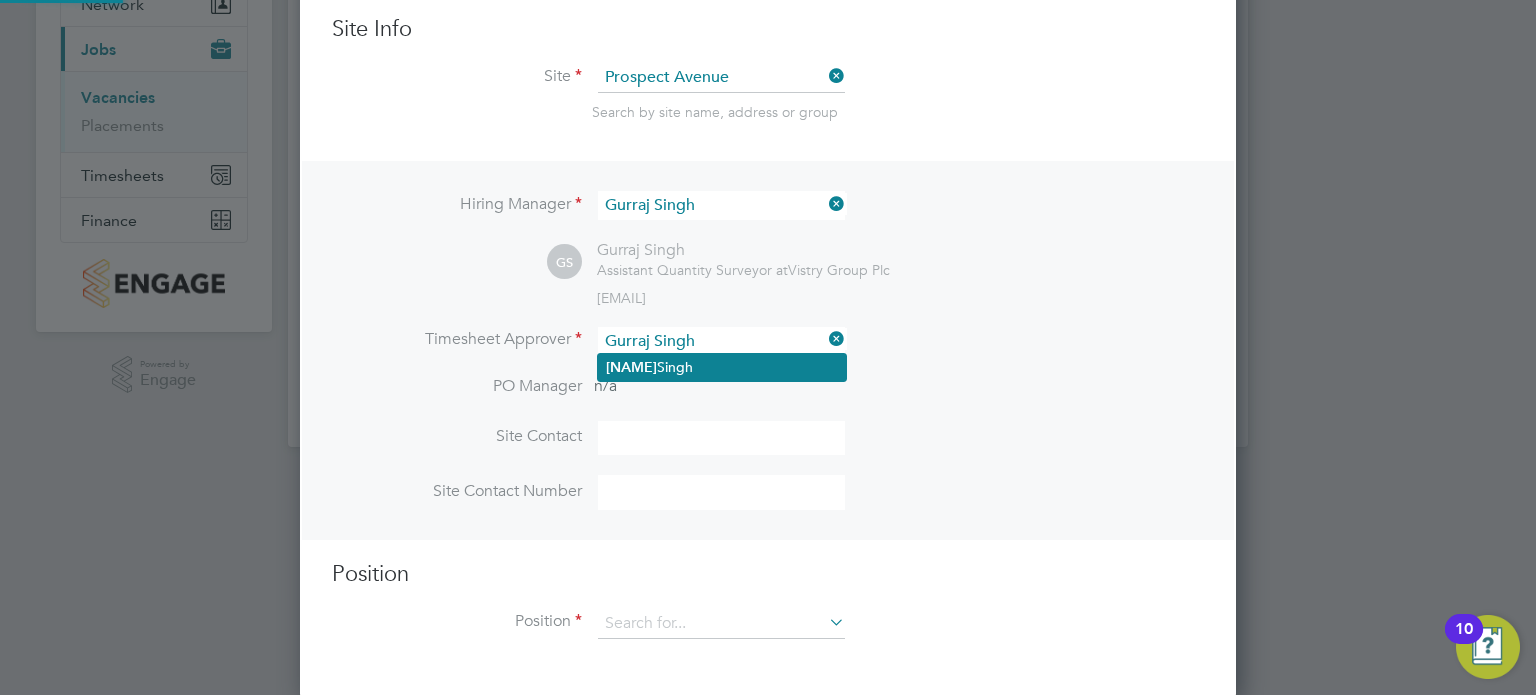 scroll, scrollTop: 9, scrollLeft: 10, axis: both 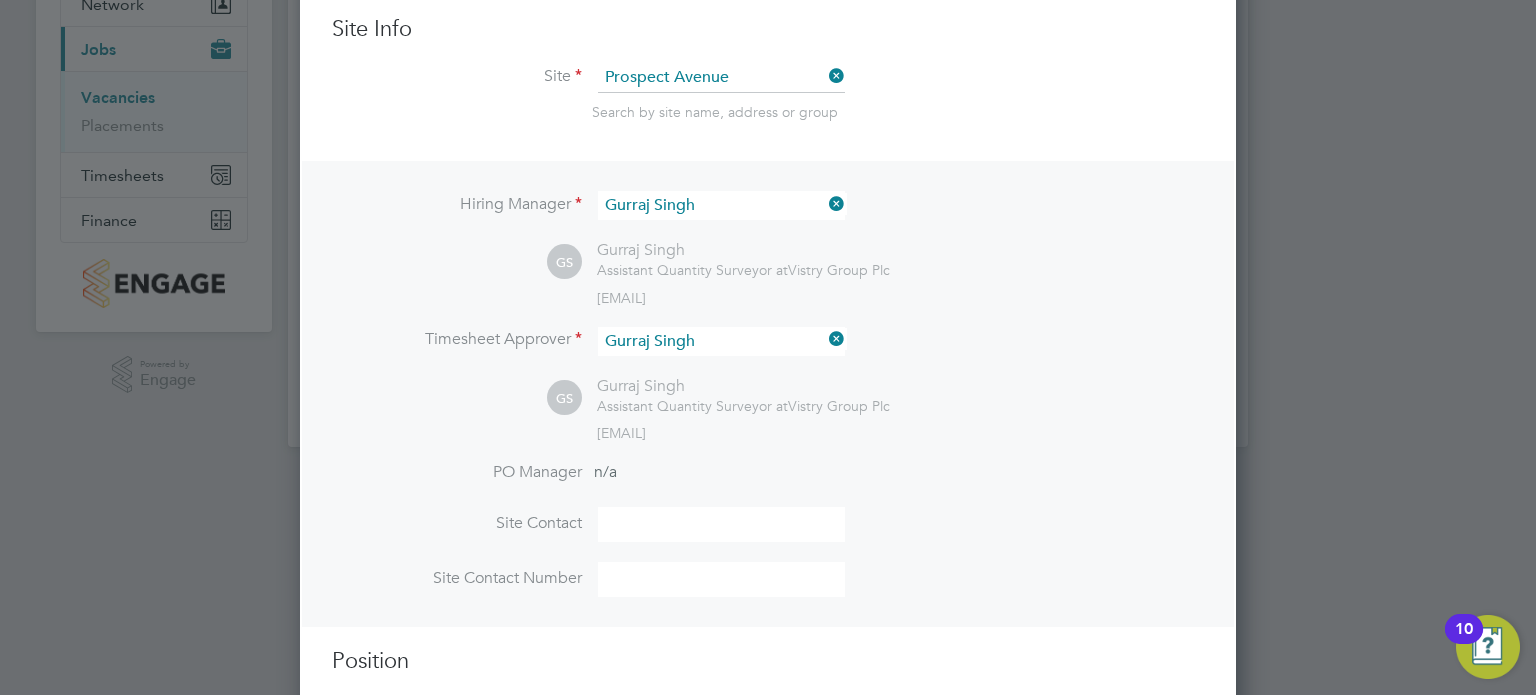 drag, startPoint x: 1006, startPoint y: 475, endPoint x: 913, endPoint y: 479, distance: 93.08598 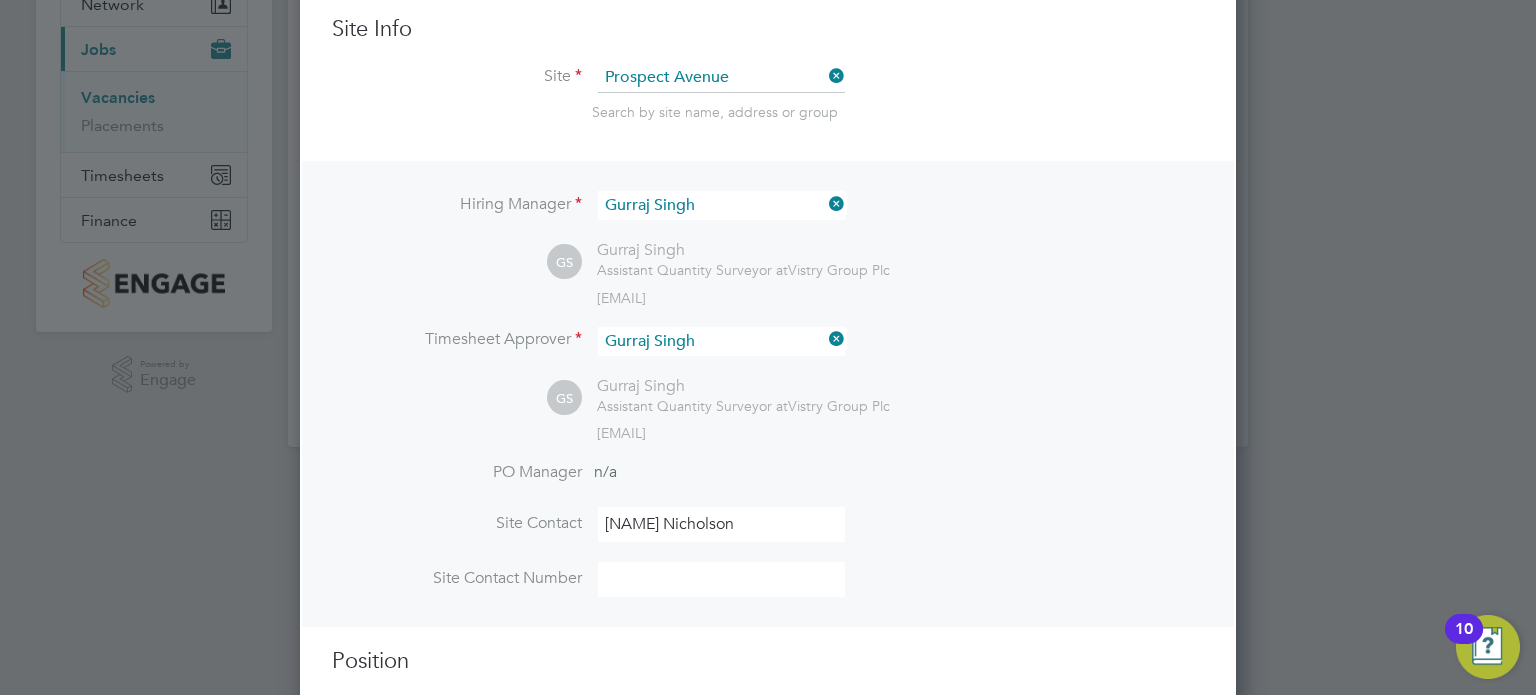 drag, startPoint x: 740, startPoint y: 537, endPoint x: 703, endPoint y: 583, distance: 59.03389 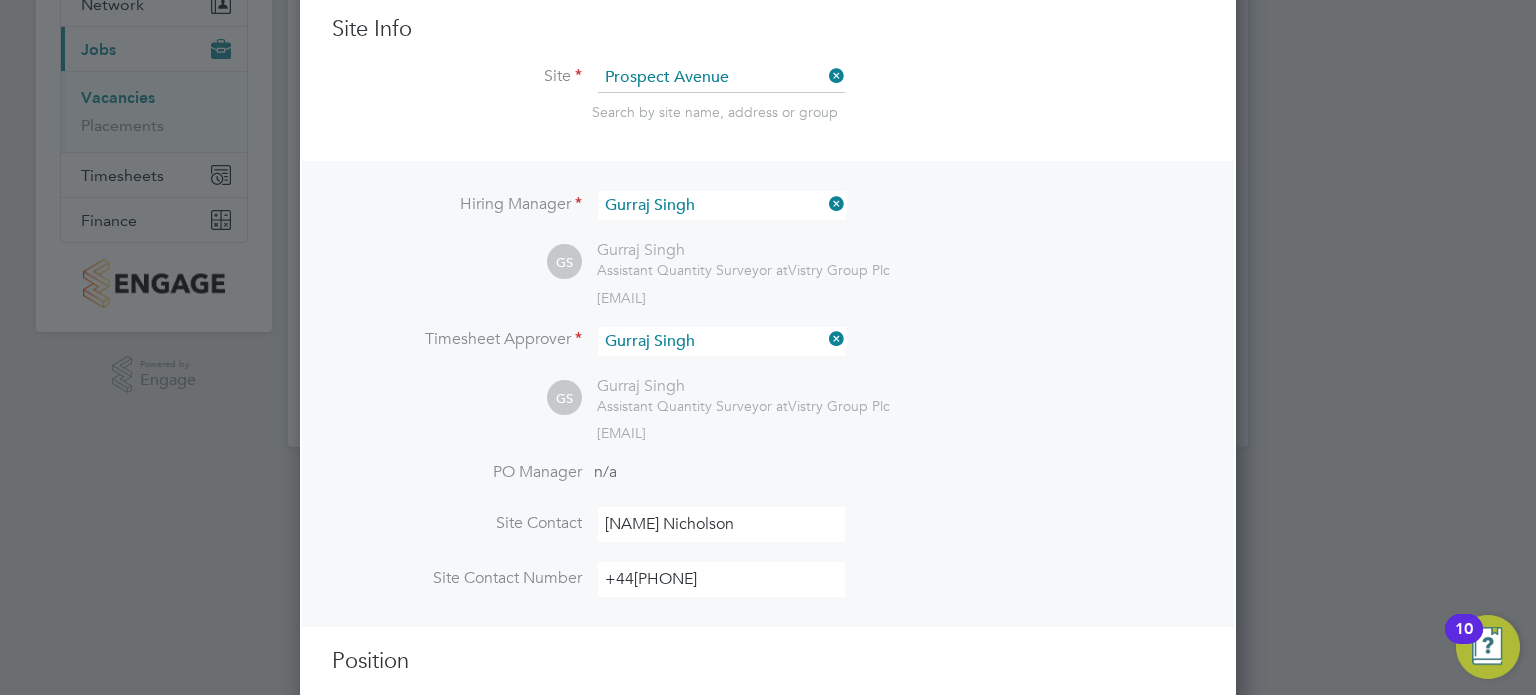 click on "Hiring Manager   [NAME] [LAST NAME] GS [NAME] [LAST NAME] Assistant Quantity Surveyor at  Vistry Group Plc   [EMAIL] Timesheet Approver   PO Manager n/a Site Contact   Site Contact Number" at bounding box center [875, 409] 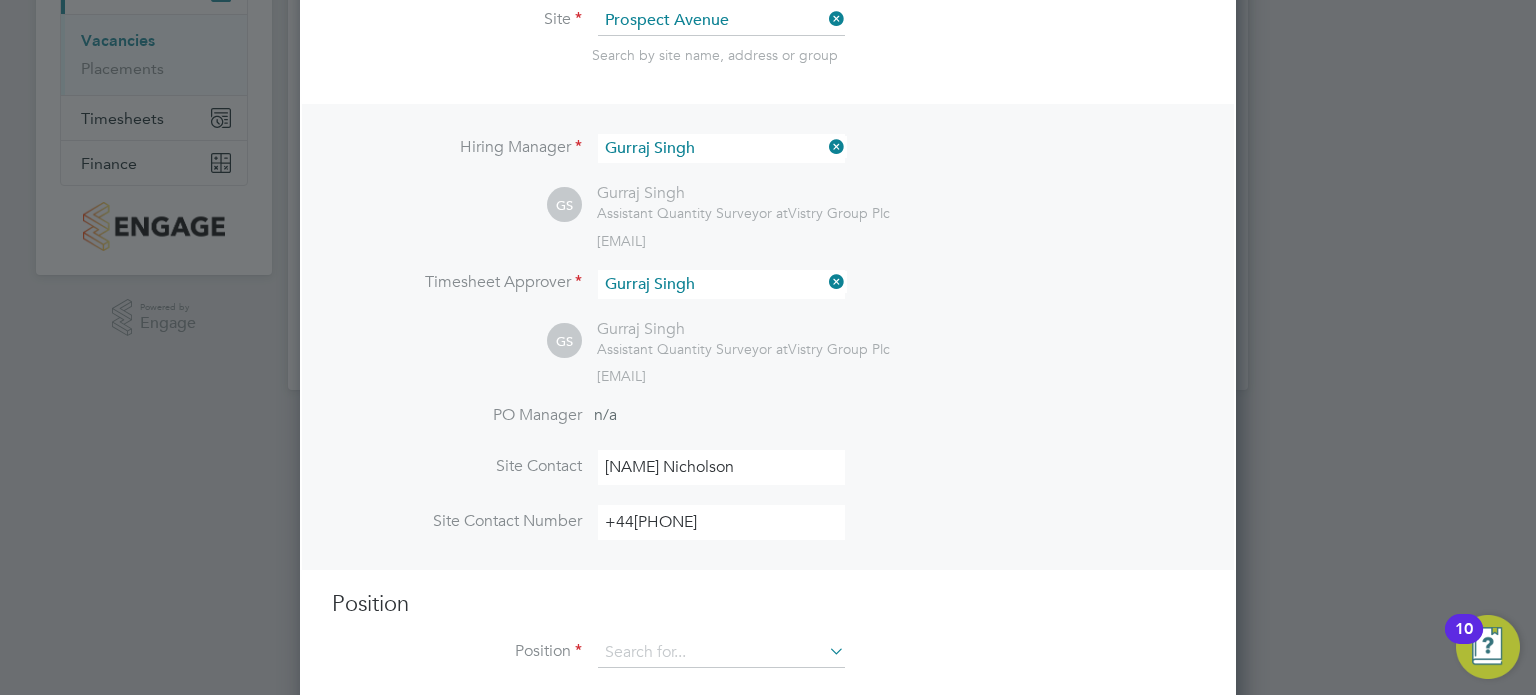 scroll, scrollTop: 299, scrollLeft: 0, axis: vertical 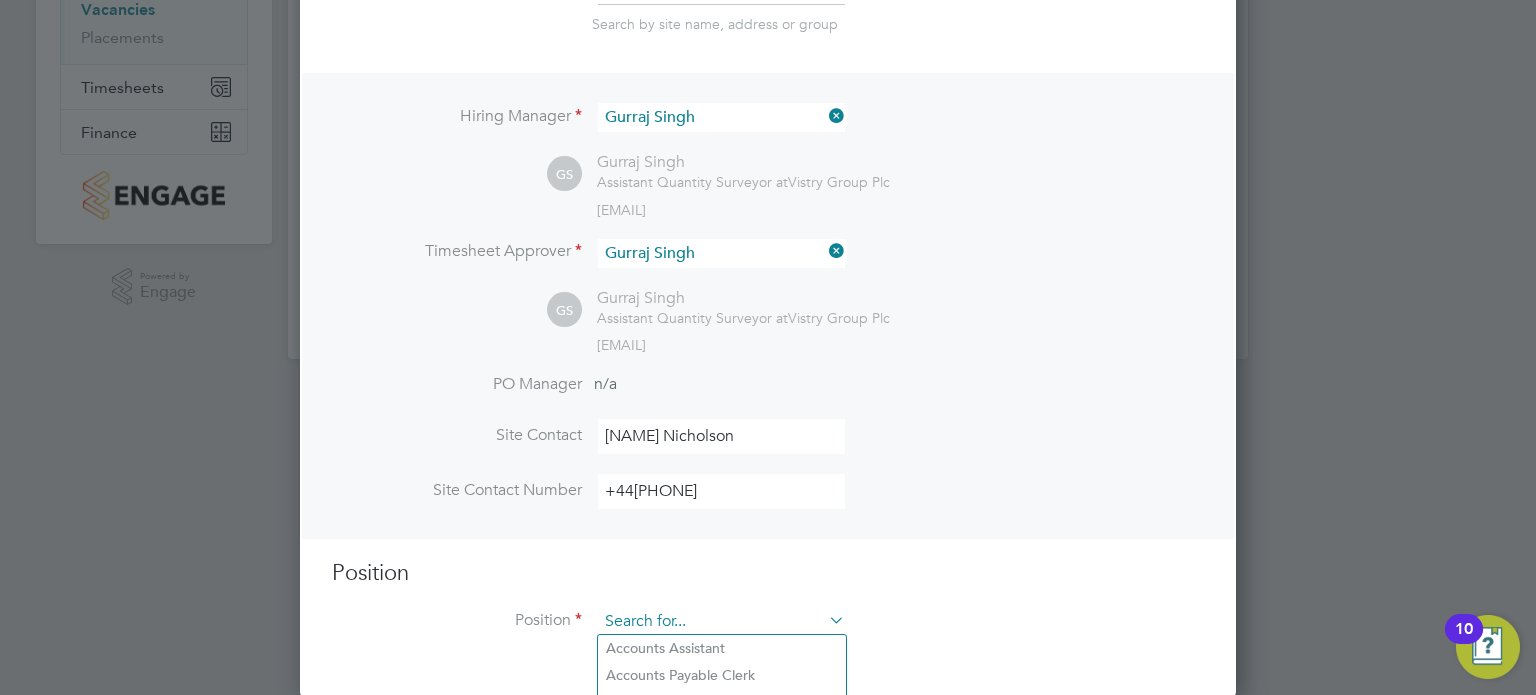 click at bounding box center (721, 622) 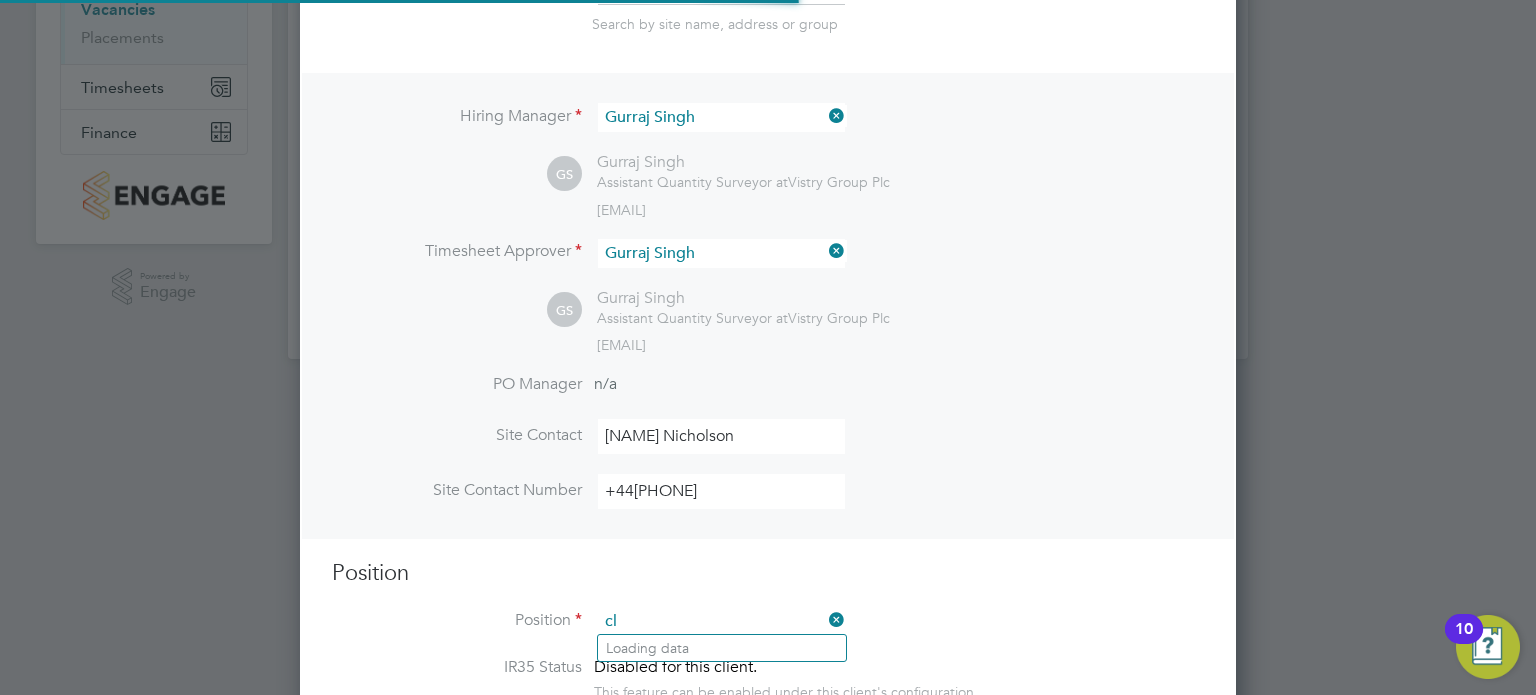 scroll, scrollTop: 9, scrollLeft: 10, axis: both 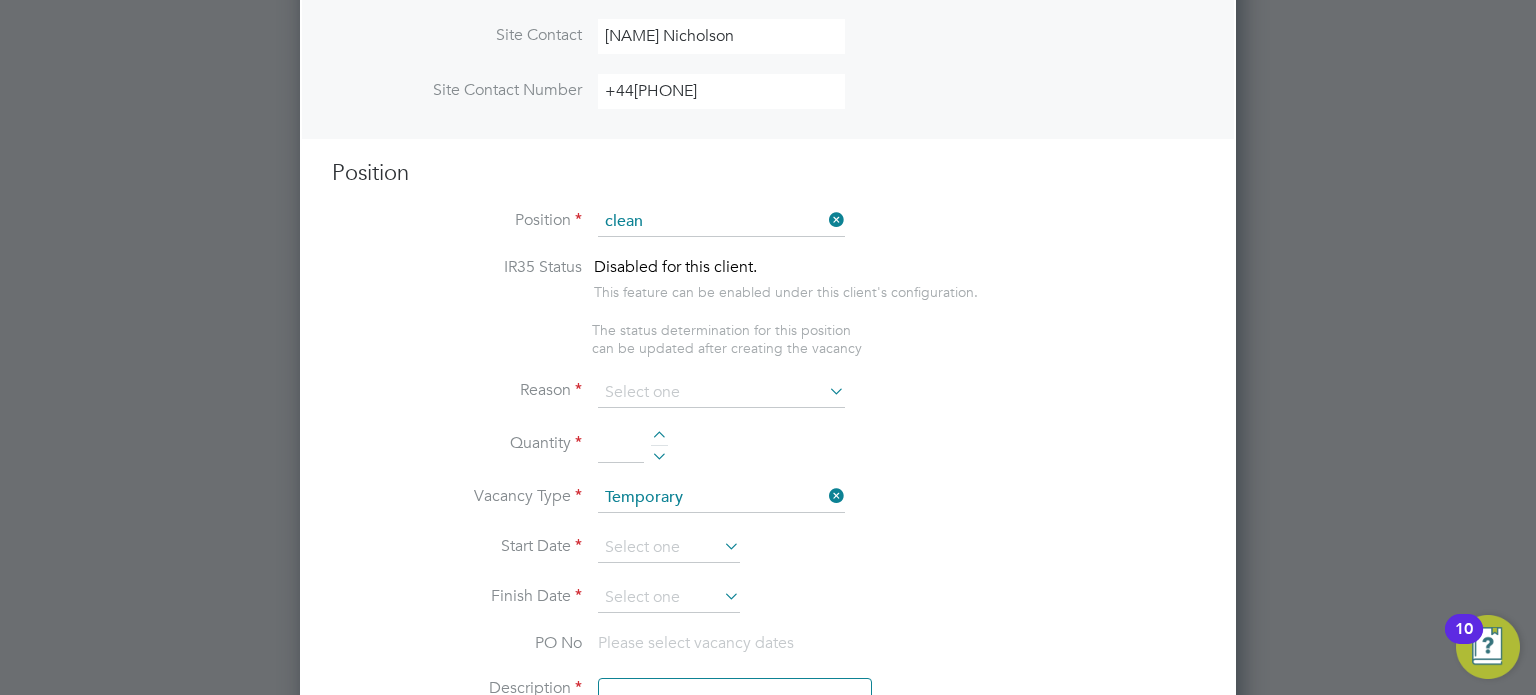 click on "Clean er" 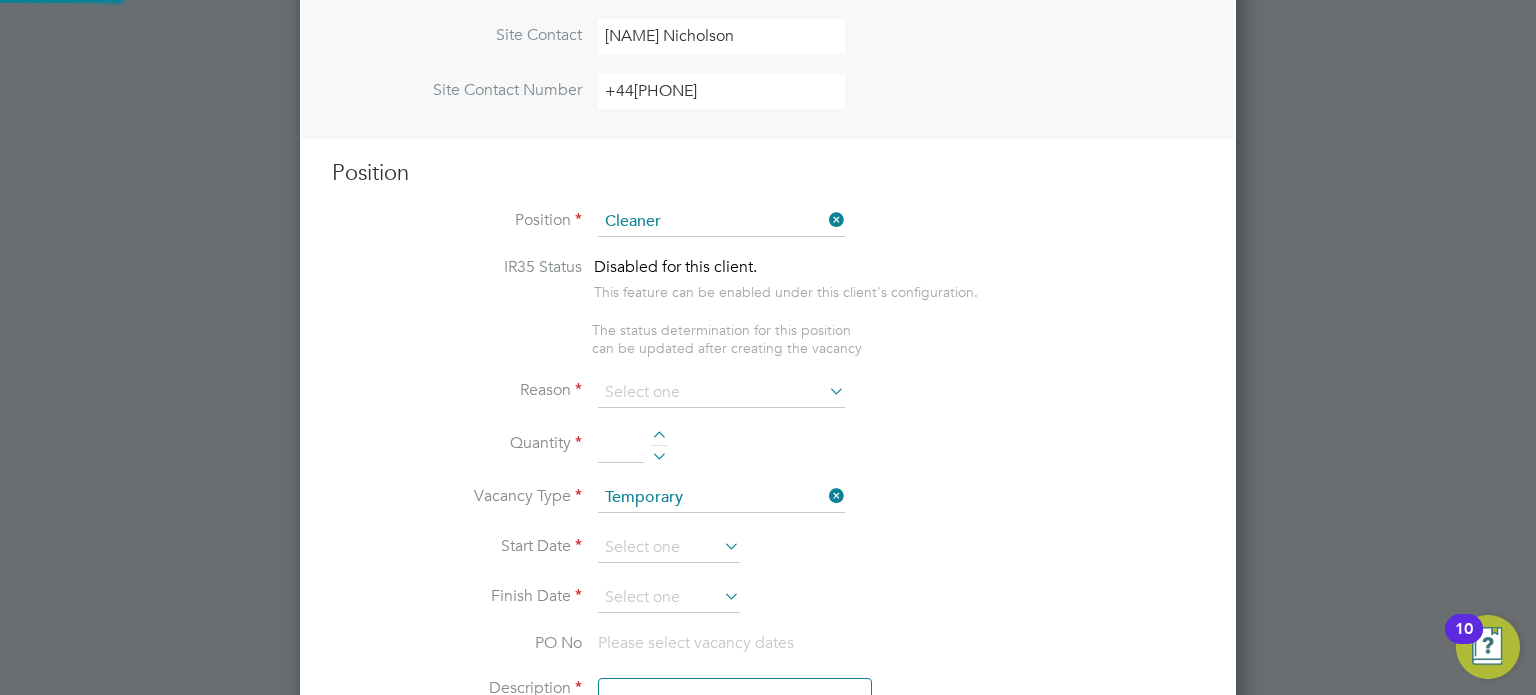 click on "IR35 Status Disabled for this client. This feature can be enabled under this client's configuration. The status determination for this position can be updated after creating the vacancy Reason   Quantity   Vacancy Type   Temporary Start Date   Finish Date   PO No   Please select vacancy dates Description   Working Days M T W T F S S   Working Hours 08:00   ‐   18:00   10.00hrs   Skills / Qualifications The list will appear here... Tools The list will appear here... Additional H&S The list will appear here... Additional H&S The list will appear here... Submission Acceptance Auto The hiring manager's (or someone from the hirer) confirmation is not required. The worker will be placed immediately upon submission. Manual The hiring manager's (or someone from the hirer) confirmation is required to either accept or reject the worker." at bounding box center (768, 873) 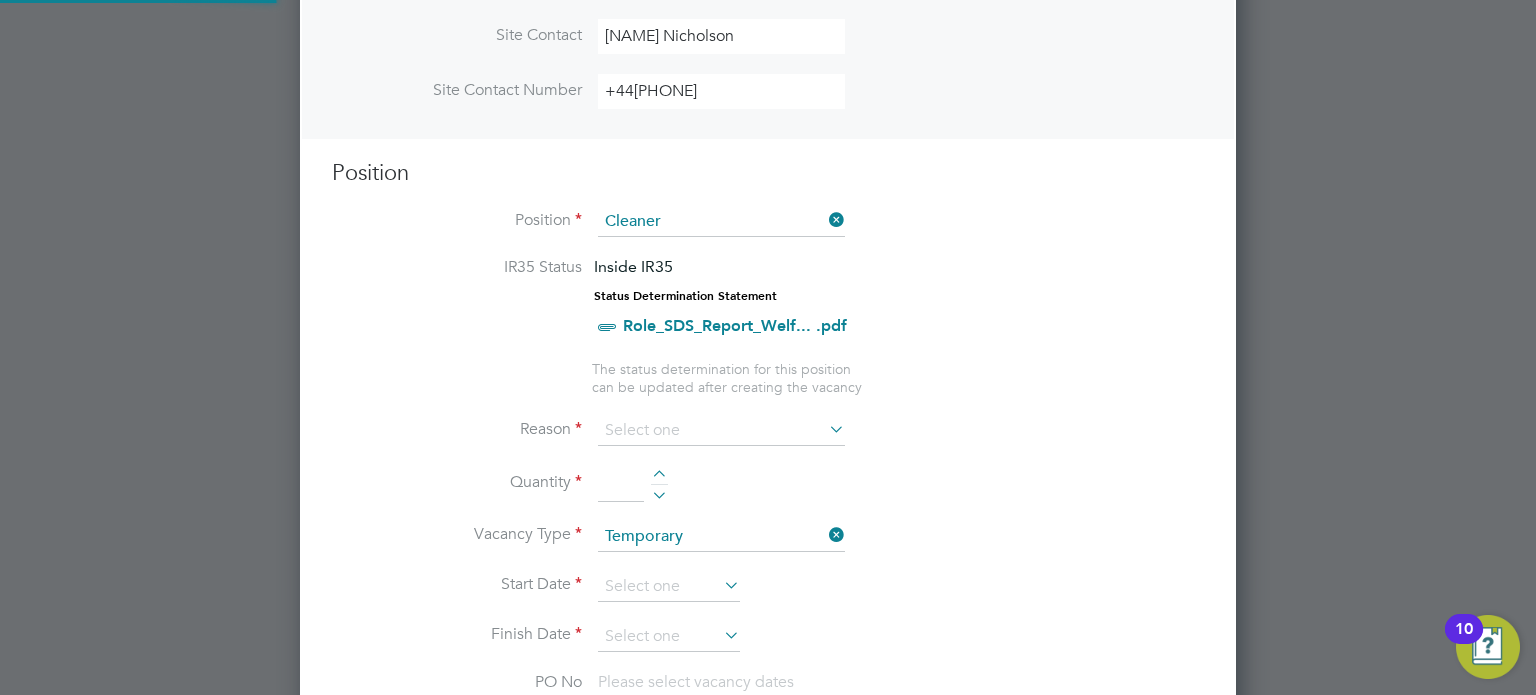 scroll, scrollTop: 10, scrollLeft: 10, axis: both 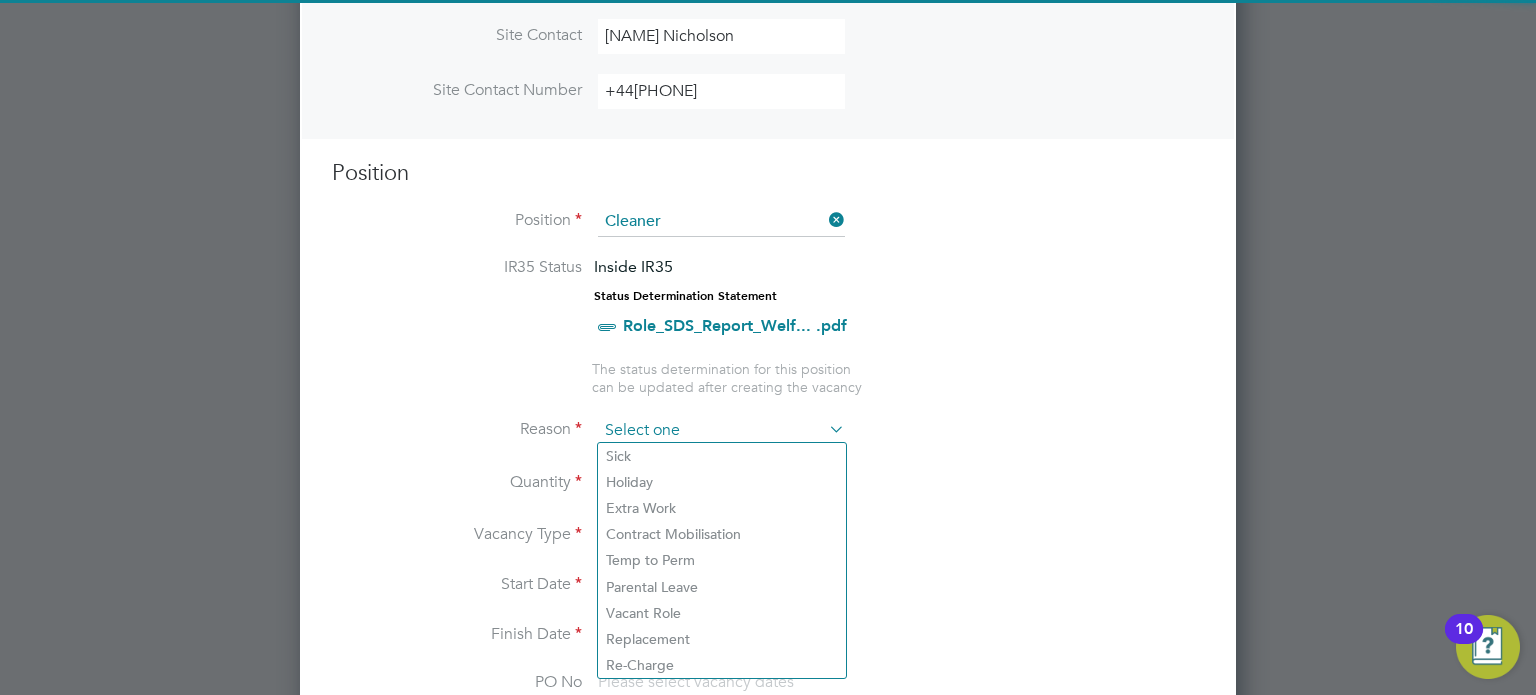 click at bounding box center (721, 431) 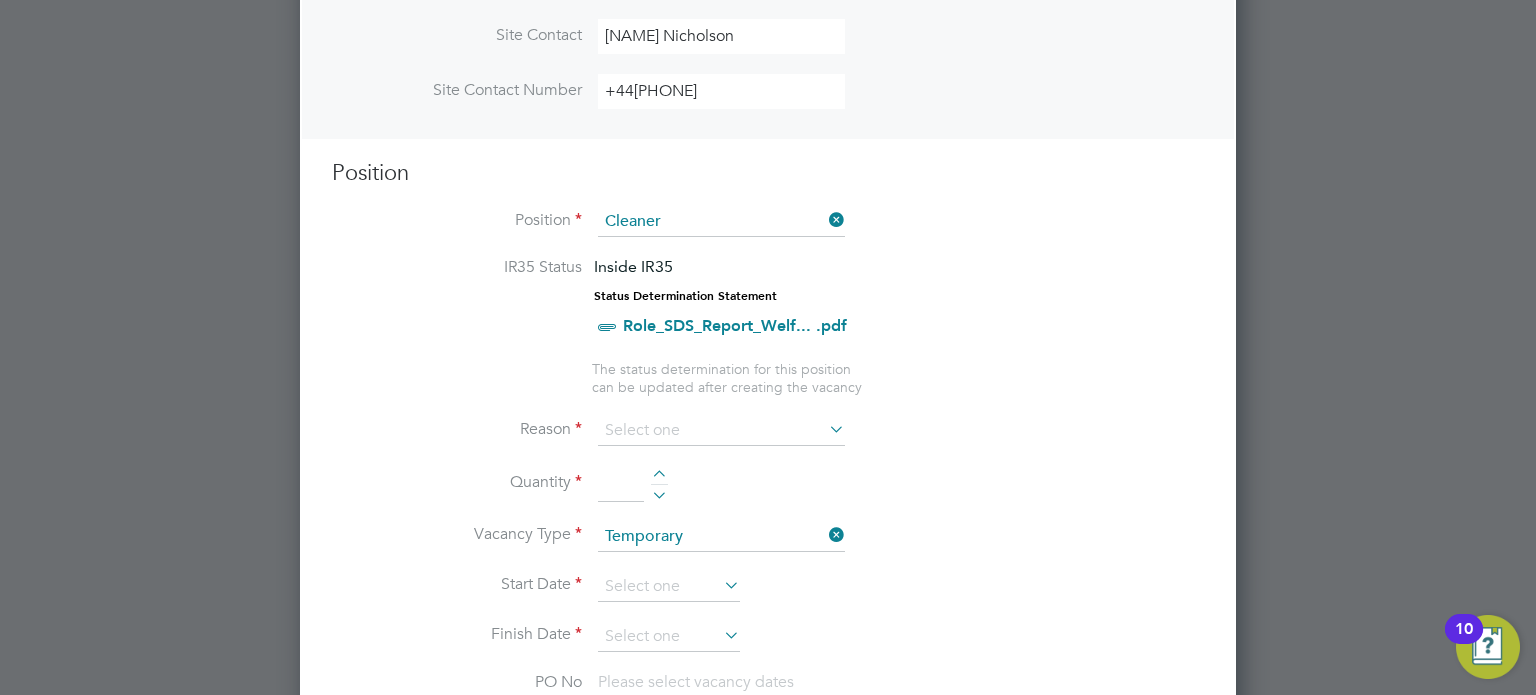 click on "Temp to Perm" 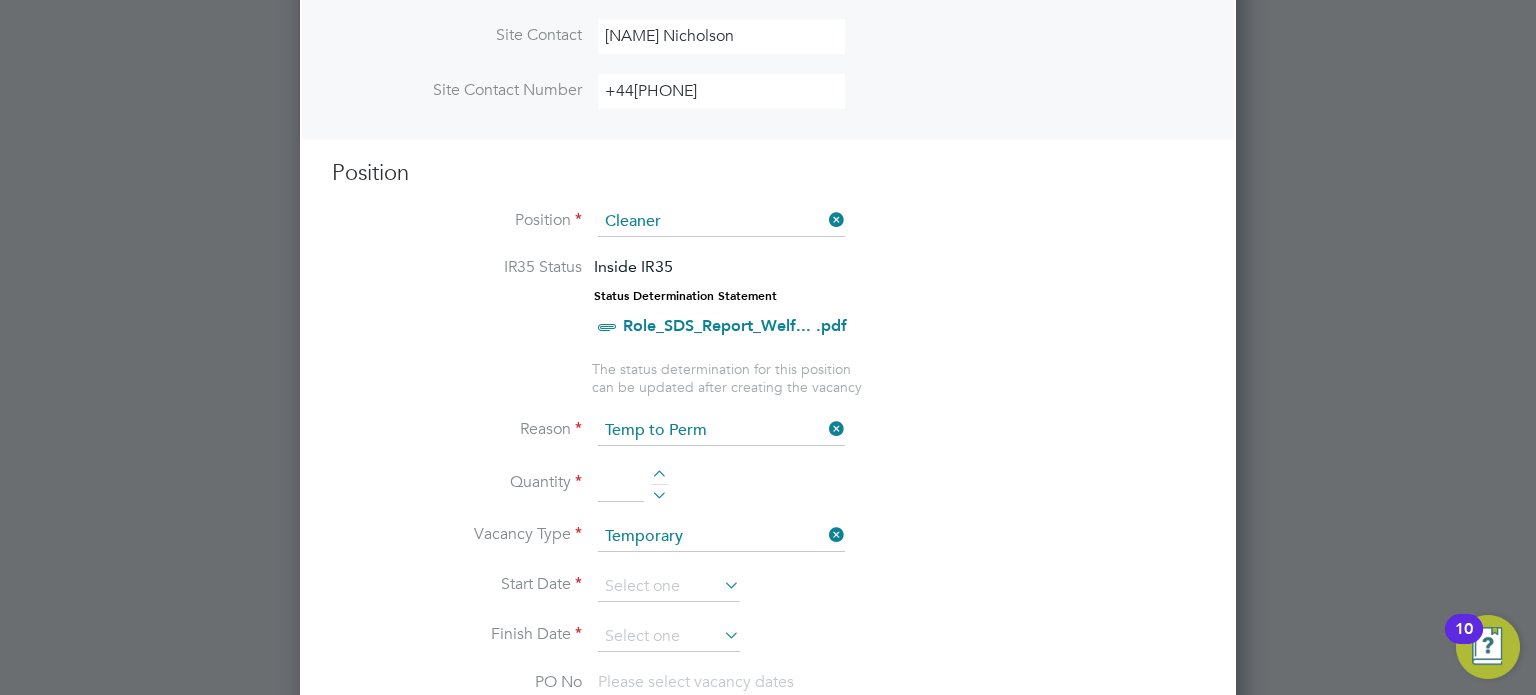 click on "Reason   Temp to Perm" at bounding box center [768, 441] 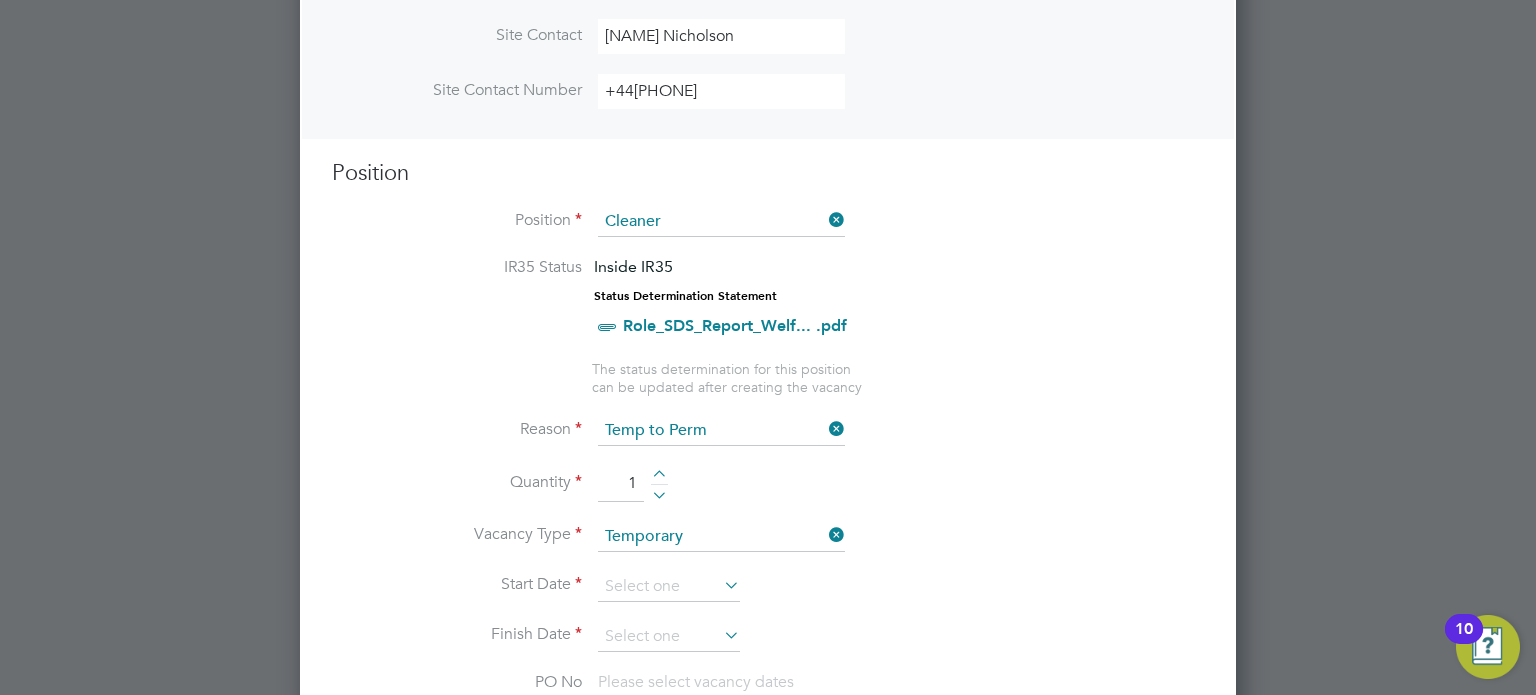 click on "Reason   Temp to Perm" at bounding box center [768, 441] 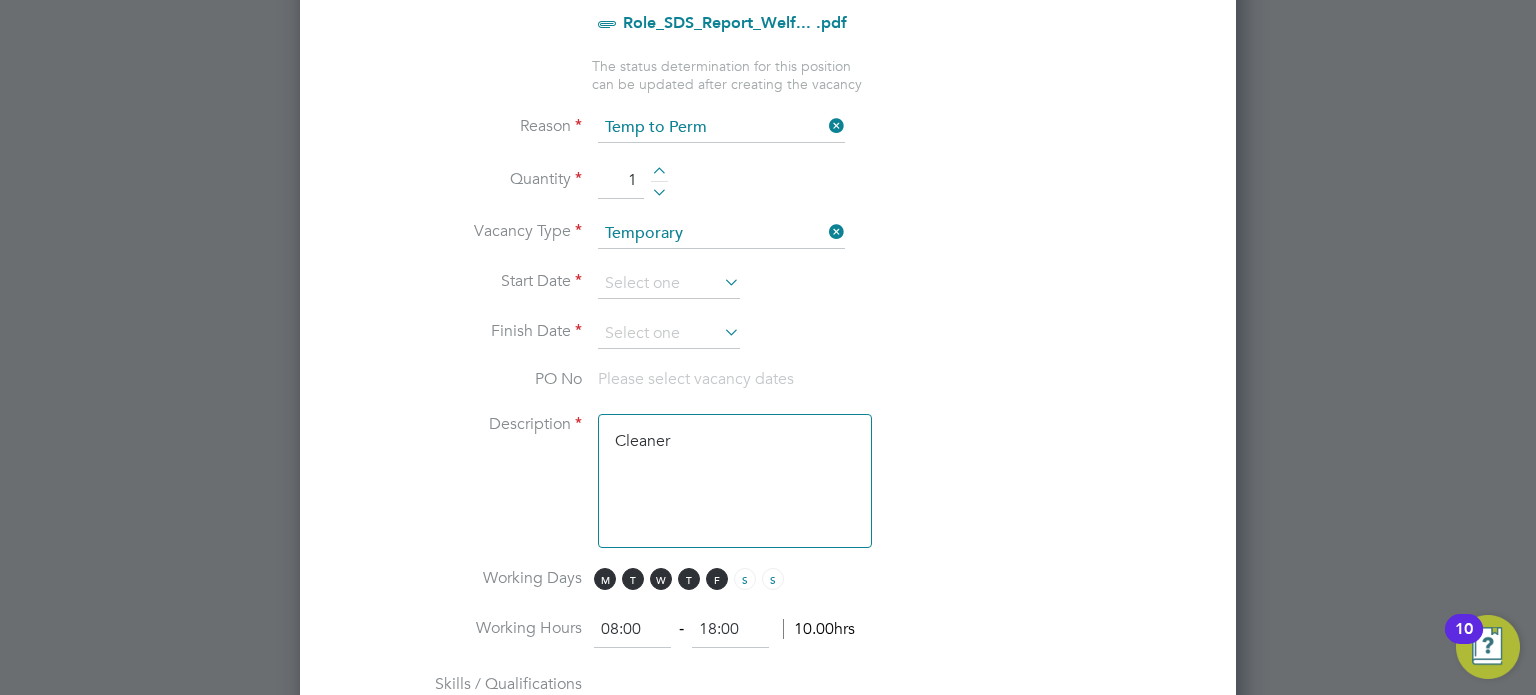 scroll, scrollTop: 1199, scrollLeft: 0, axis: vertical 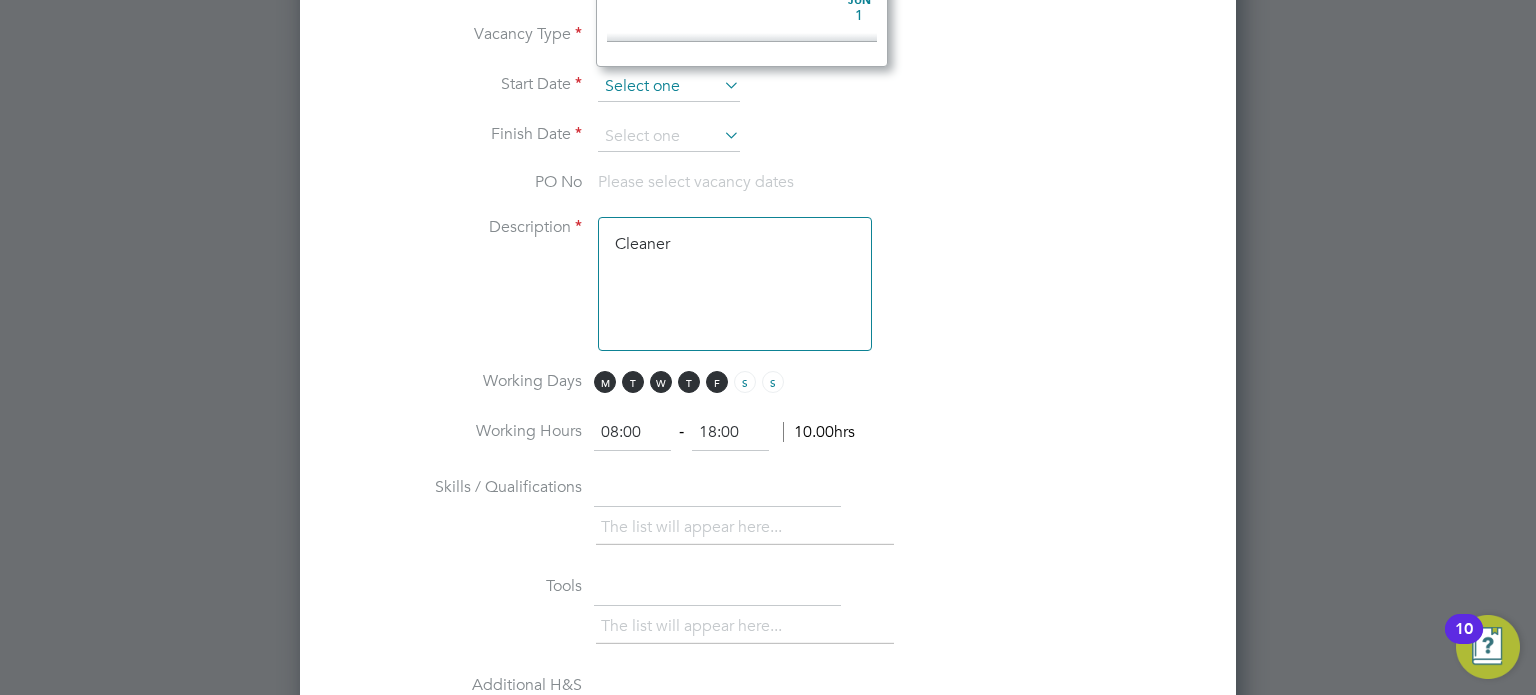 click at bounding box center [669, 87] 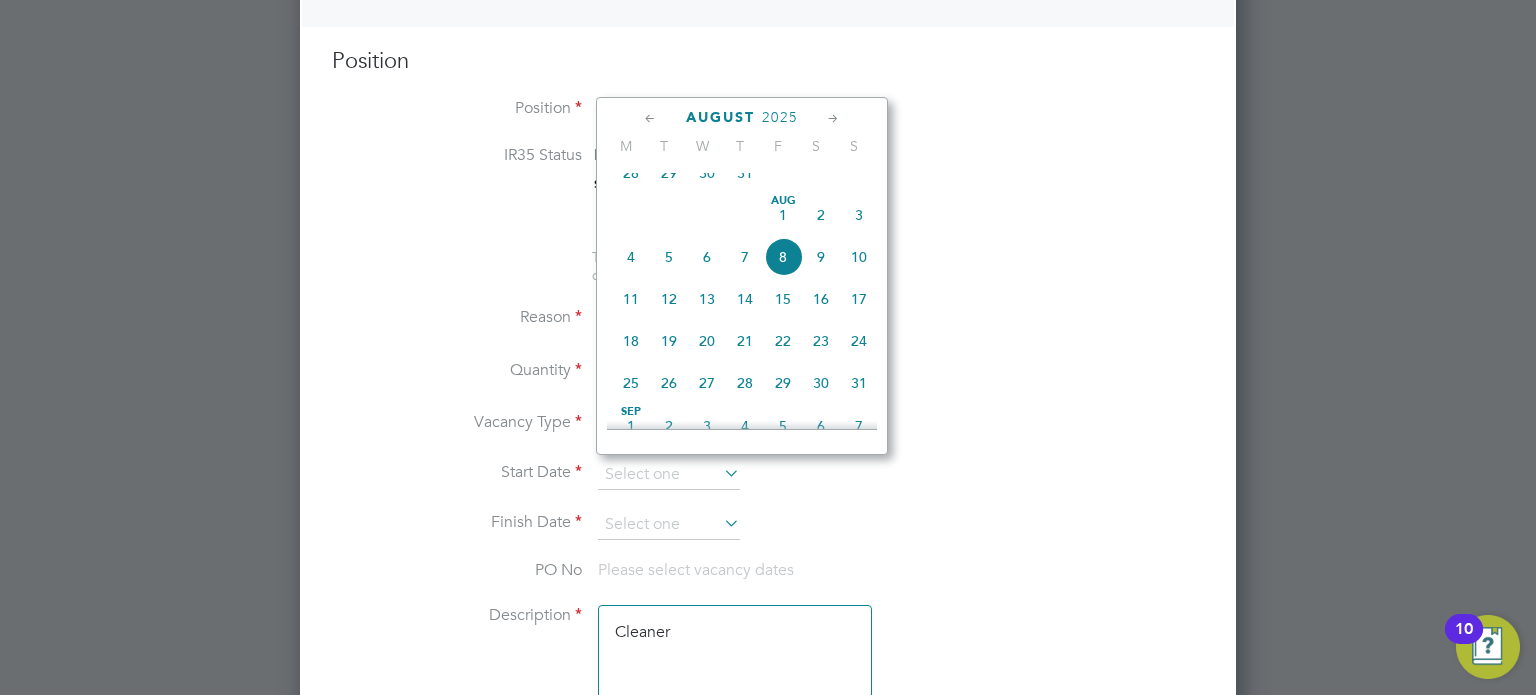 scroll, scrollTop: 799, scrollLeft: 0, axis: vertical 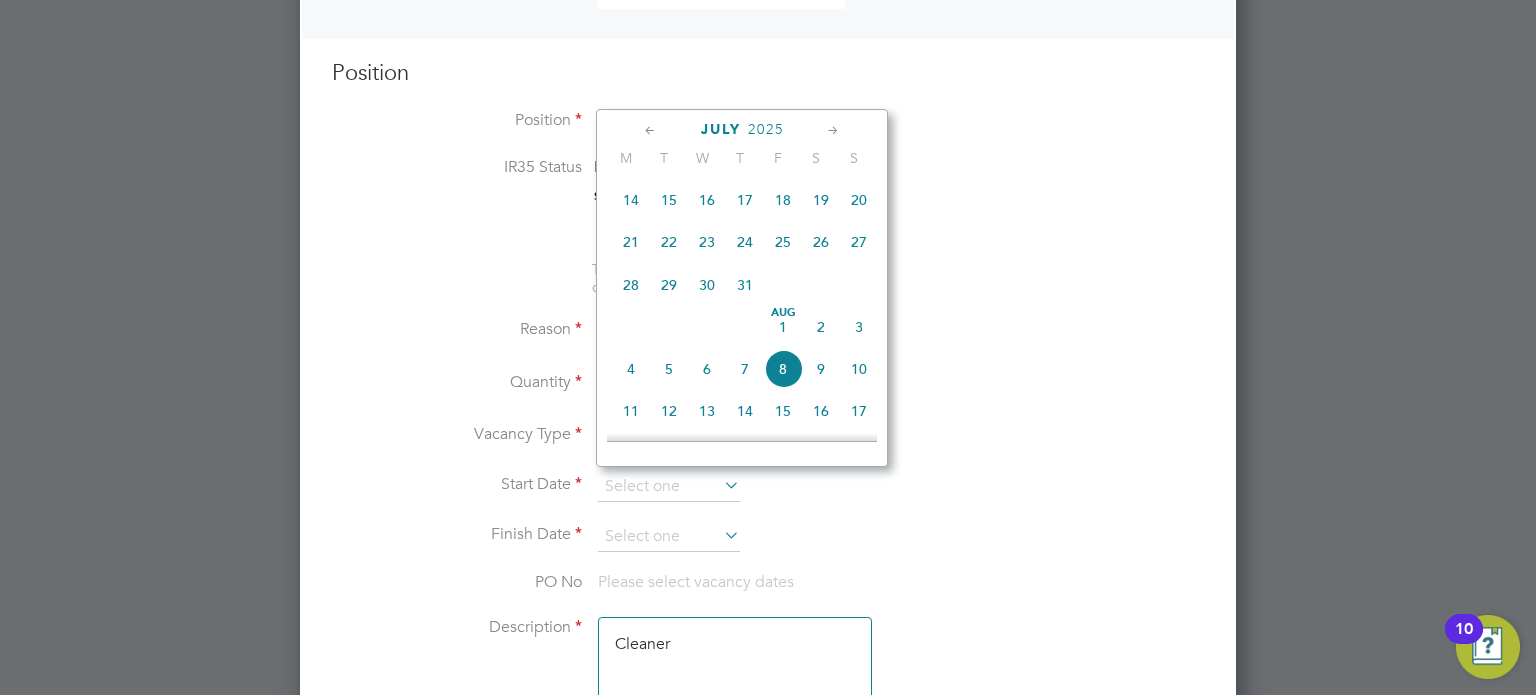 click on "29" 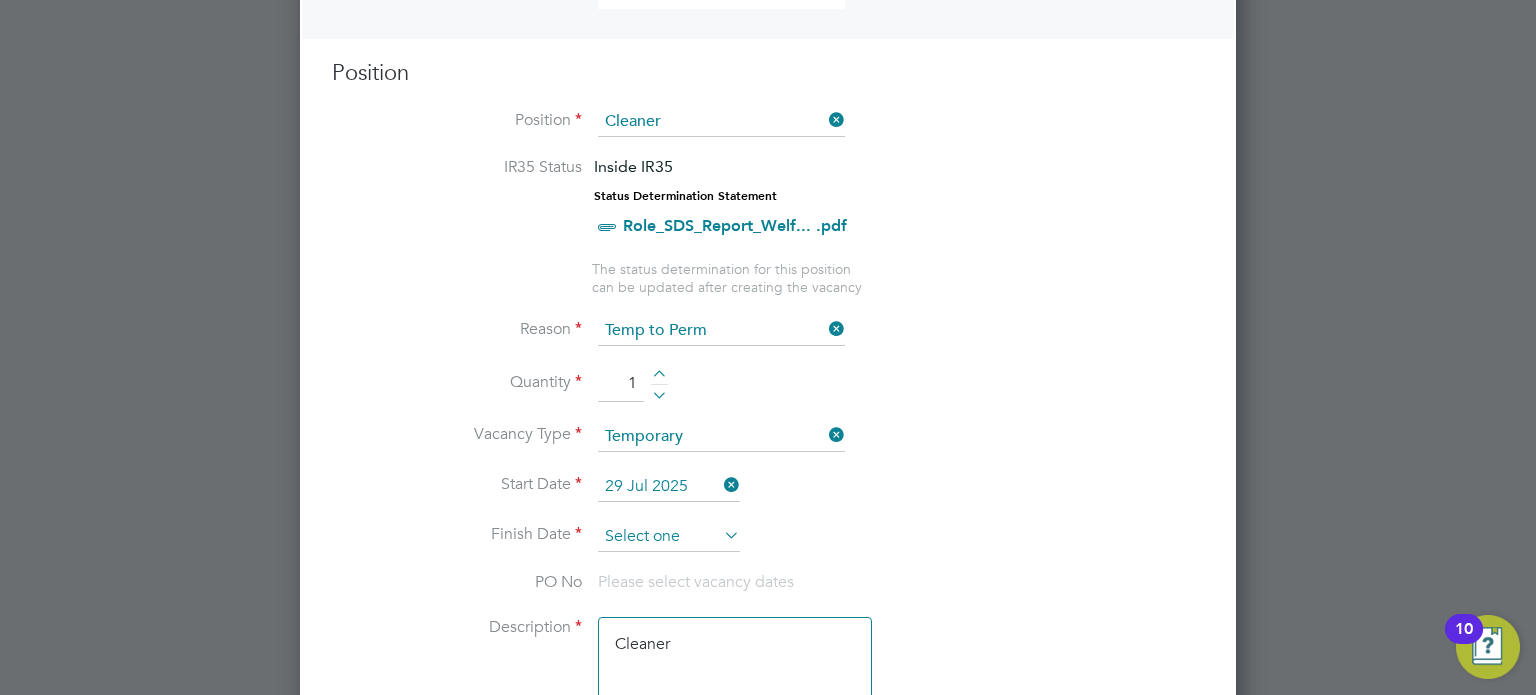 click at bounding box center [669, 537] 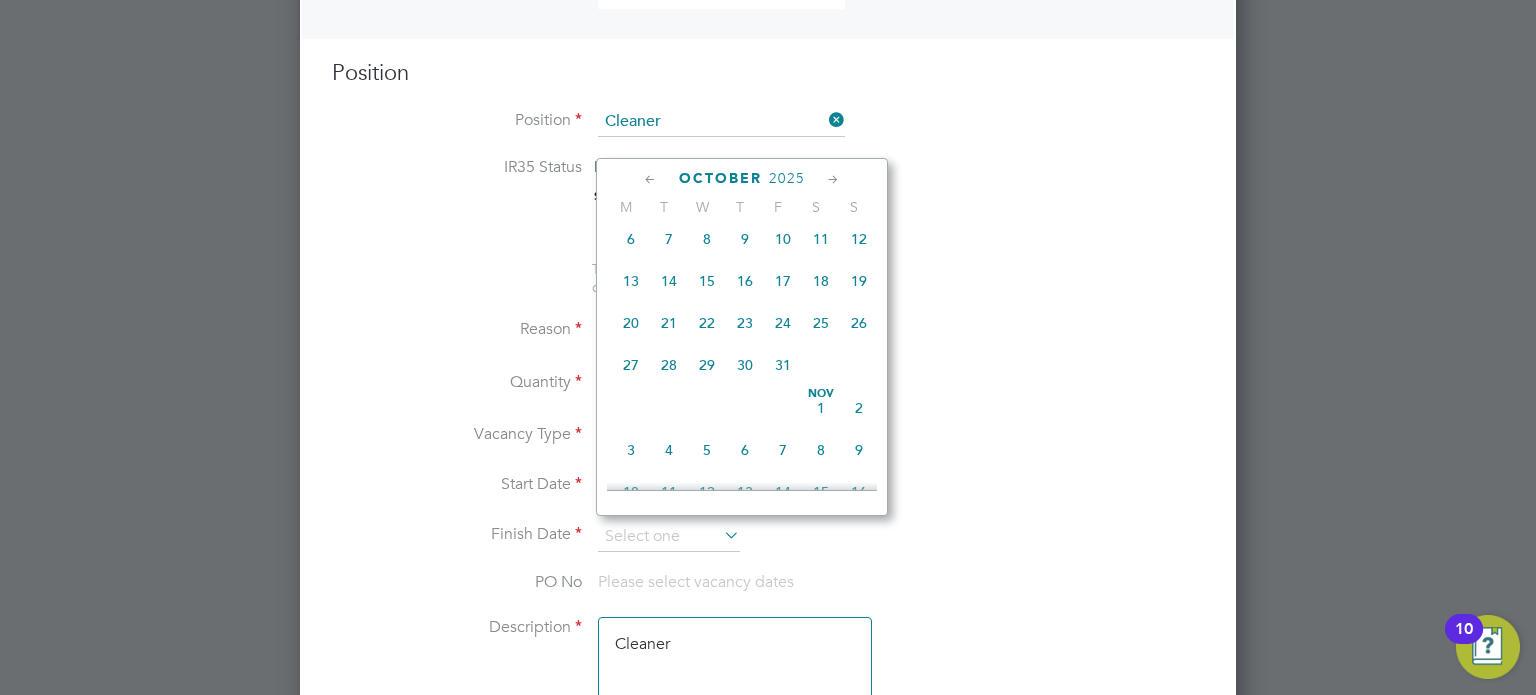 scroll, scrollTop: 1152, scrollLeft: 0, axis: vertical 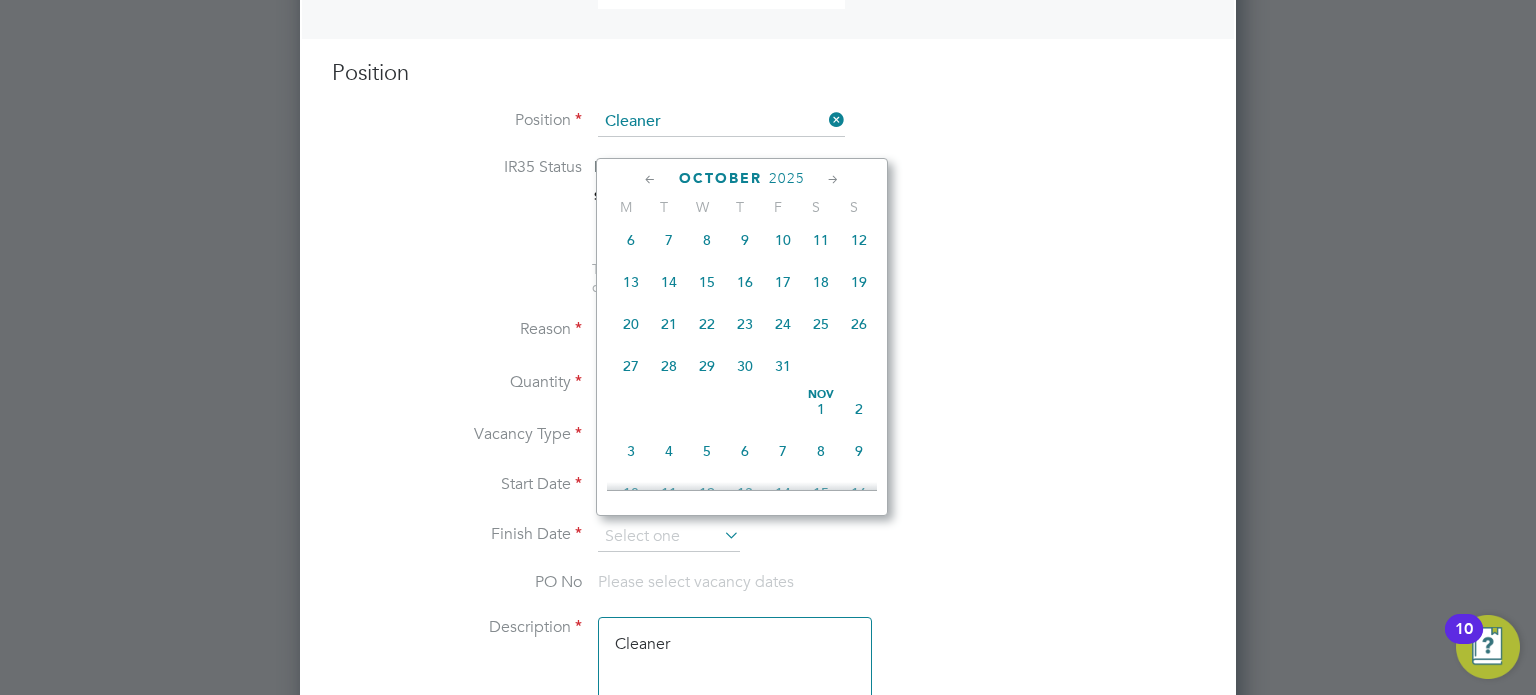 click on "21" 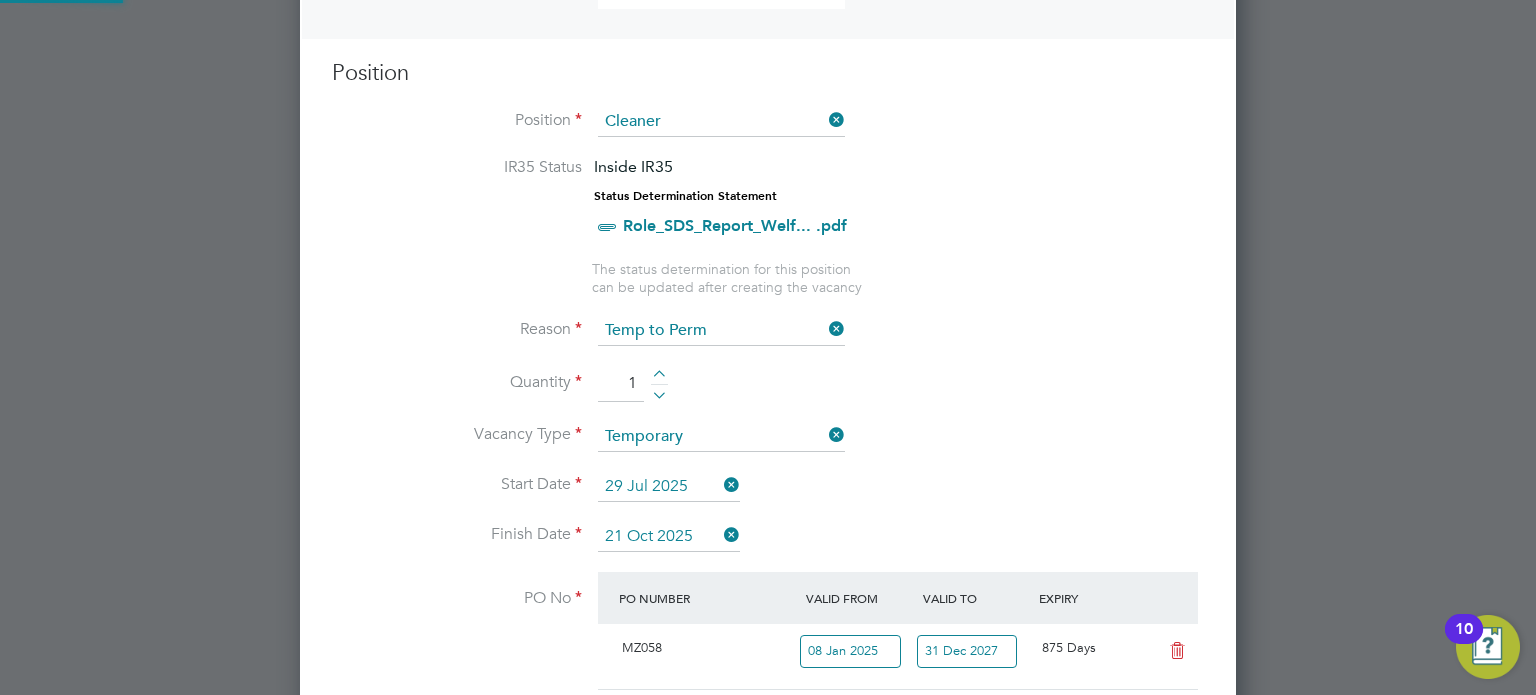 scroll, scrollTop: 9, scrollLeft: 10, axis: both 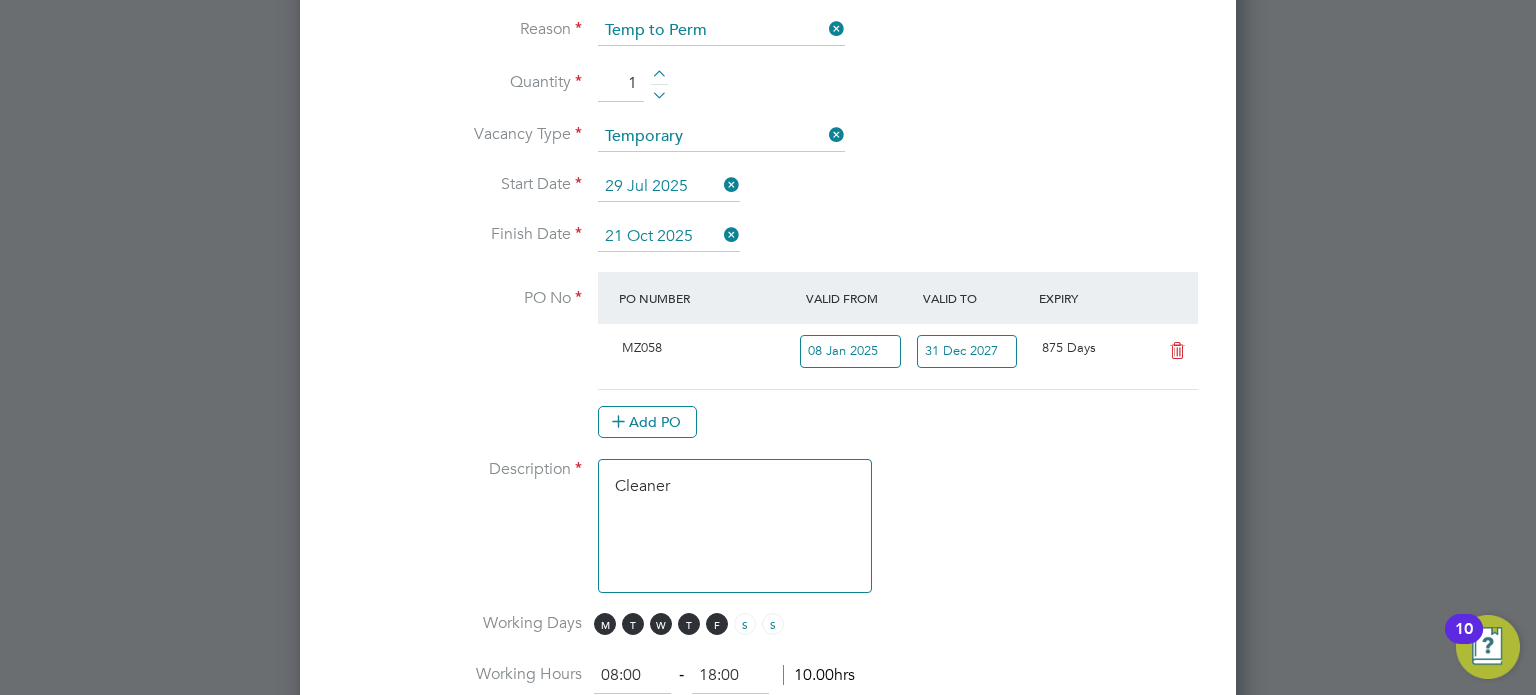 click at bounding box center [1177, 351] 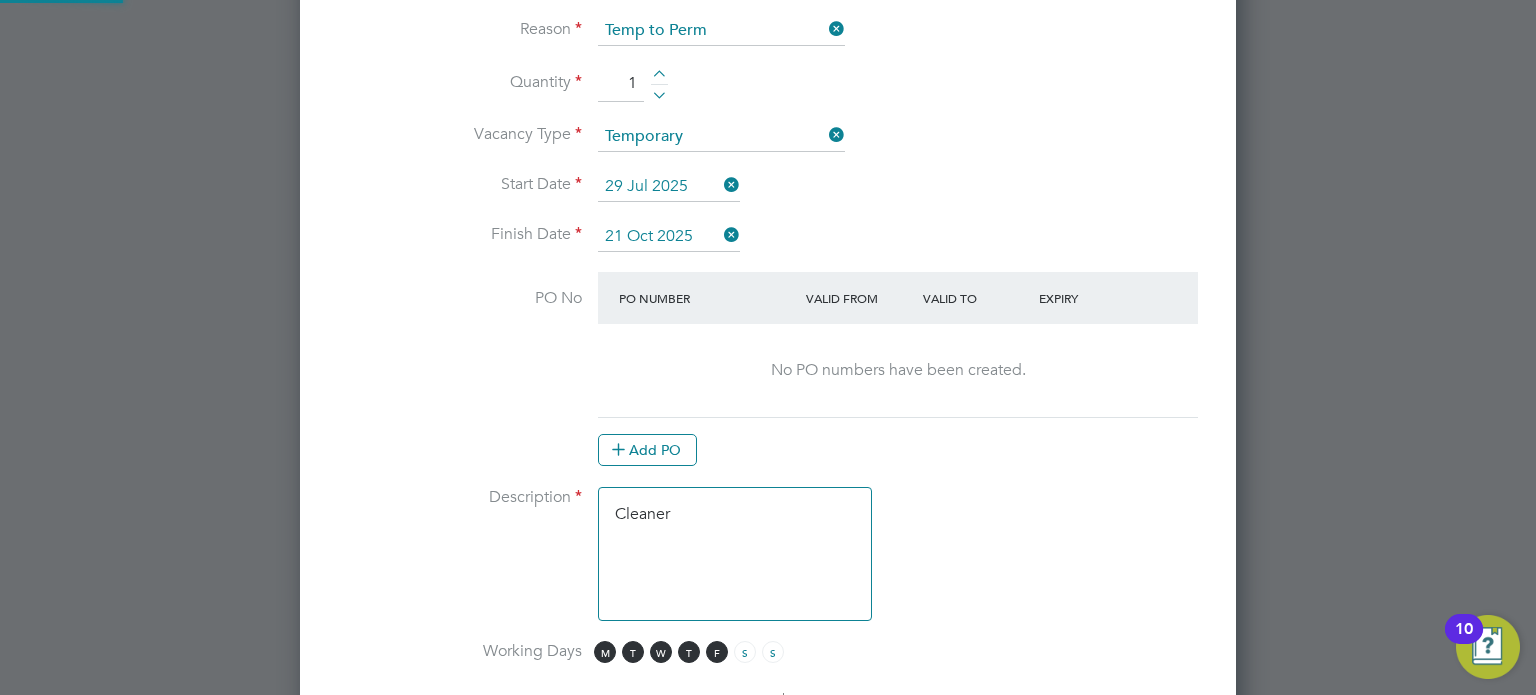 scroll 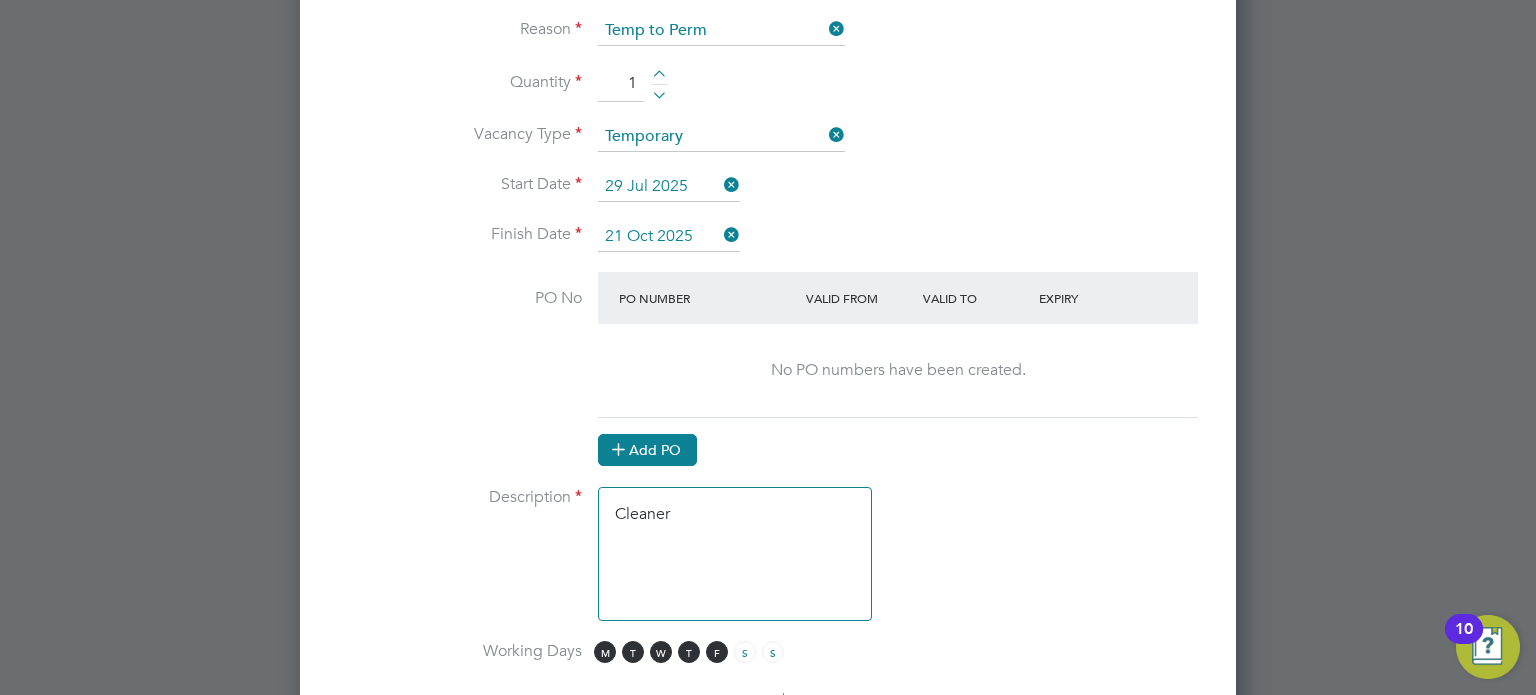 click on "Add PO" at bounding box center [647, 450] 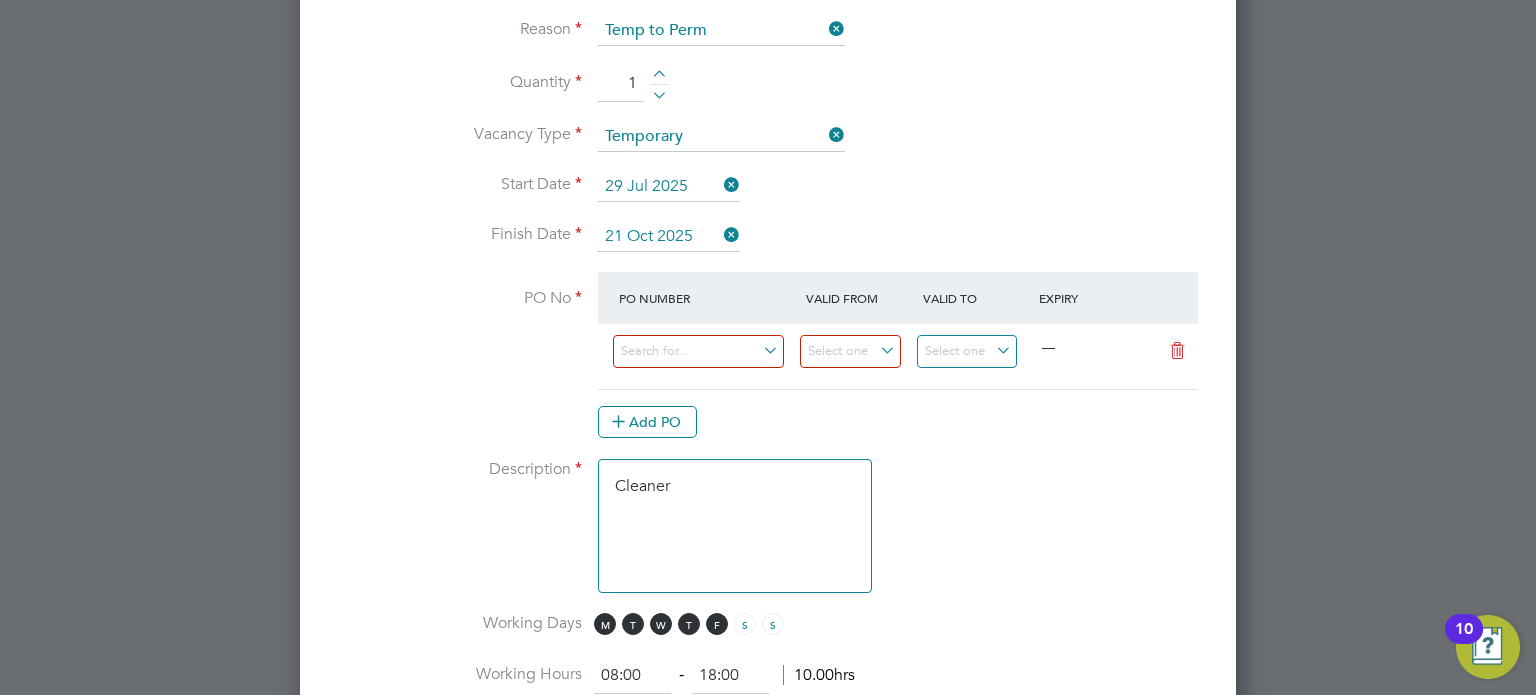 click on "—" at bounding box center (898, 356) 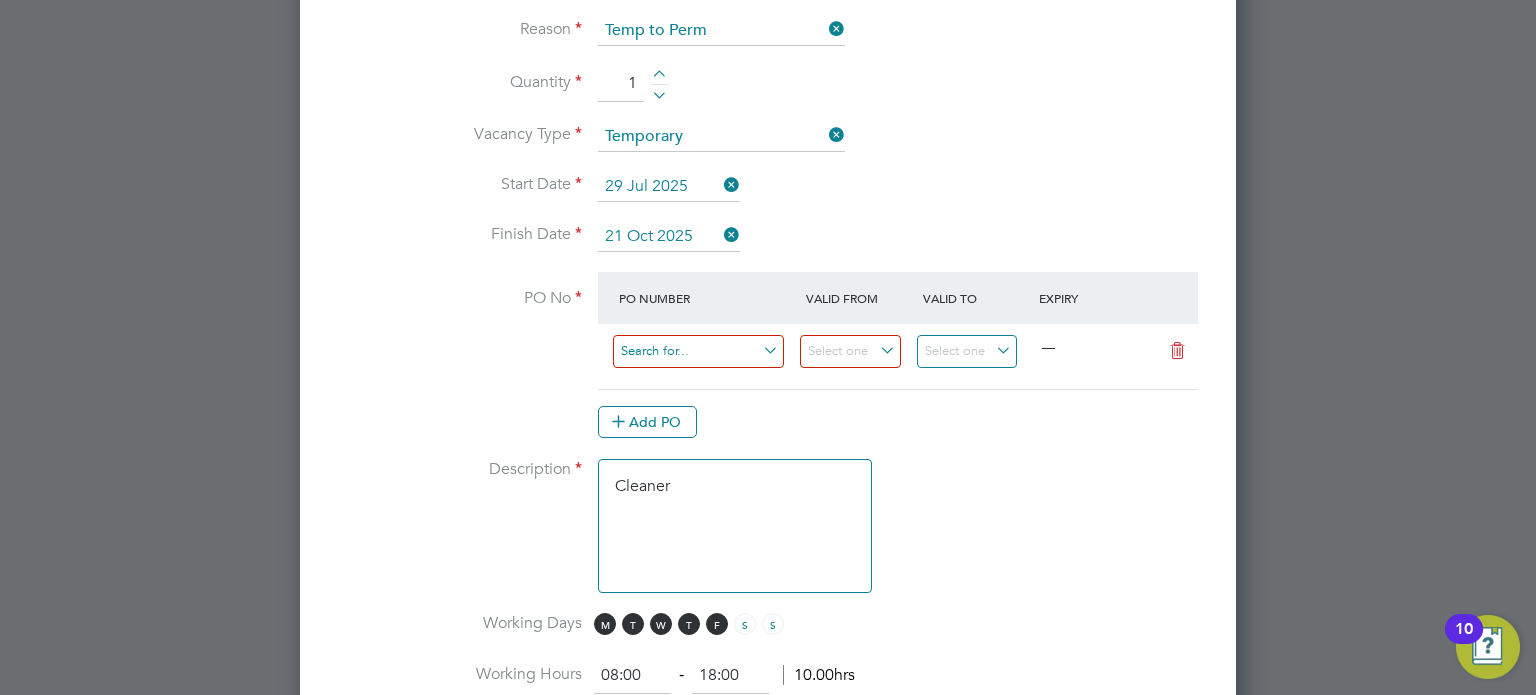 click at bounding box center (698, 351) 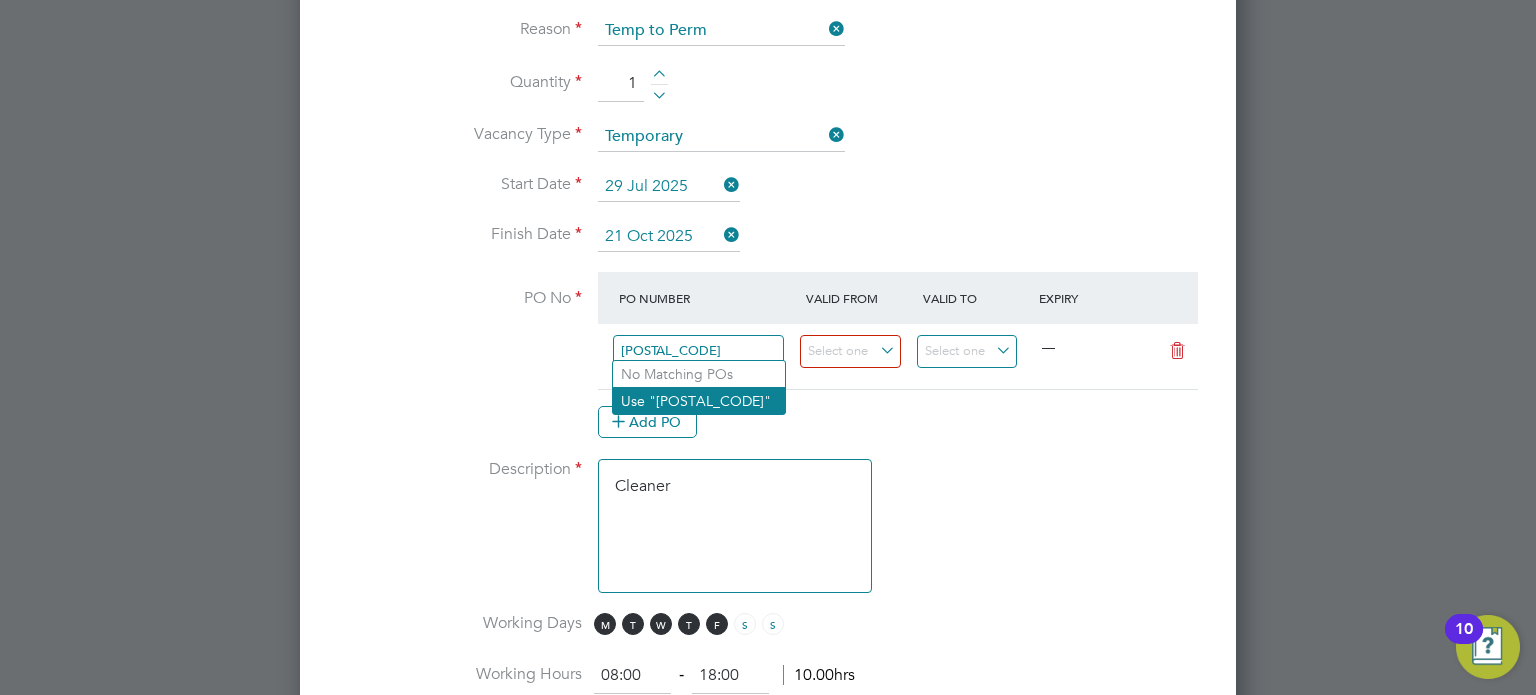 click on "Use "M-MZ058/00168"" 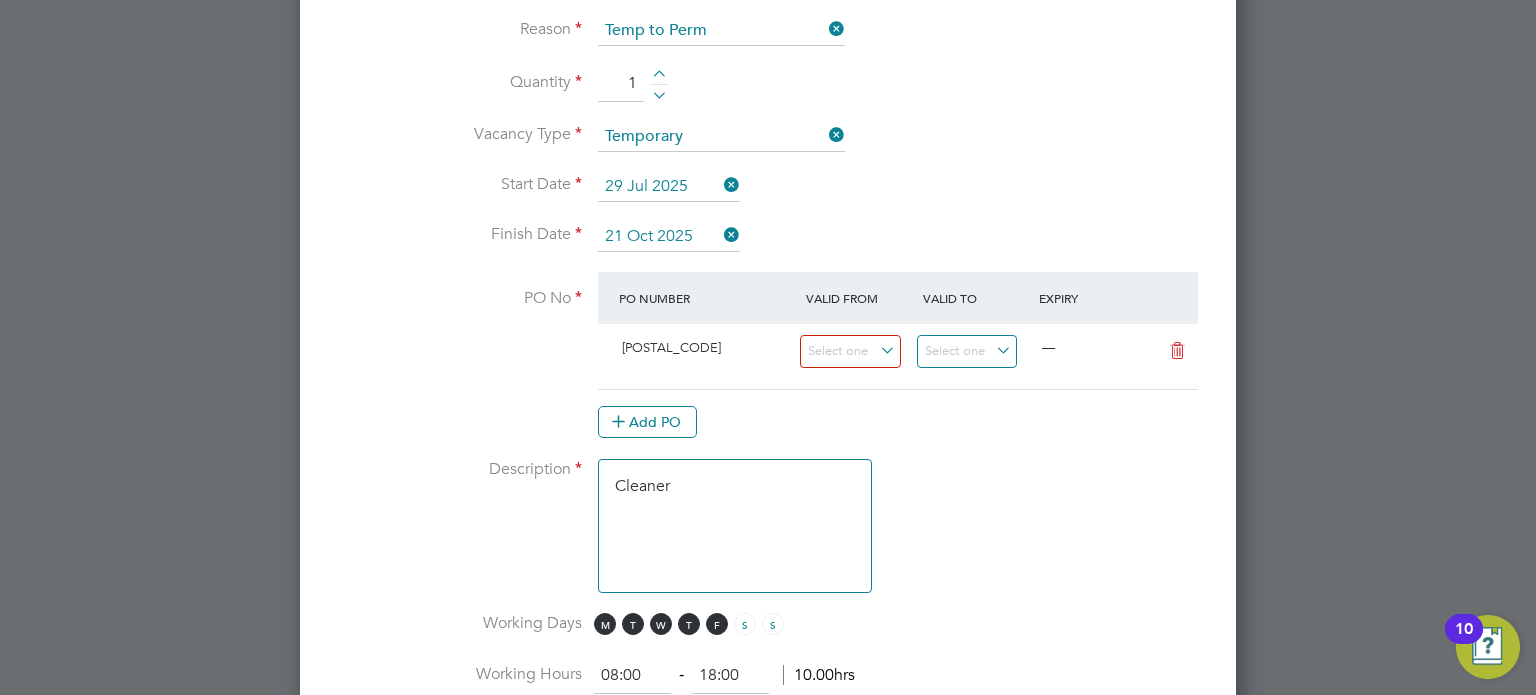 click on "Add PO" at bounding box center [898, 422] 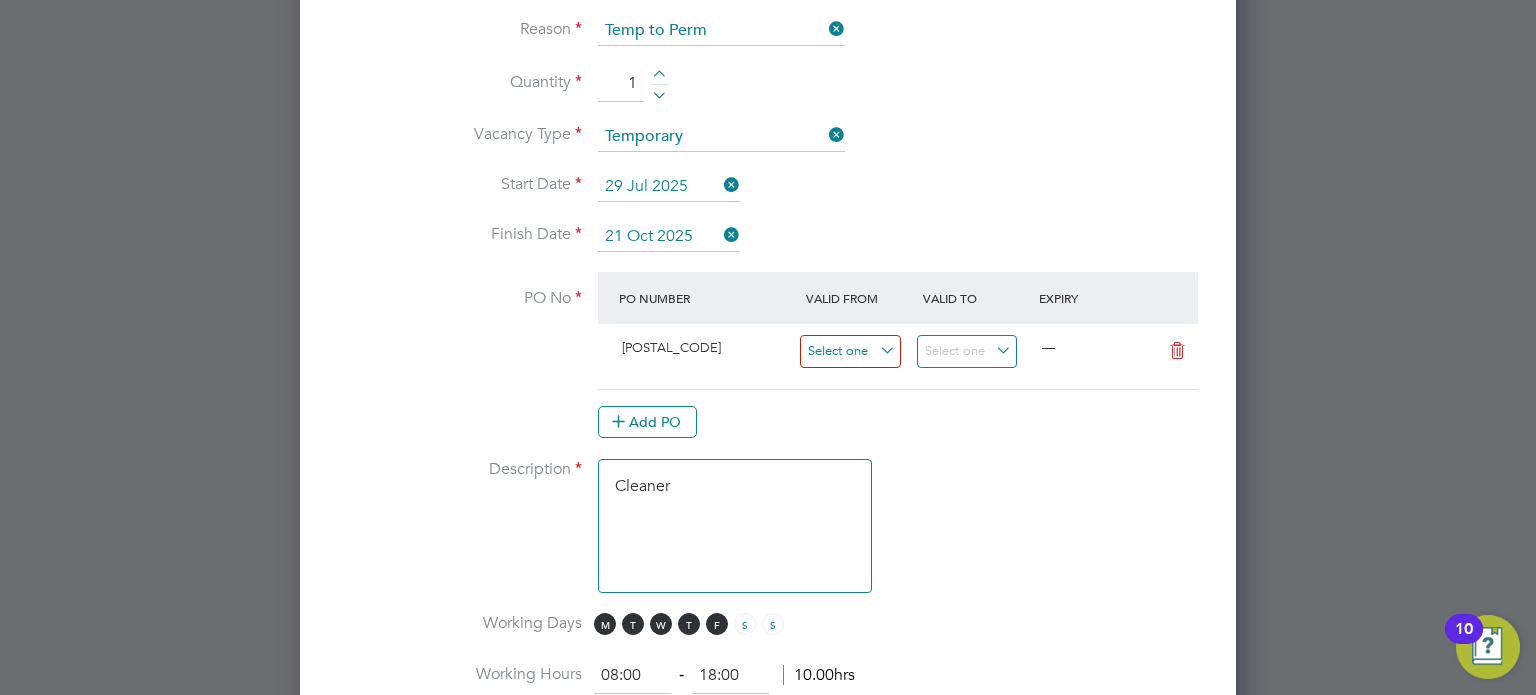 click at bounding box center (850, 351) 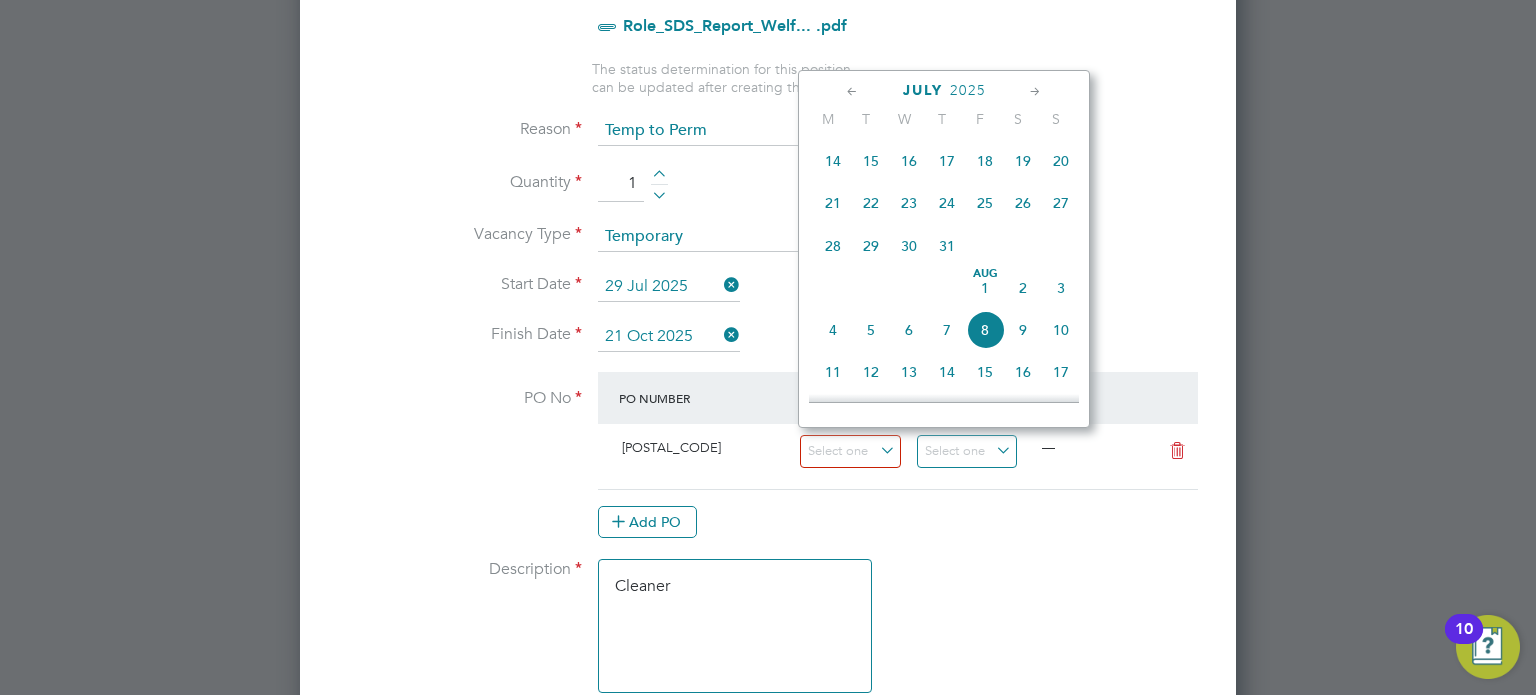 click on "29" 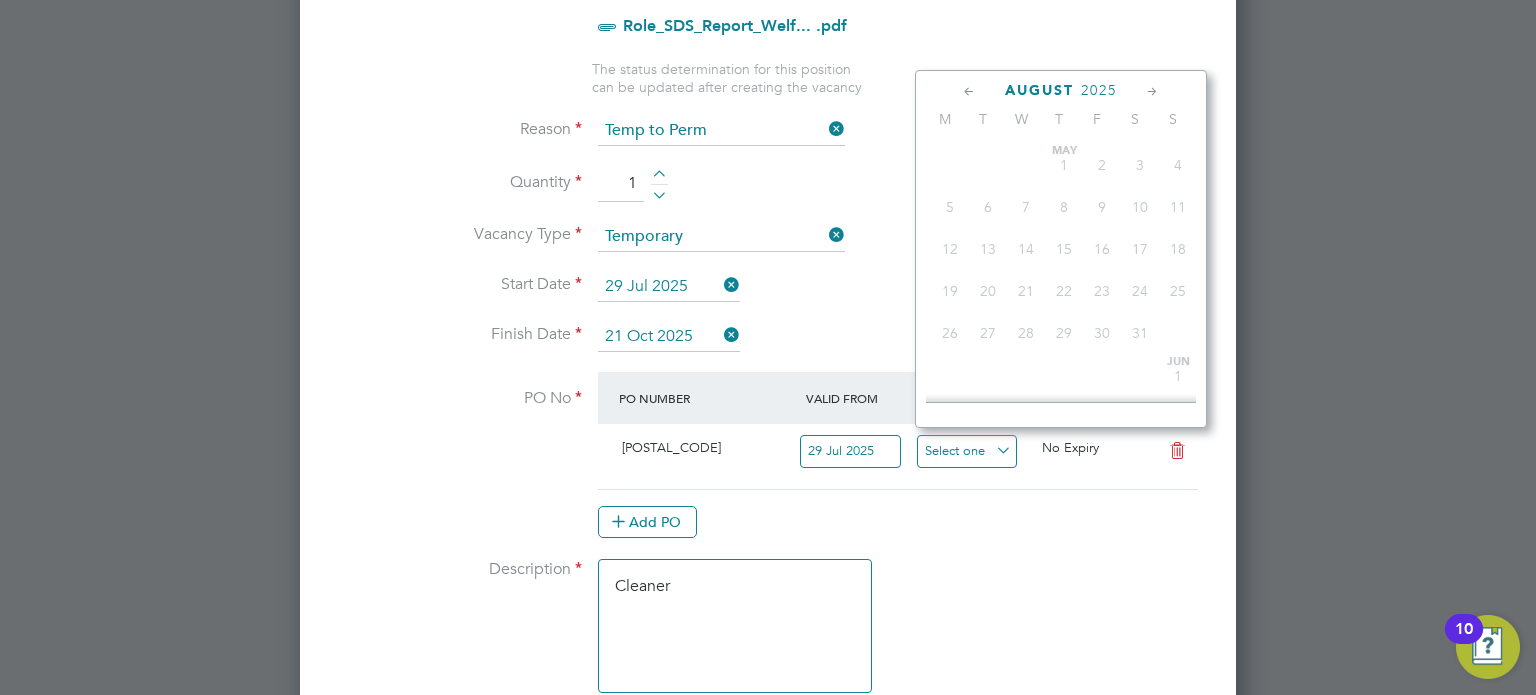 click at bounding box center [967, 451] 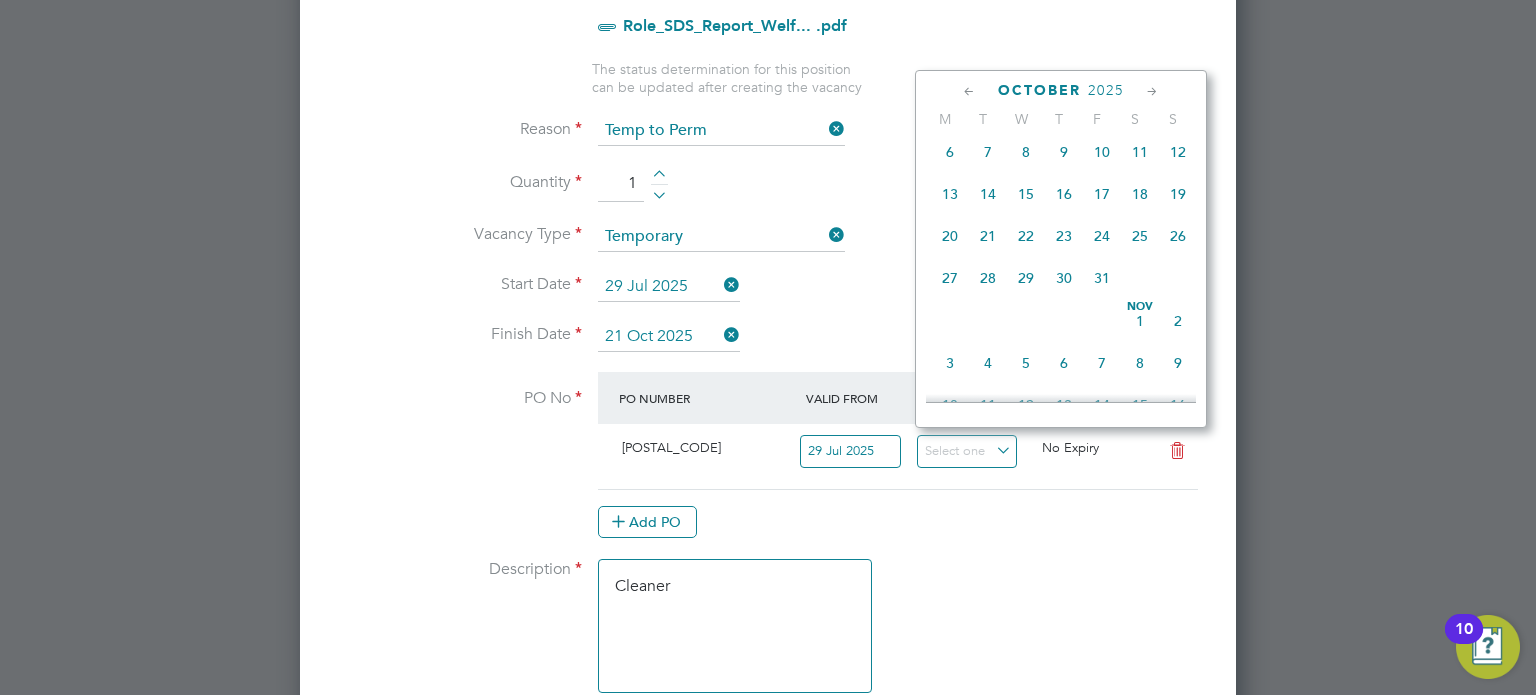 click on "21" 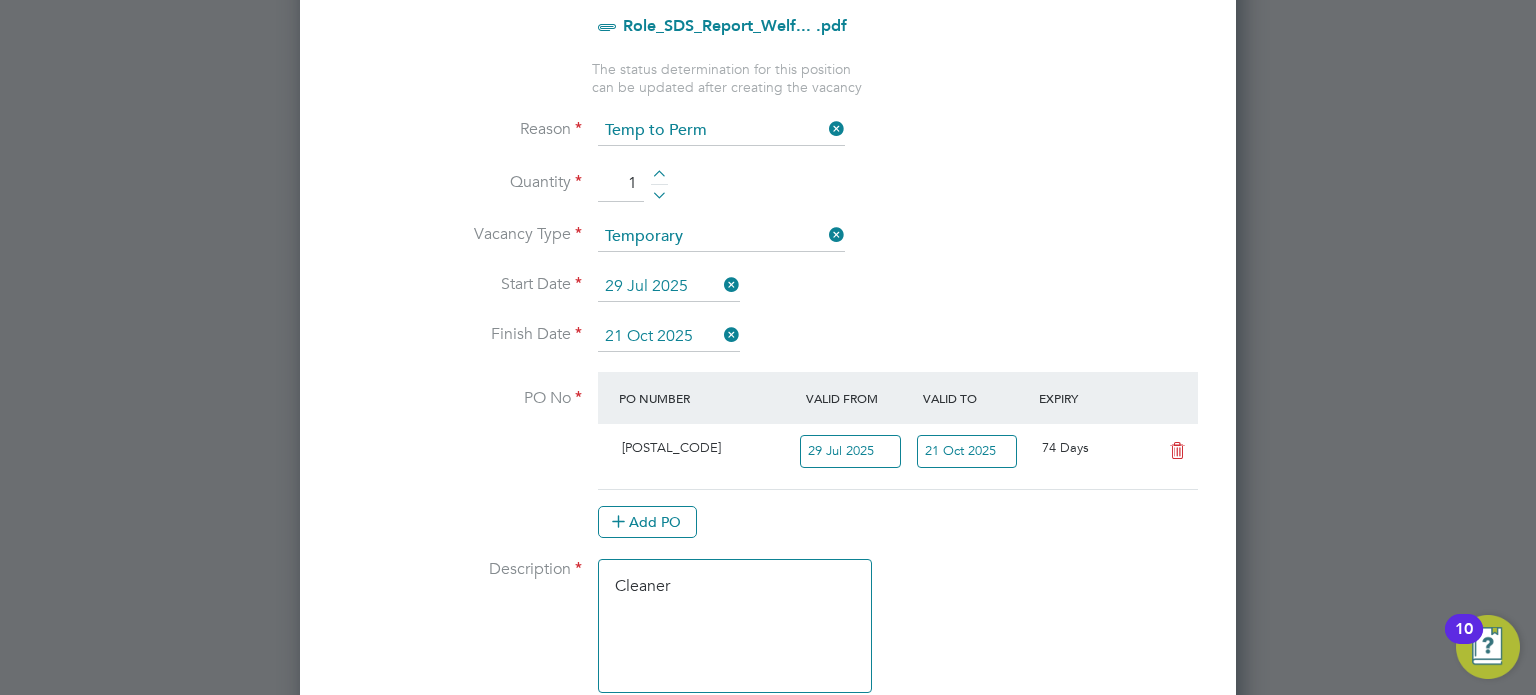 click on "Description   Cleaner" at bounding box center [768, 636] 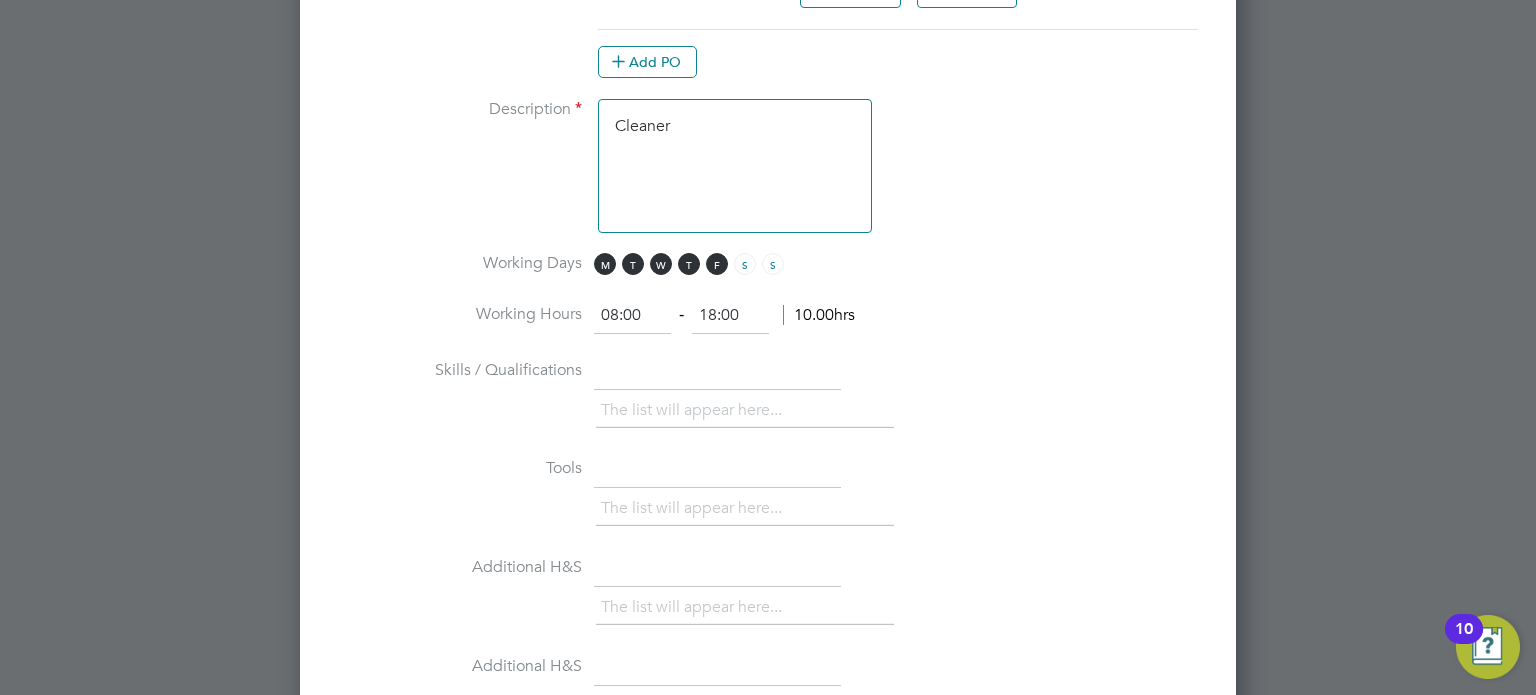 scroll, scrollTop: 1599, scrollLeft: 0, axis: vertical 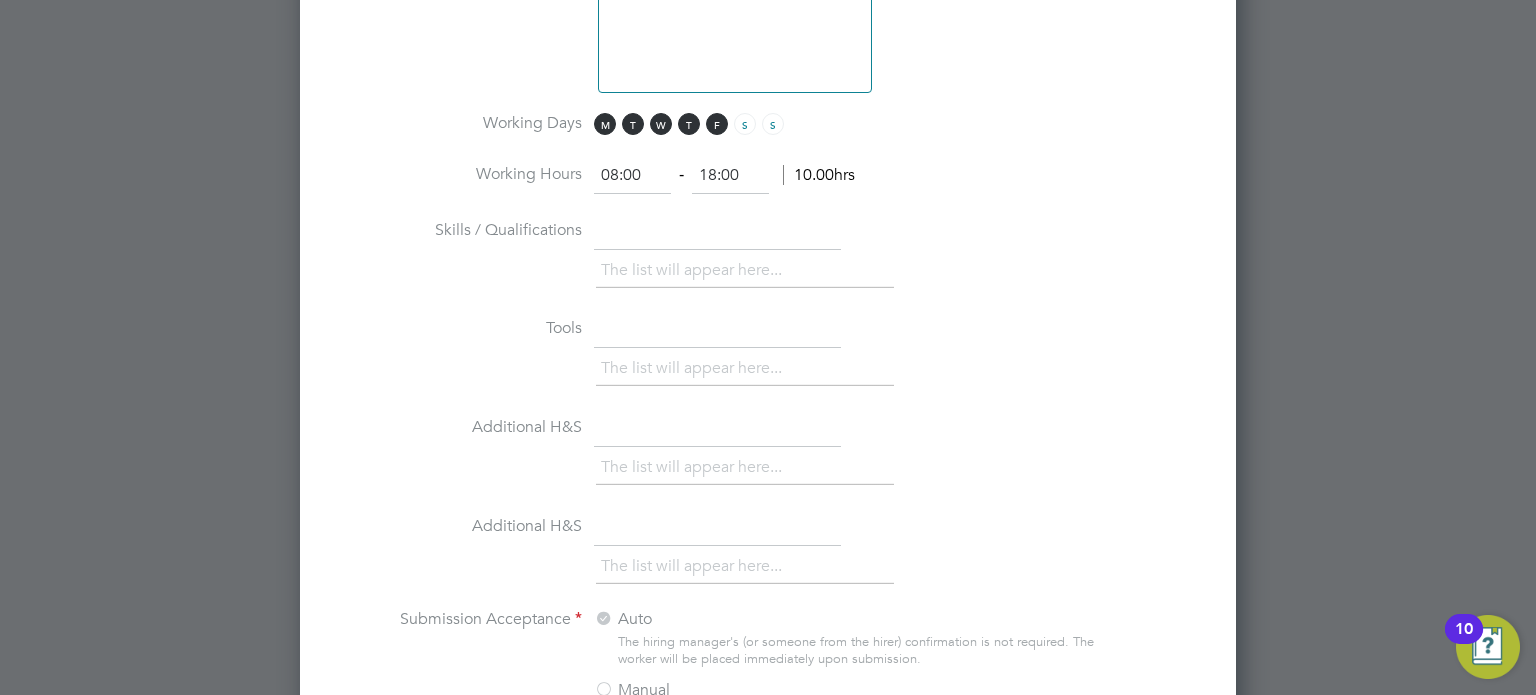 click on "Additional H&S The list will appear here..." at bounding box center (768, 460) 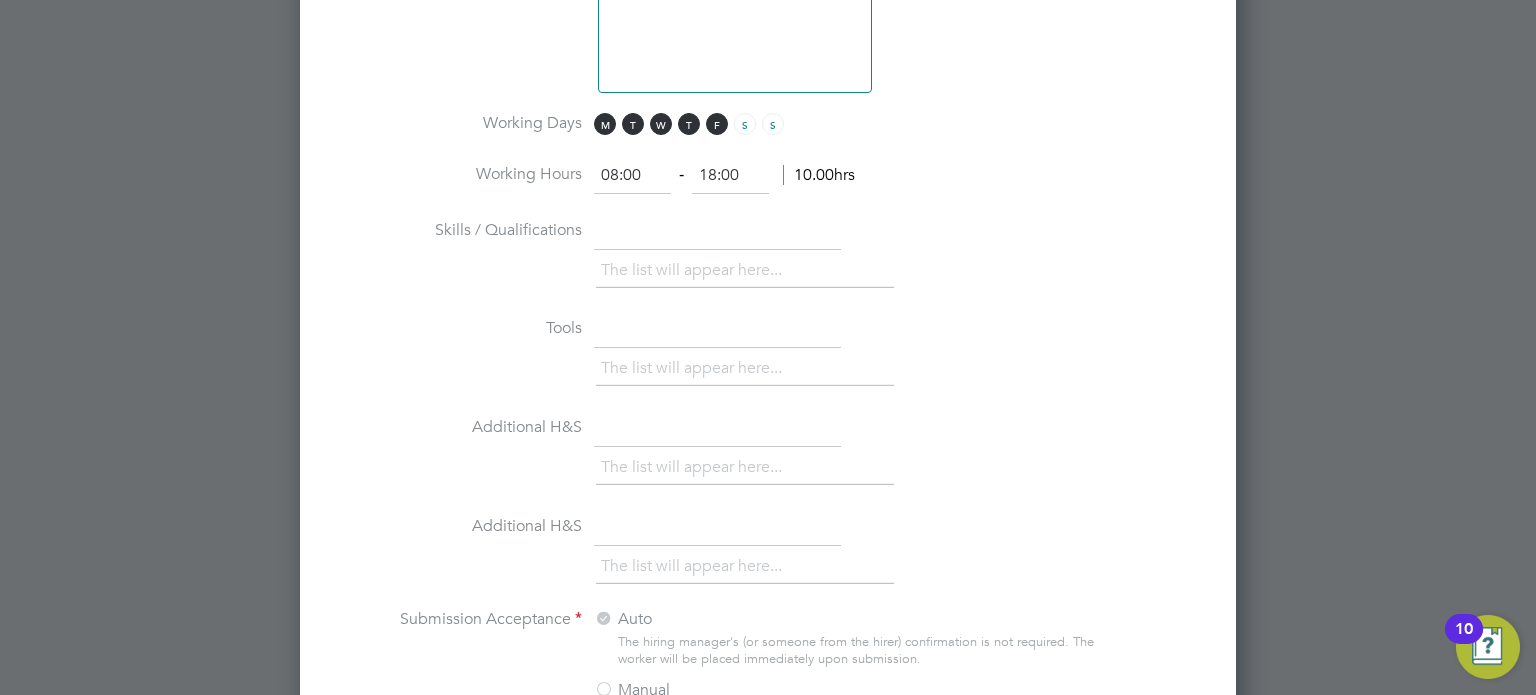 scroll, scrollTop: 2299, scrollLeft: 0, axis: vertical 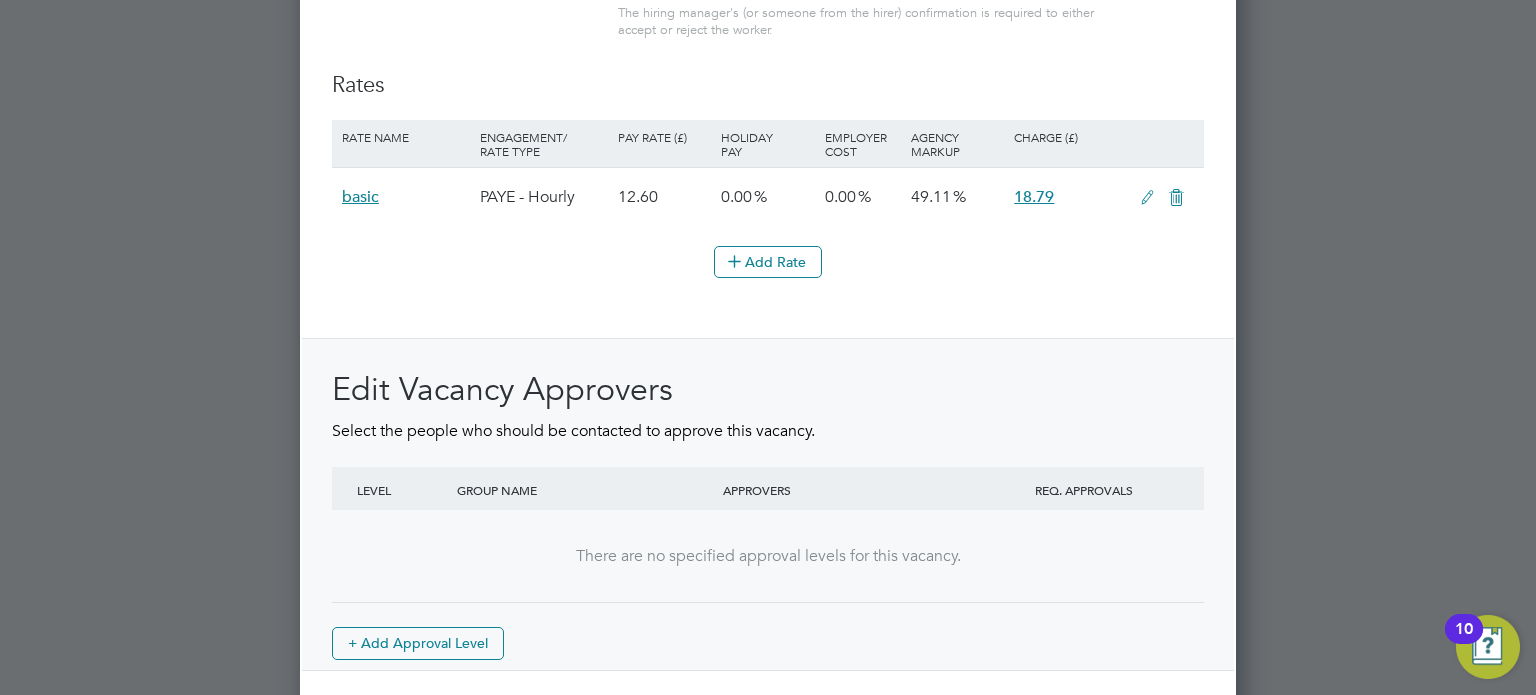 click at bounding box center [1147, 198] 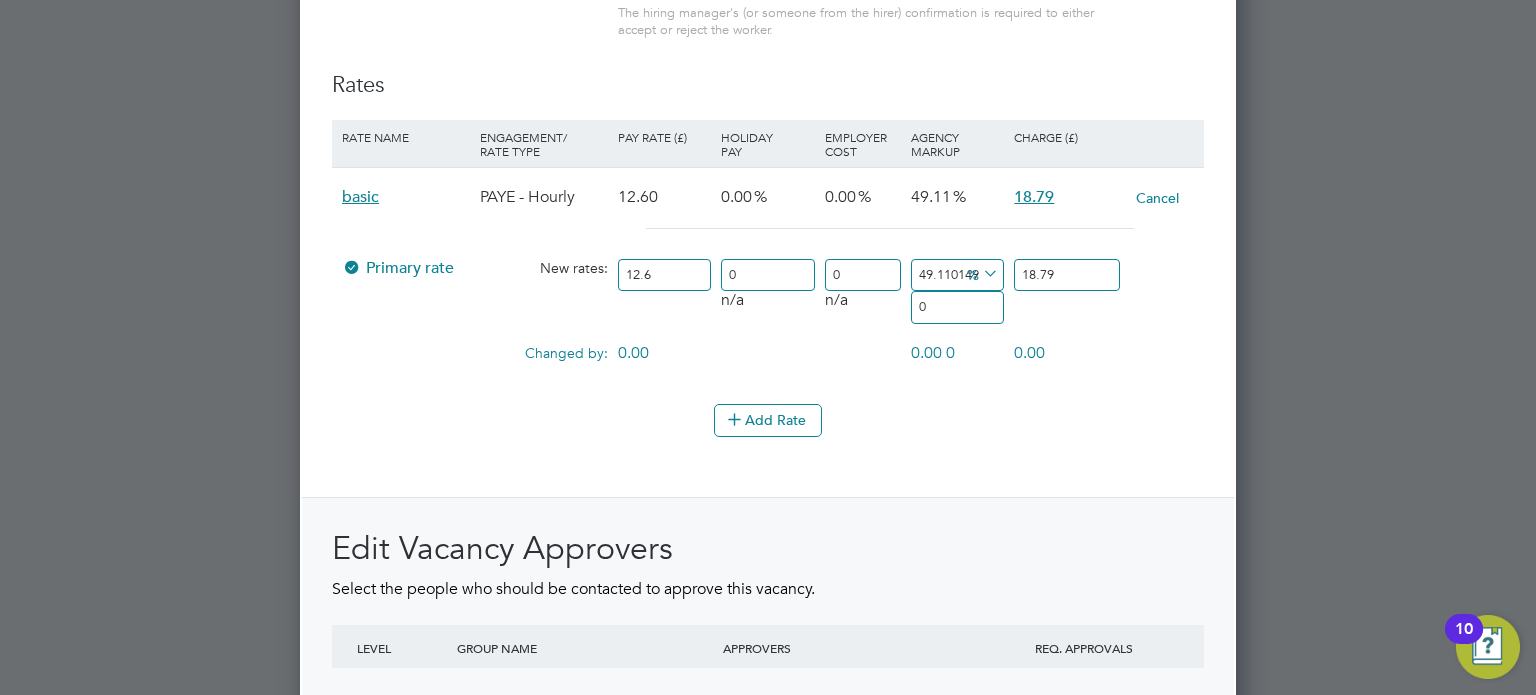 scroll, scrollTop: 10, scrollLeft: 10, axis: both 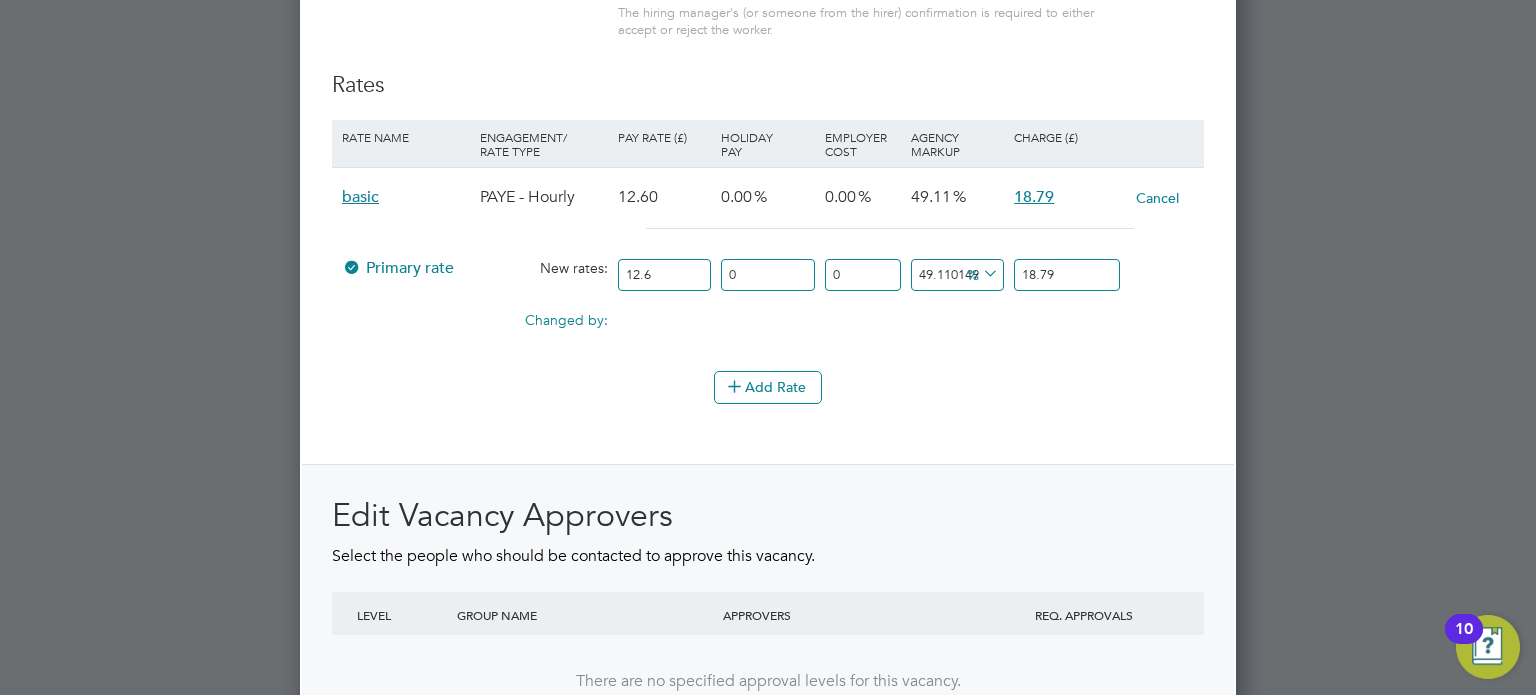 click on "18.79" at bounding box center [1067, 275] 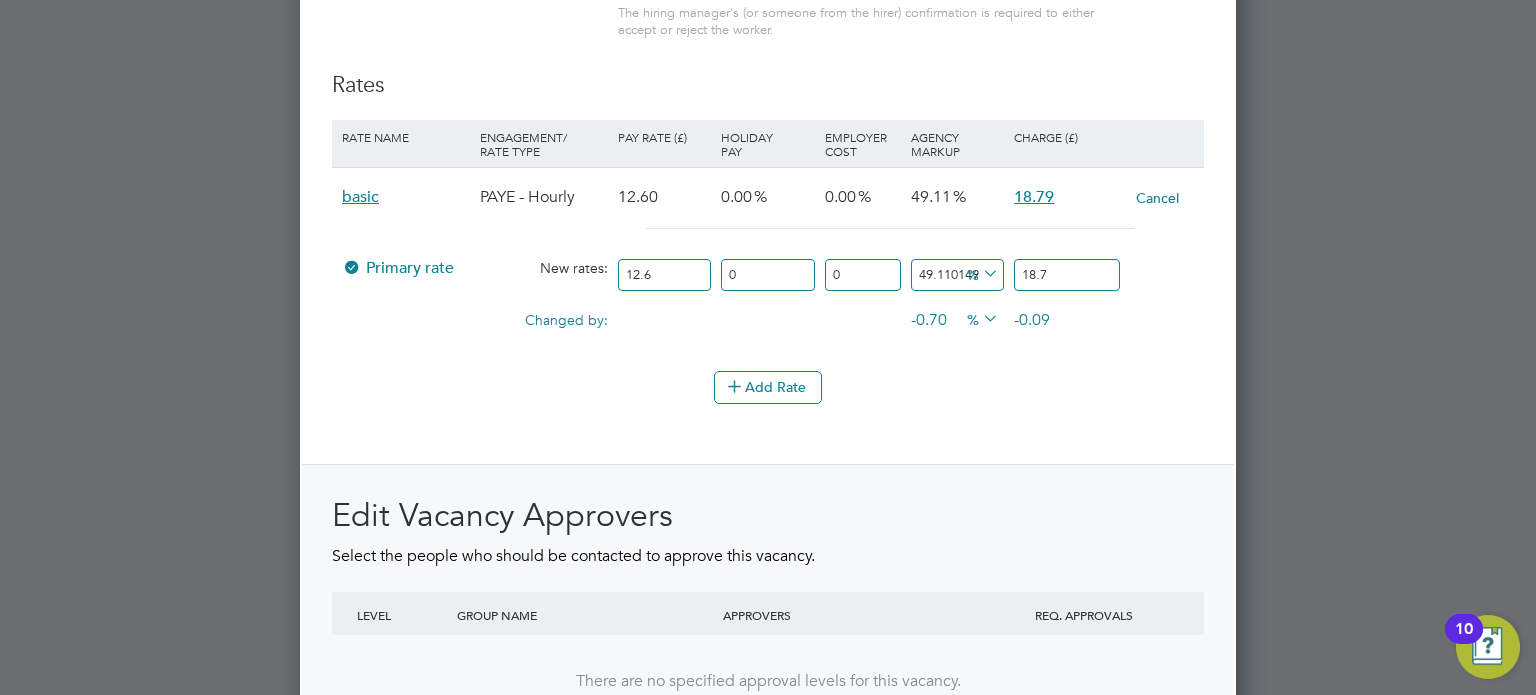 type on "48.492063492063494" 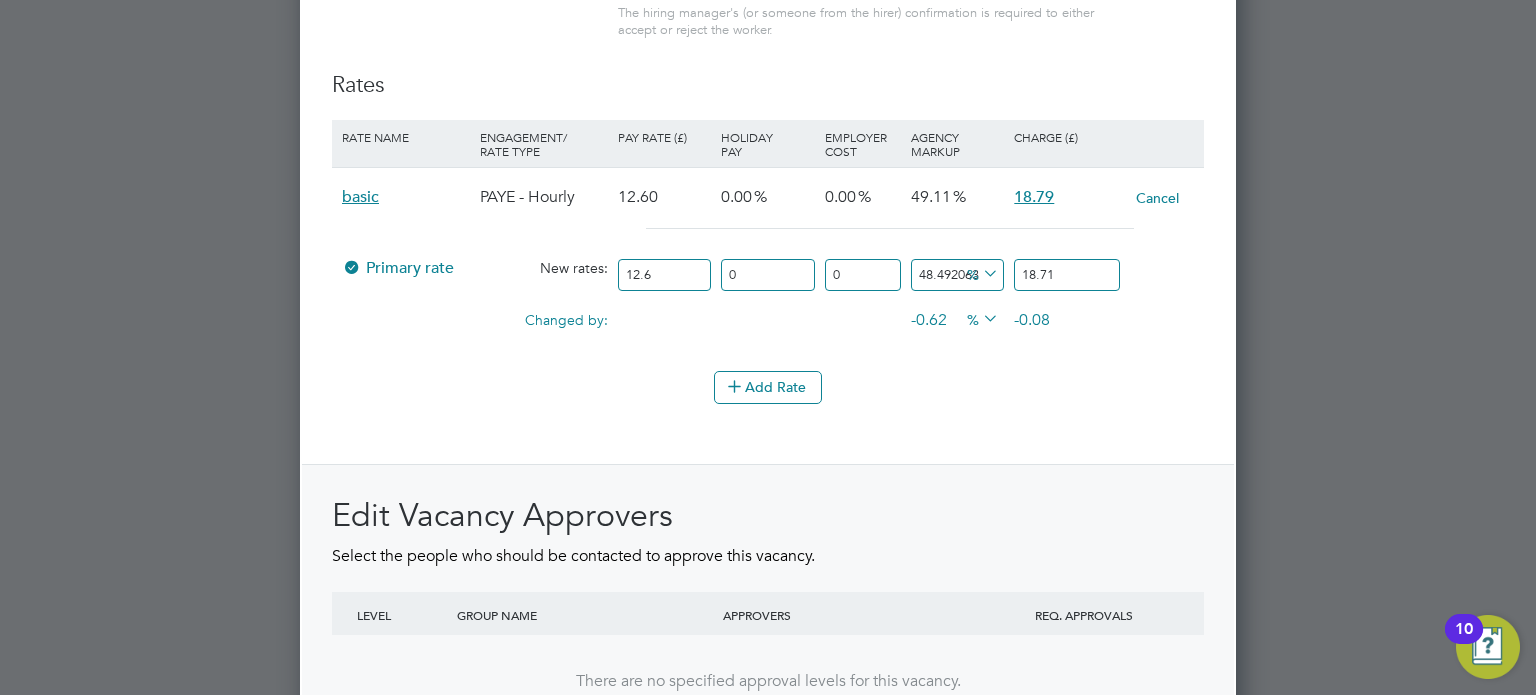 type on "18.71" 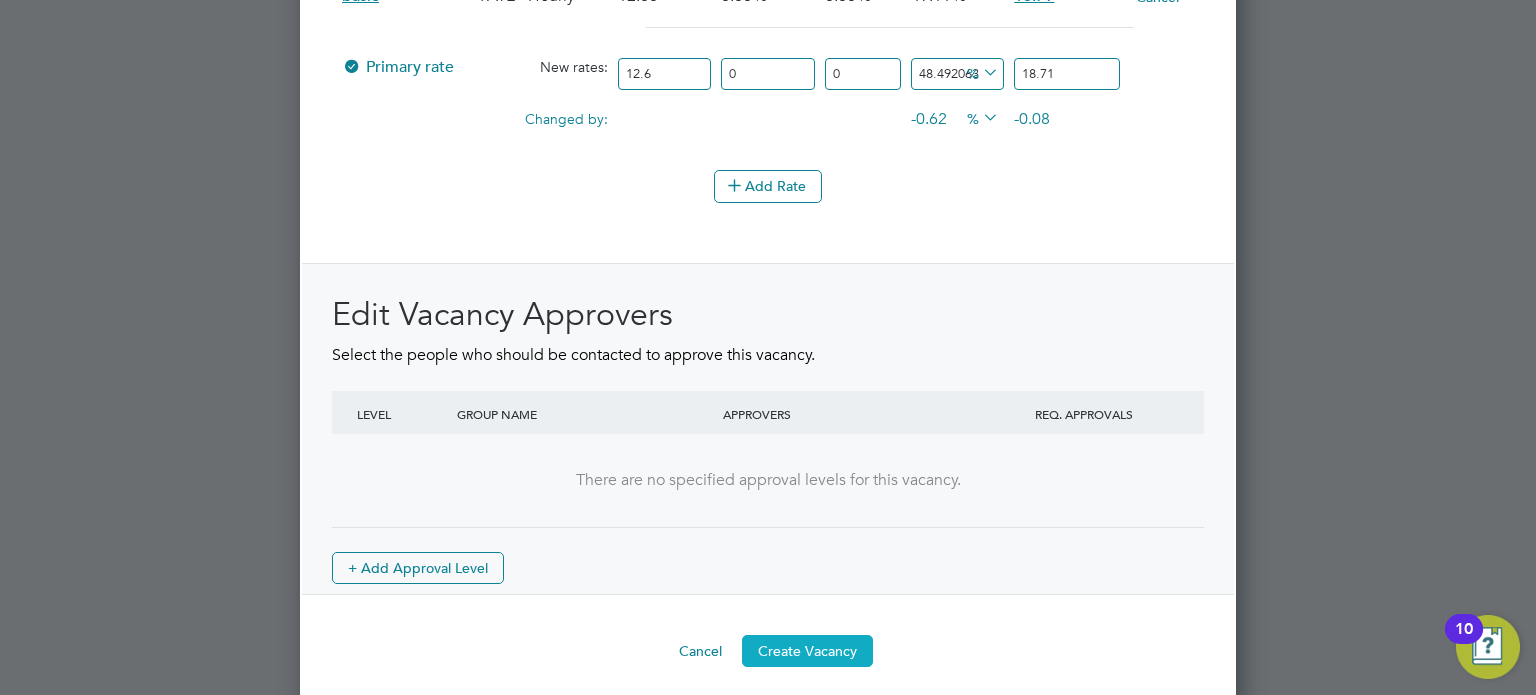 click on "Create Vacancy" at bounding box center [807, 651] 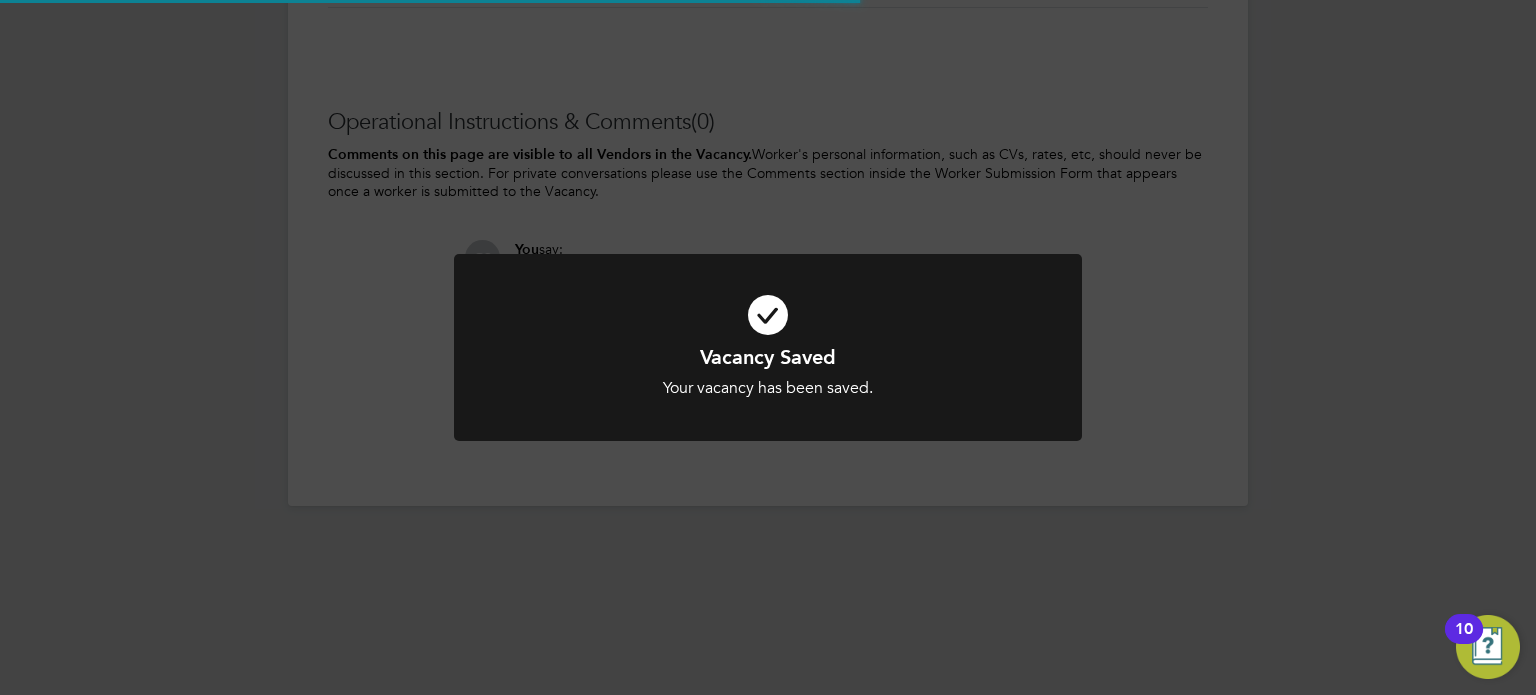 scroll, scrollTop: 136, scrollLeft: 0, axis: vertical 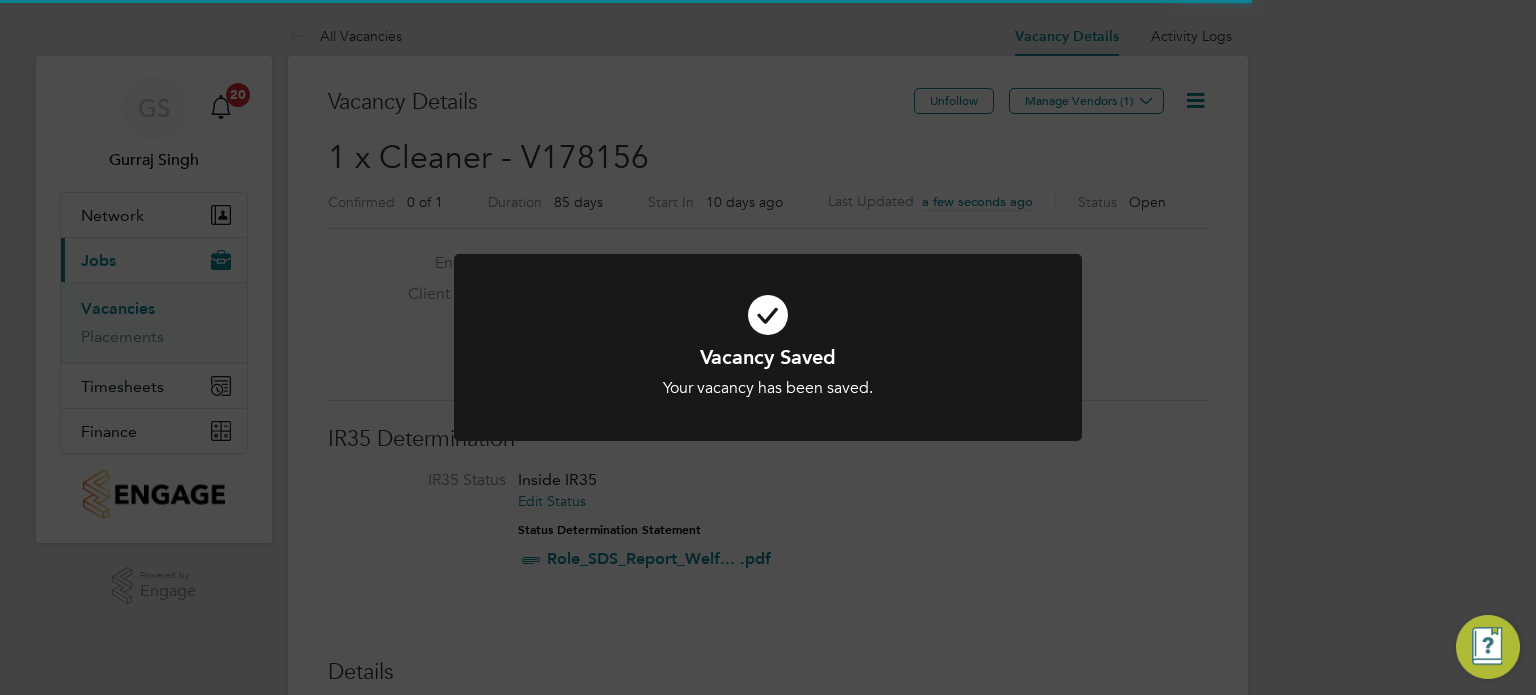click on "Vacancy Saved Your vacancy has been saved. Cancel Okay" 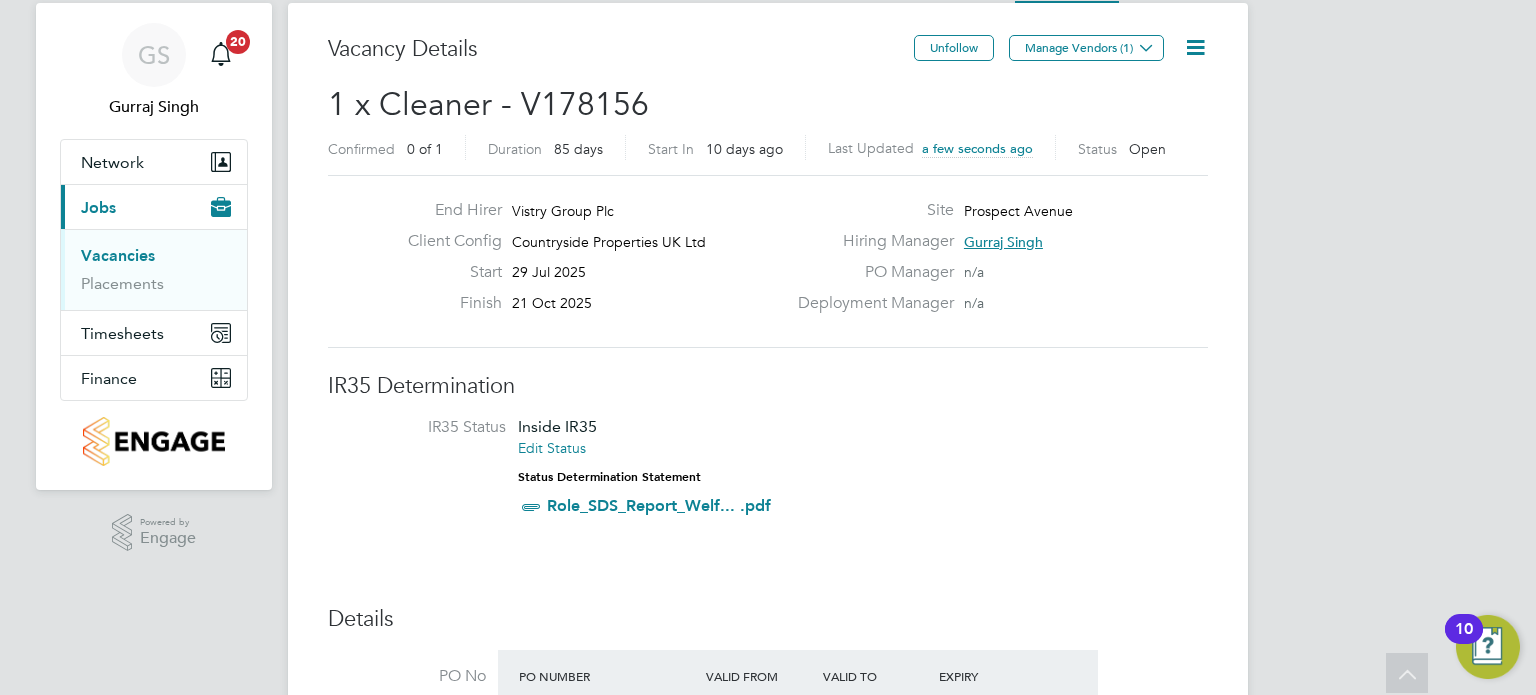 scroll, scrollTop: 0, scrollLeft: 0, axis: both 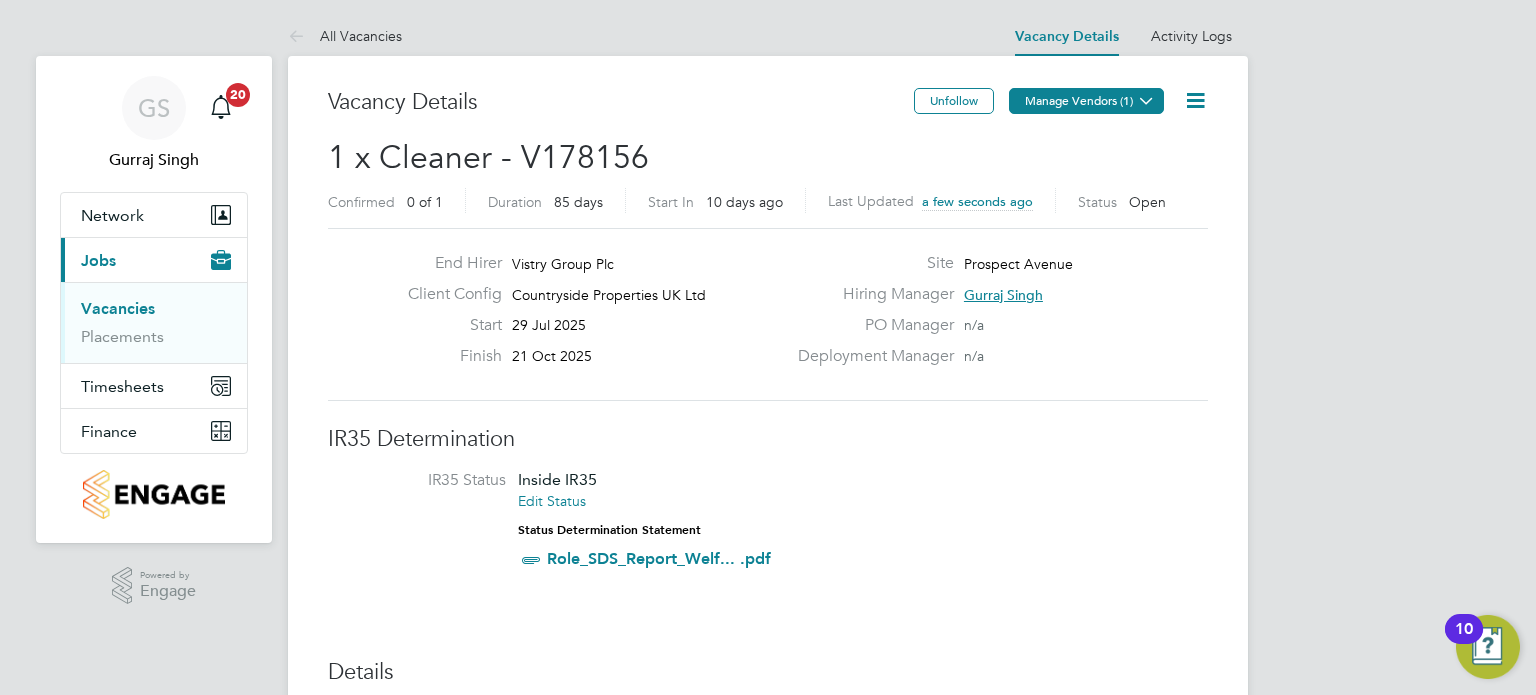 click on "Manage Vendors (1)" 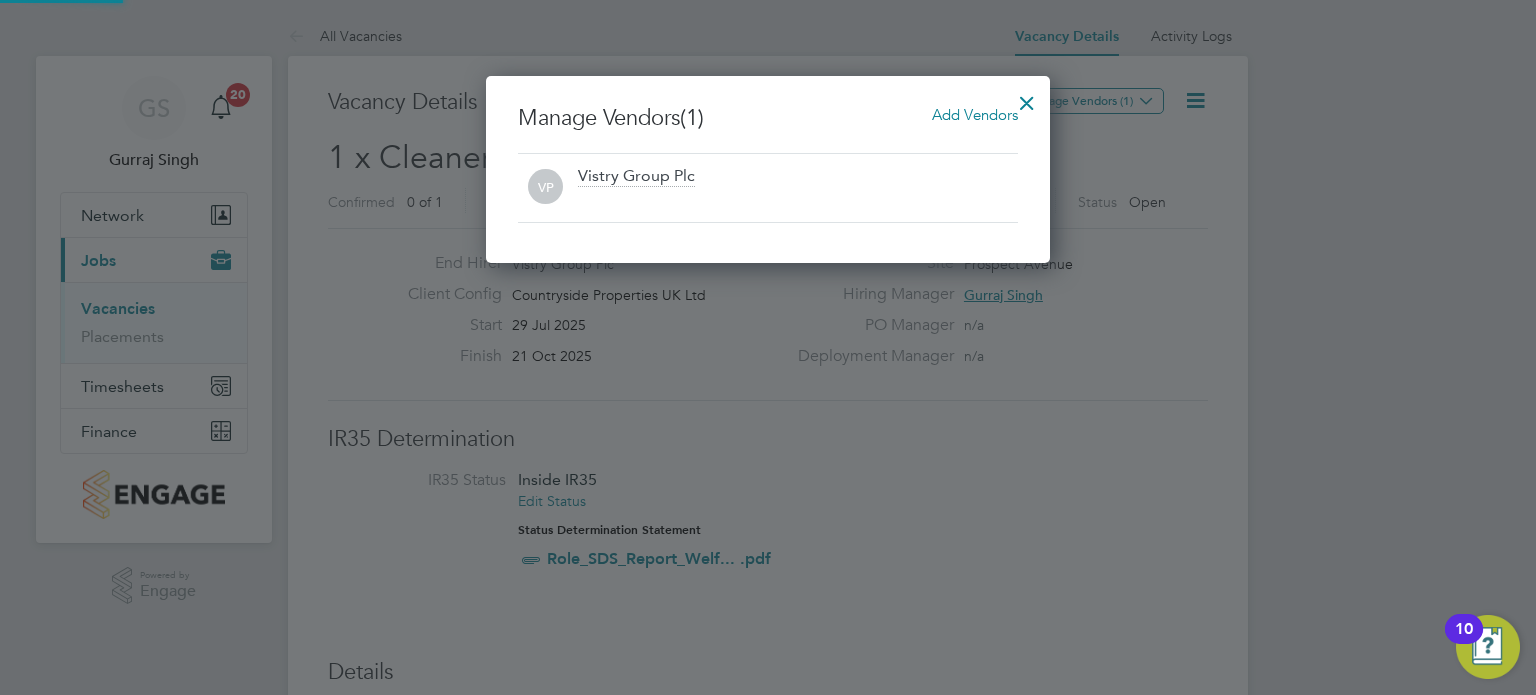 scroll, scrollTop: 9, scrollLeft: 10, axis: both 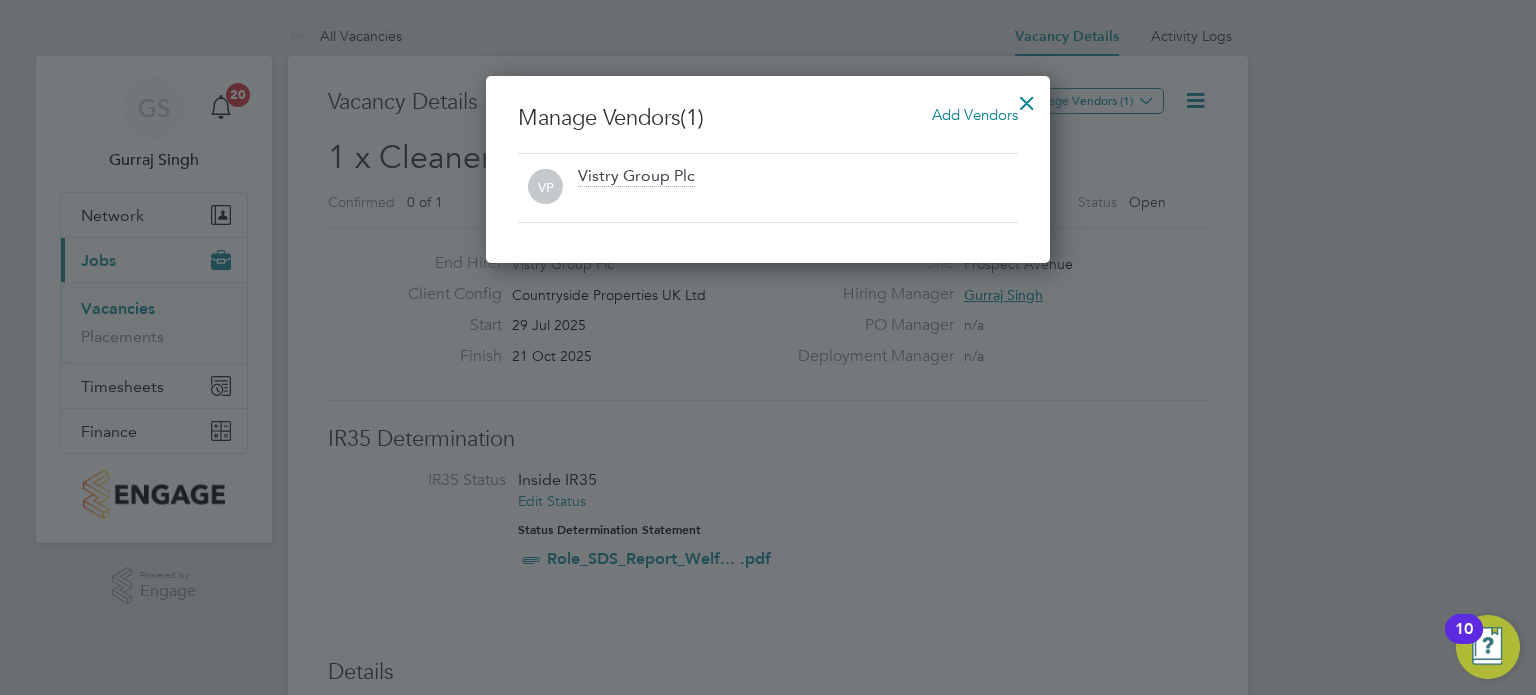 click on "Add Vendors" at bounding box center (975, 114) 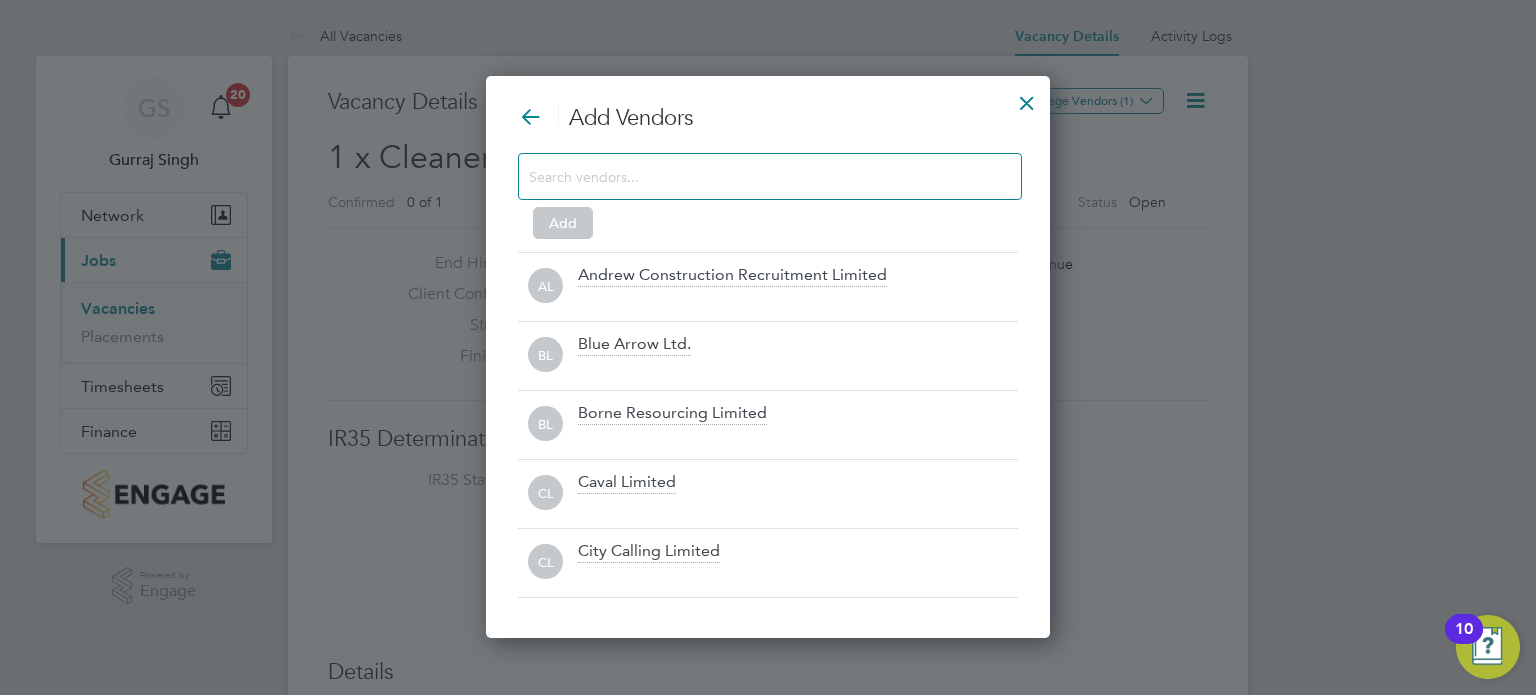 click at bounding box center [754, 176] 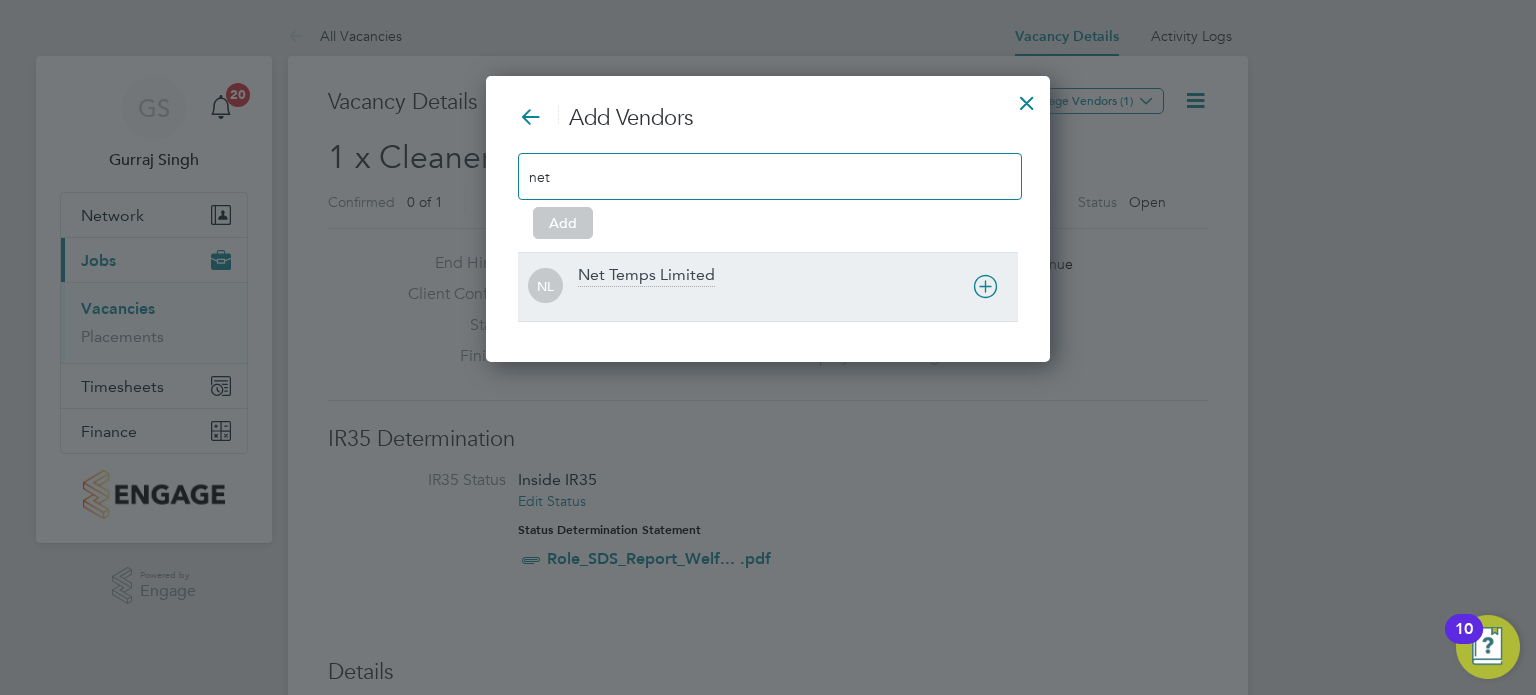 type on "net" 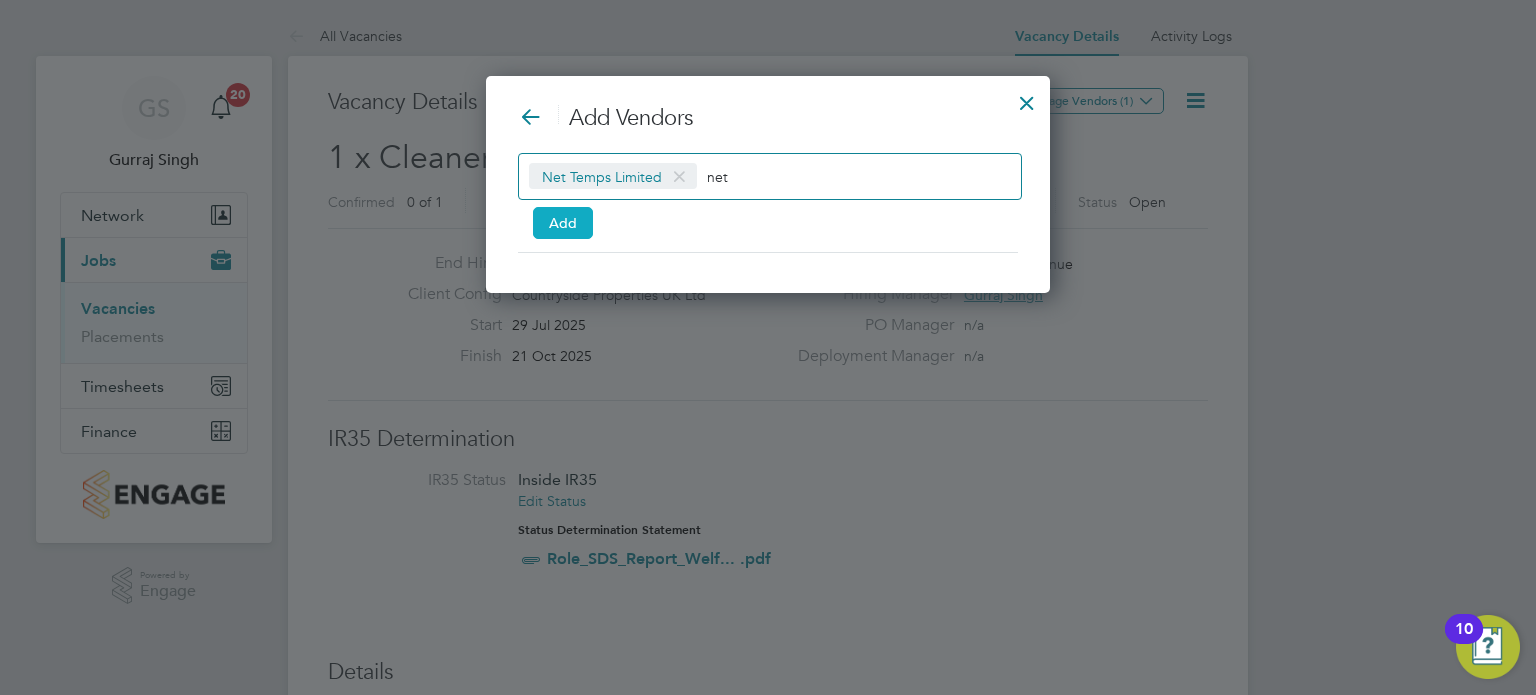 click on "Add" at bounding box center [563, 223] 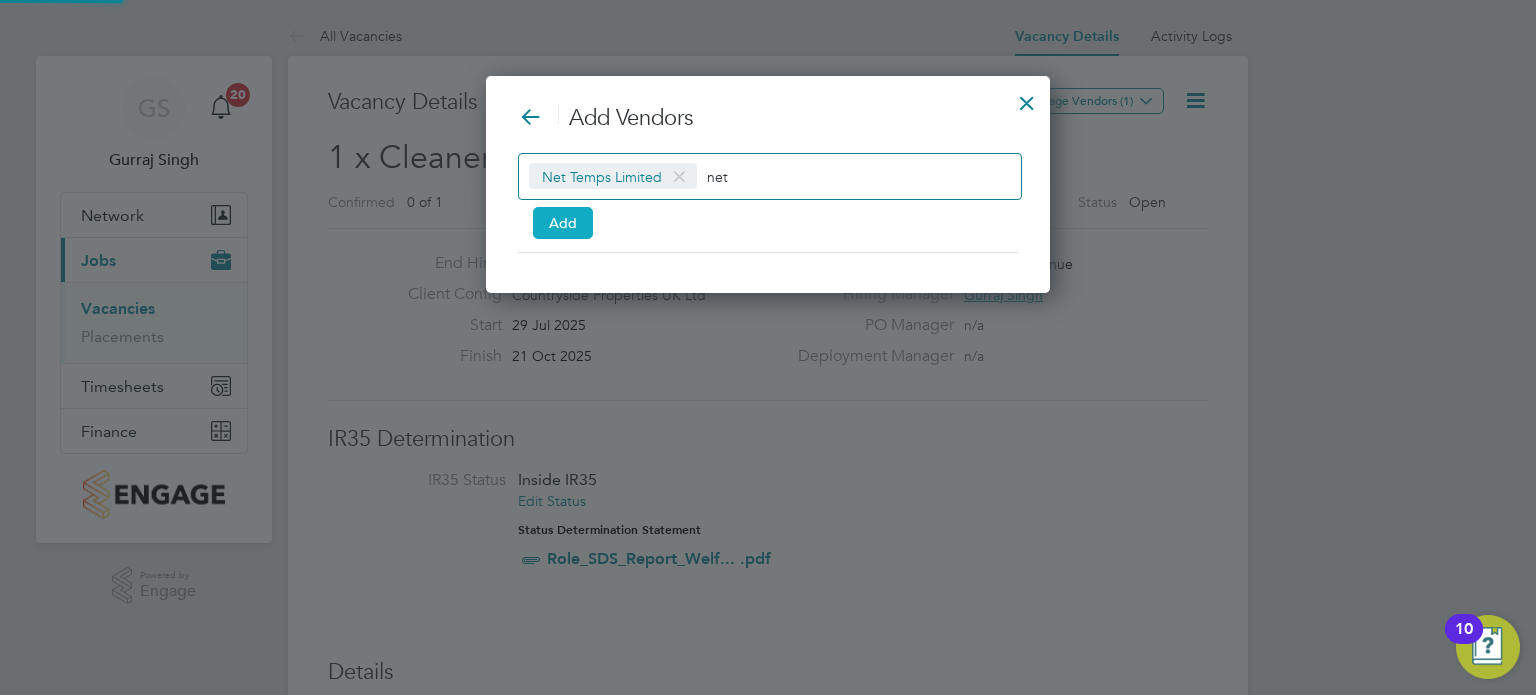 scroll, scrollTop: 10, scrollLeft: 10, axis: both 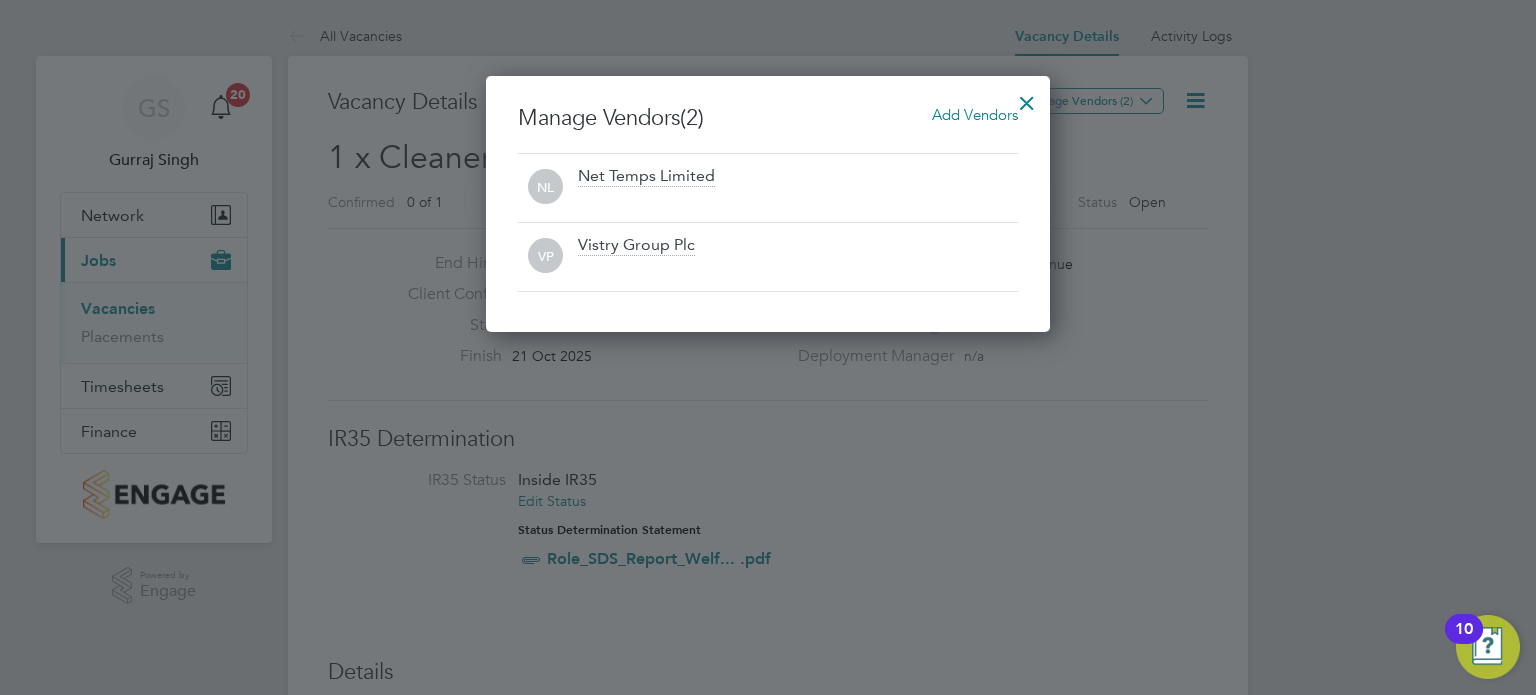 click at bounding box center [1027, 98] 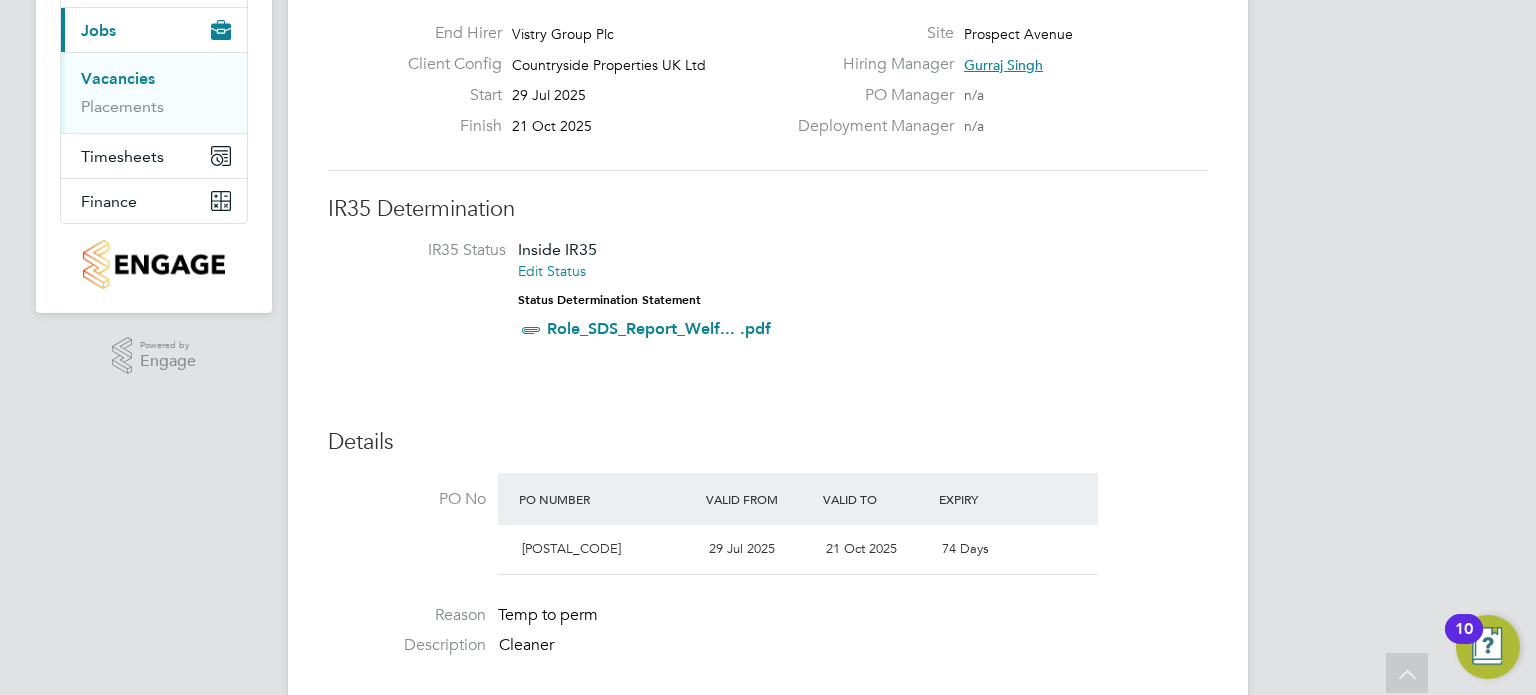 scroll, scrollTop: 0, scrollLeft: 0, axis: both 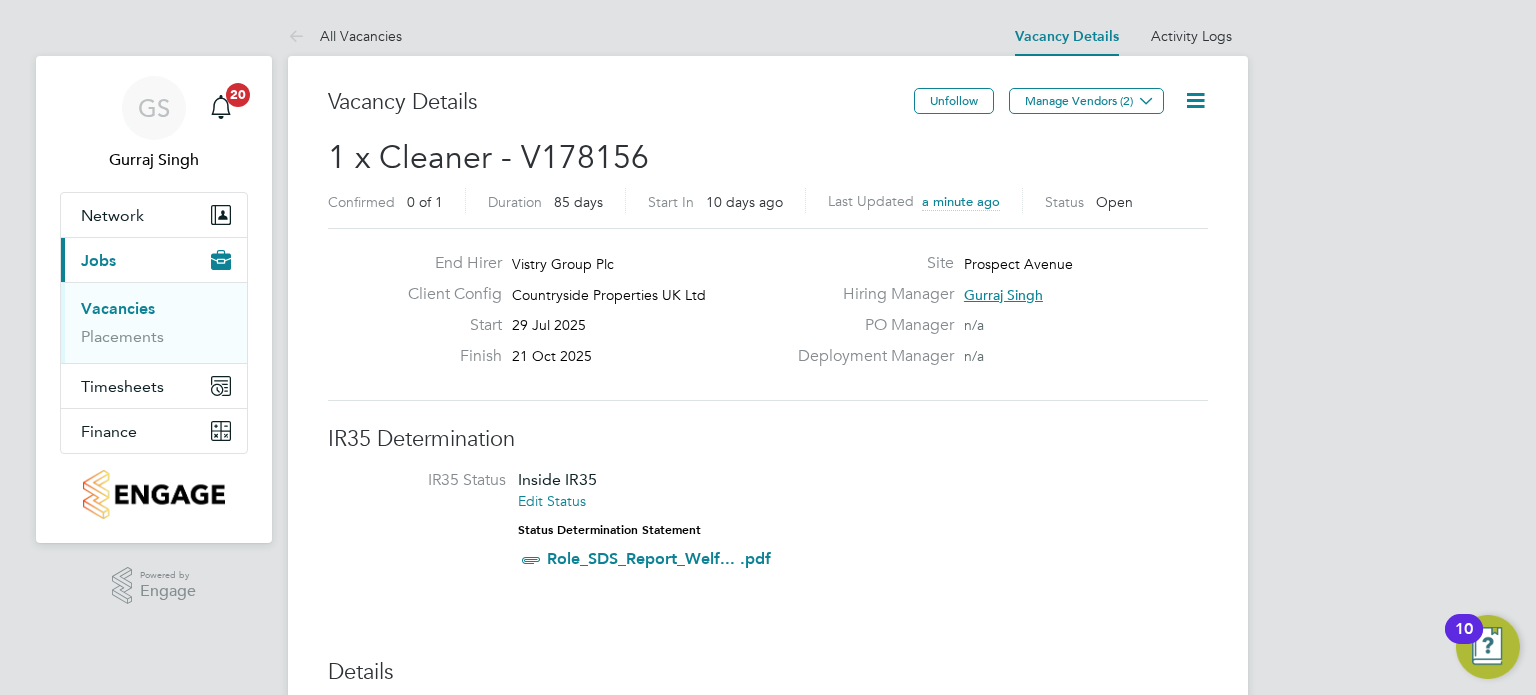 click on "IR35 Status Inside IR35 Edit Status Status Determination Statement   Role_SDS_Report_Welf... .pdf" at bounding box center [768, 524] 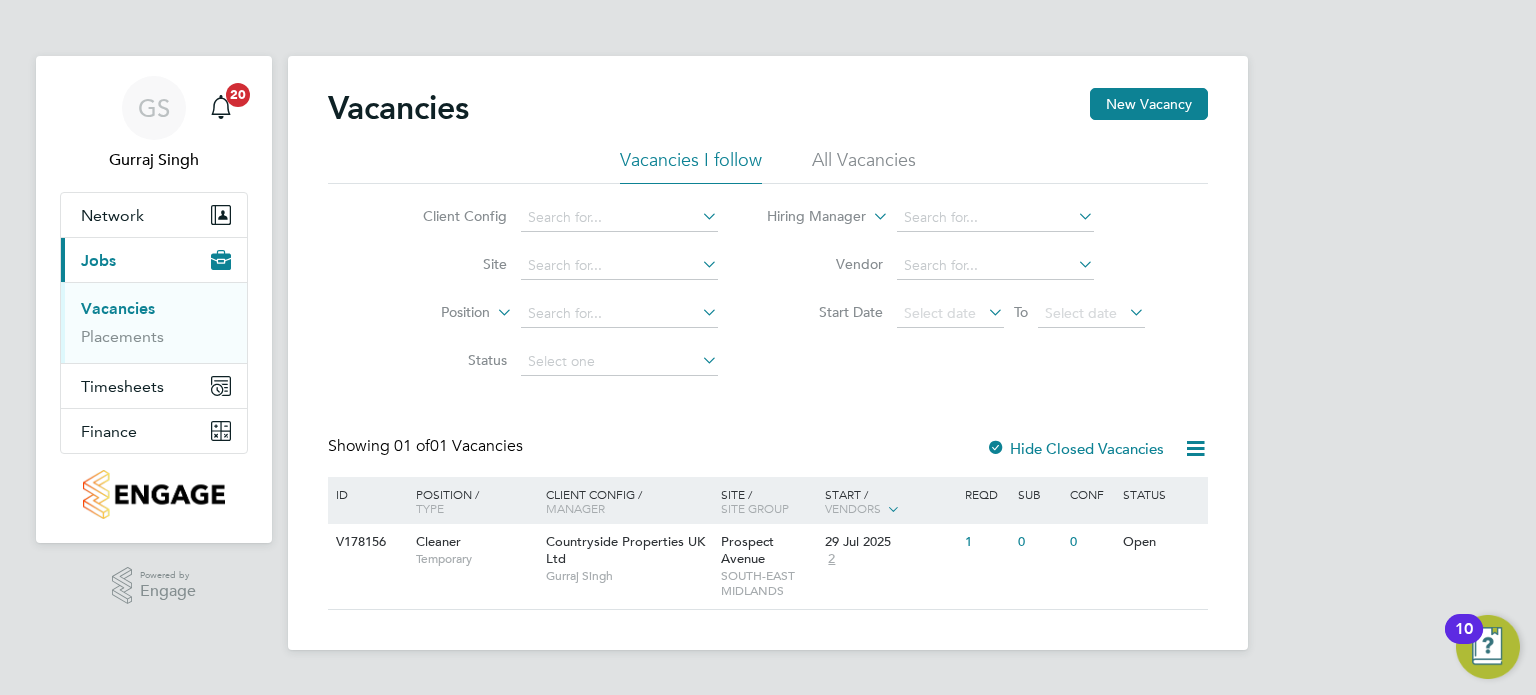 scroll, scrollTop: 0, scrollLeft: 0, axis: both 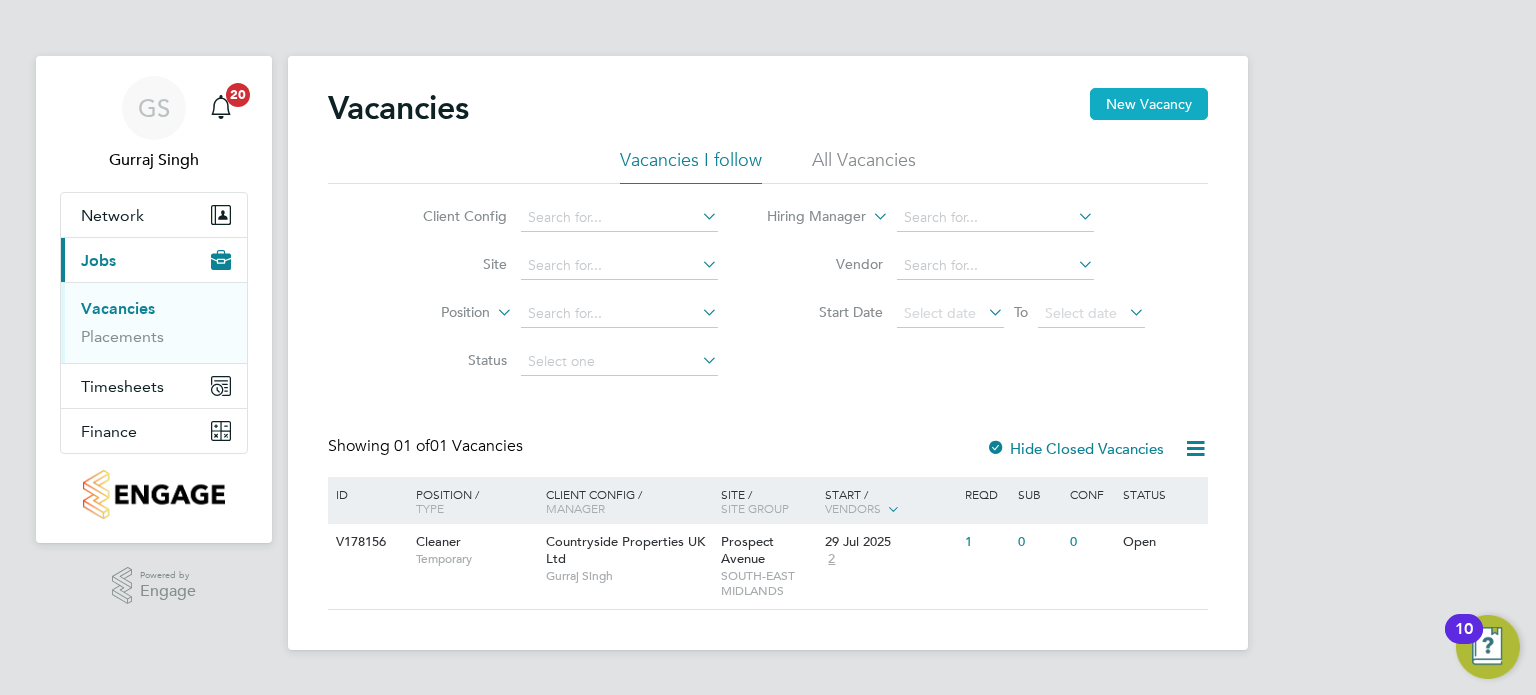 click on "New Vacancy" 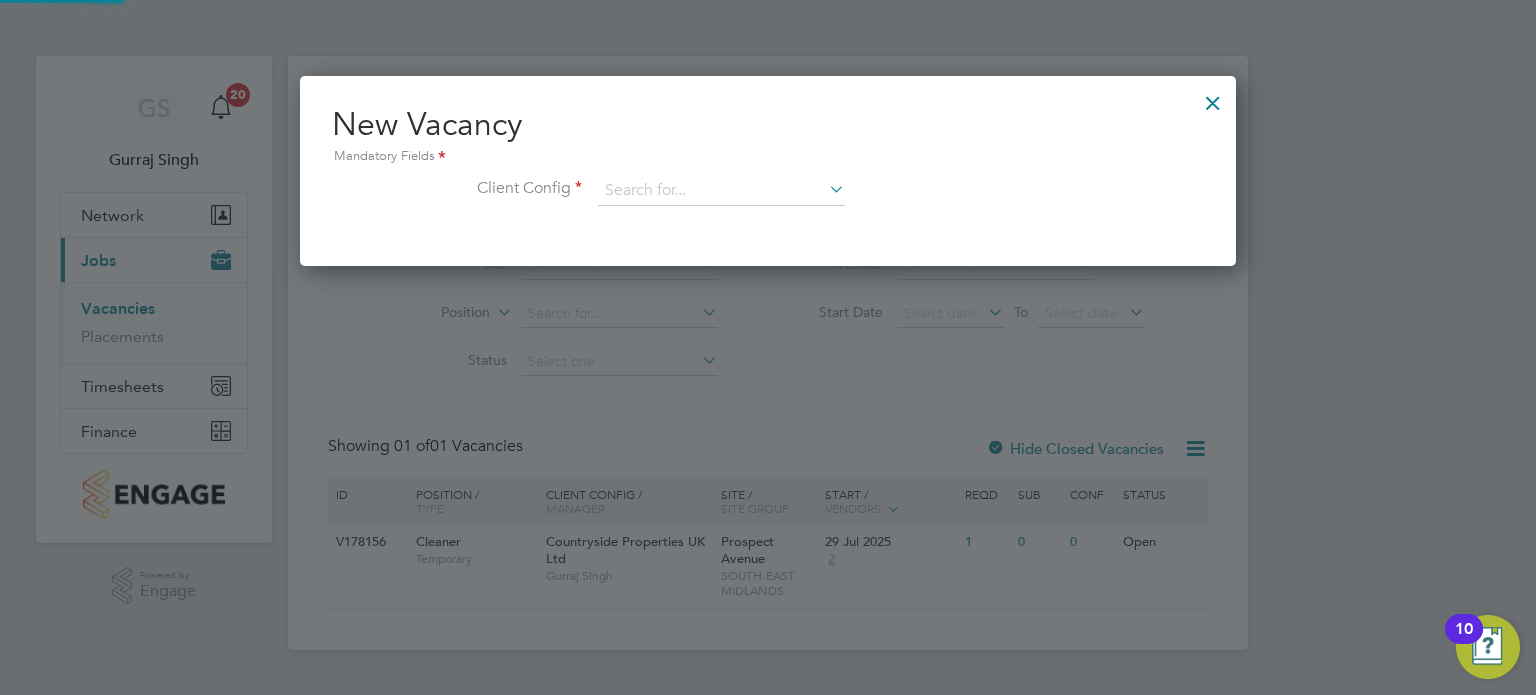 scroll, scrollTop: 10, scrollLeft: 10, axis: both 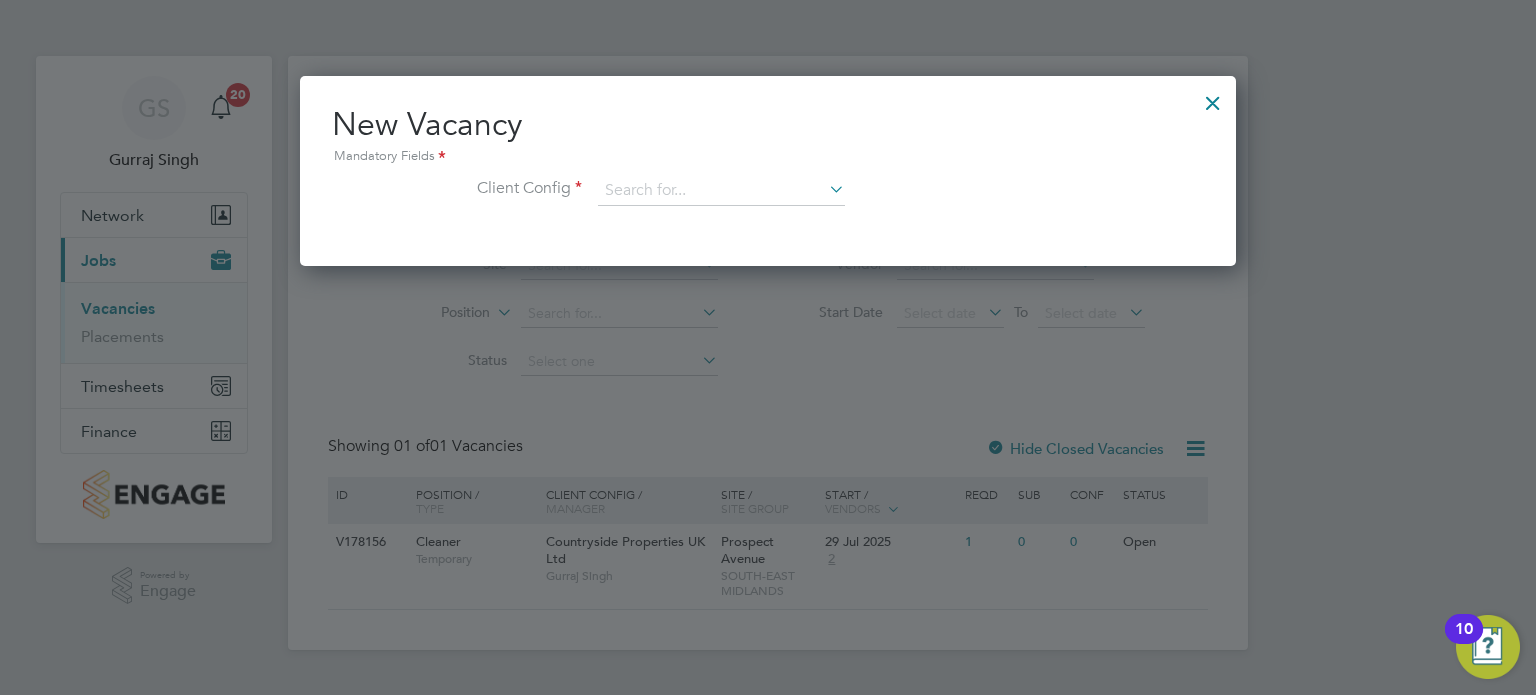 click on "Client Config" at bounding box center (768, 201) 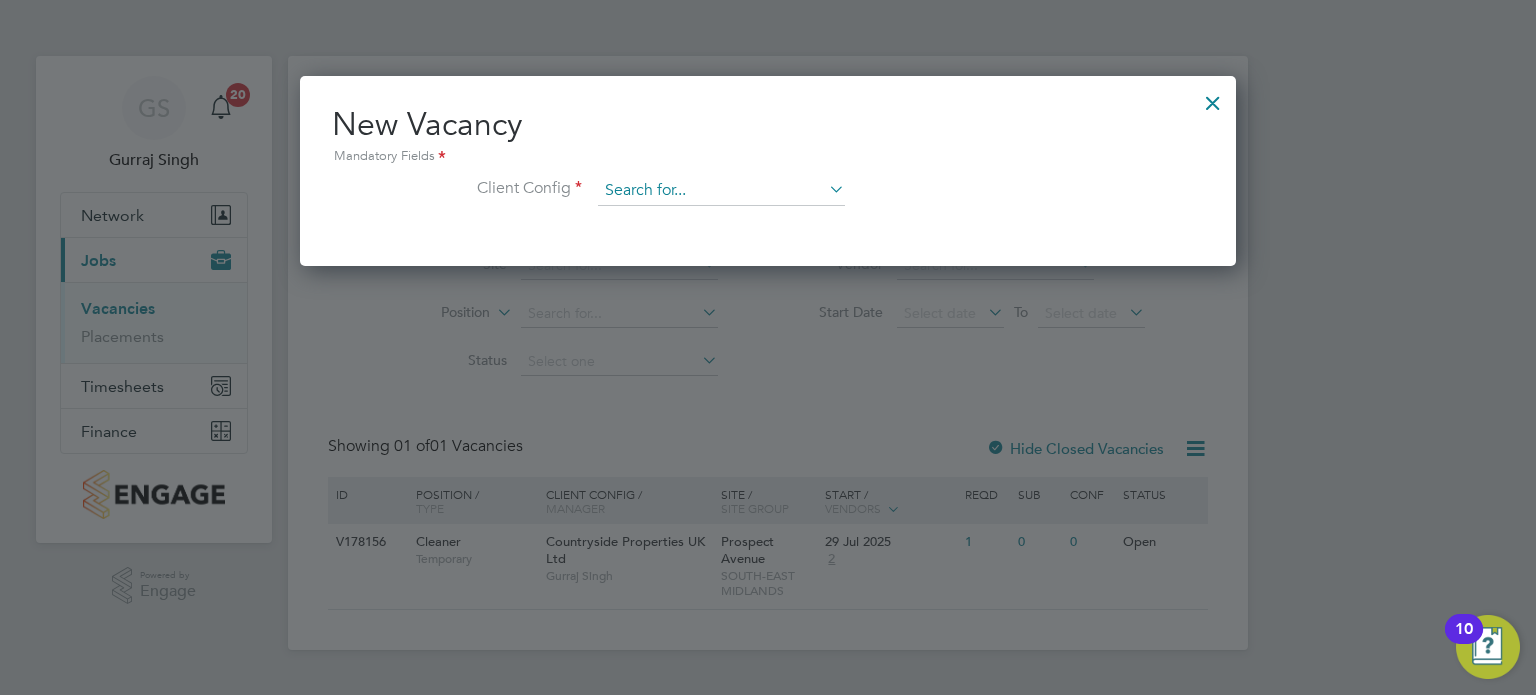 click at bounding box center (721, 191) 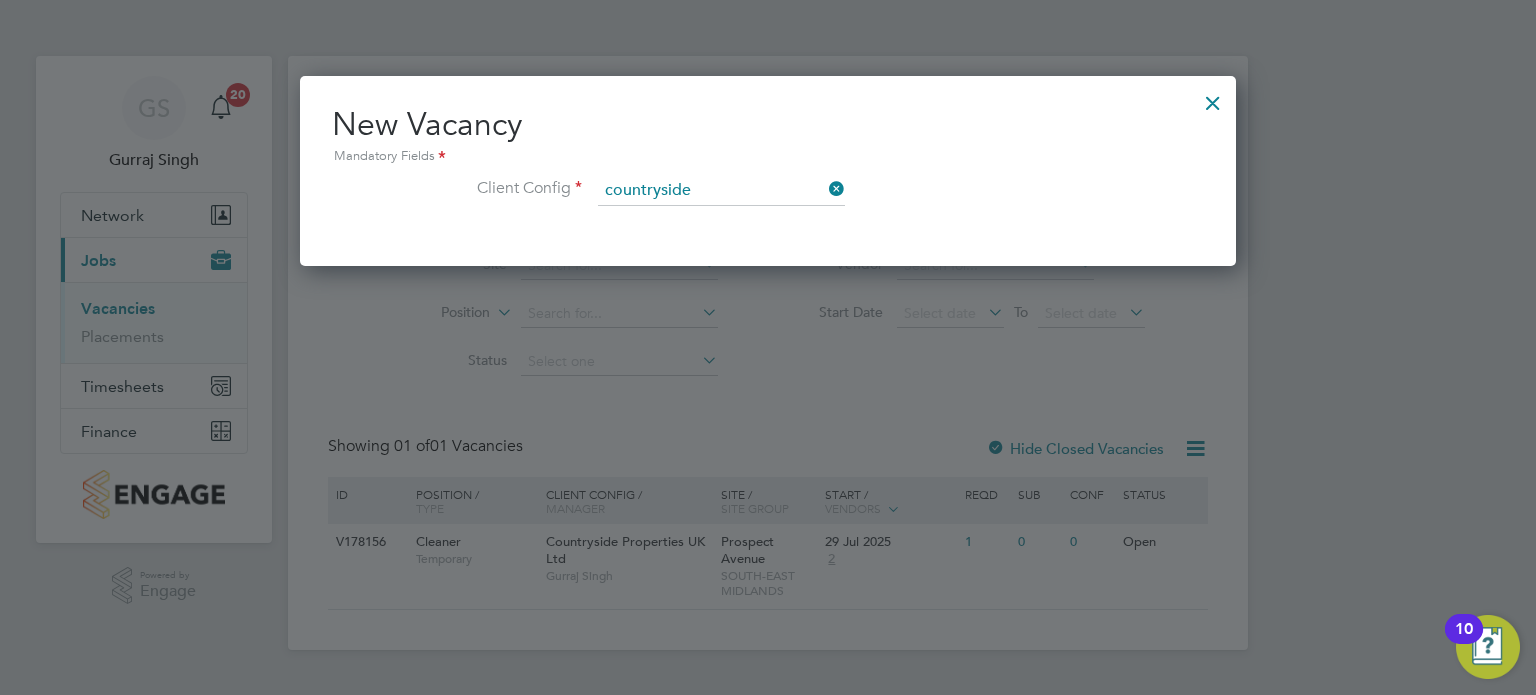 click on "Countryside  Properties UK Ltd" 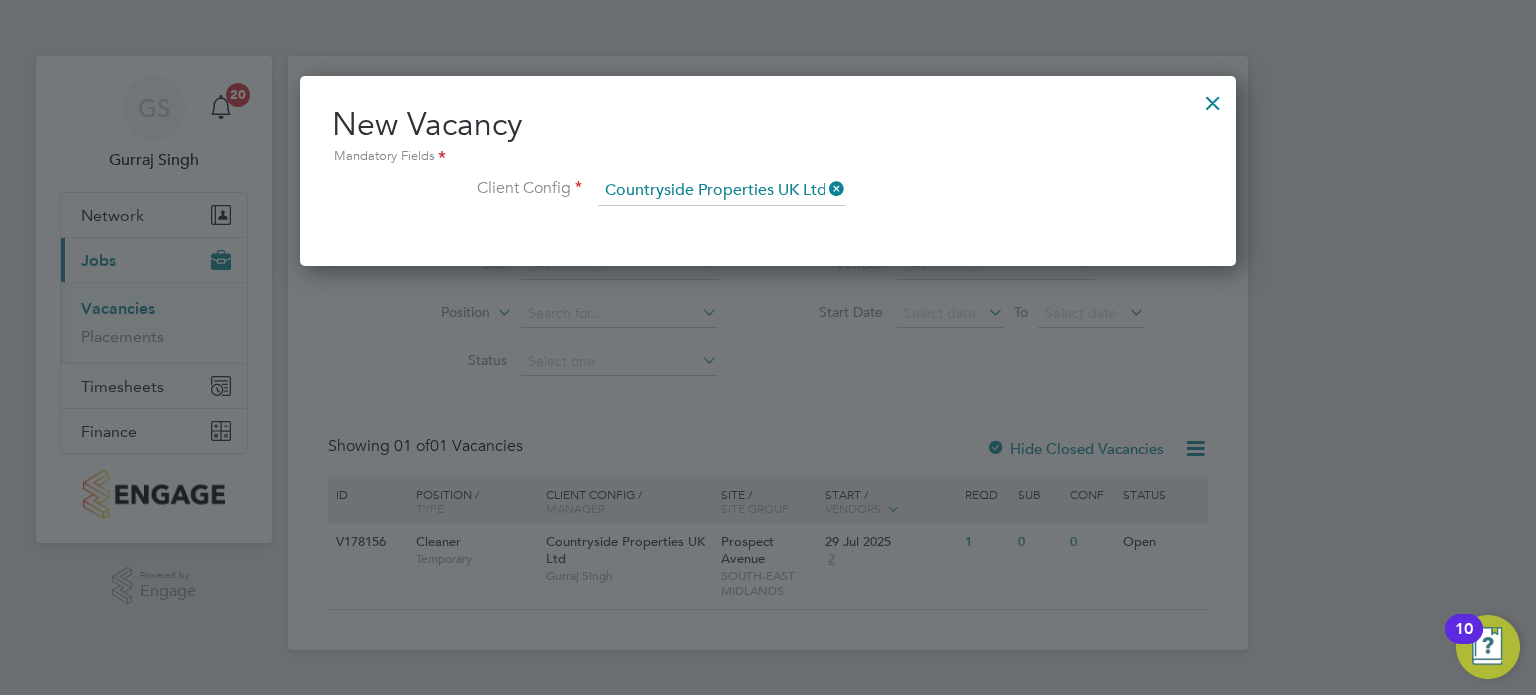 scroll, scrollTop: 11, scrollLeft: 10, axis: both 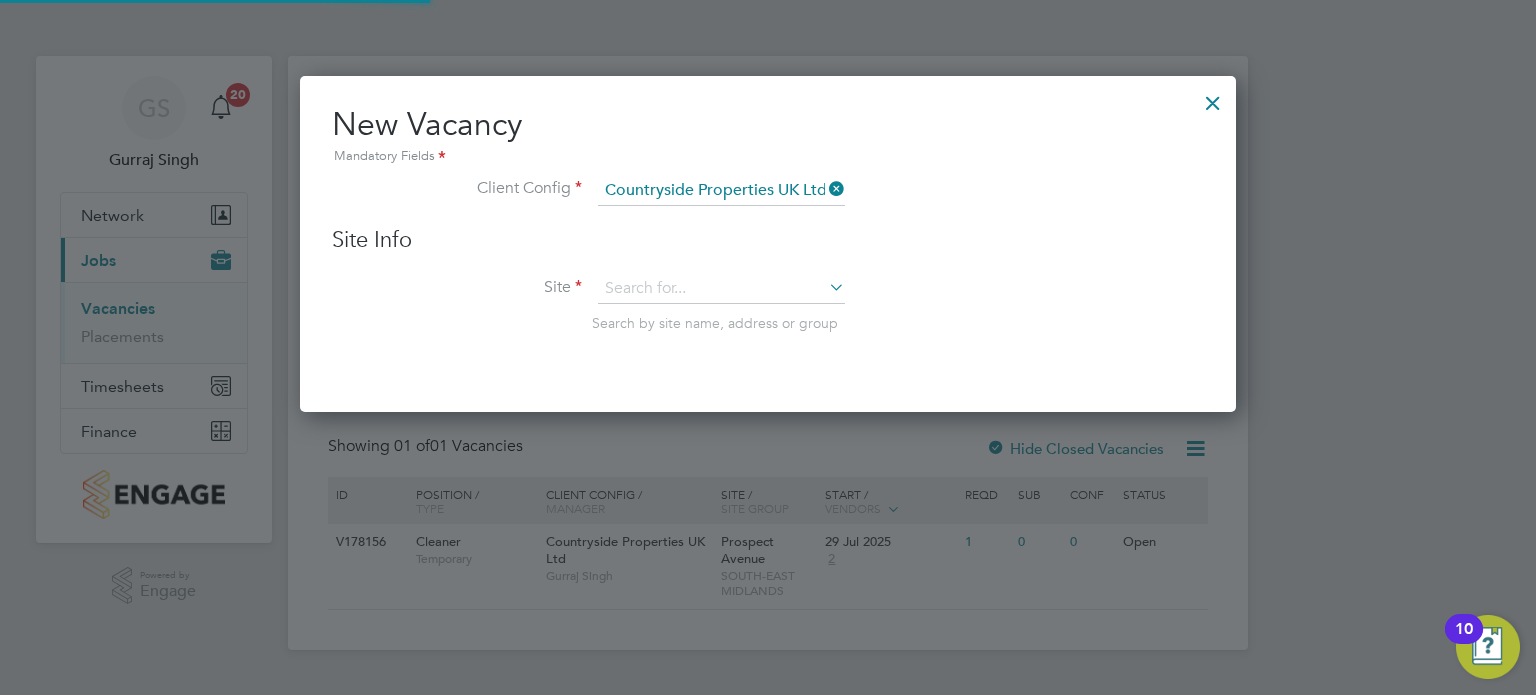 click on "Site   Search by site name, address or group" at bounding box center [768, 323] 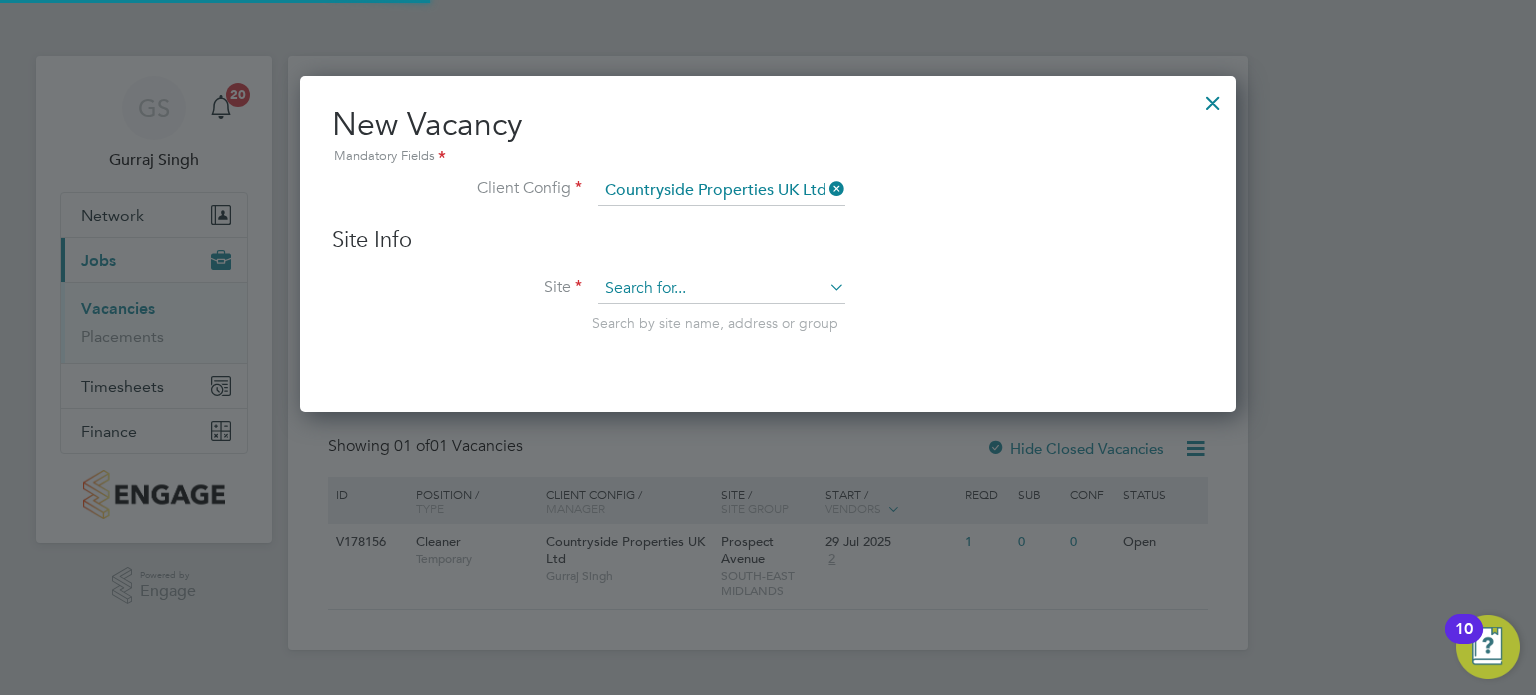 click at bounding box center (721, 289) 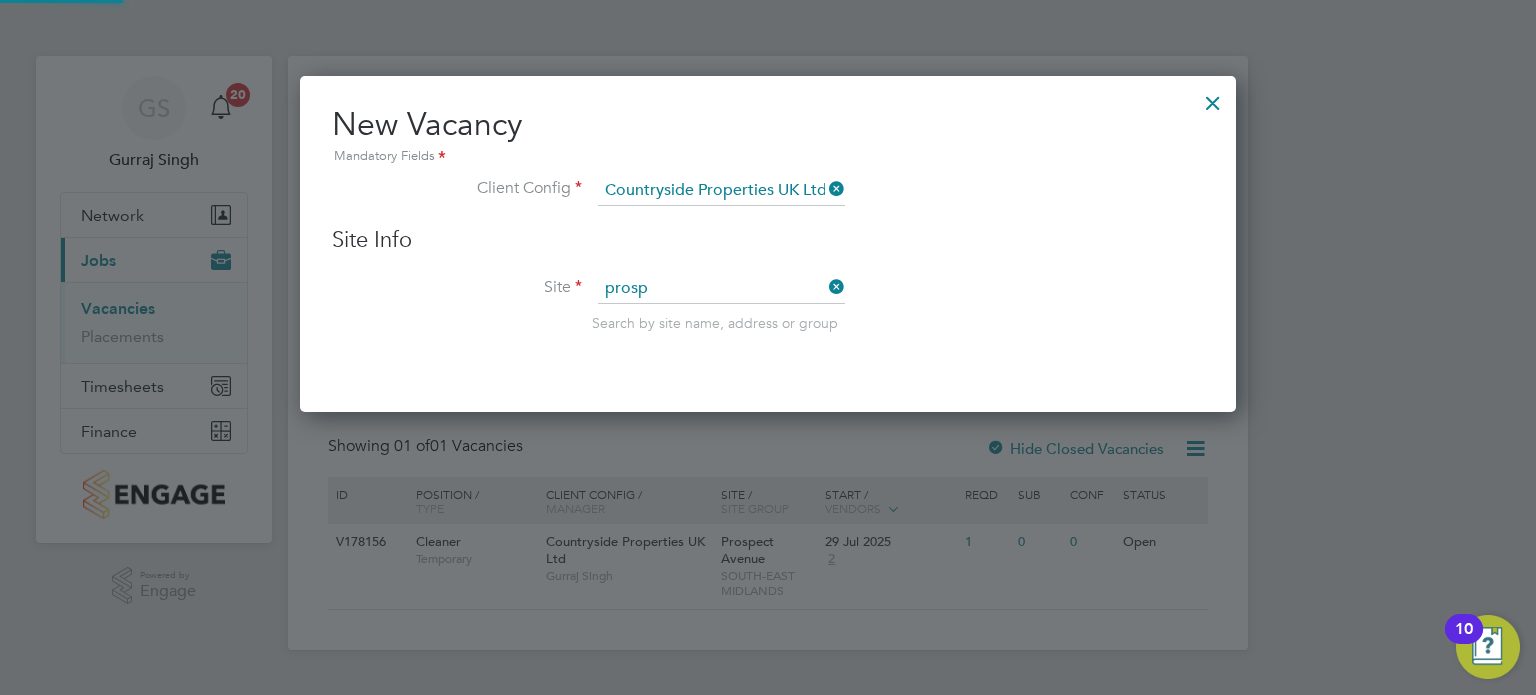 click on "Prosp ect Avenue" 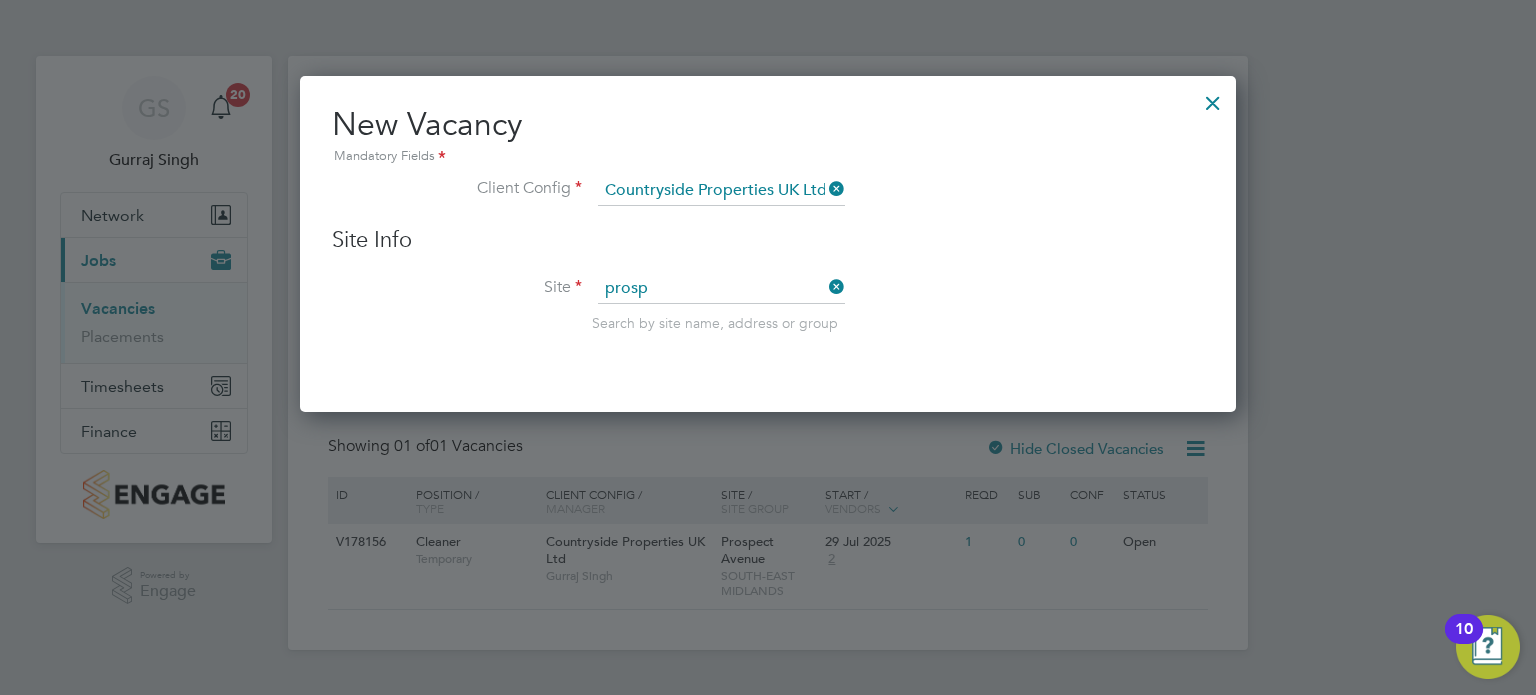 click on "Site   prosp Search by site name, address or group" at bounding box center [768, 323] 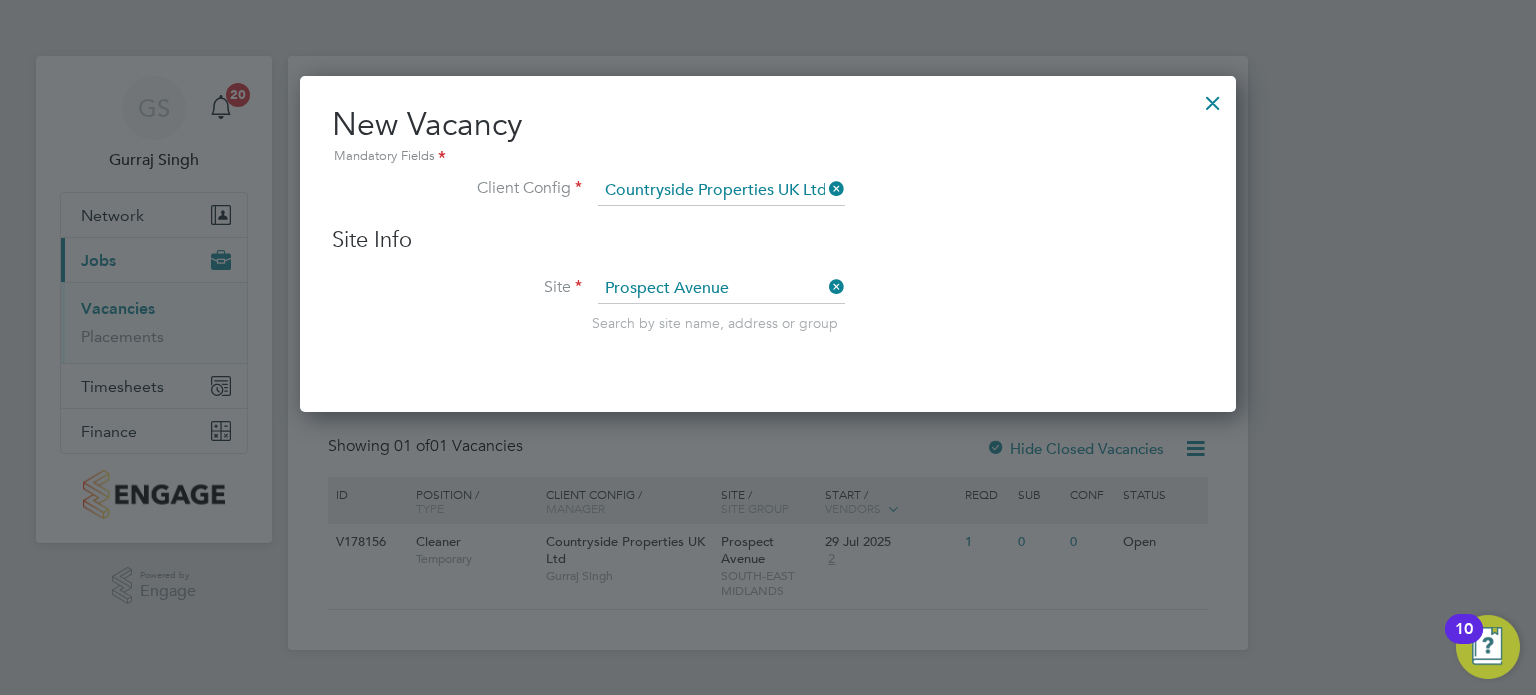 scroll, scrollTop: 11, scrollLeft: 10, axis: both 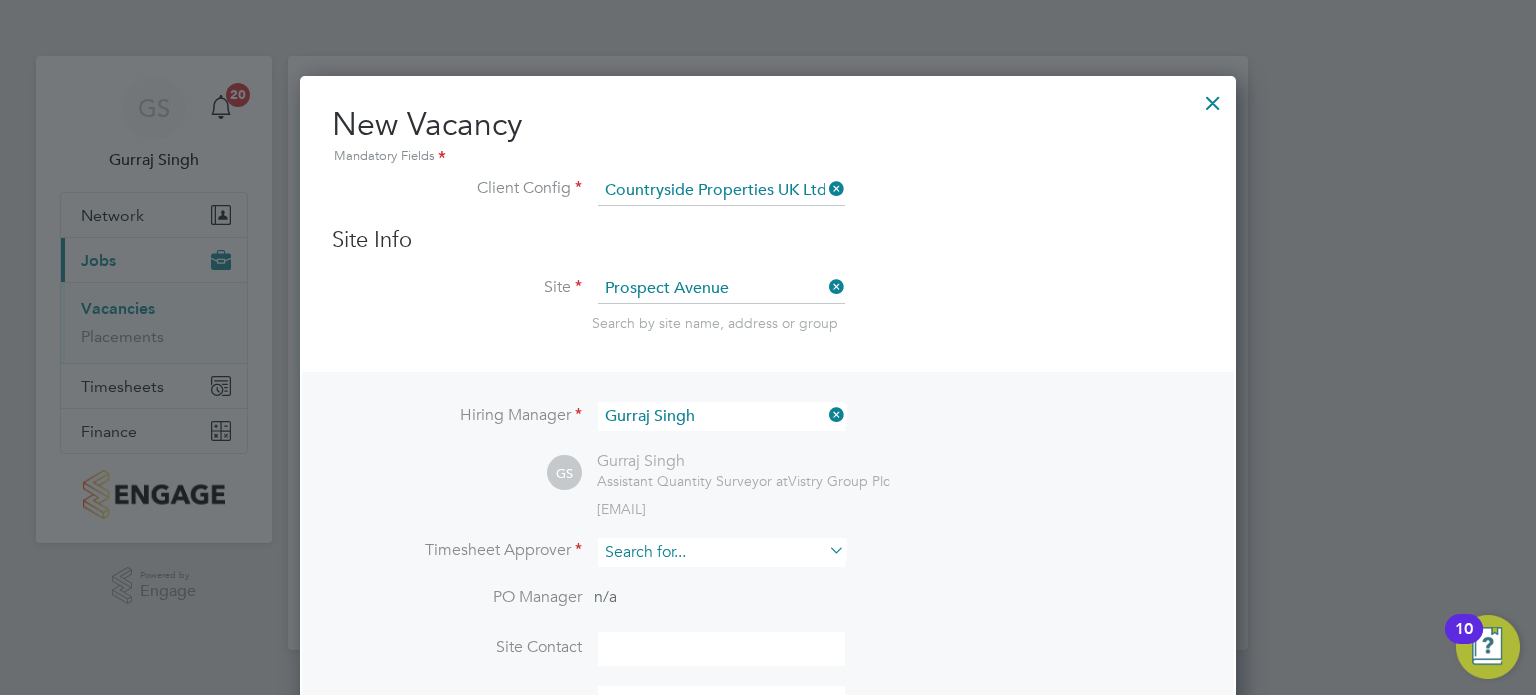 click at bounding box center (721, 552) 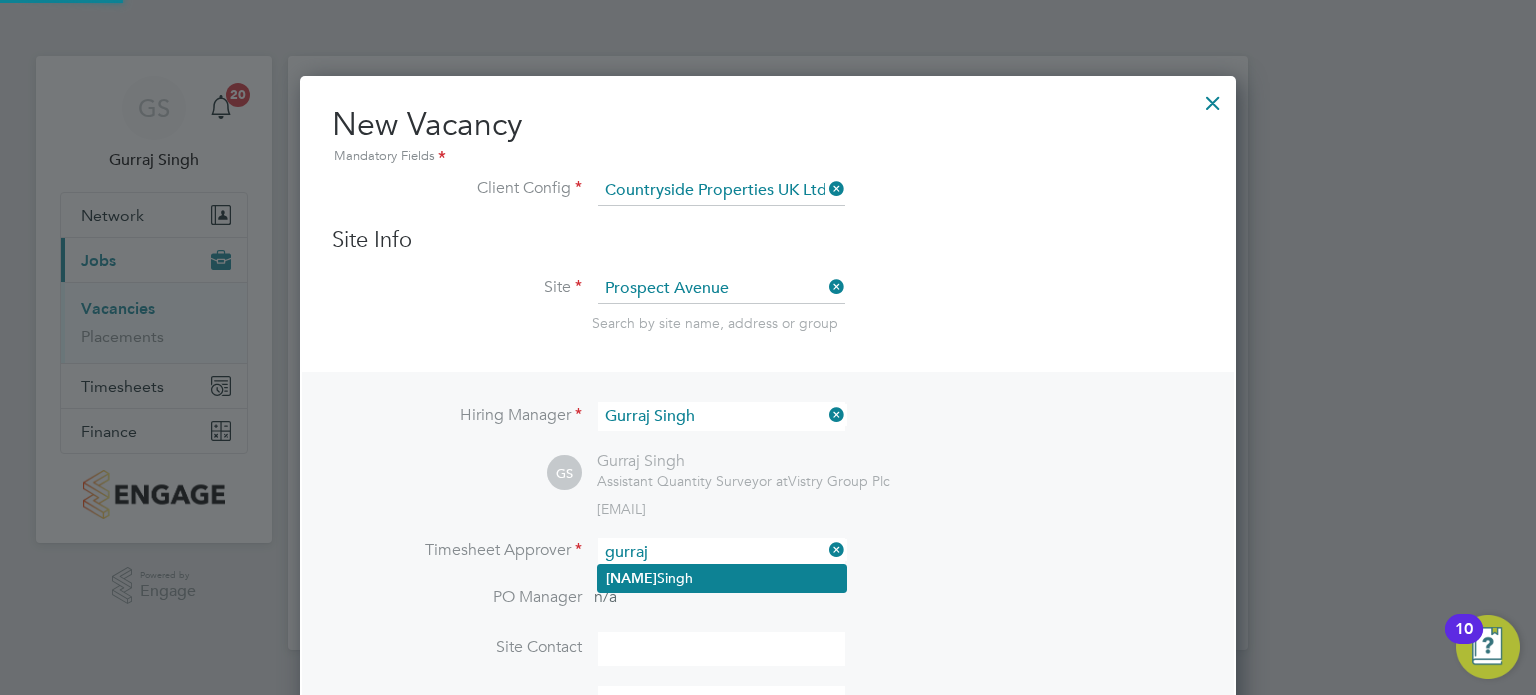 click on "[NAME]  [LAST NAME]" 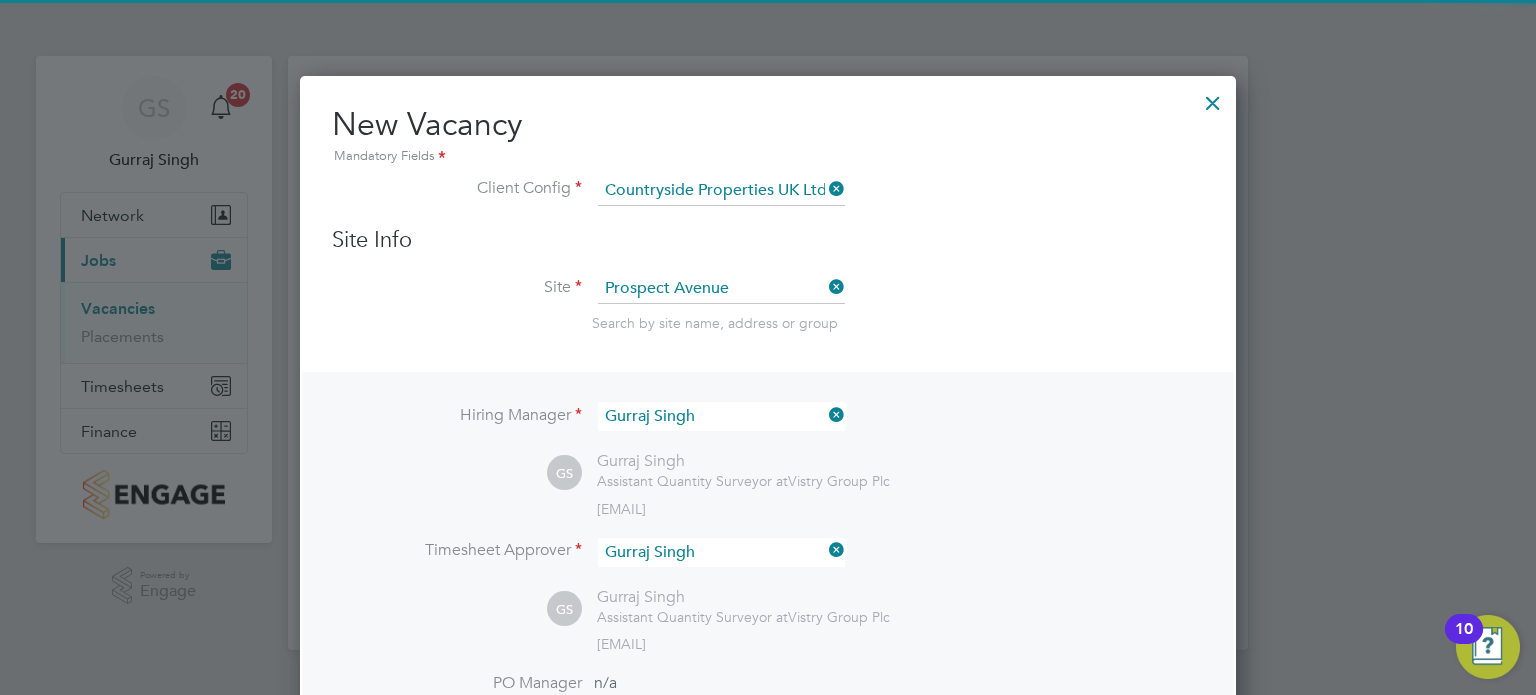 scroll, scrollTop: 9, scrollLeft: 10, axis: both 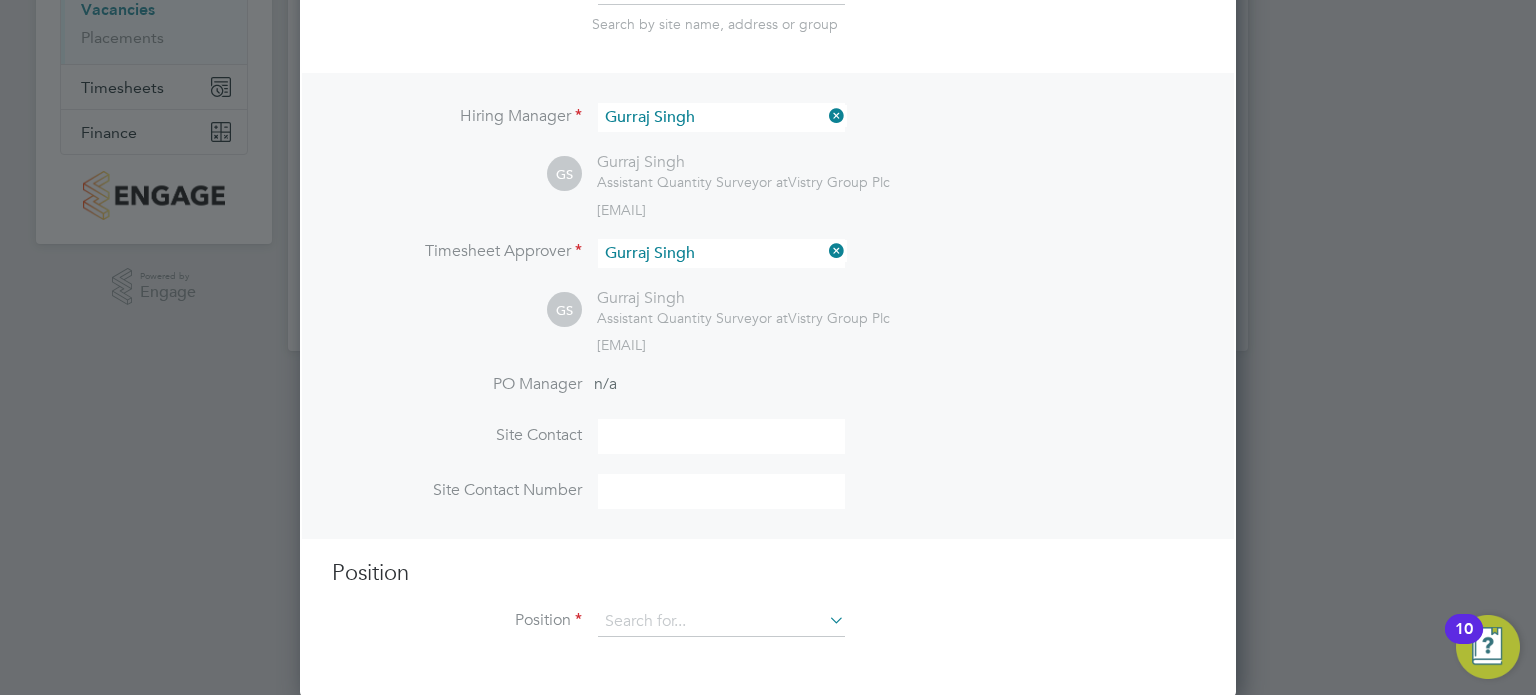click on "PO Manager n/a" at bounding box center [768, 396] 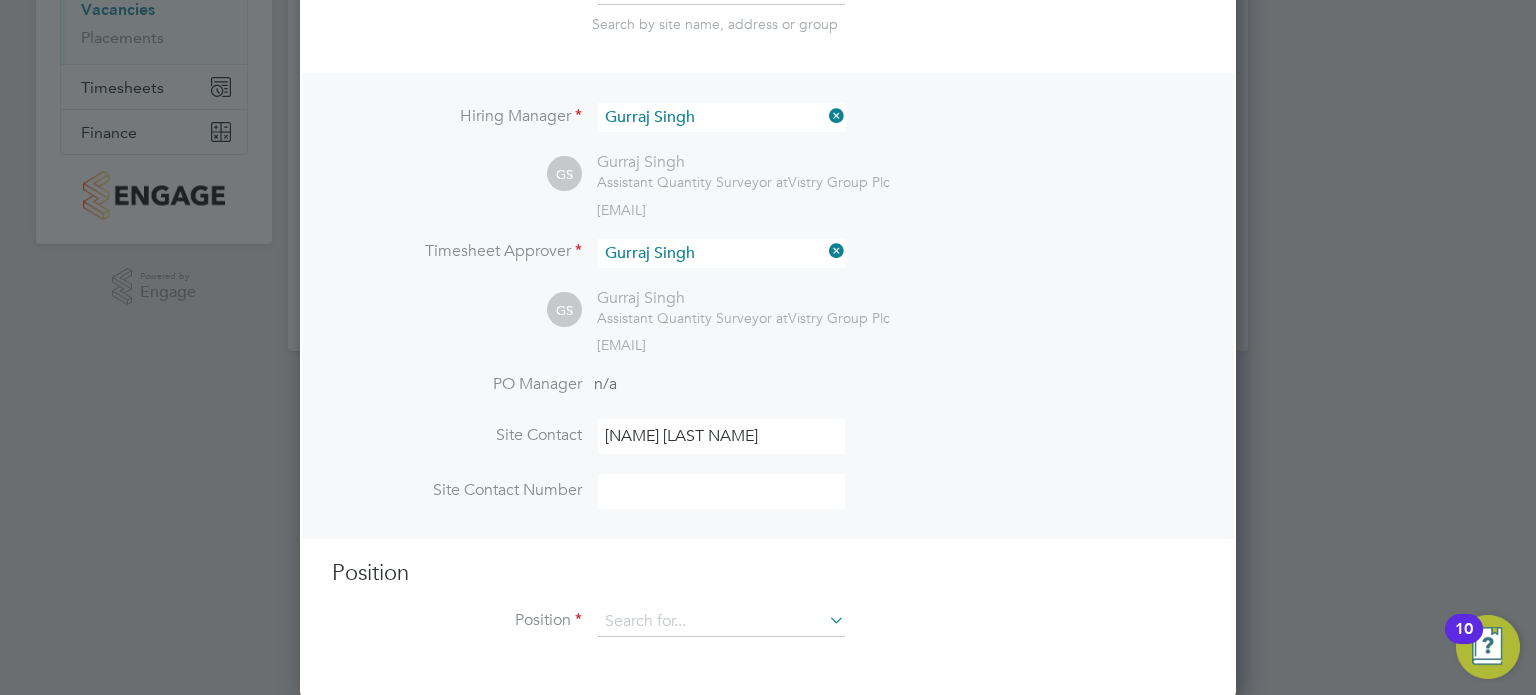 click on "Position" at bounding box center [768, 573] 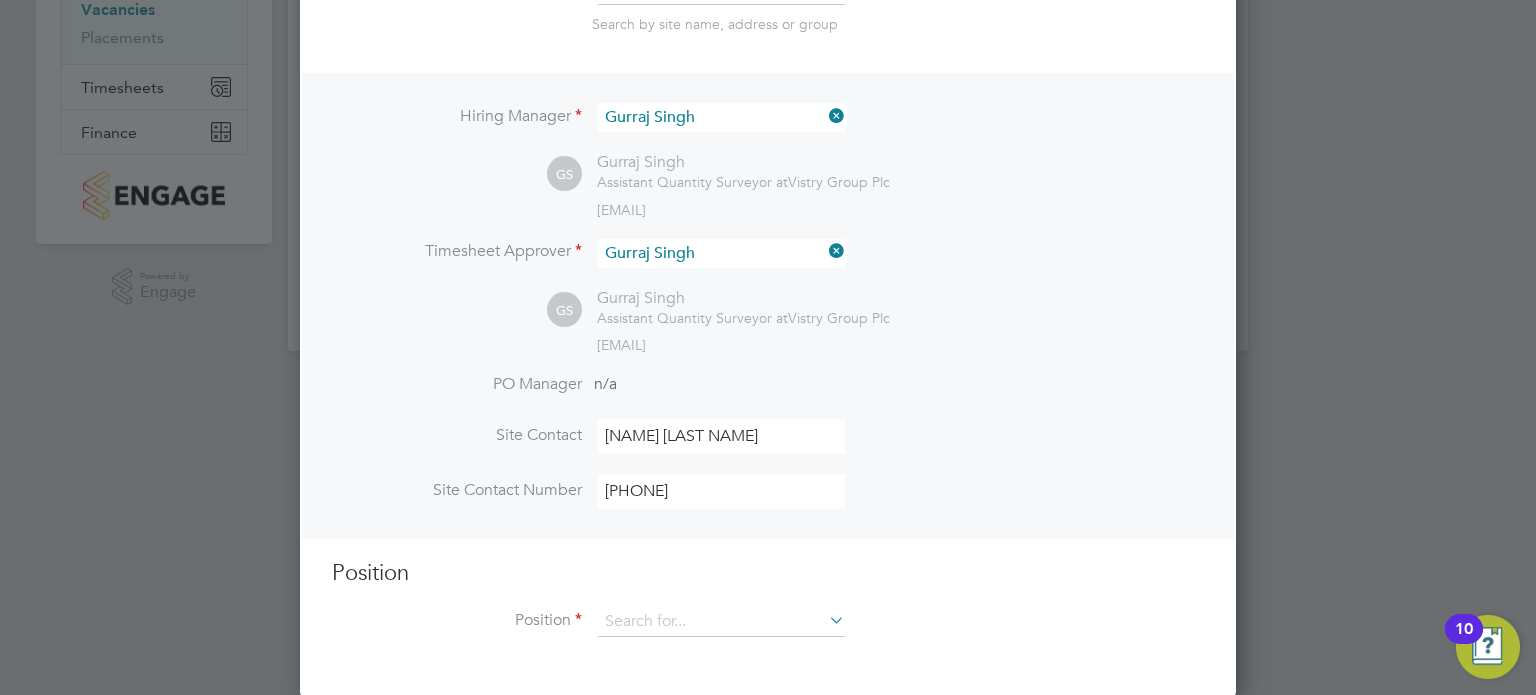 click on "Site Contact   [NAME] [LAST NAME]" at bounding box center (768, 446) 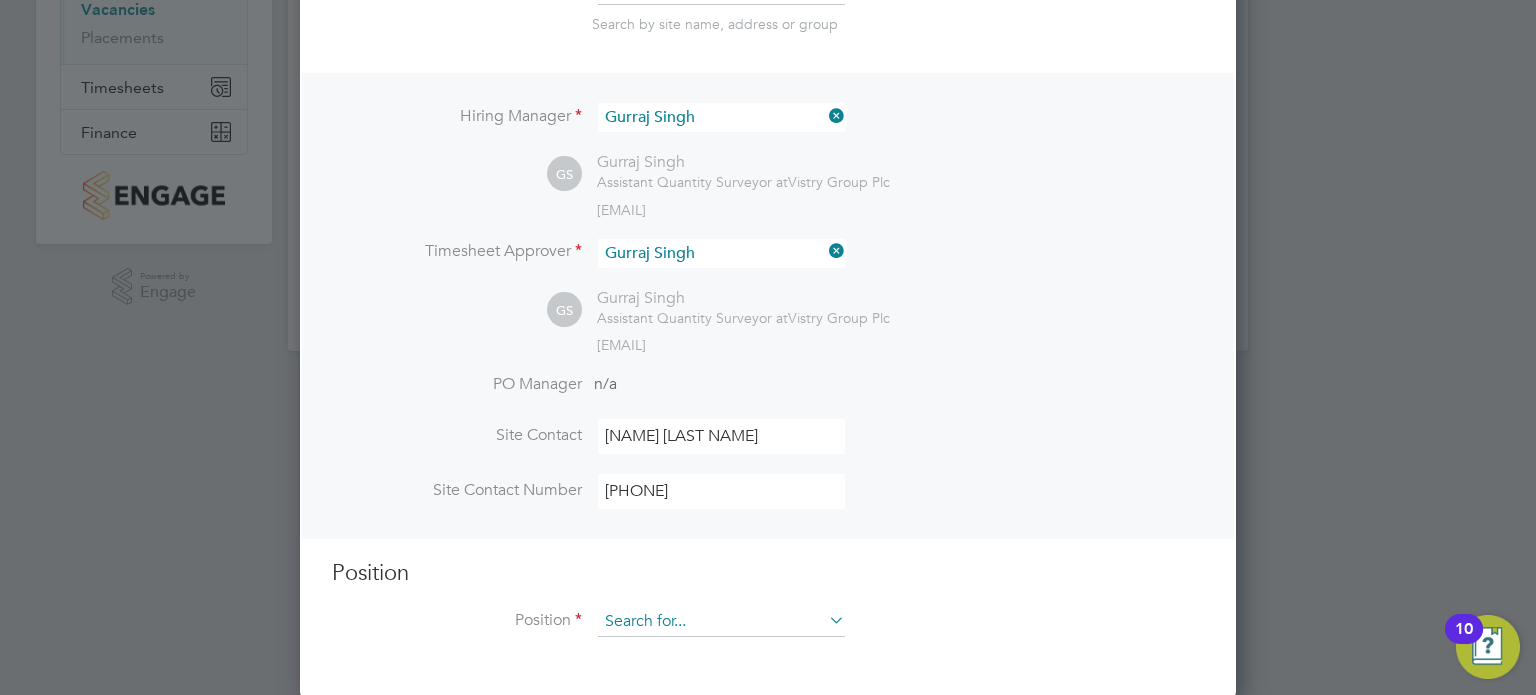 click on "Vacancies New Vacancy Vacancies I follow All Vacancies Client Config     Site     Position     Status   Hiring Manager     Vendor   Start Date
Select date
To
Select date
Showing   01 of  01 Vacancies Hide Closed Vacancies ID  Position / Type   Client Config / Manager Site / Site Group Start / Vendors   Reqd Sub Conf Status V178156 Cleaner   Temporary Countryside Properties UK Ltd   [NAME] [LAST NAME] [ADDRESS]   [REGION] 29 Jul 2025 2 1 0 0 Open Show   more M T W T F S S M T W T F S S Download vacancies report View Details Edit Update Status New Vacancy Mandatory Fields Client Config   Countryside Properties UK Ltd   Site Info Site   [ADDRESS] Search by site name, address or group Hiring Manager   [NAME] [LAST NAME] GS [NAME] [LAST NAME] Assistant Quantity Surveyor at  Vistry Group Plc   [EMAIL] Timesheet Approver   [NAME] [LAST NAME] GS [NAME] [LAST NAME] Assistant Quantity Surveyor at  Vistry Group Plc   [EMAIL] PO Manager n/a Site Contact     Position" 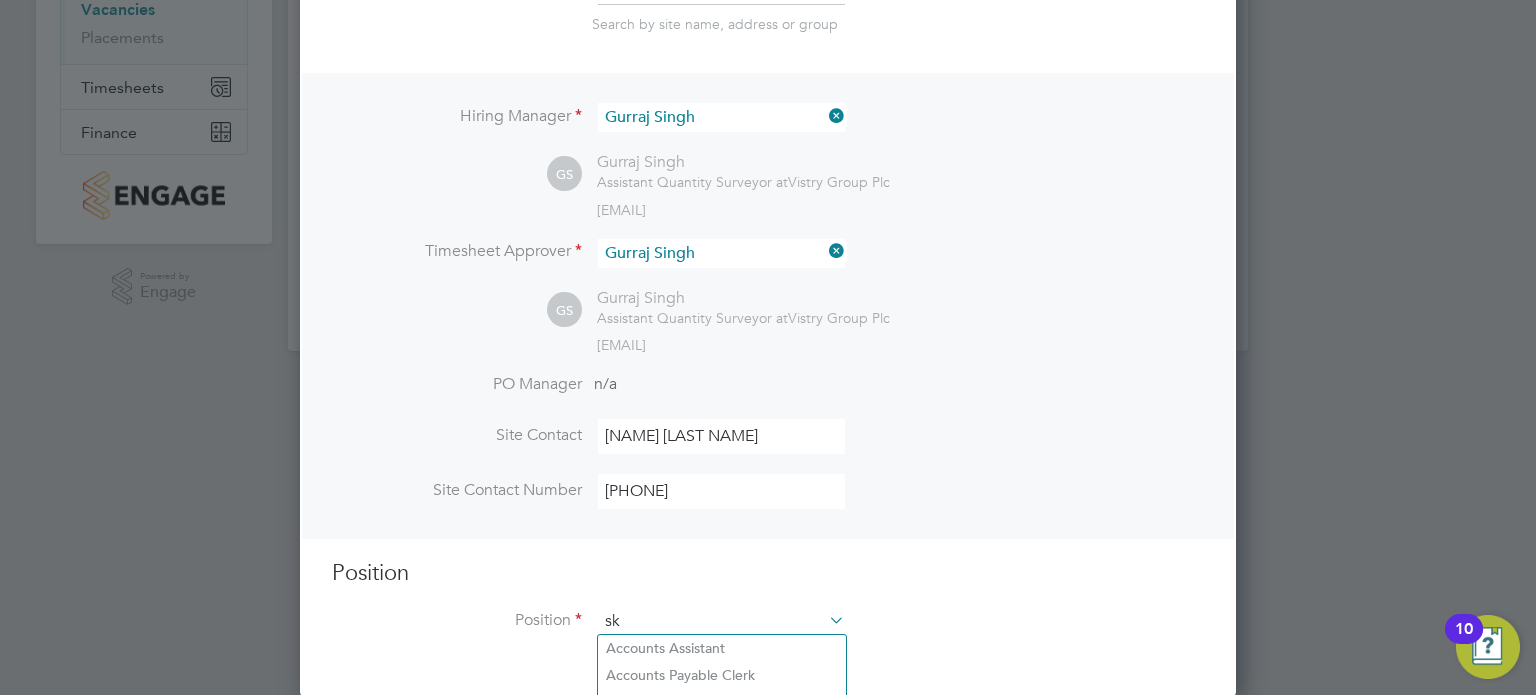 scroll, scrollTop: 9, scrollLeft: 10, axis: both 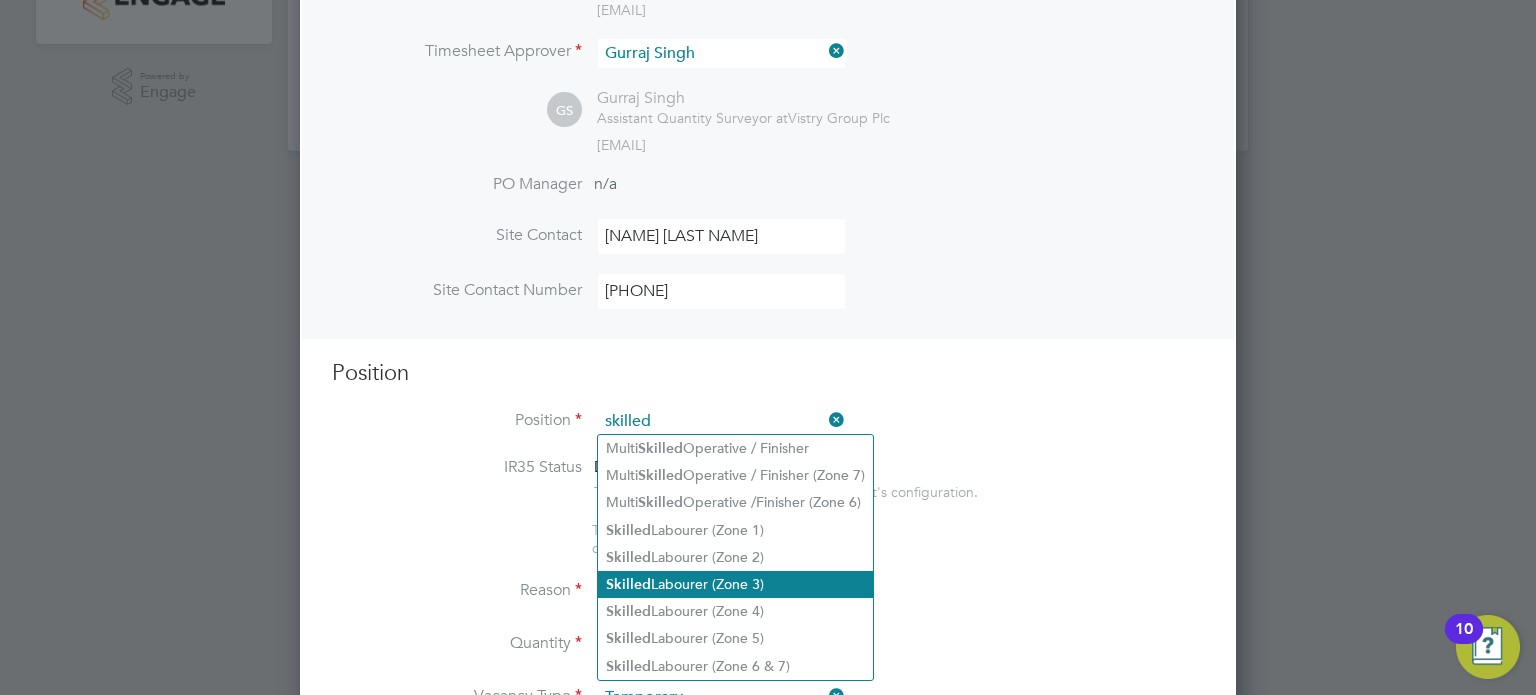 click on "Skilled  Labourer (Zone 3)" 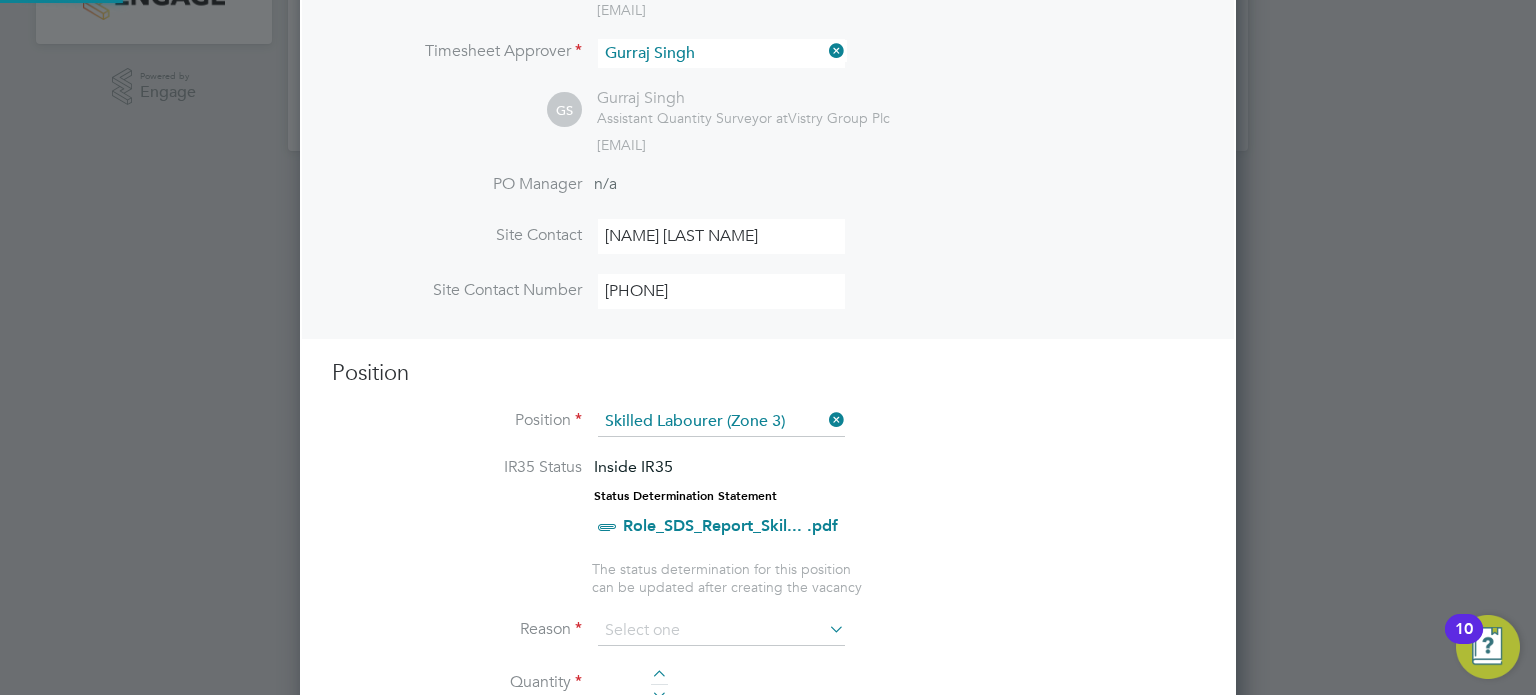 type on "•	Clearing and preparing a job site
•	Loading and delivering materials
•	Working with a variety of tools and machines such as blowtorches, levels, lifts, power drills, grinders, saws, pressure washers, and water spraying equipment.
•	Setting up and taking down ladders and temporary structures as and when required" 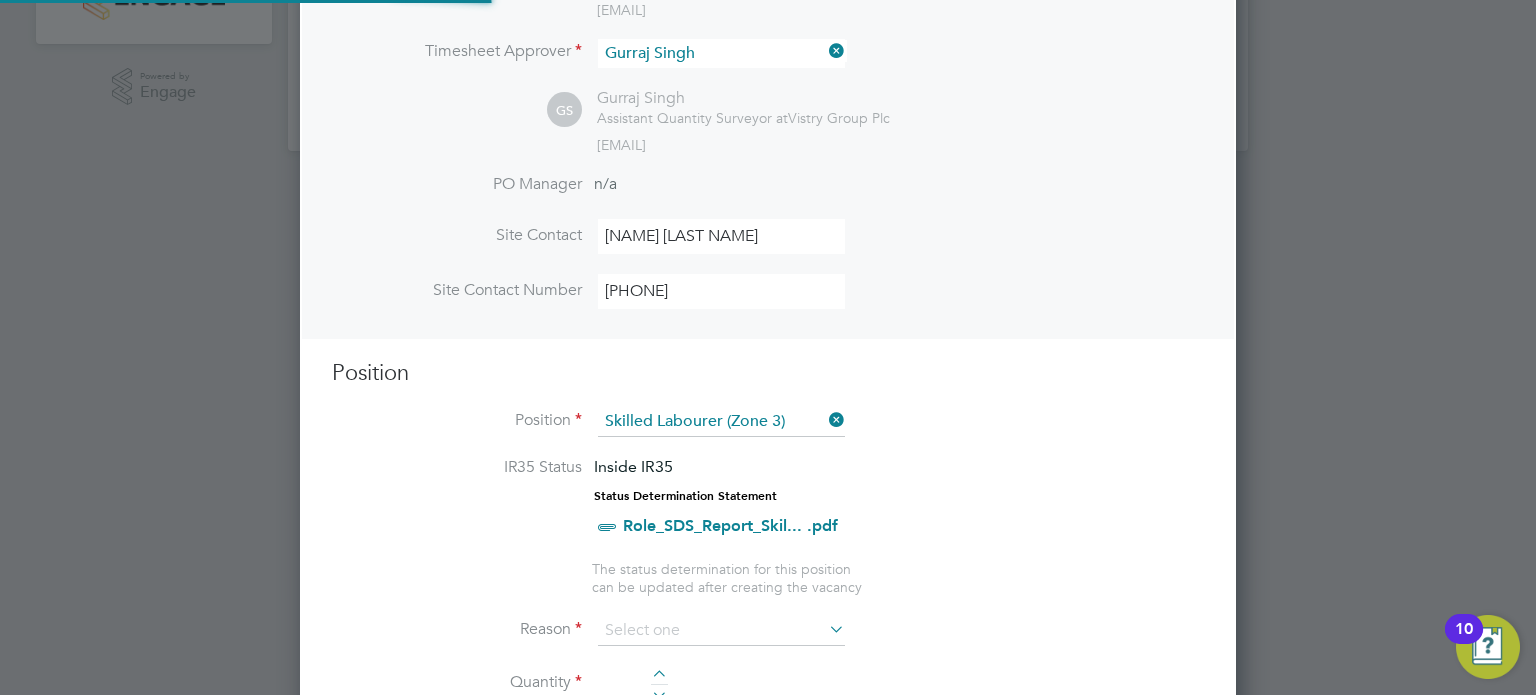 scroll, scrollTop: 10, scrollLeft: 10, axis: both 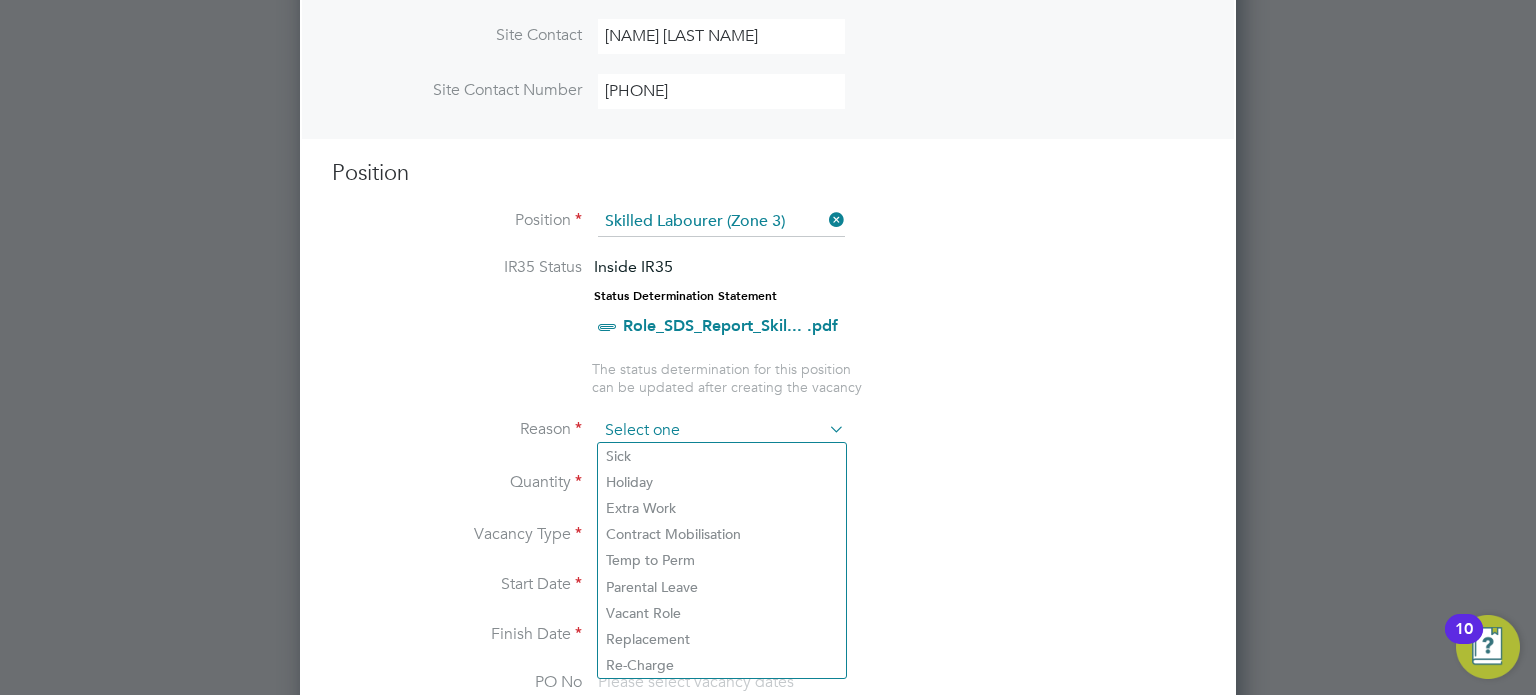 click at bounding box center (721, 431) 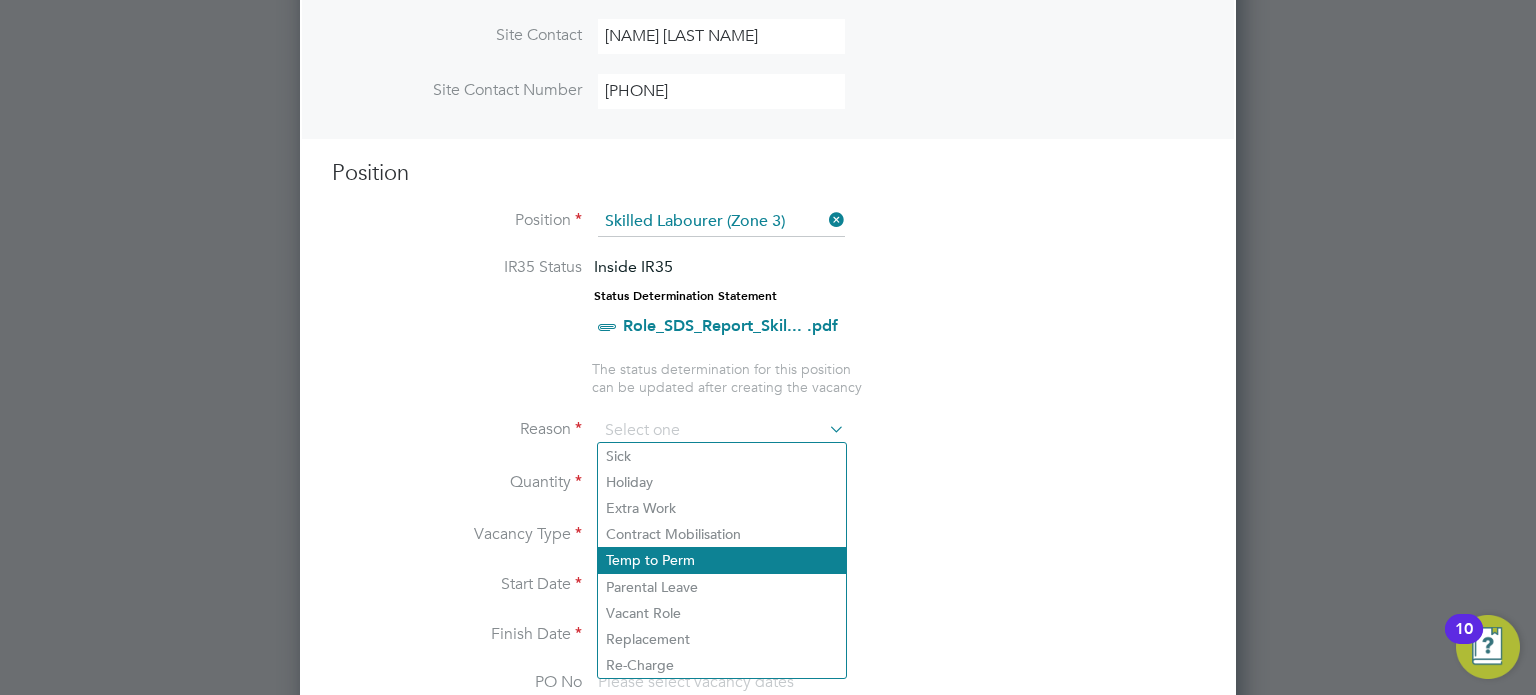 click on "Temp to Perm" 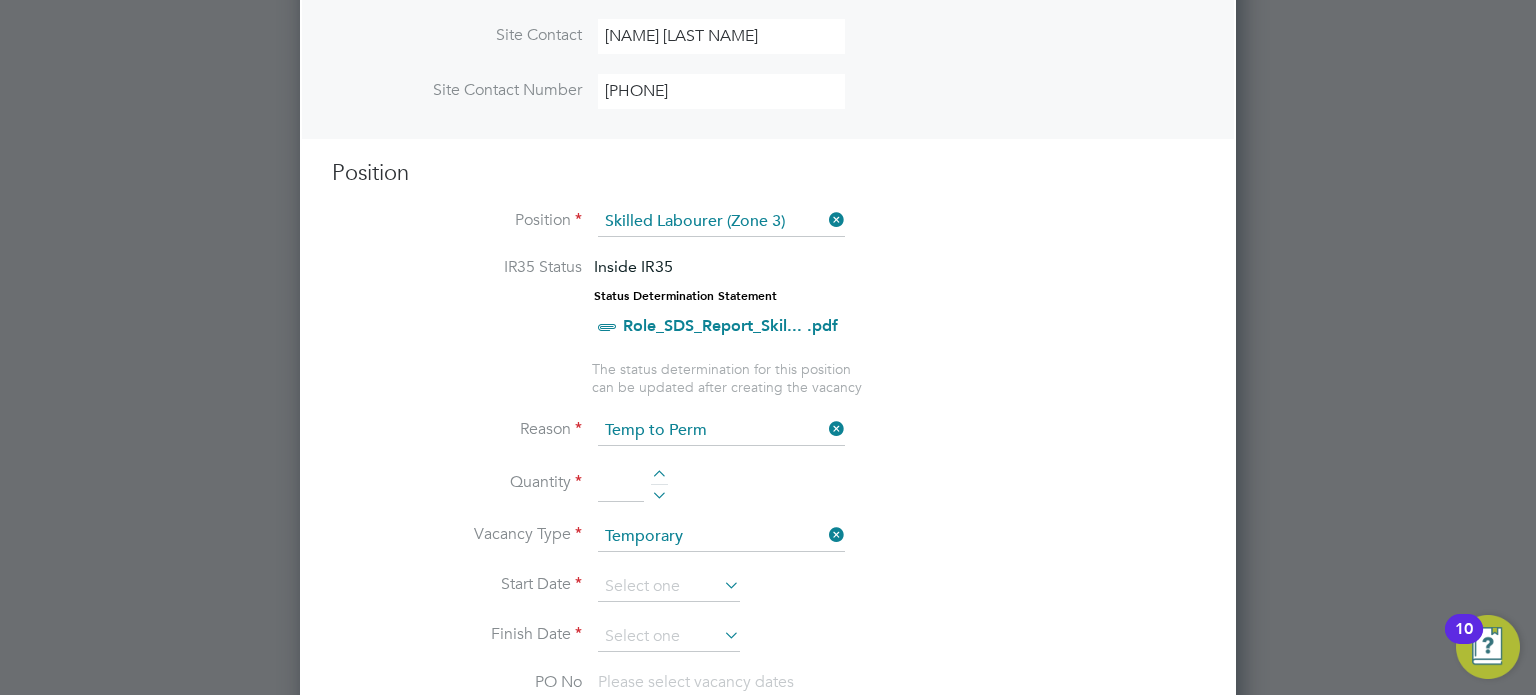 click on "Quantity" at bounding box center [768, 494] 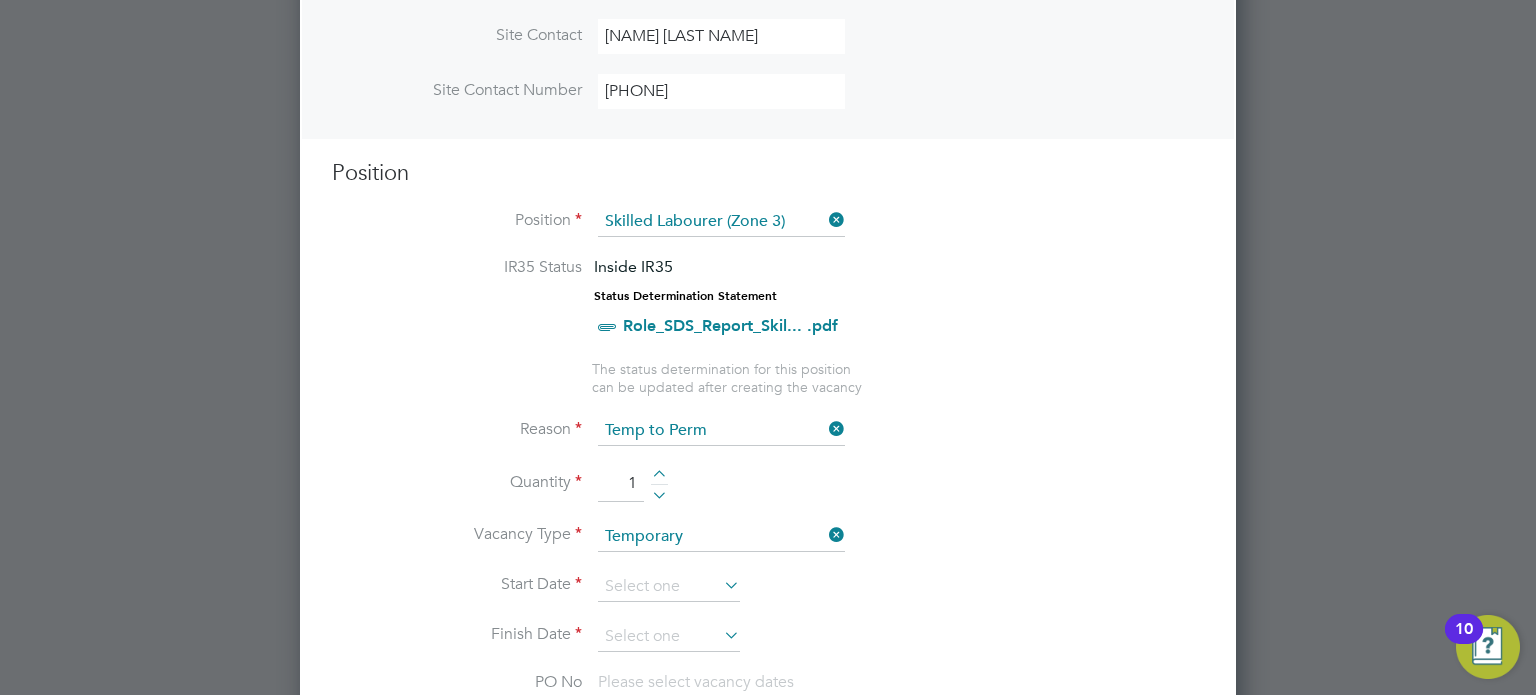 click on "Reason   Temp to Perm" at bounding box center (768, 441) 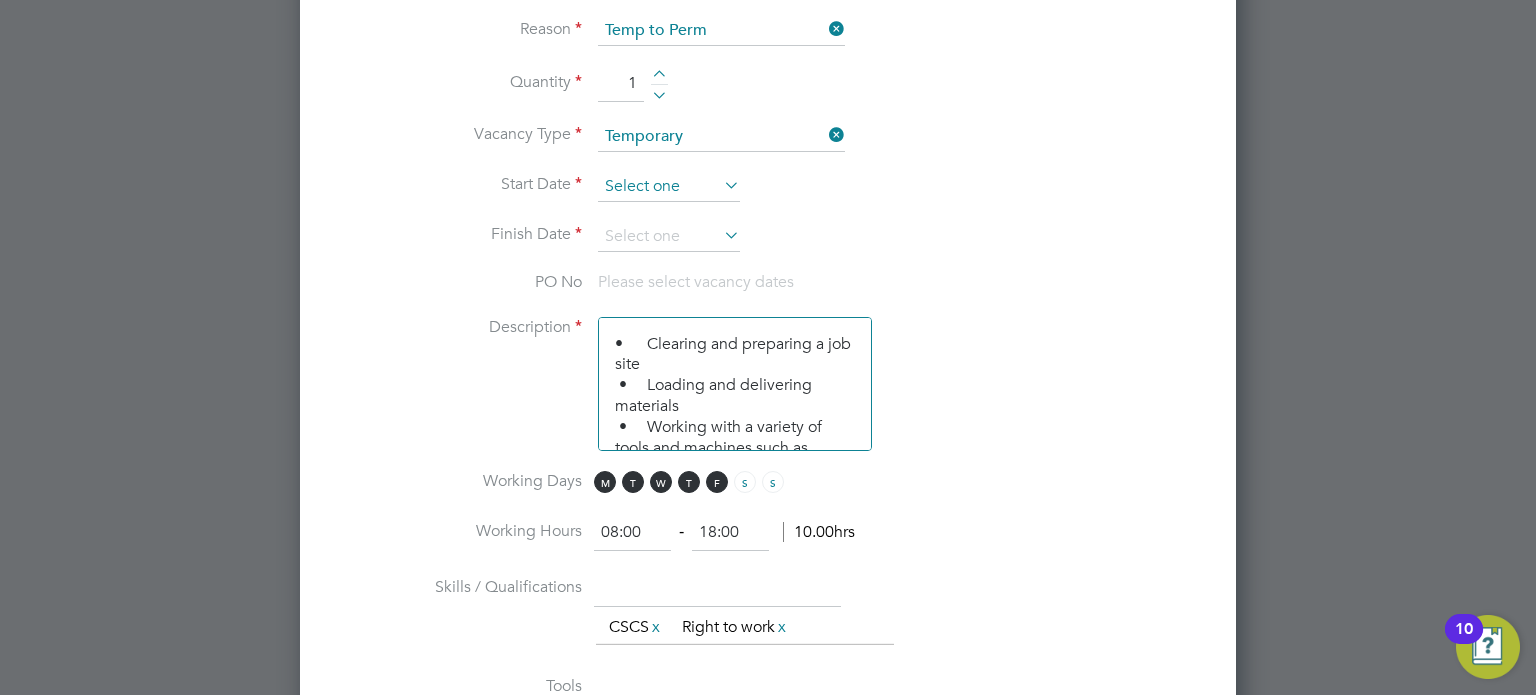 click at bounding box center [669, 187] 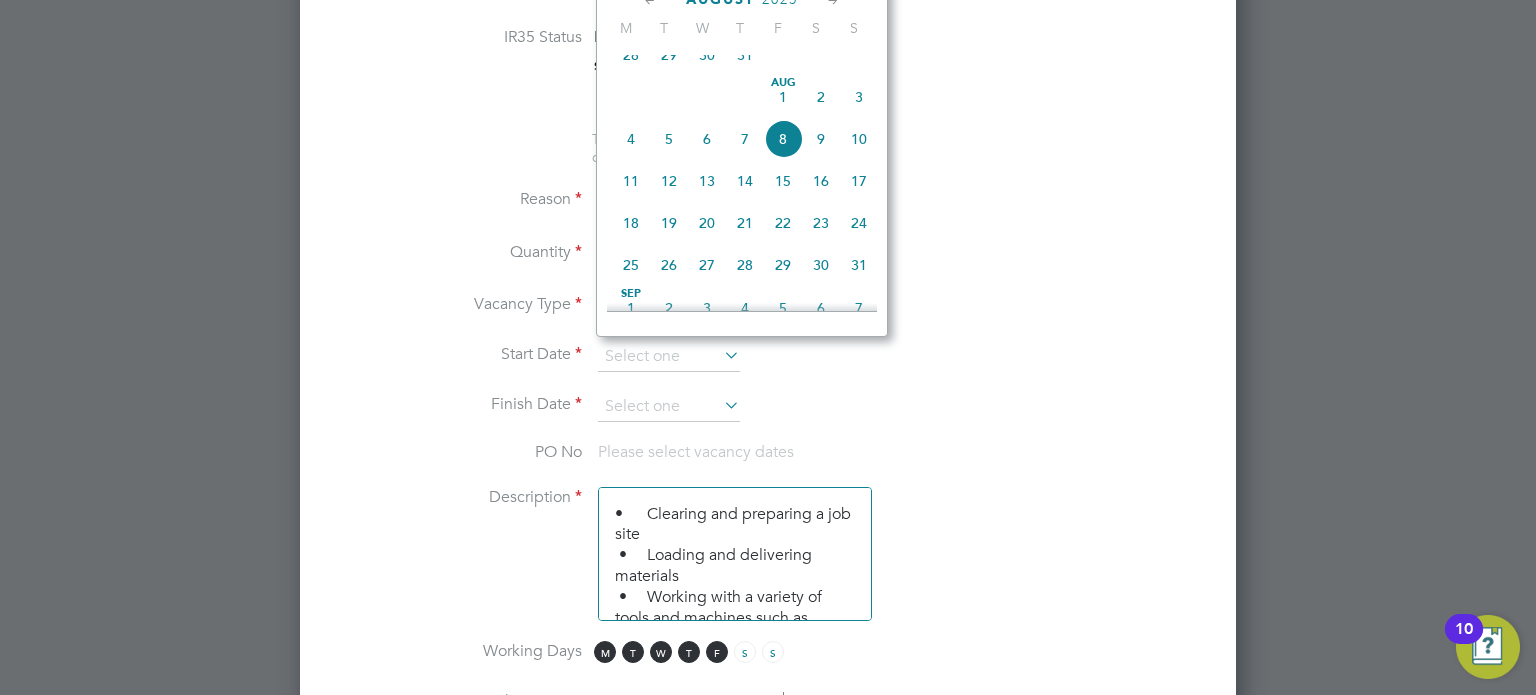 scroll, scrollTop: 799, scrollLeft: 0, axis: vertical 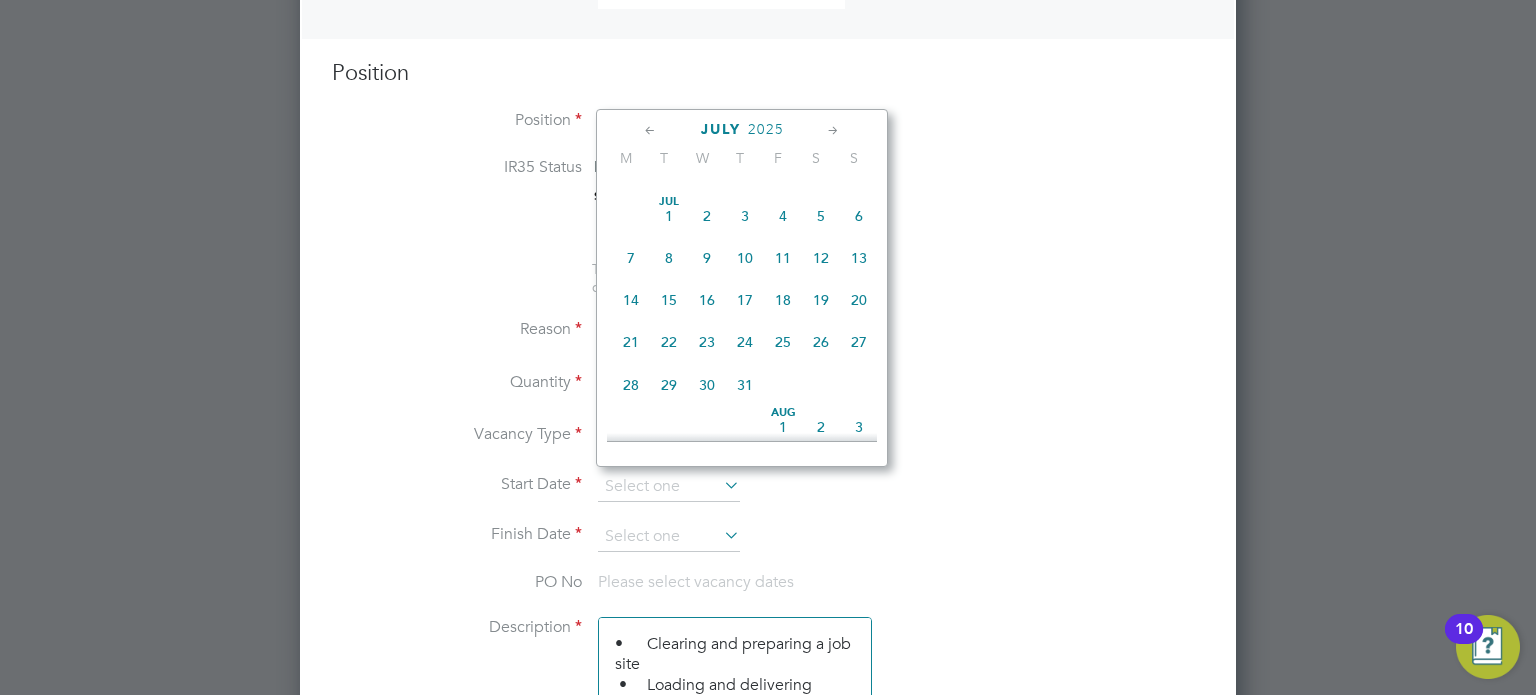 click on "21" 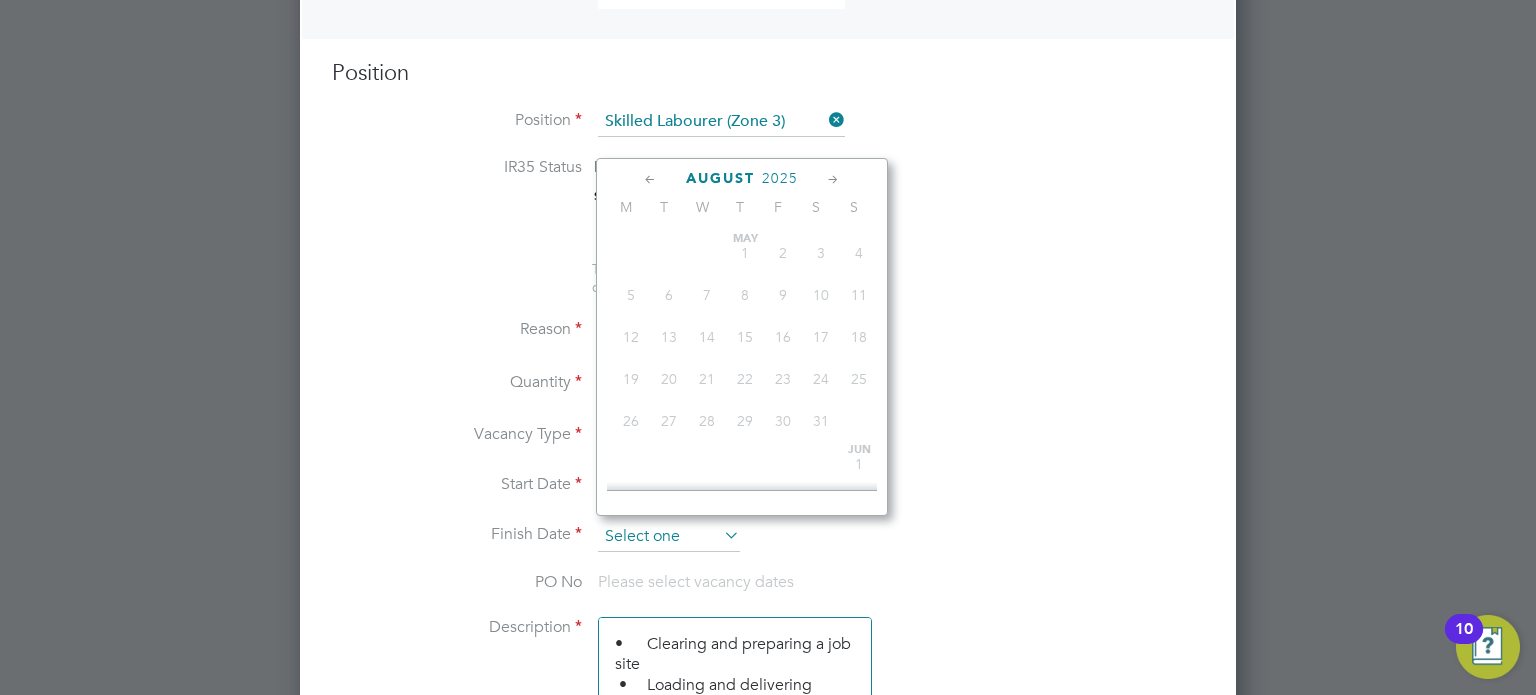 click at bounding box center (669, 537) 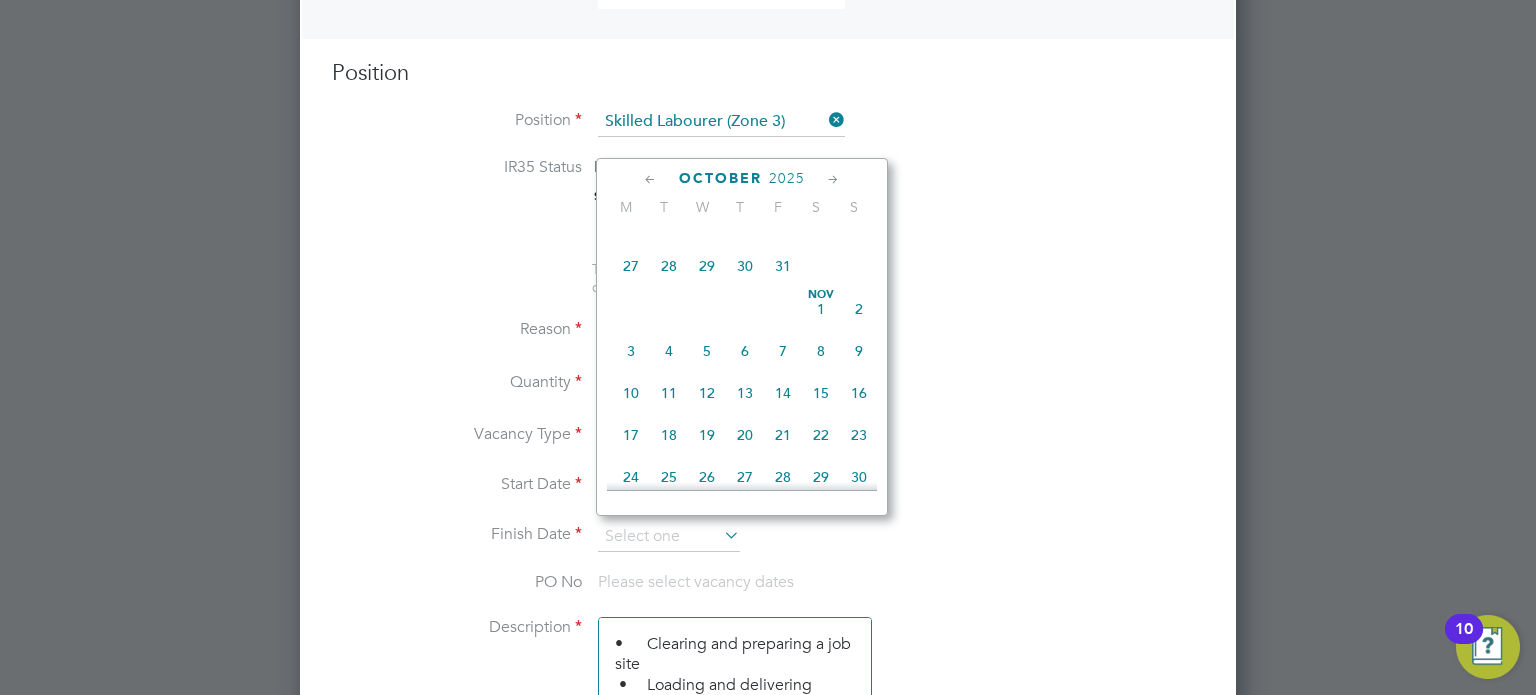scroll, scrollTop: 1052, scrollLeft: 0, axis: vertical 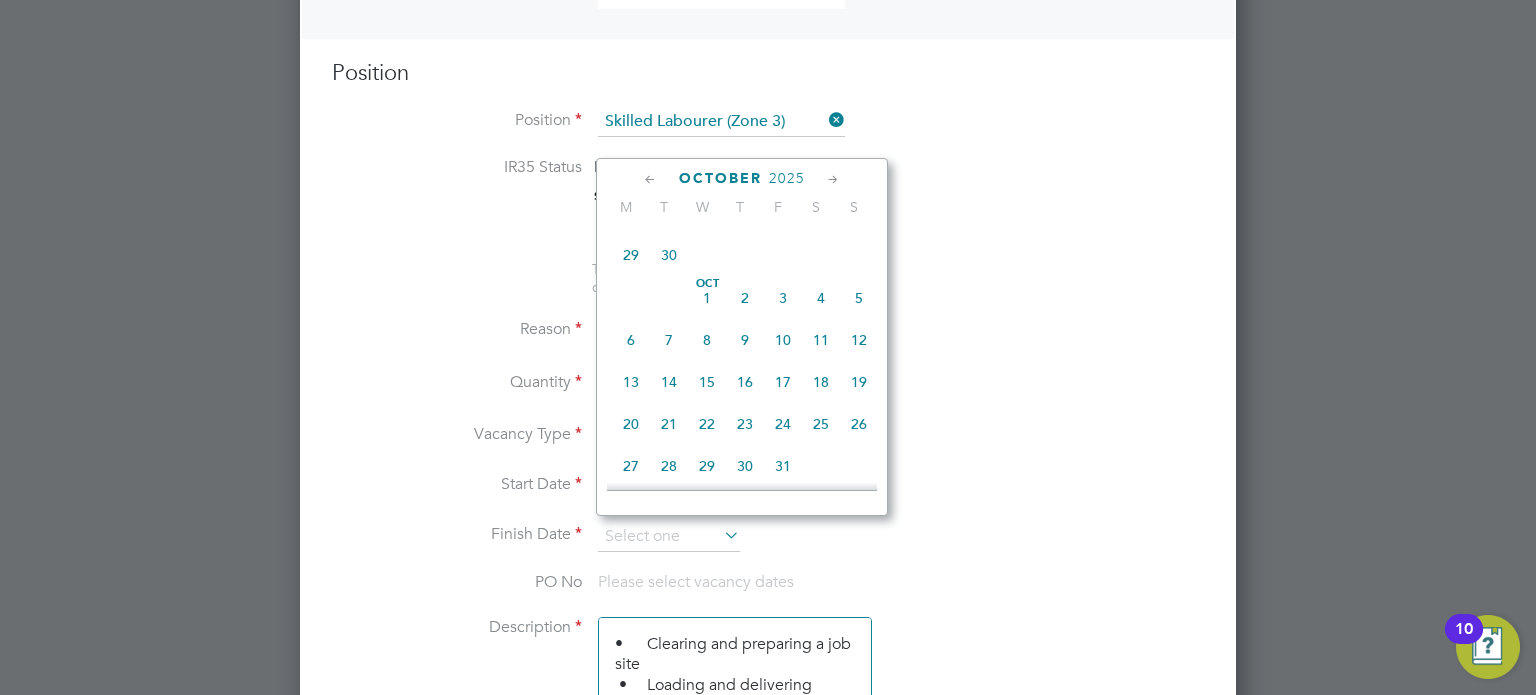 click on "13" 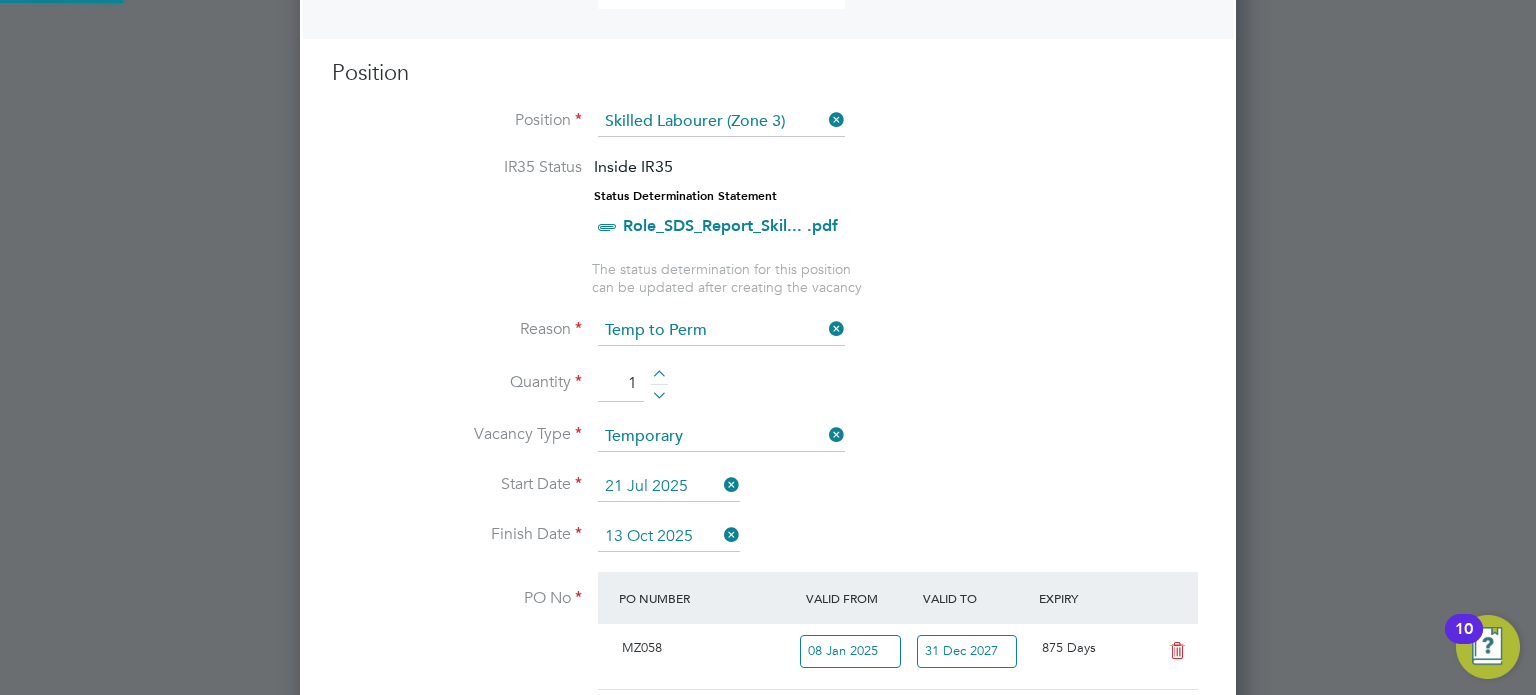scroll, scrollTop: 9, scrollLeft: 10, axis: both 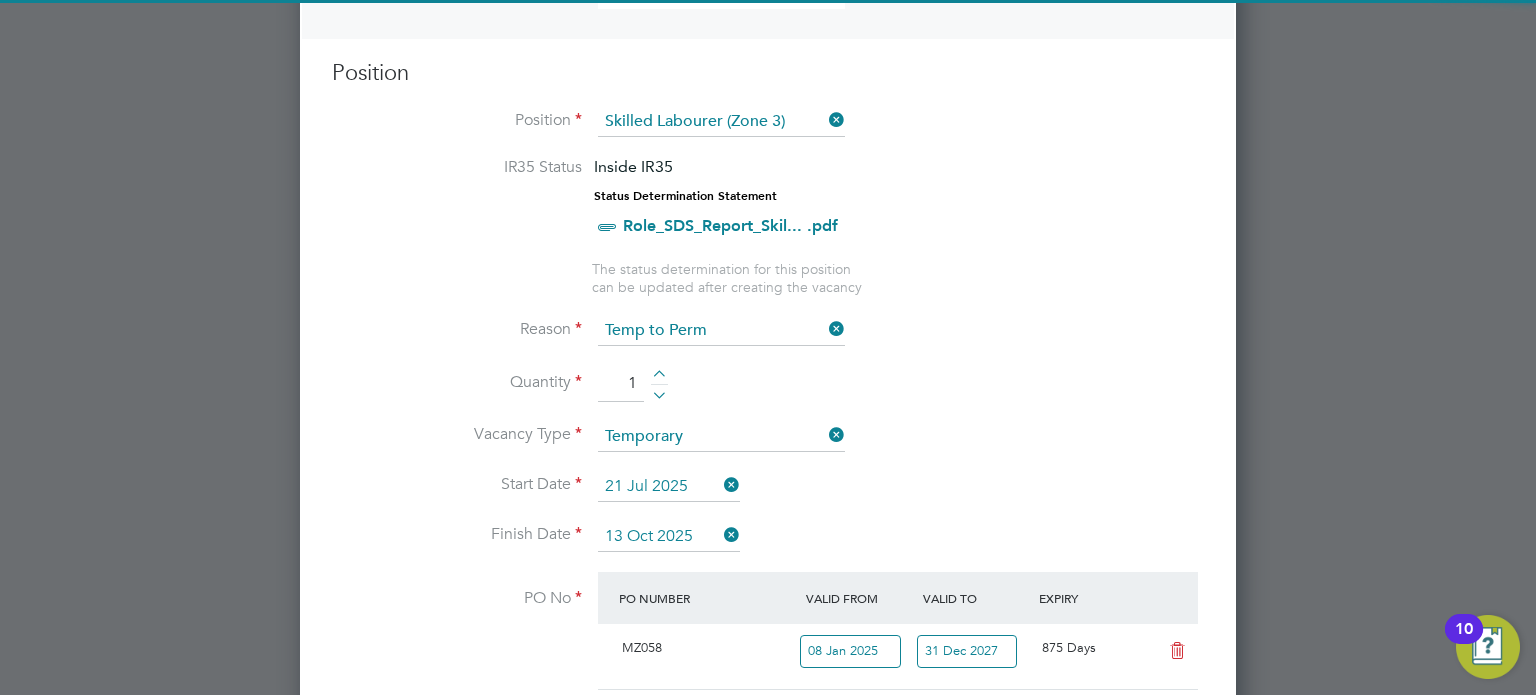click on "Vacancy Type   Temporary" at bounding box center (768, 447) 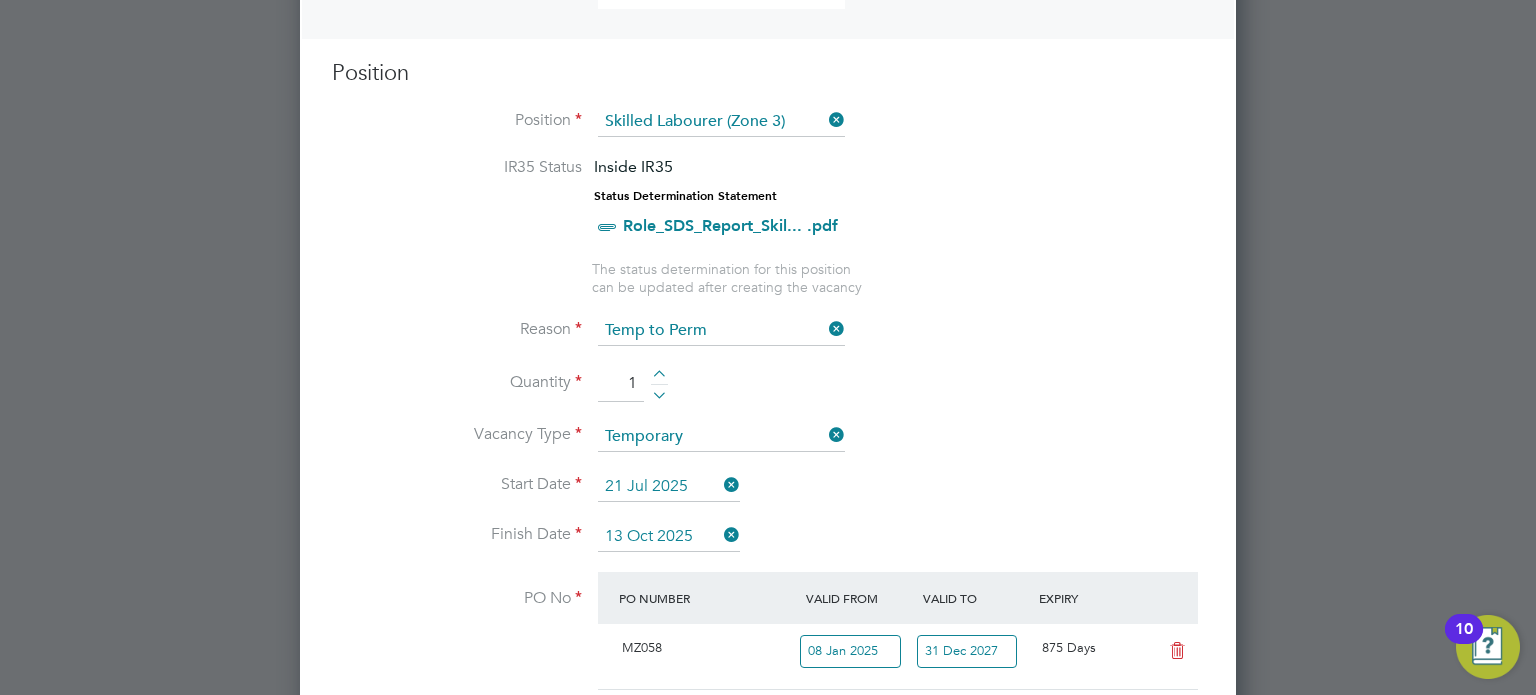 click at bounding box center (1177, 651) 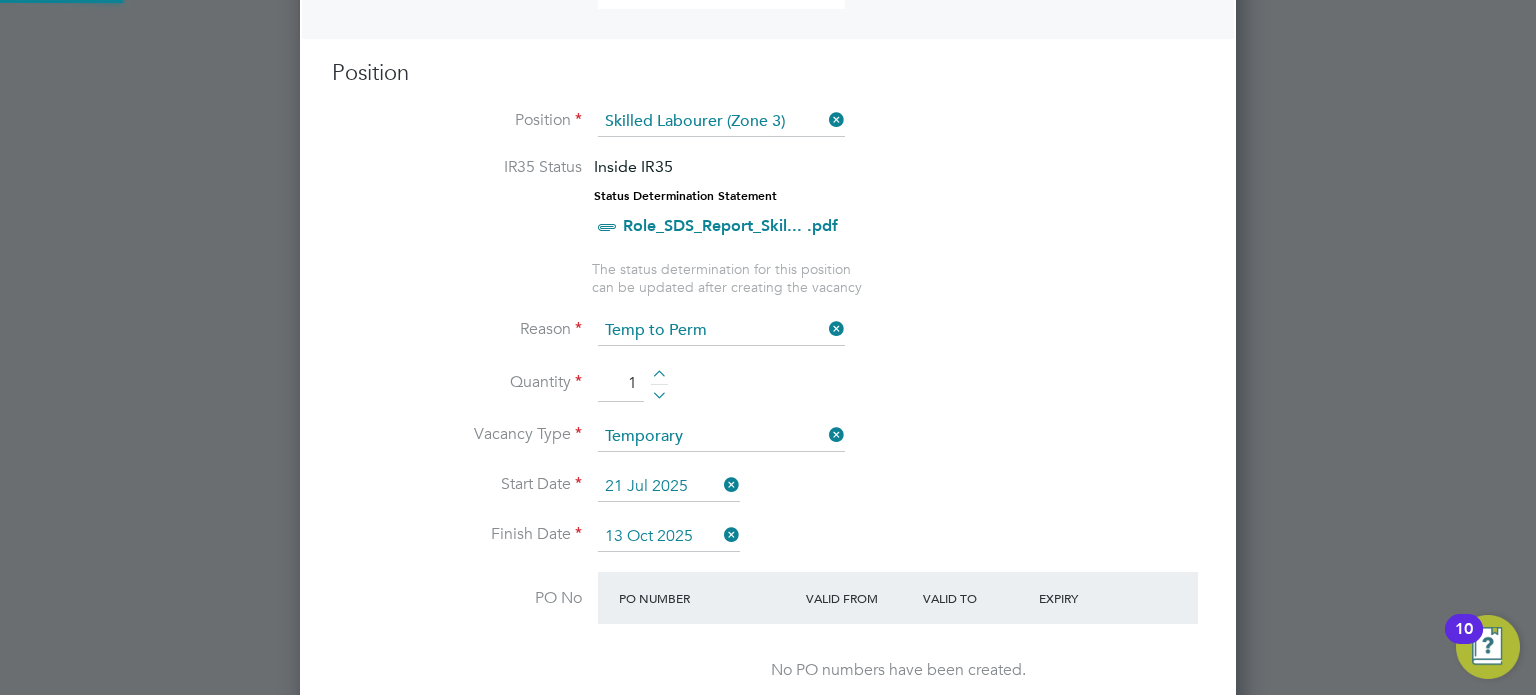 scroll 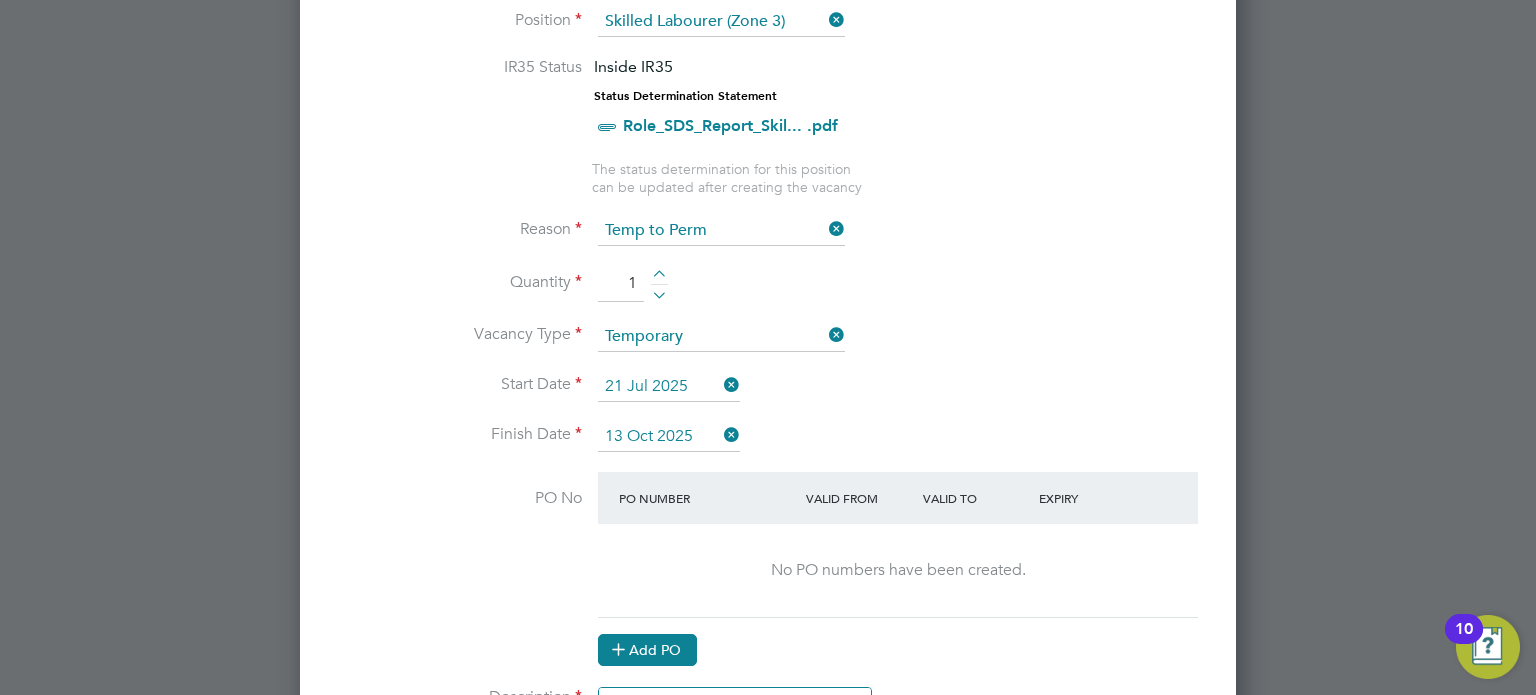 click on "Add PO" at bounding box center (647, 650) 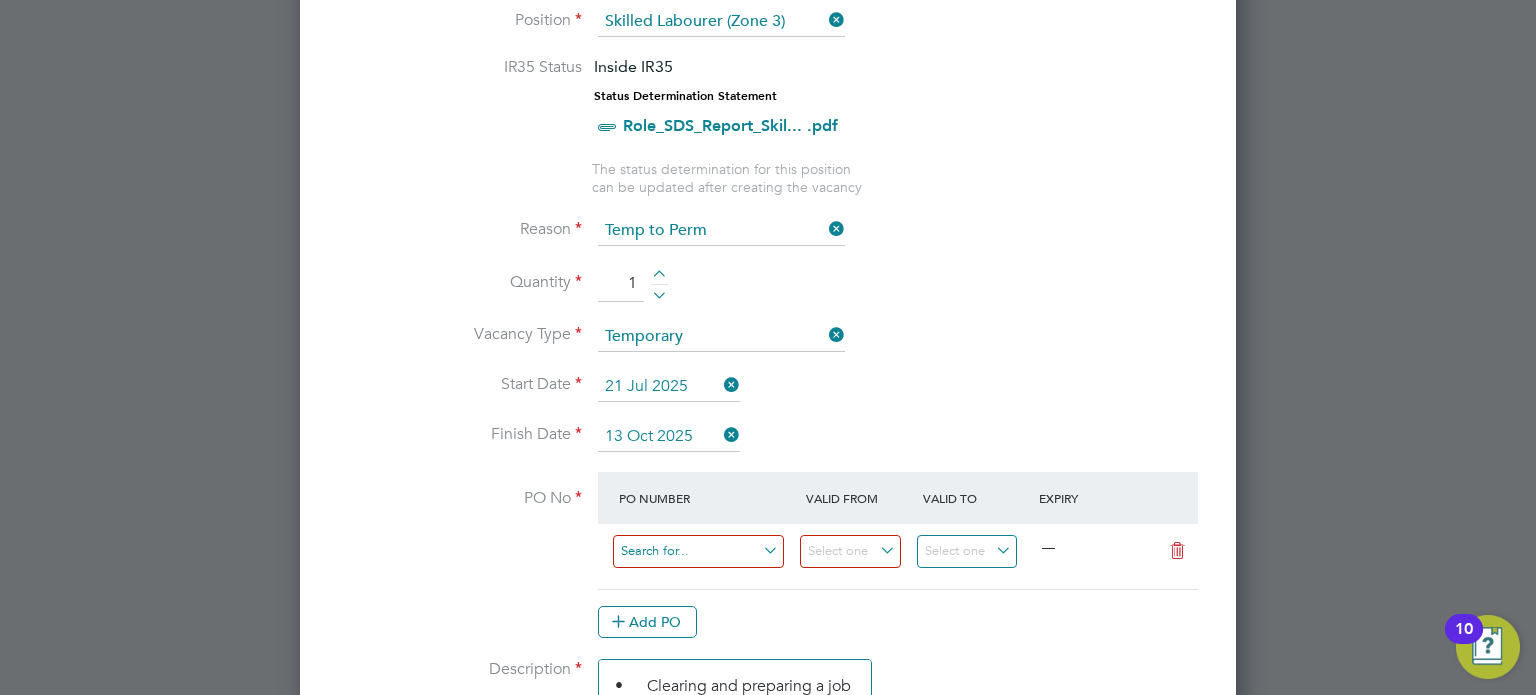 click at bounding box center [698, 551] 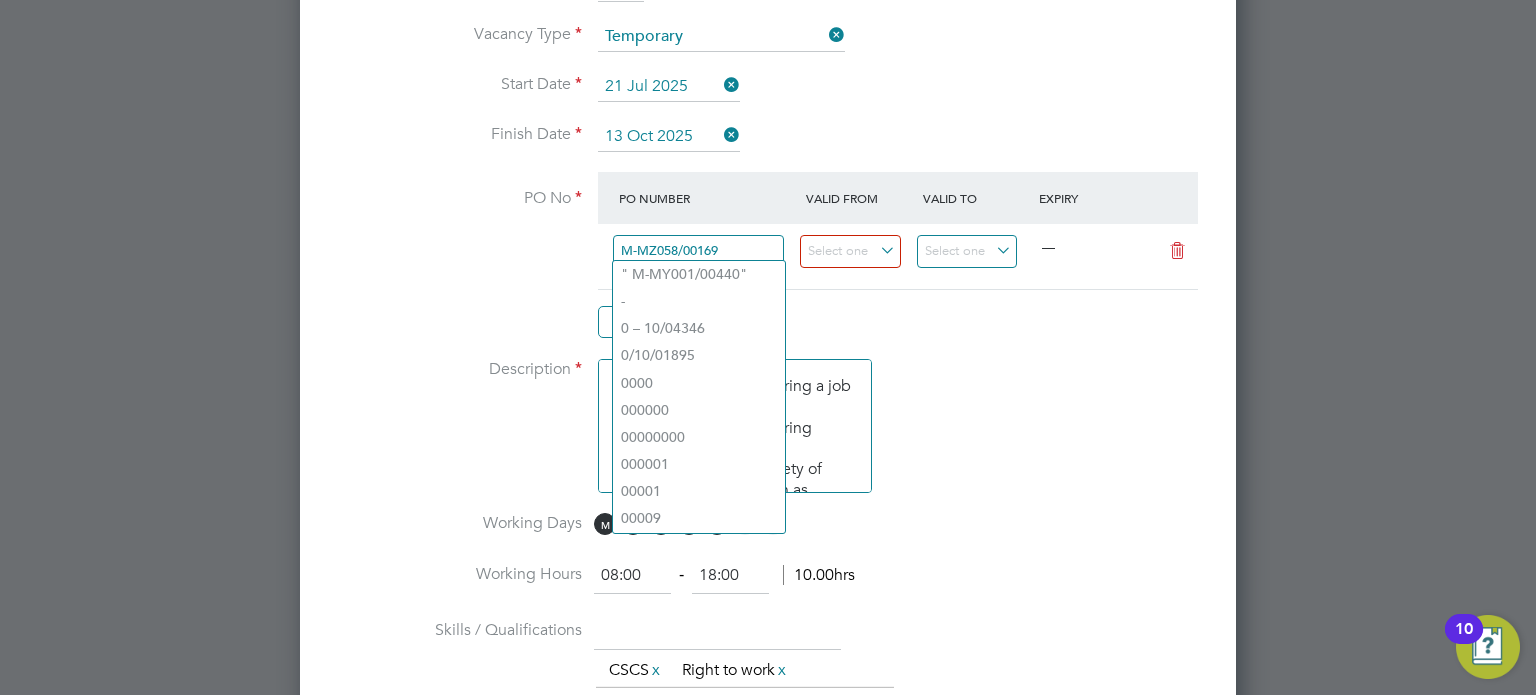 type on "M-MZ058/00169" 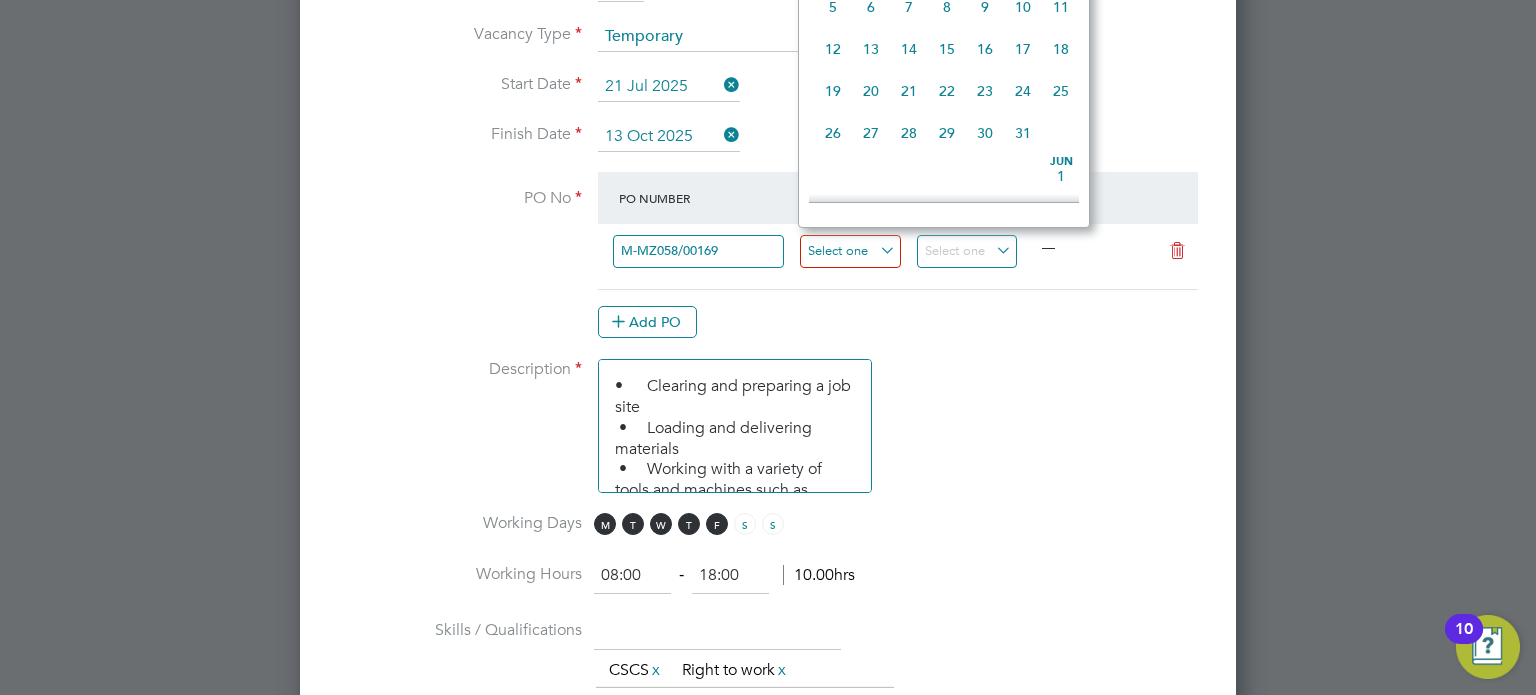 click at bounding box center [850, 251] 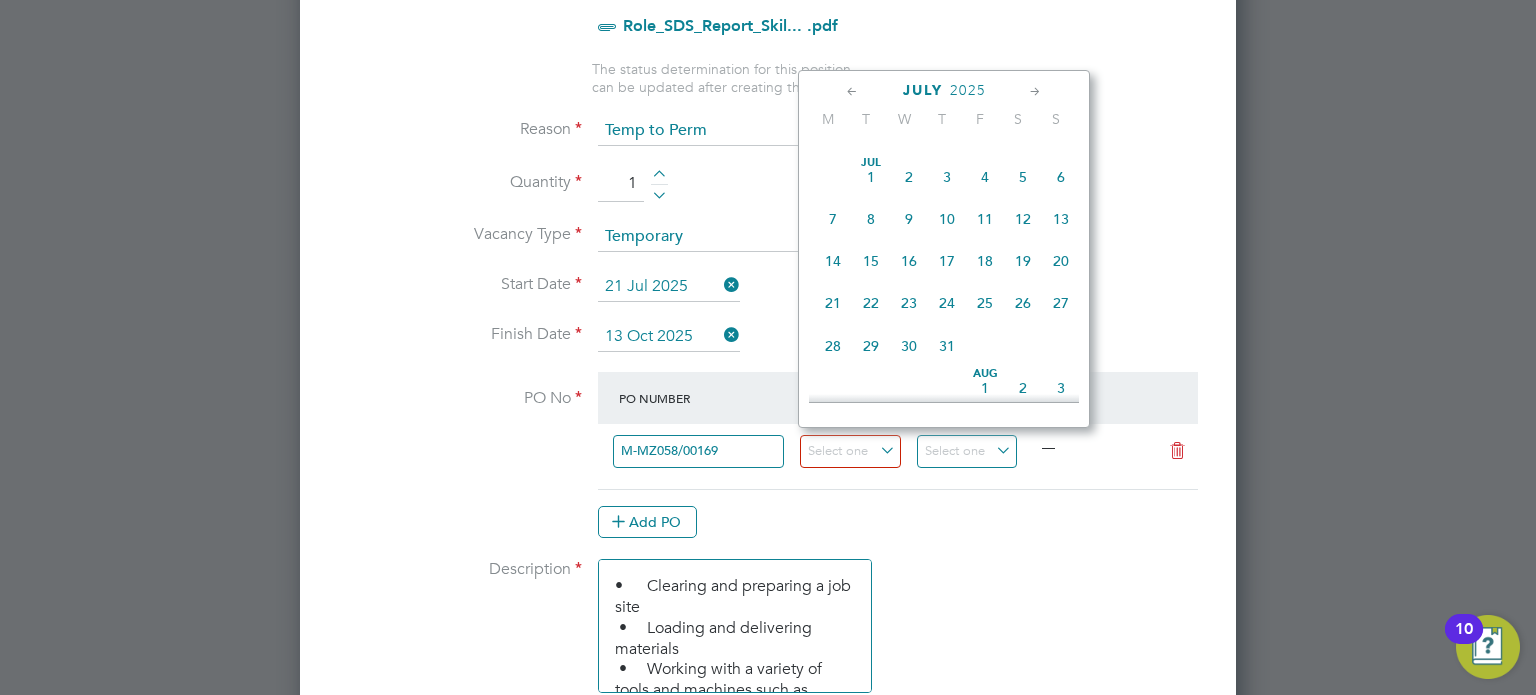 click on "21" 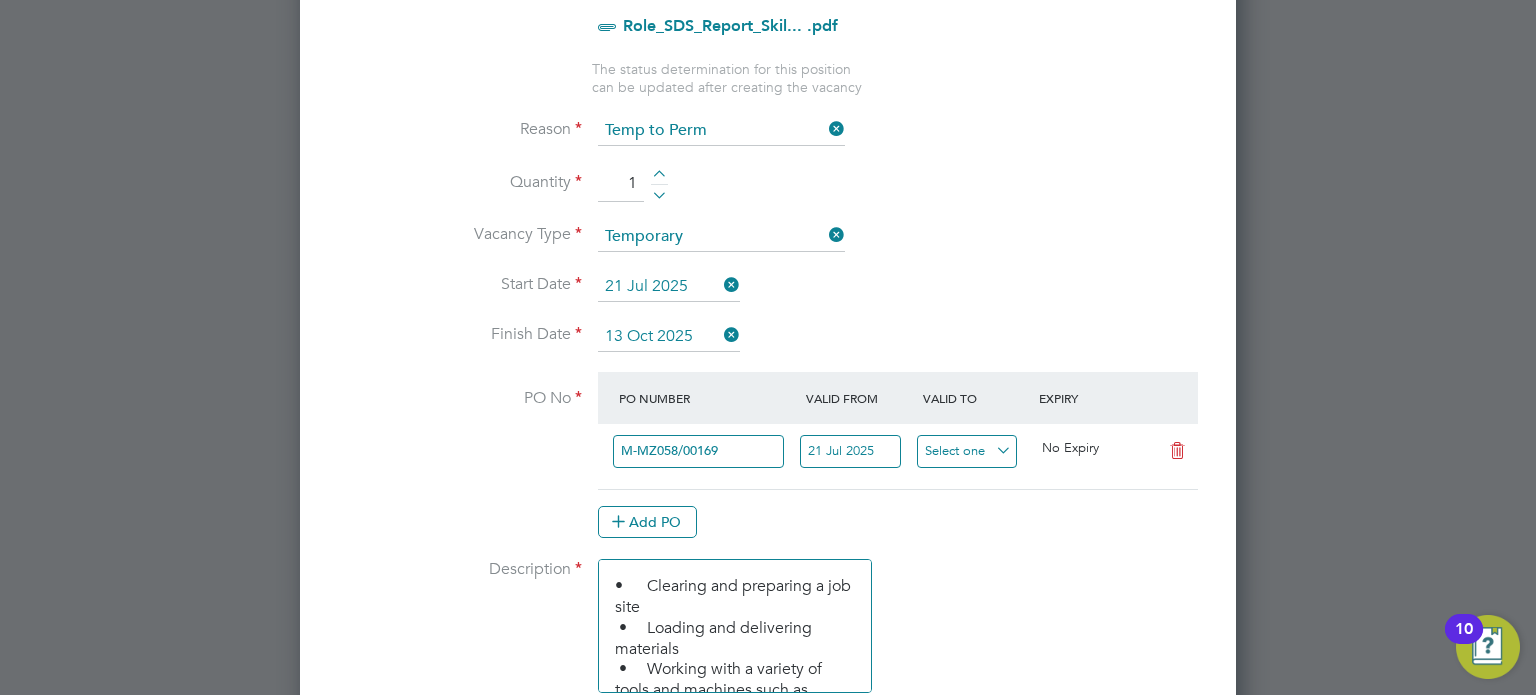 click at bounding box center (967, 451) 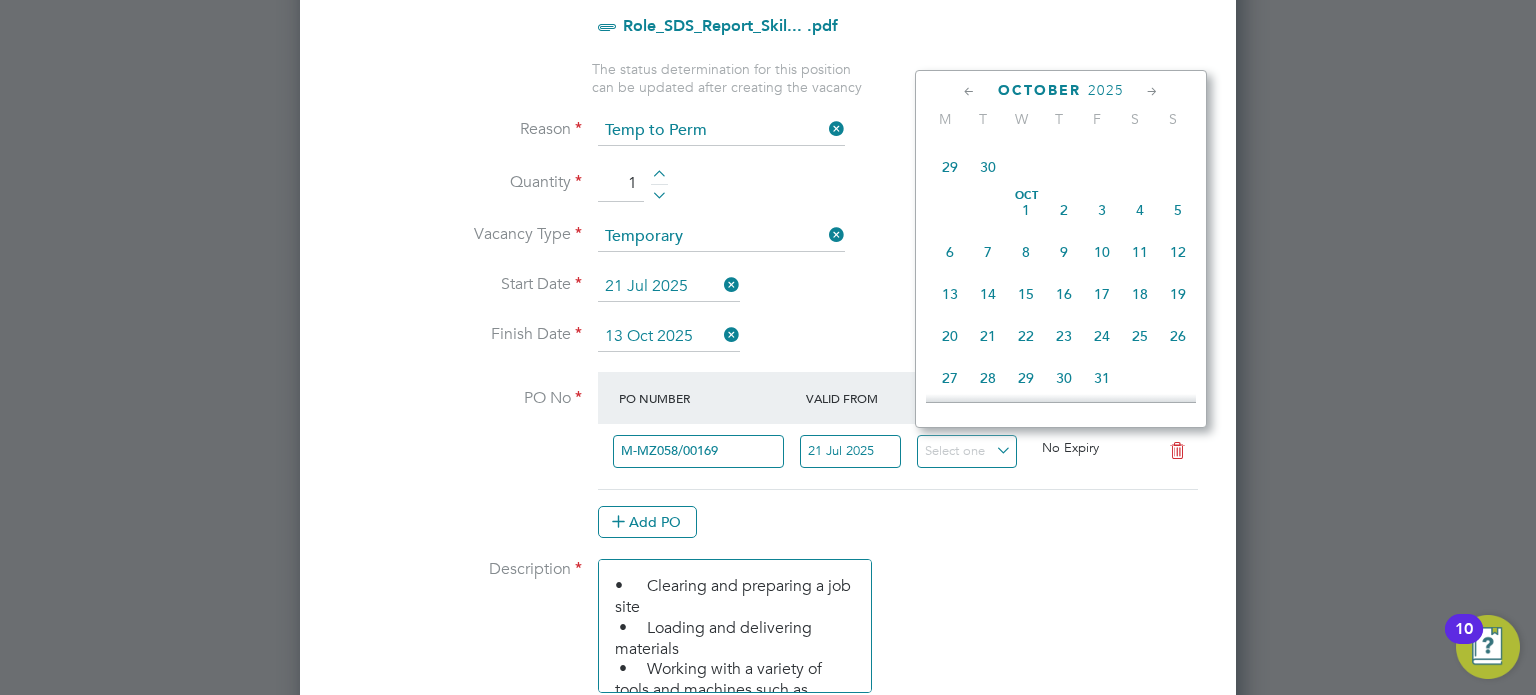 click on "13" 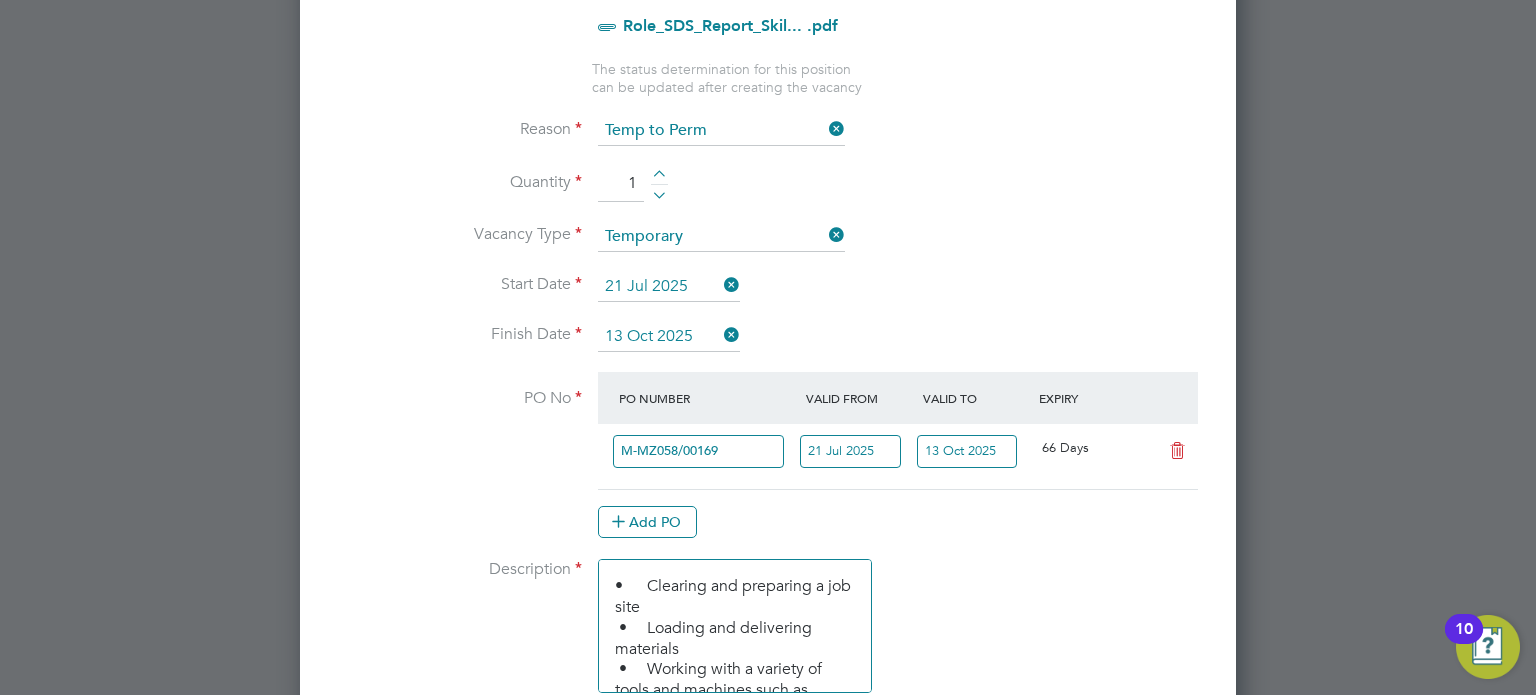 click on "PO No   PO Number Valid From Valid To Expiry M-MZ058/00169   21 Jul 2025   13 Oct 2025   66 Days  Add PO" at bounding box center [768, 465] 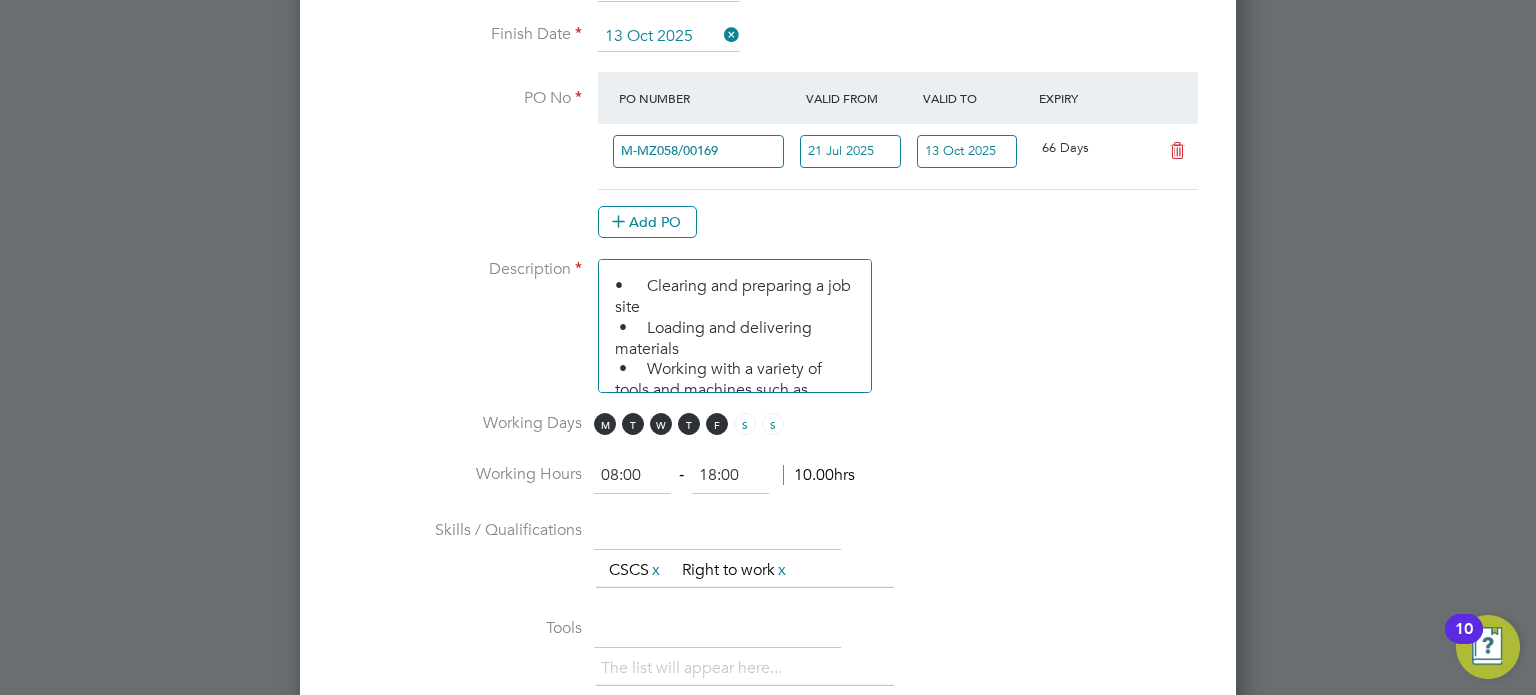 click on "18:00" at bounding box center (730, 476) 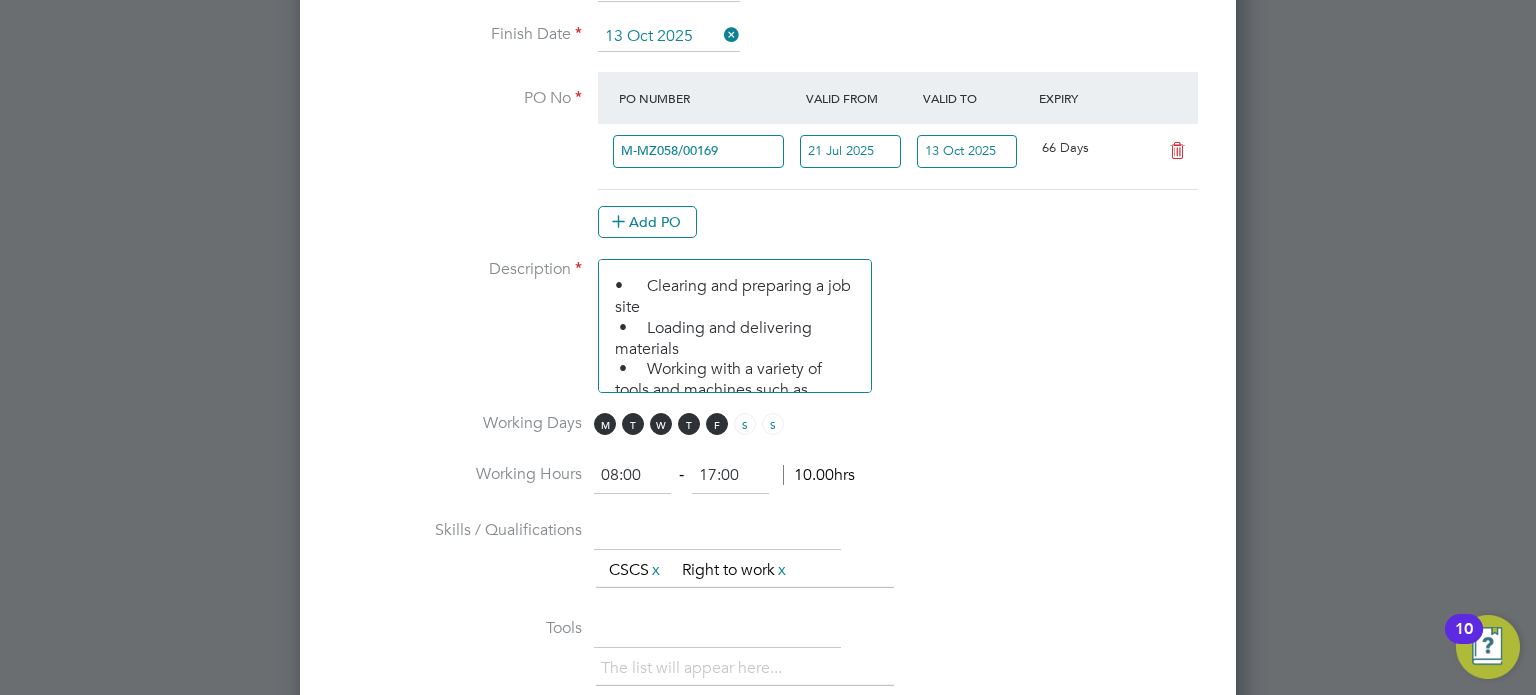 type on "17:00" 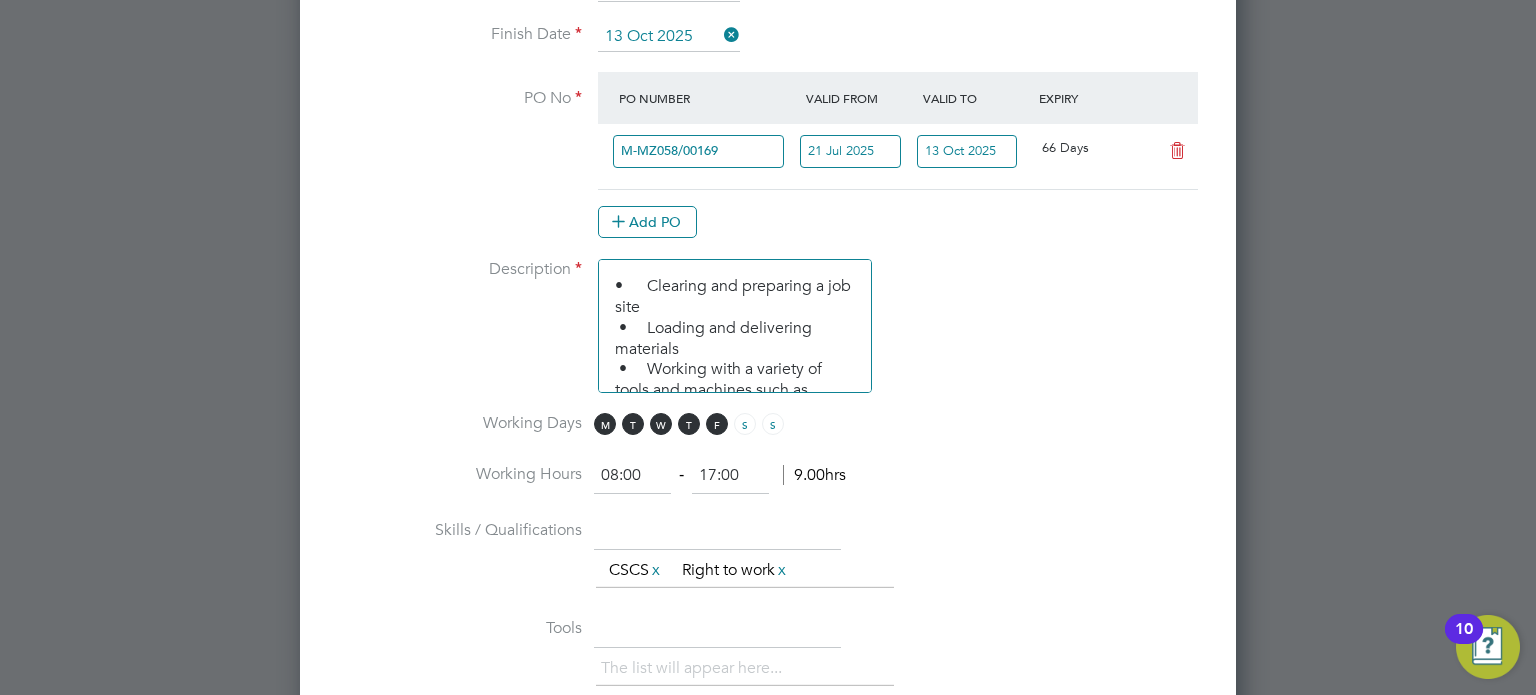 click on "08:00" at bounding box center (632, 476) 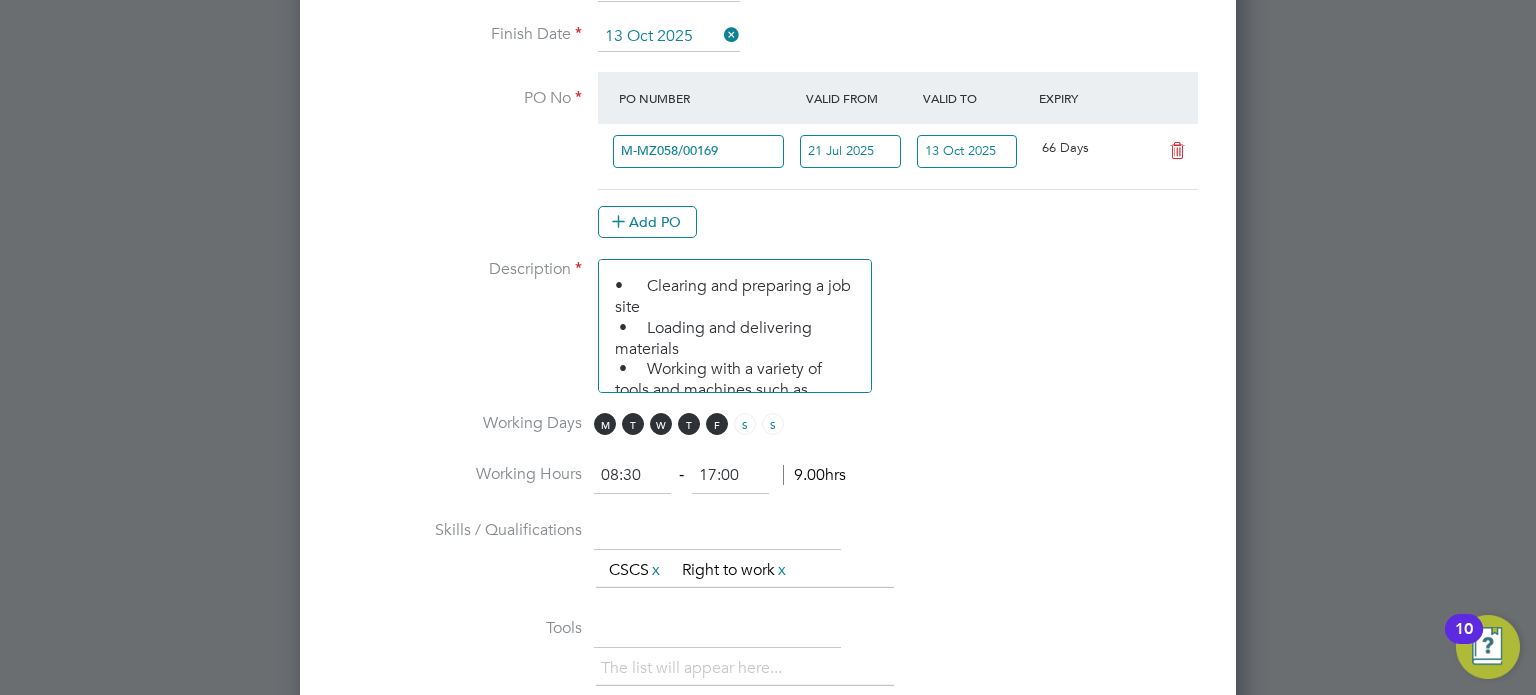 type on "08:30" 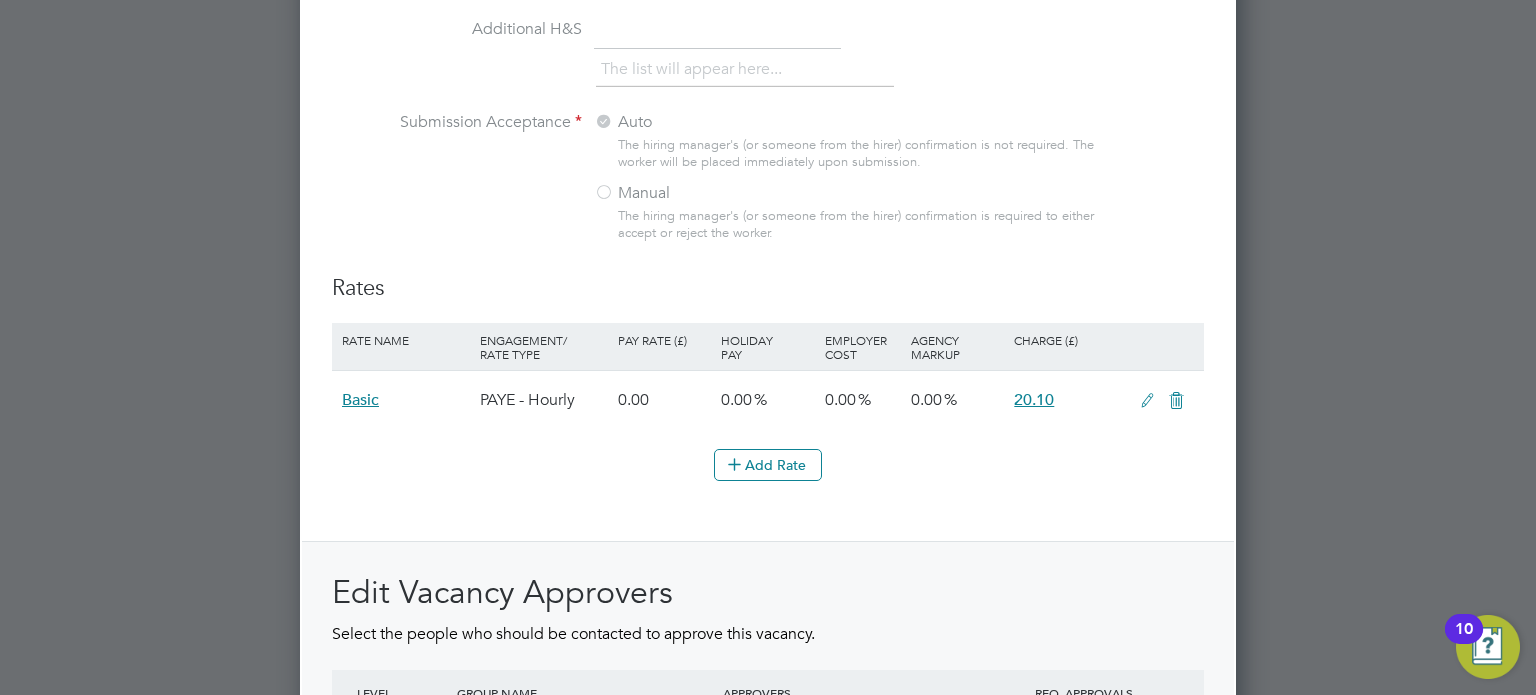 scroll, scrollTop: 2100, scrollLeft: 0, axis: vertical 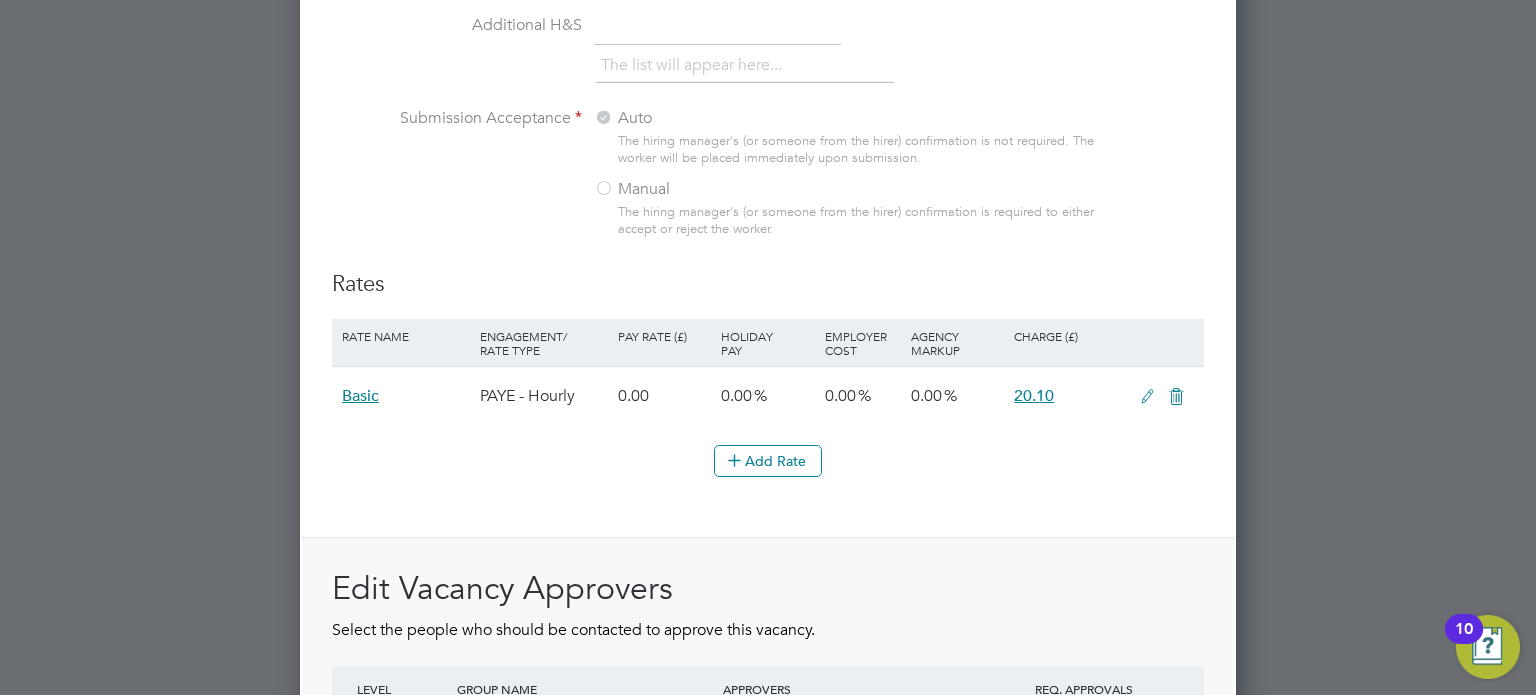click at bounding box center (1147, 397) 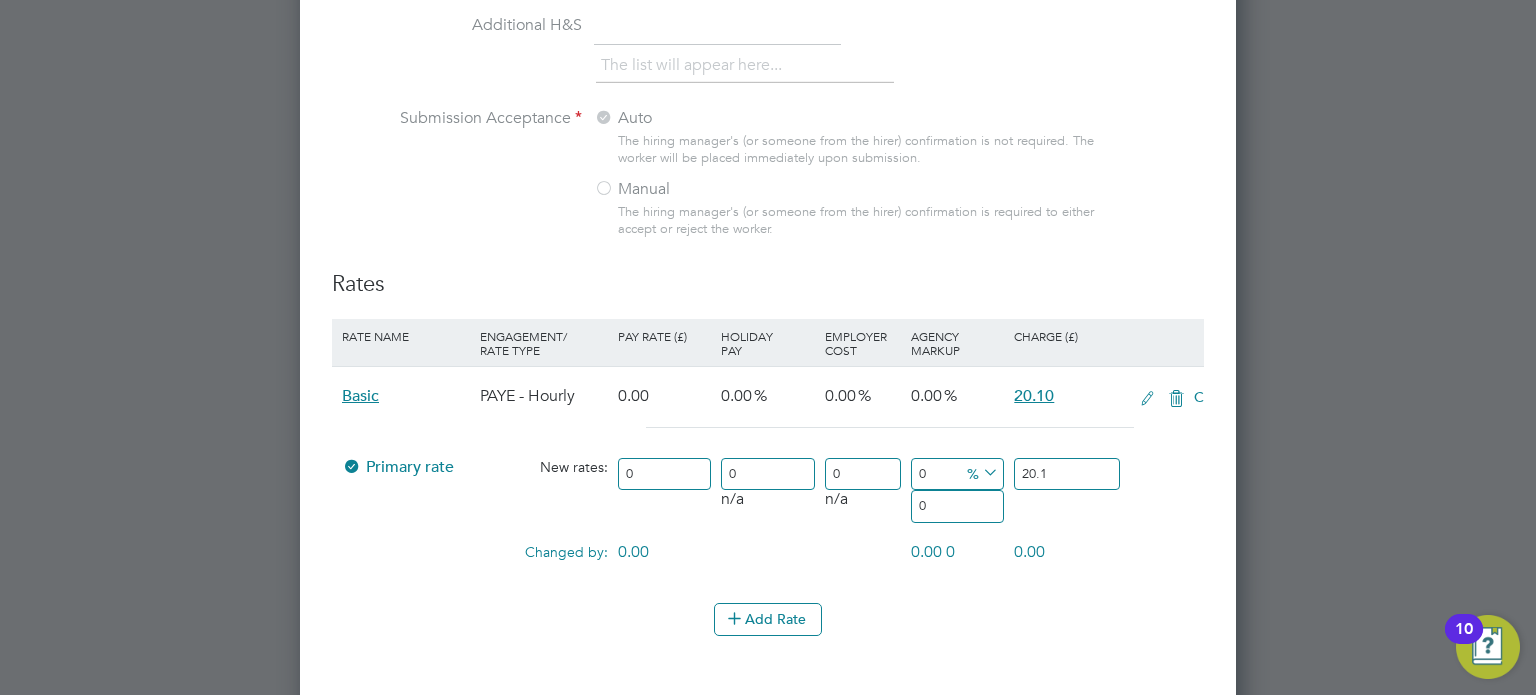 scroll, scrollTop: 10, scrollLeft: 10, axis: both 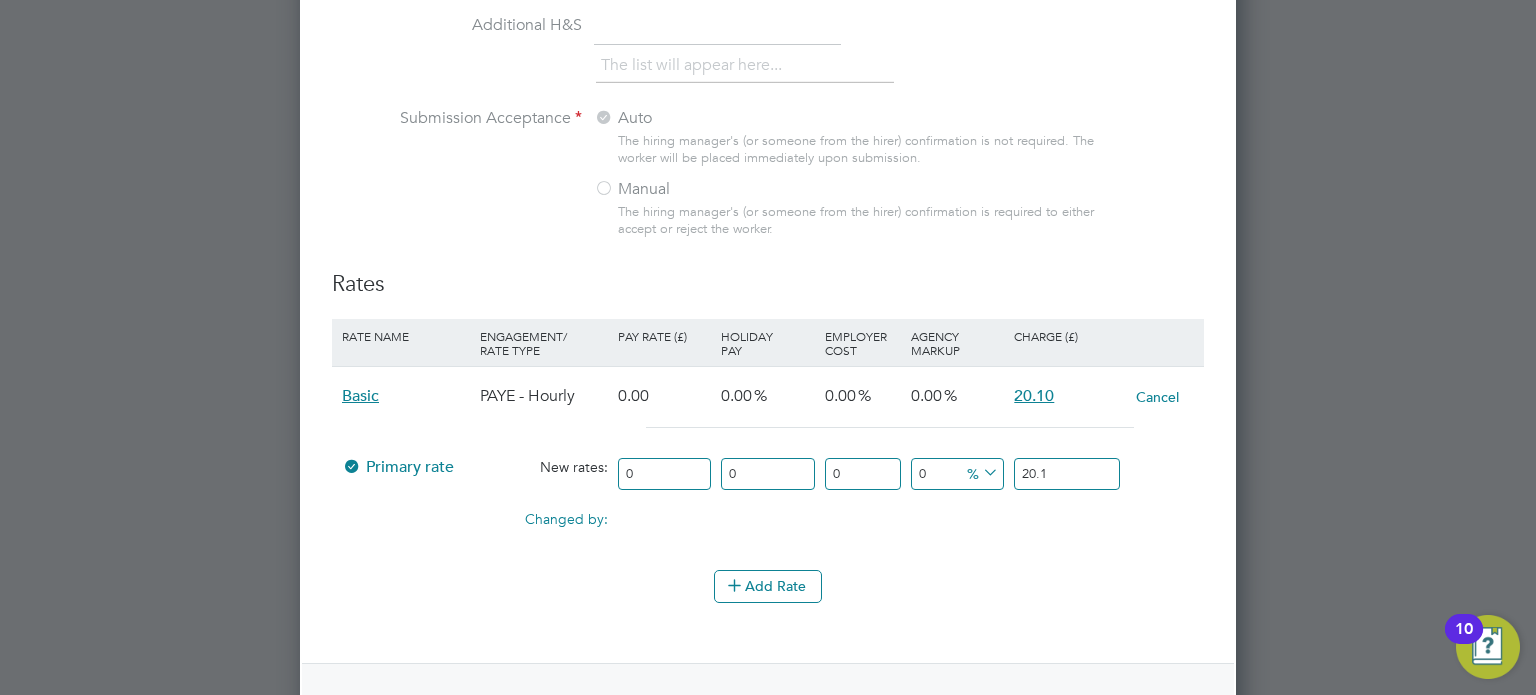 click on "20.1" at bounding box center [1067, 474] 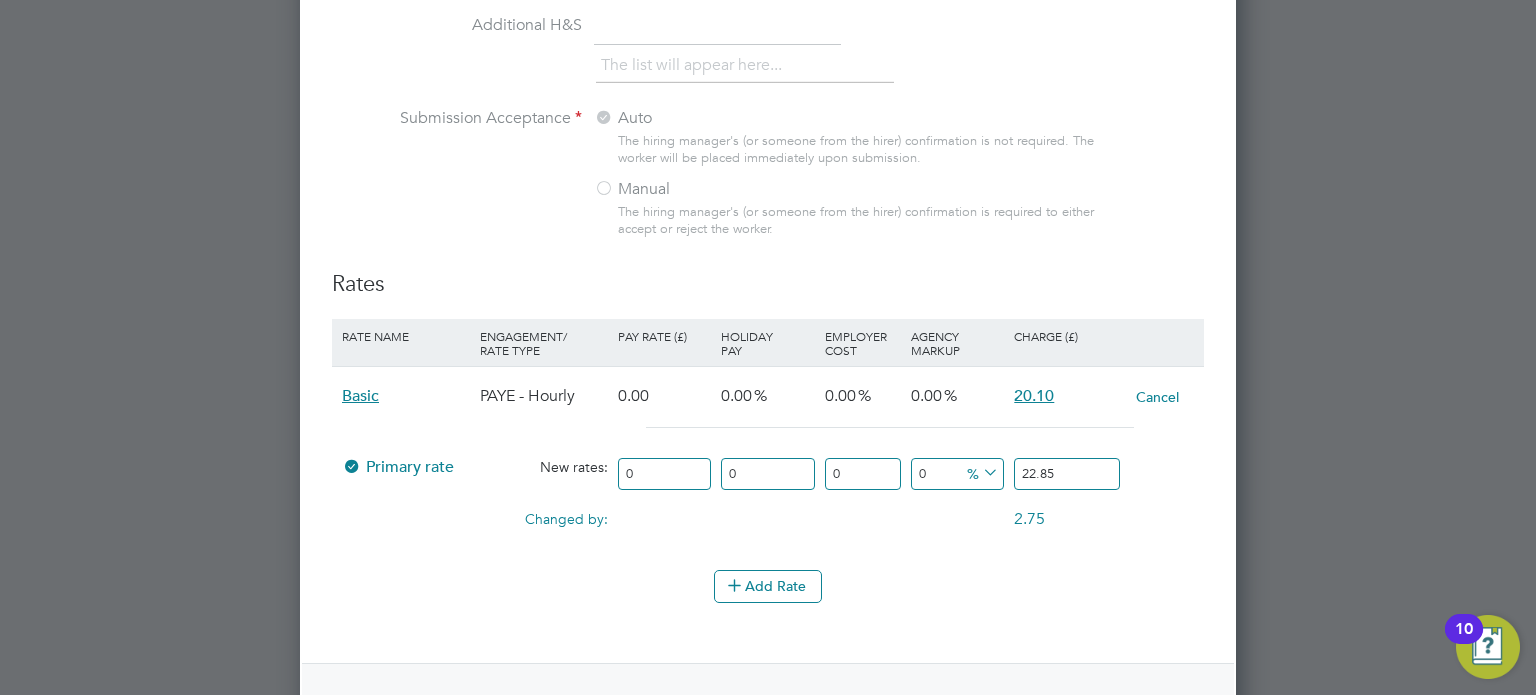 click on "Rates Rate Name Engagement/ Rate Type Pay Rate (£) Holiday Pay Employer Cost Agency Markup Charge (£) Basic PAYE - Hourly 0.00 0.00   0.00   0.00 20.10     Cancel Primary rate New rates: 0 0   n/a 0   n/a 0   0   % 22.85 Changed by: 0.00 0.00 0.00 0.00   2.75   2.75 Add Rate   Edit Vacancy Approvers Select the people who should be contacted to approve this vacancy. LEVEL GROUP NAME APPROVERS REQ. APPROVALS There are no specified approval levels for this vacancy. + Add Approval Level" at bounding box center [768, 632] 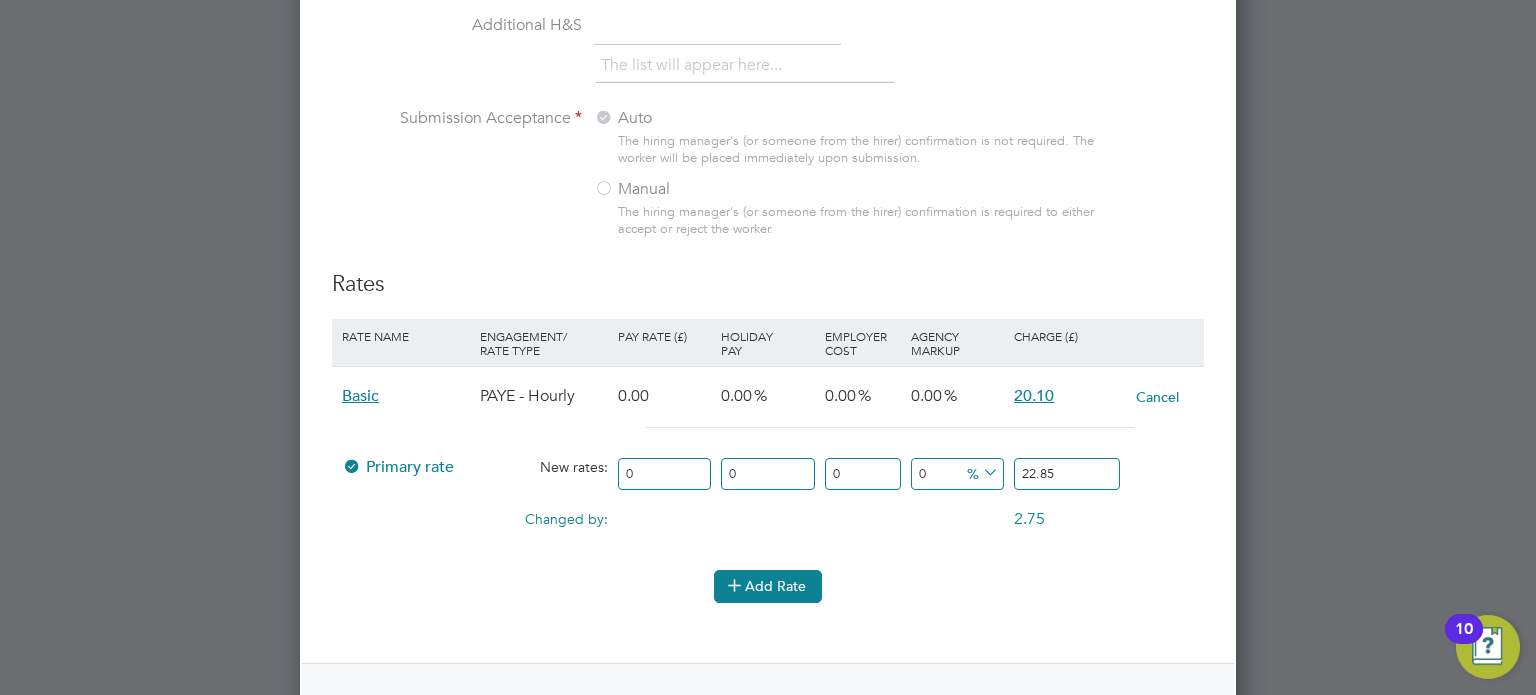 click on "Add Rate" at bounding box center [768, 586] 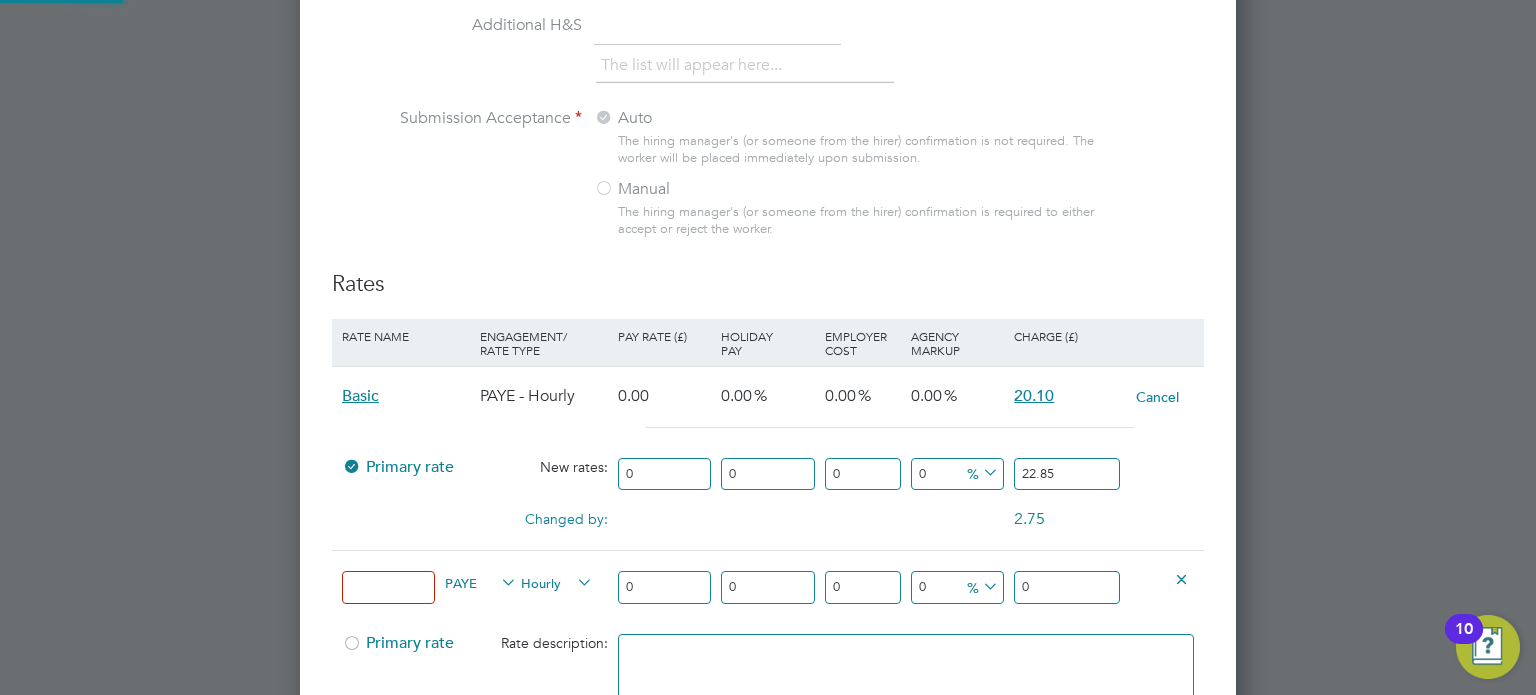 scroll, scrollTop: 9, scrollLeft: 10, axis: both 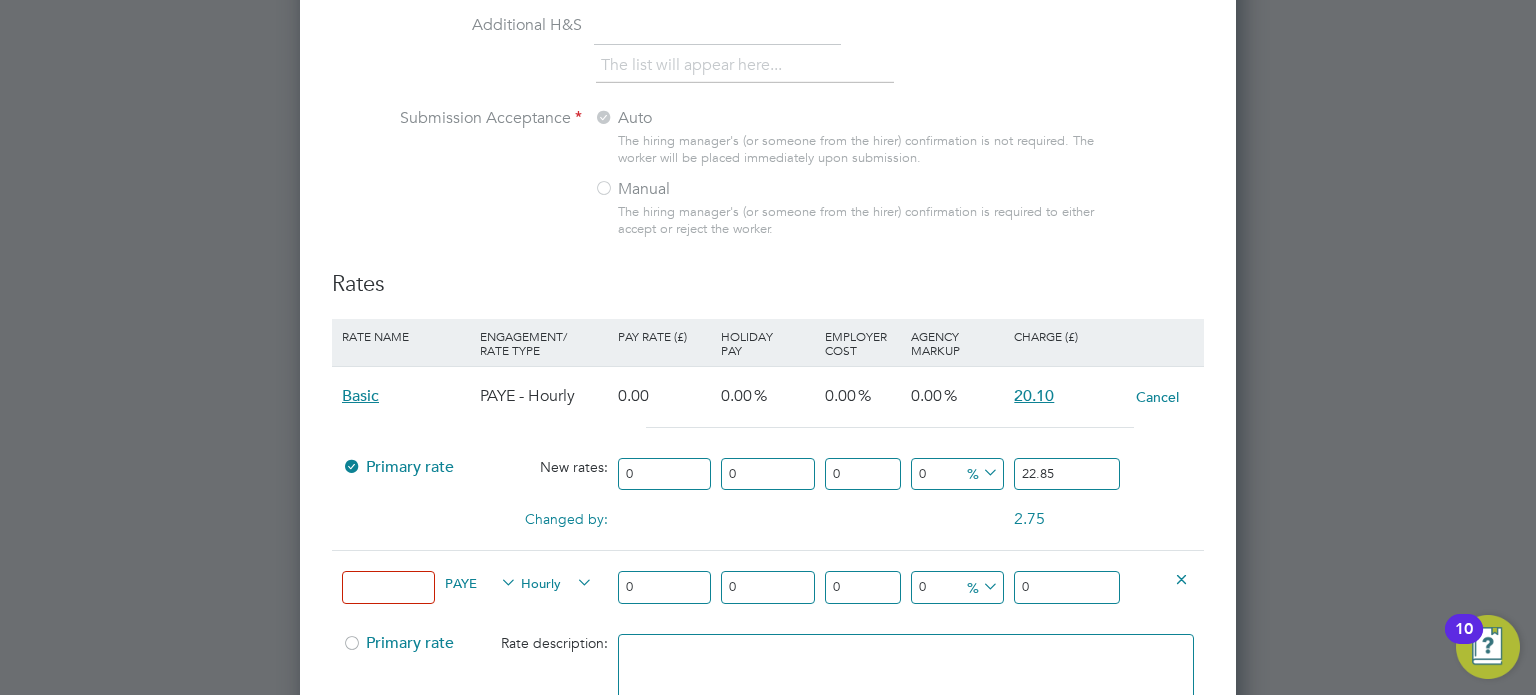 click at bounding box center [1164, 578] 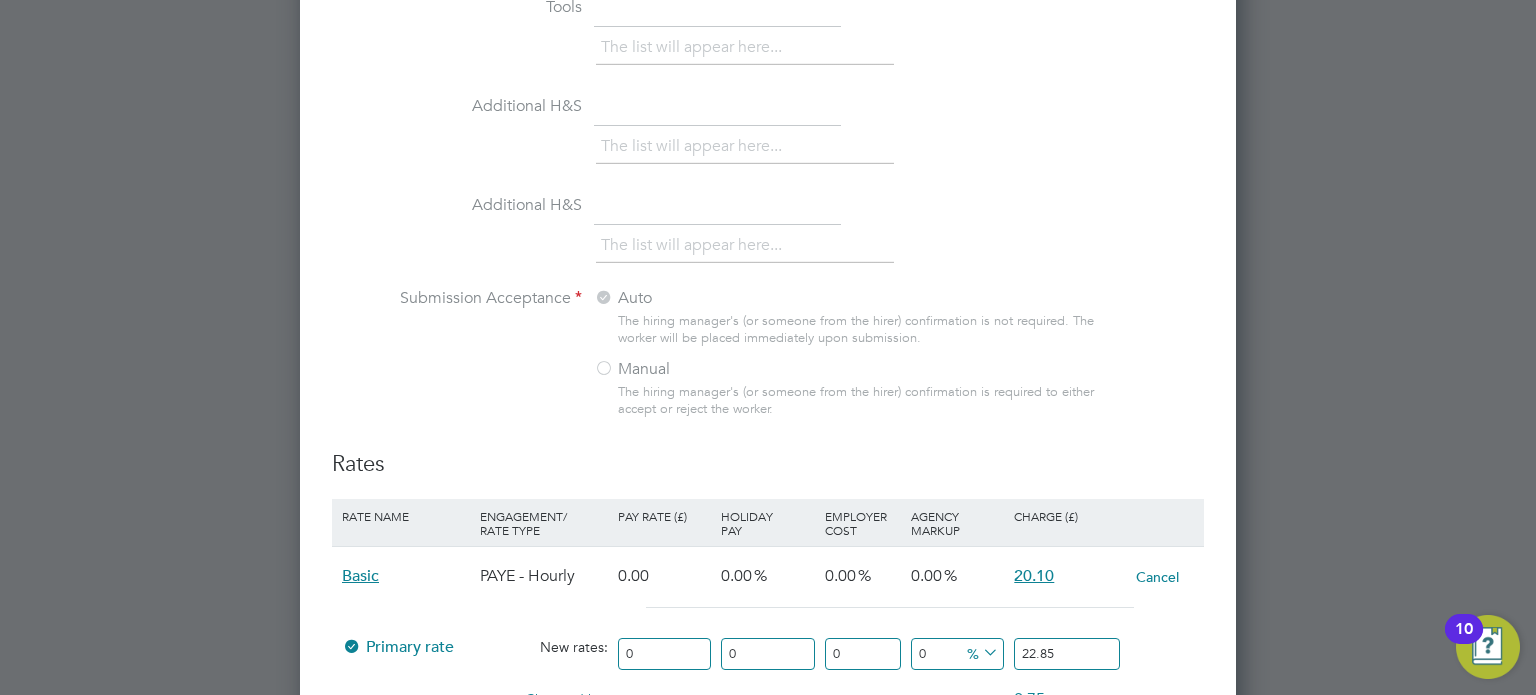 scroll, scrollTop: 2100, scrollLeft: 0, axis: vertical 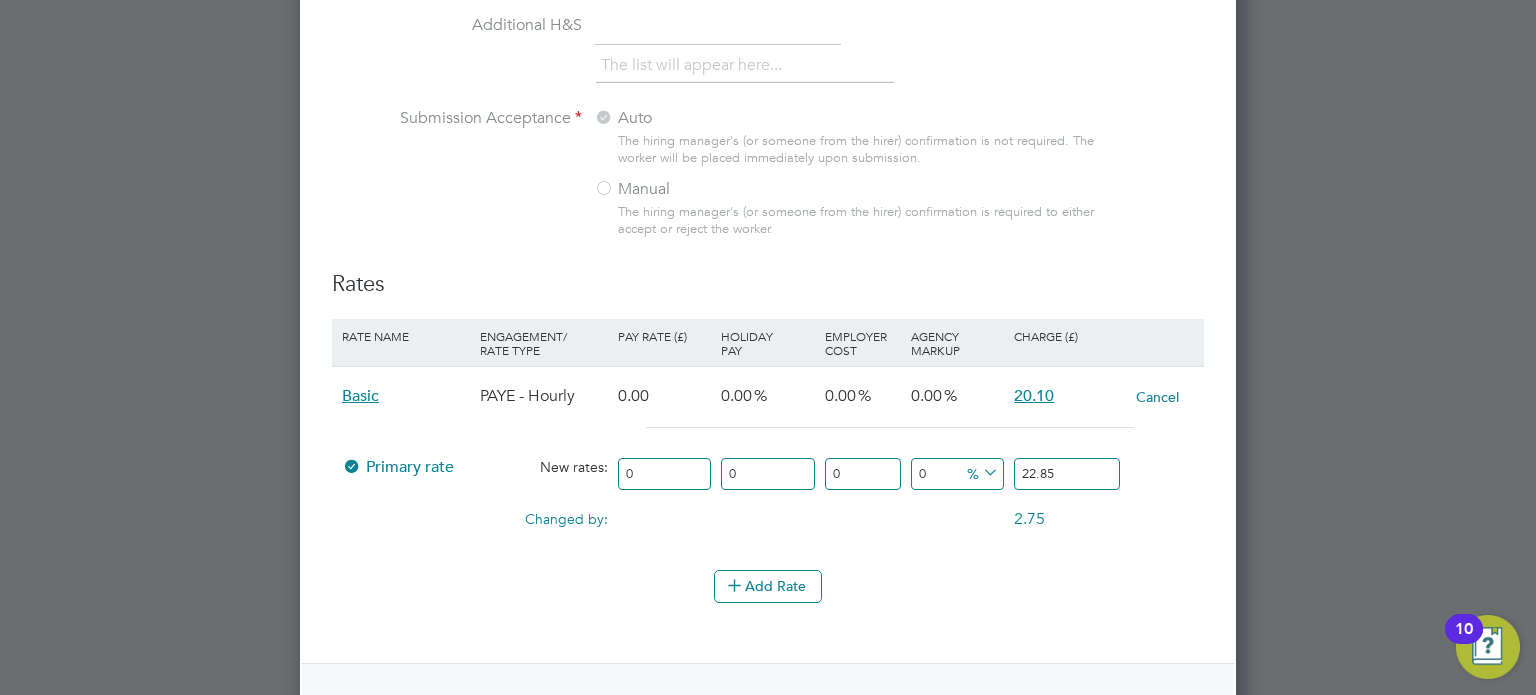 click on "22.85" at bounding box center [1067, 474] 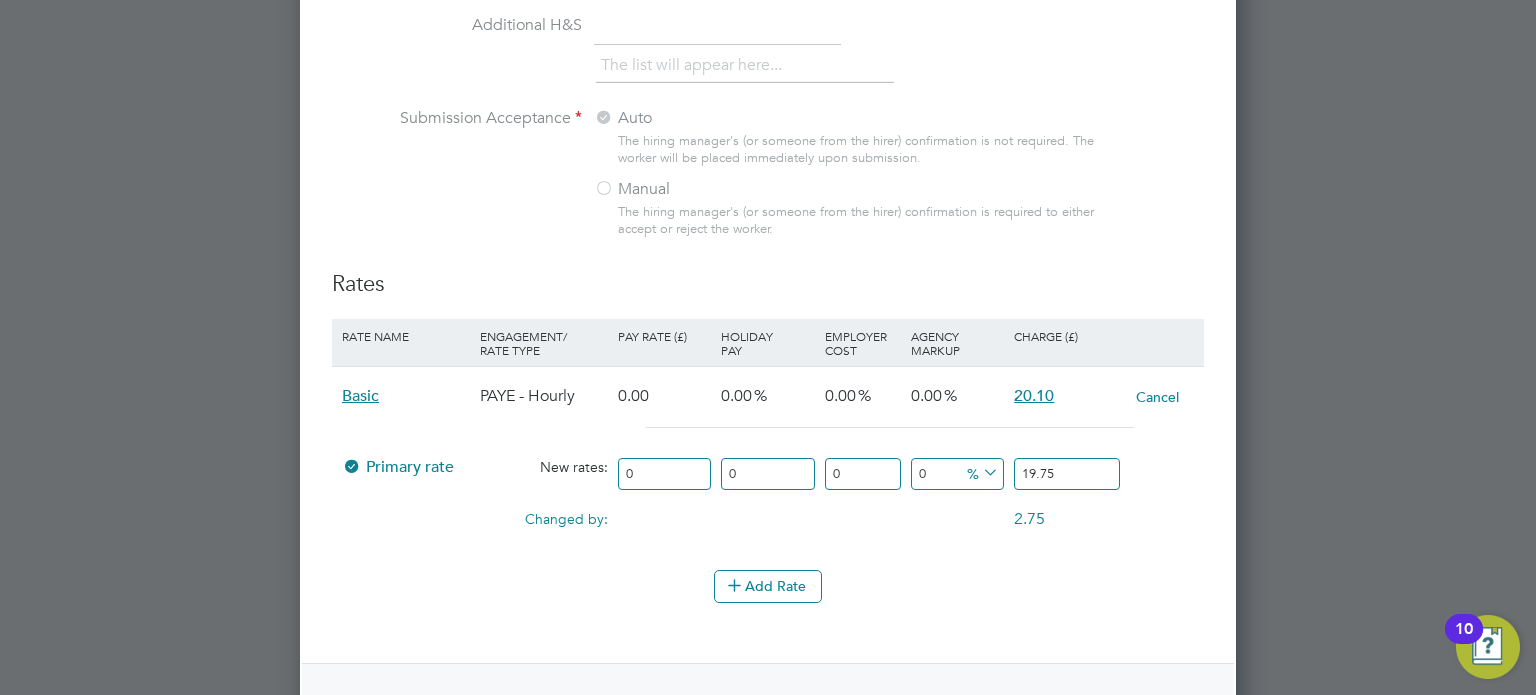 type on "19.75" 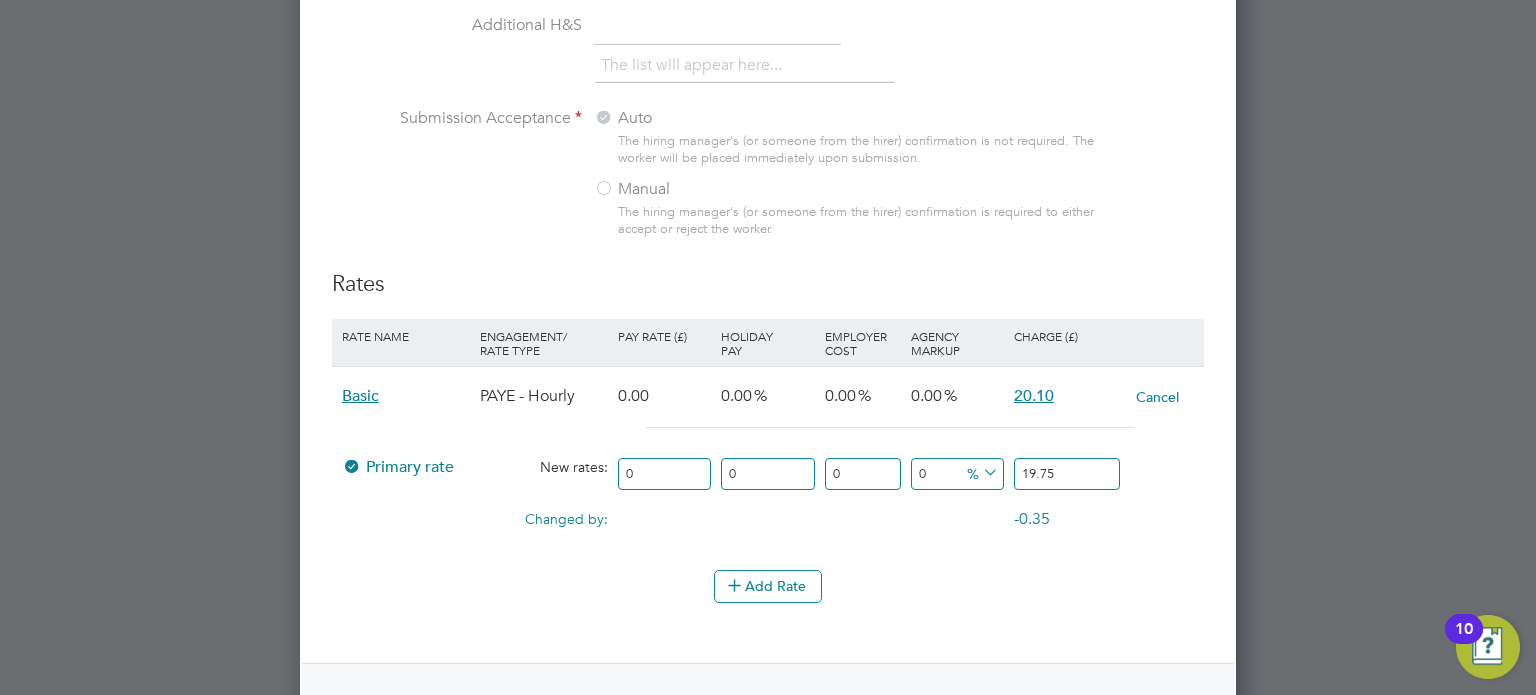 click on "Add Rate" at bounding box center (768, 586) 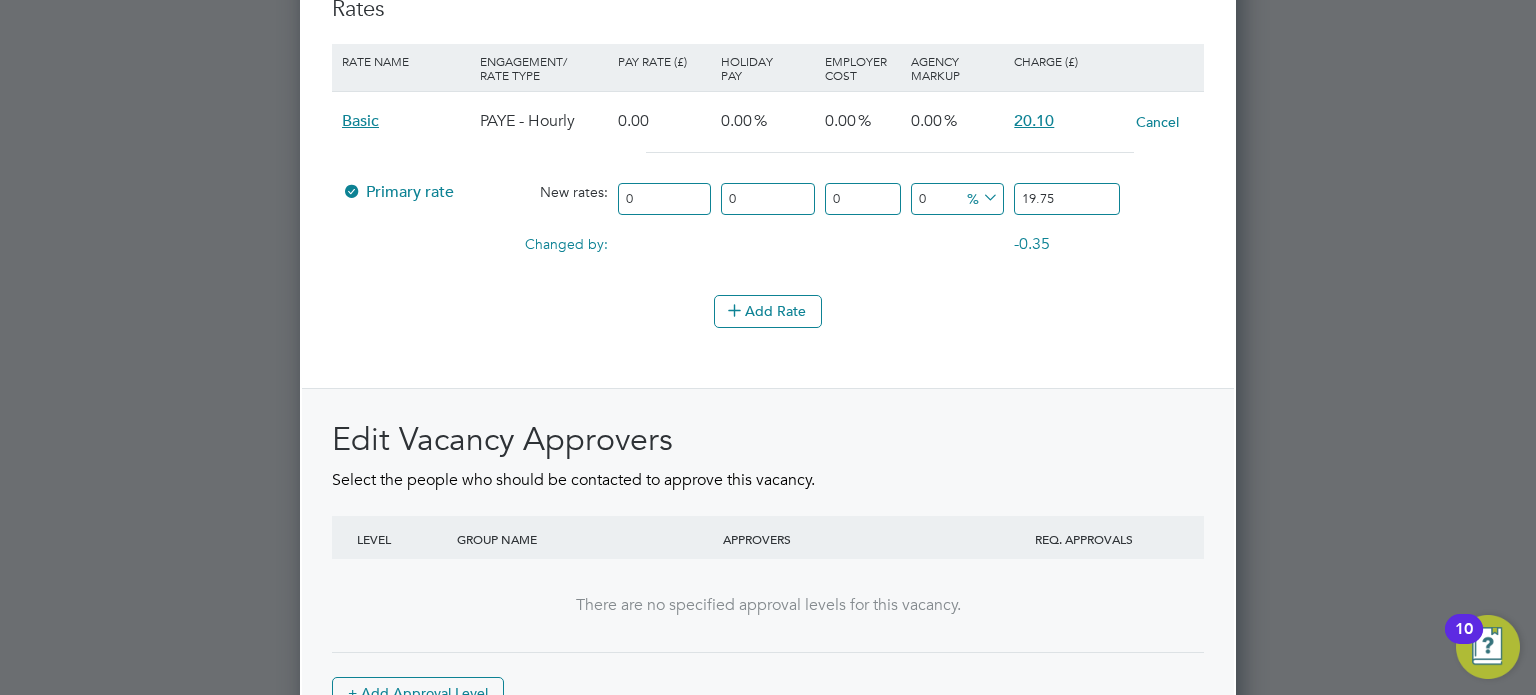scroll, scrollTop: 2500, scrollLeft: 0, axis: vertical 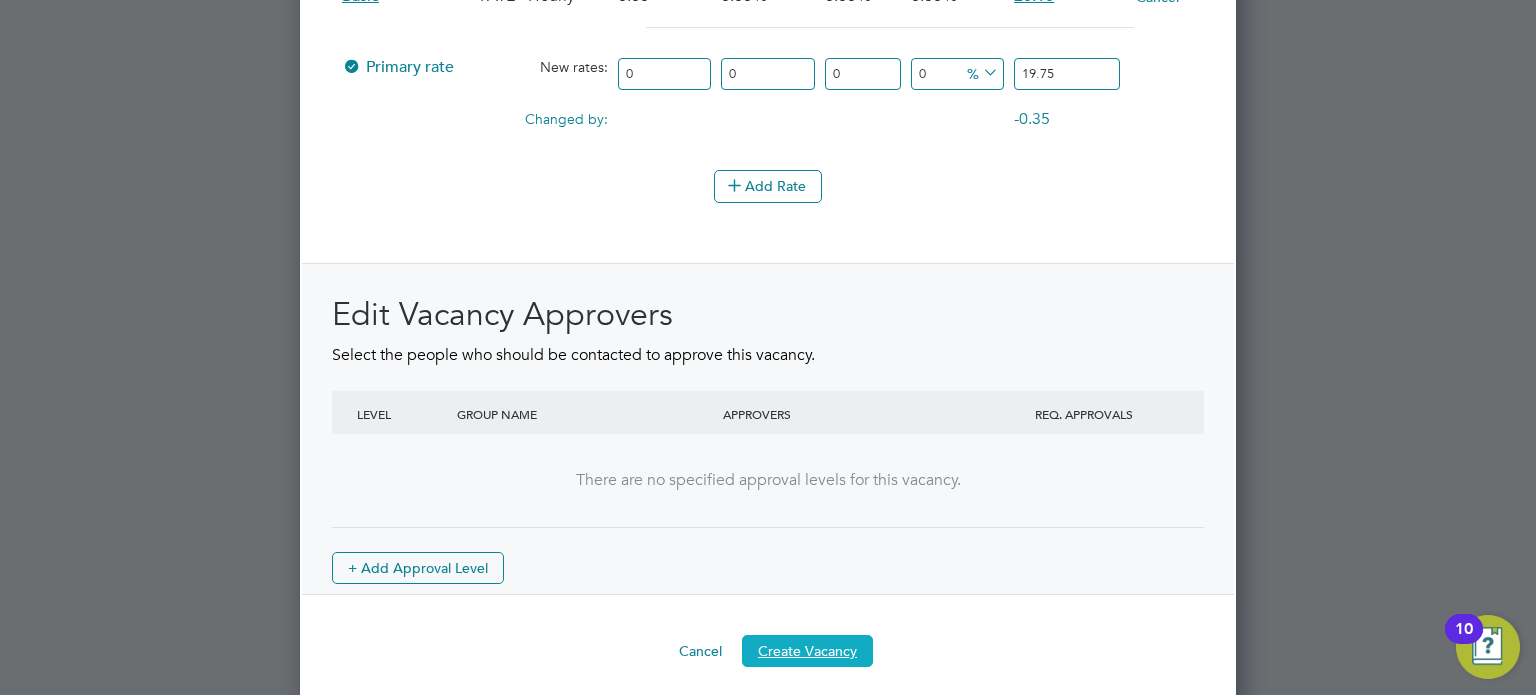 click on "Create Vacancy" at bounding box center (807, 651) 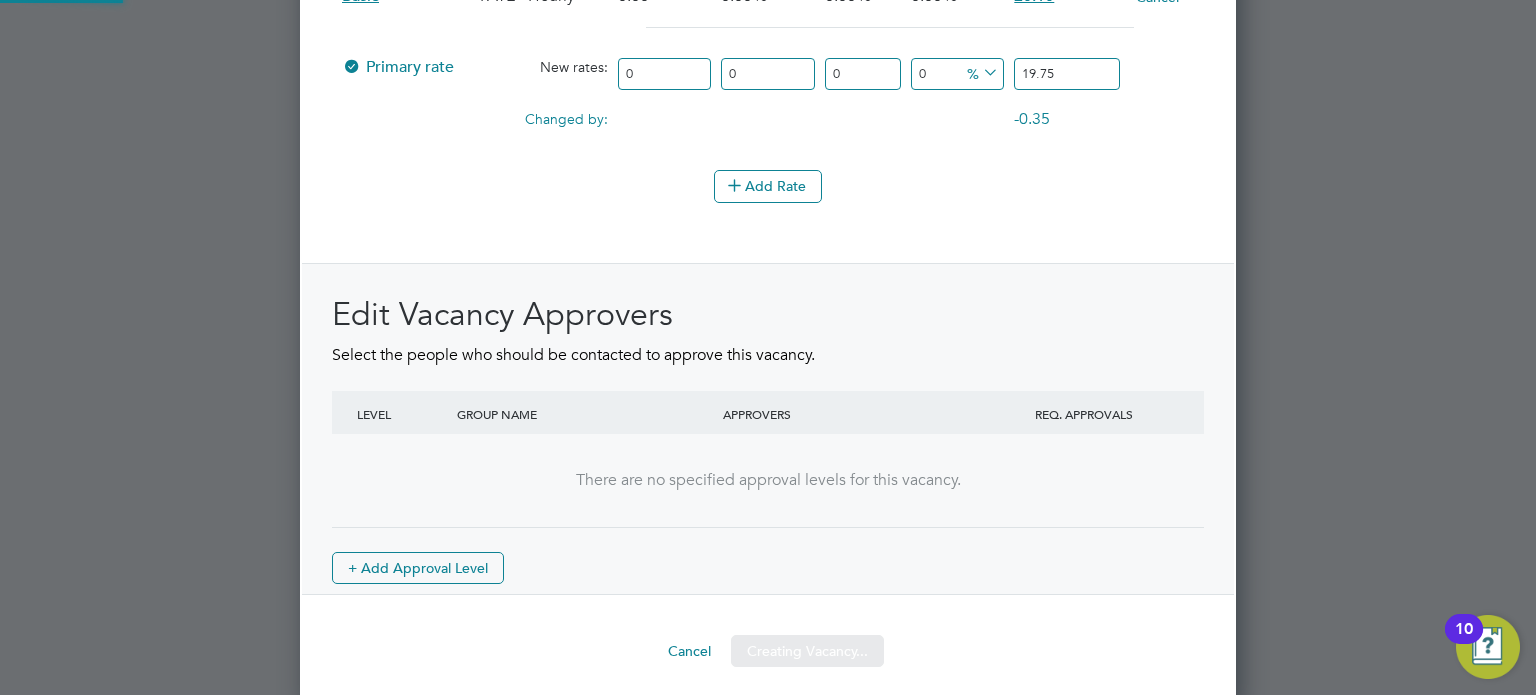 scroll, scrollTop: 10, scrollLeft: 10, axis: both 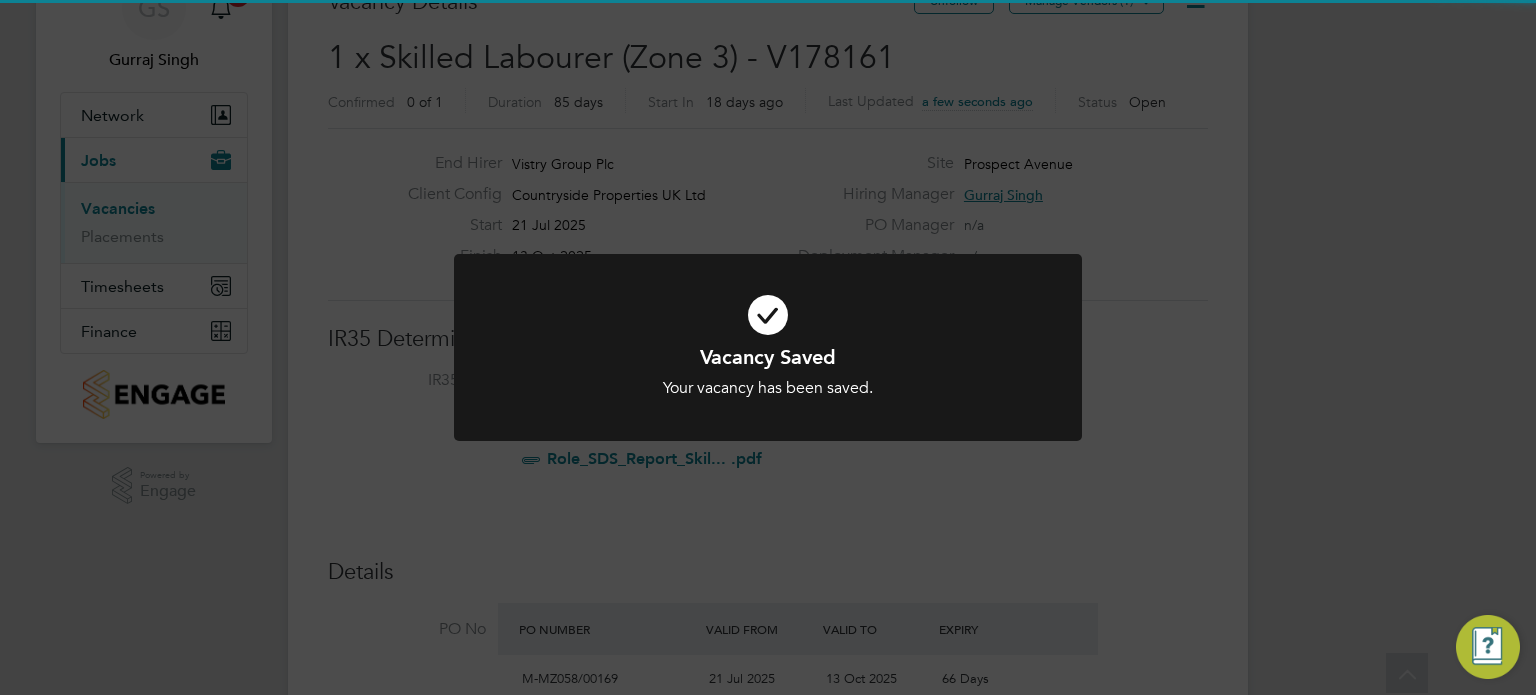 click on "Vacancy Saved Your vacancy has been saved. Cancel Okay" 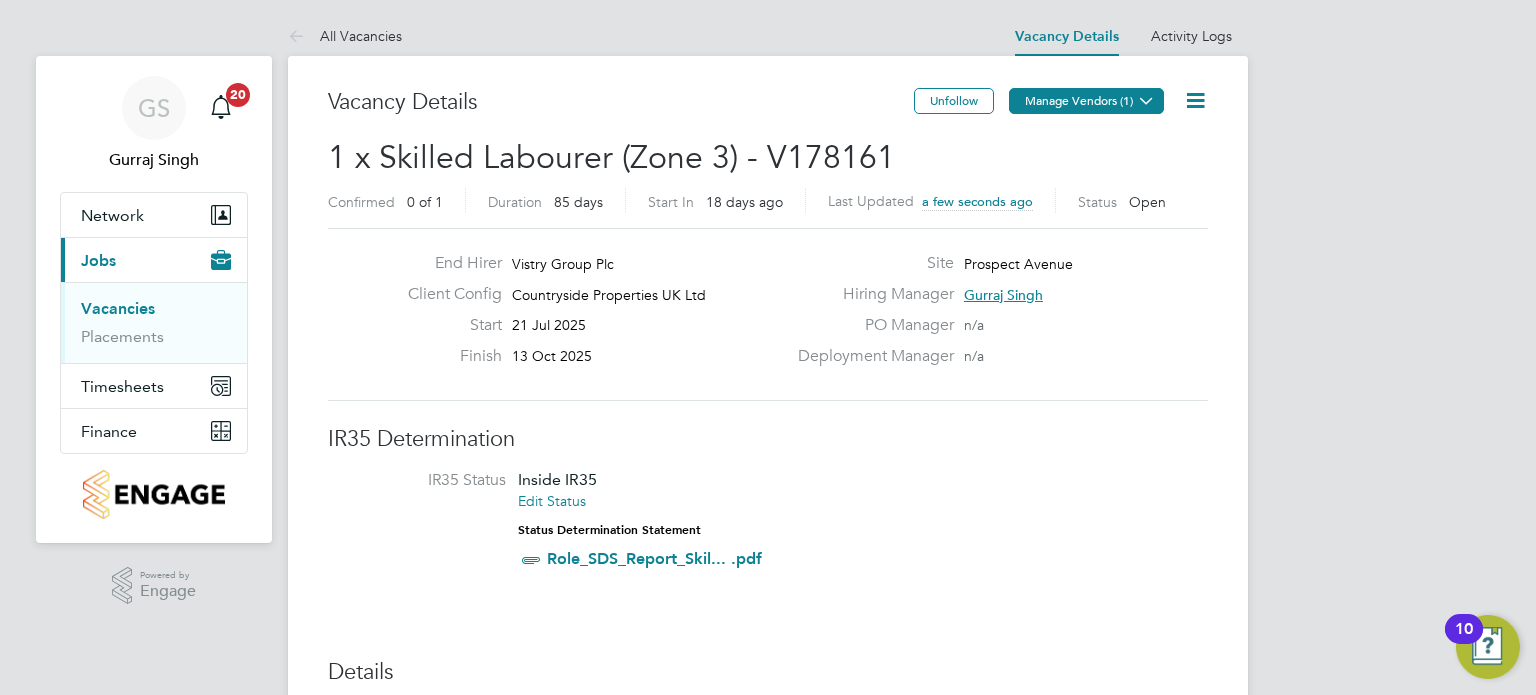 click on "Manage Vendors (1)" 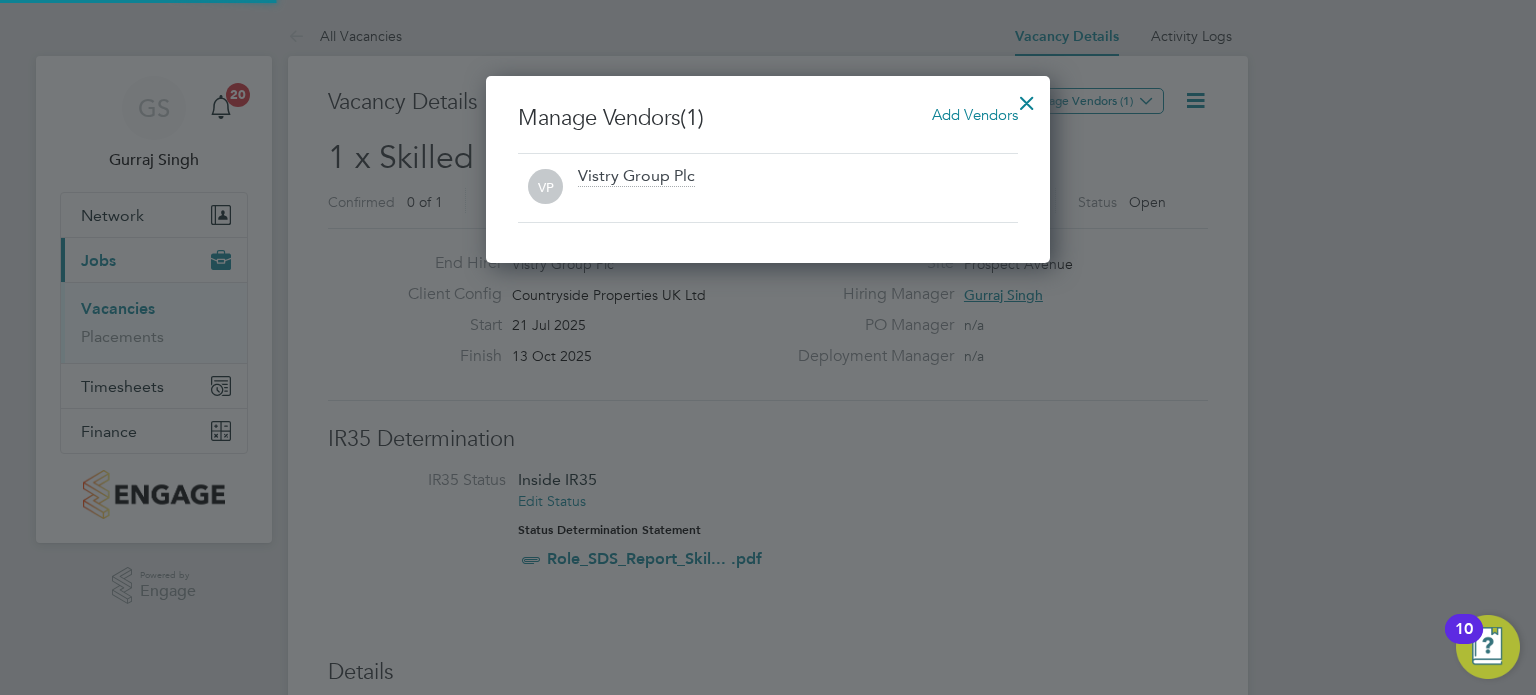 click on "Add Vendors" at bounding box center [975, 114] 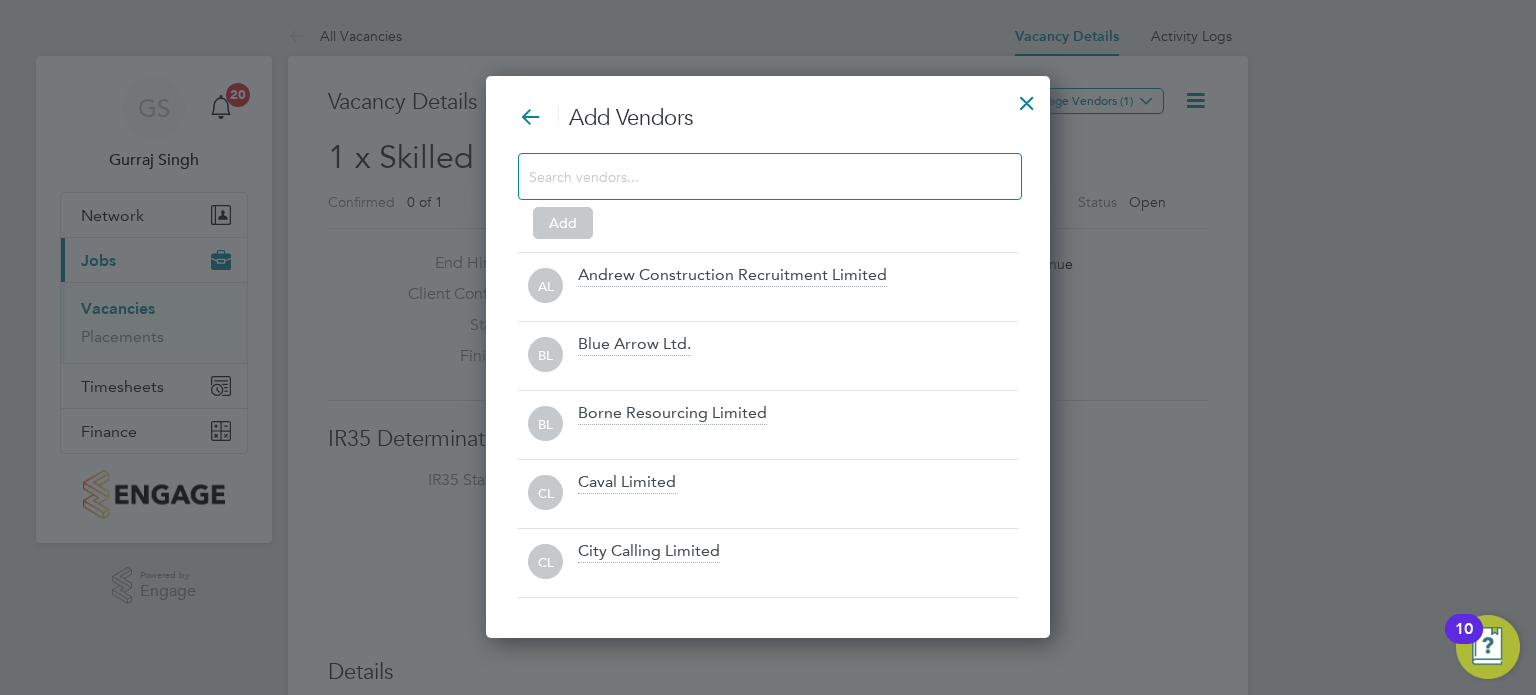 click at bounding box center (754, 176) 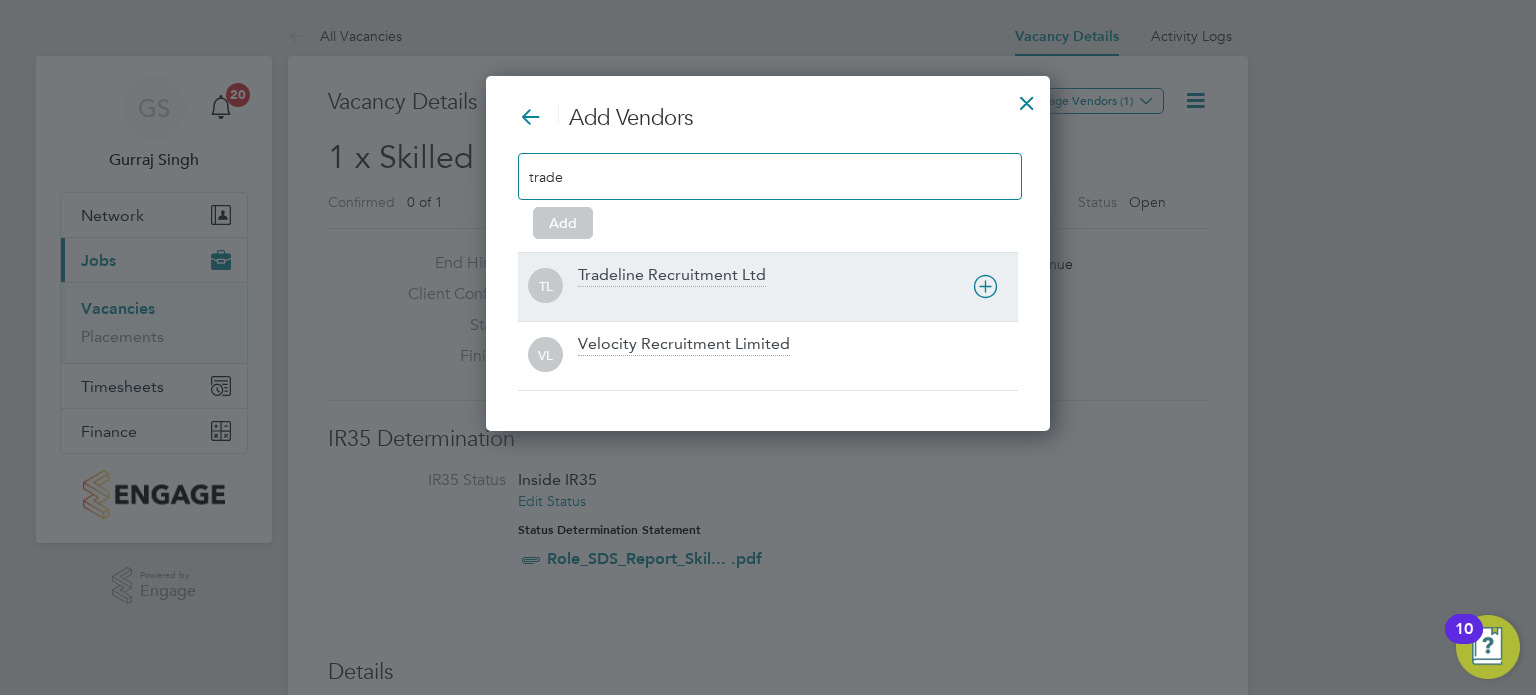 type on "trade" 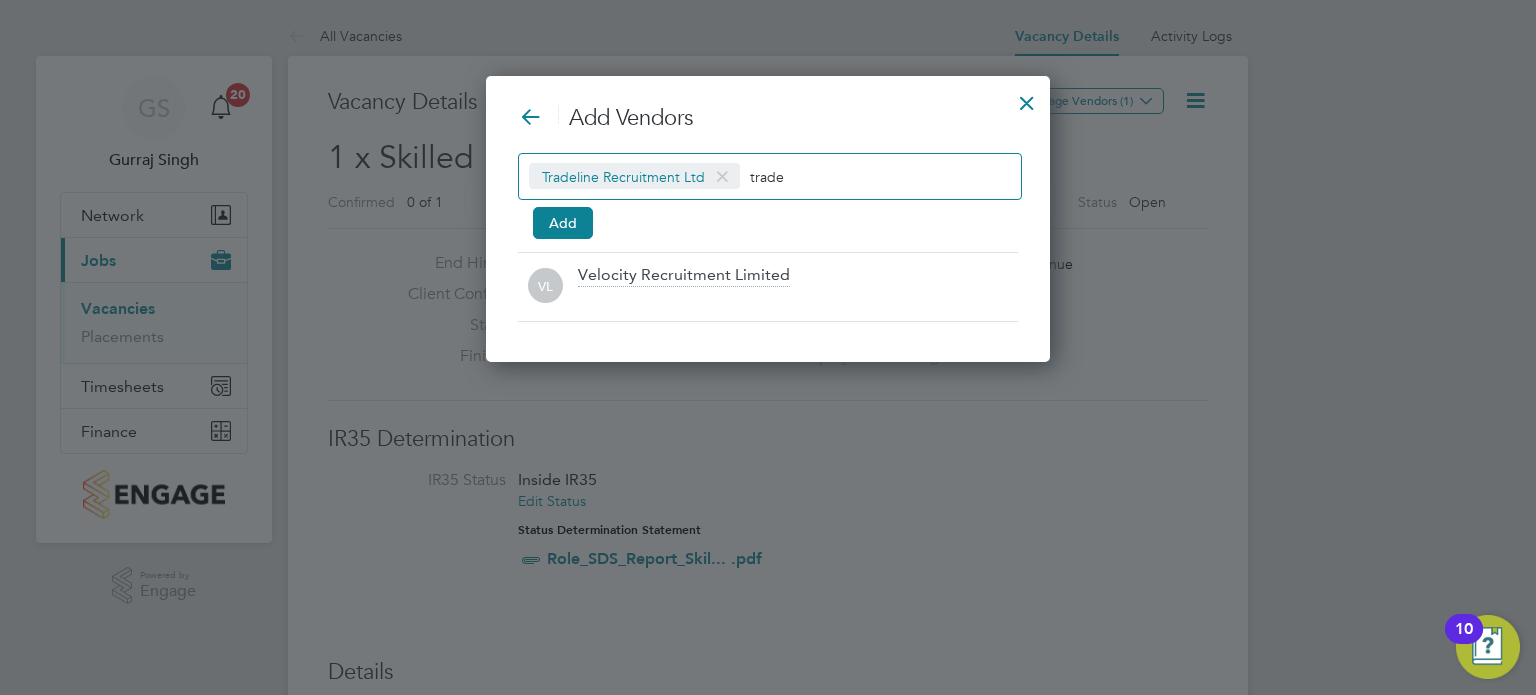 click on "trade" at bounding box center (812, 176) 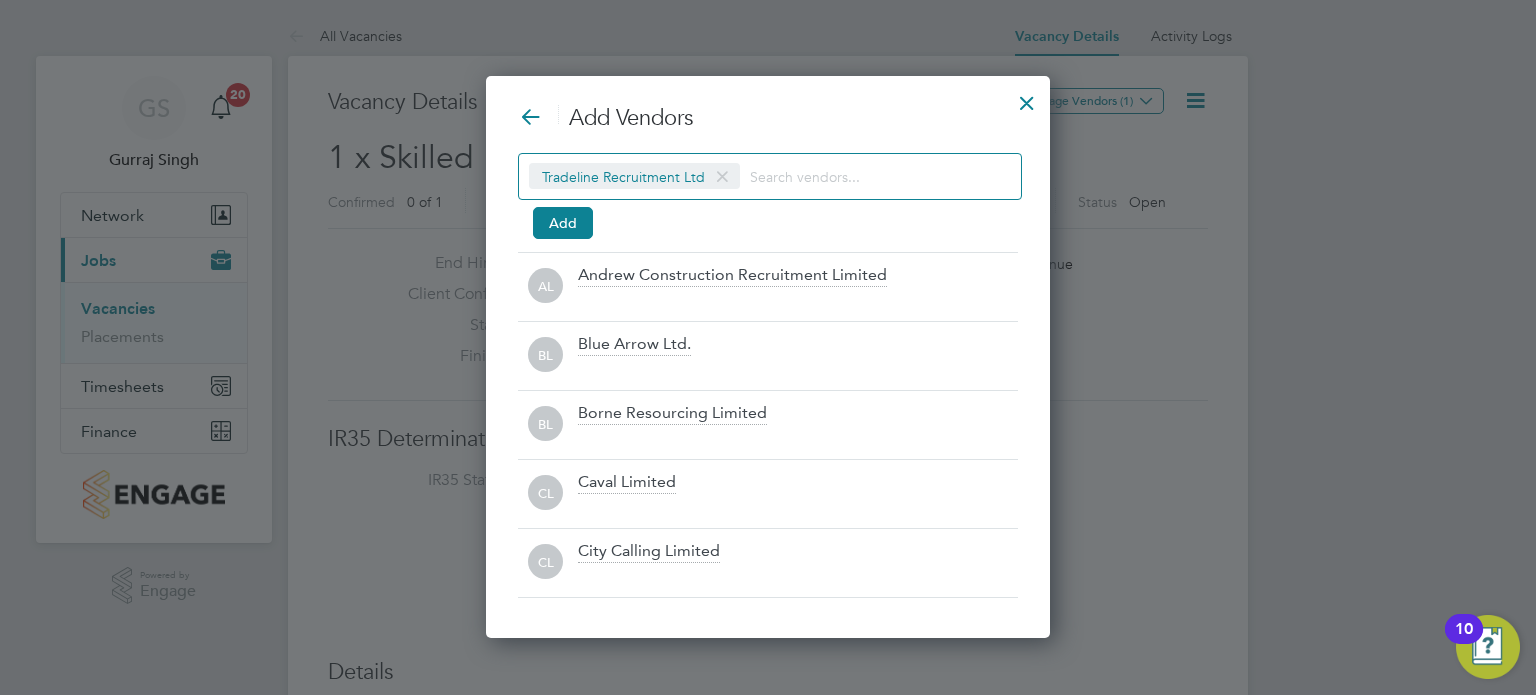 type 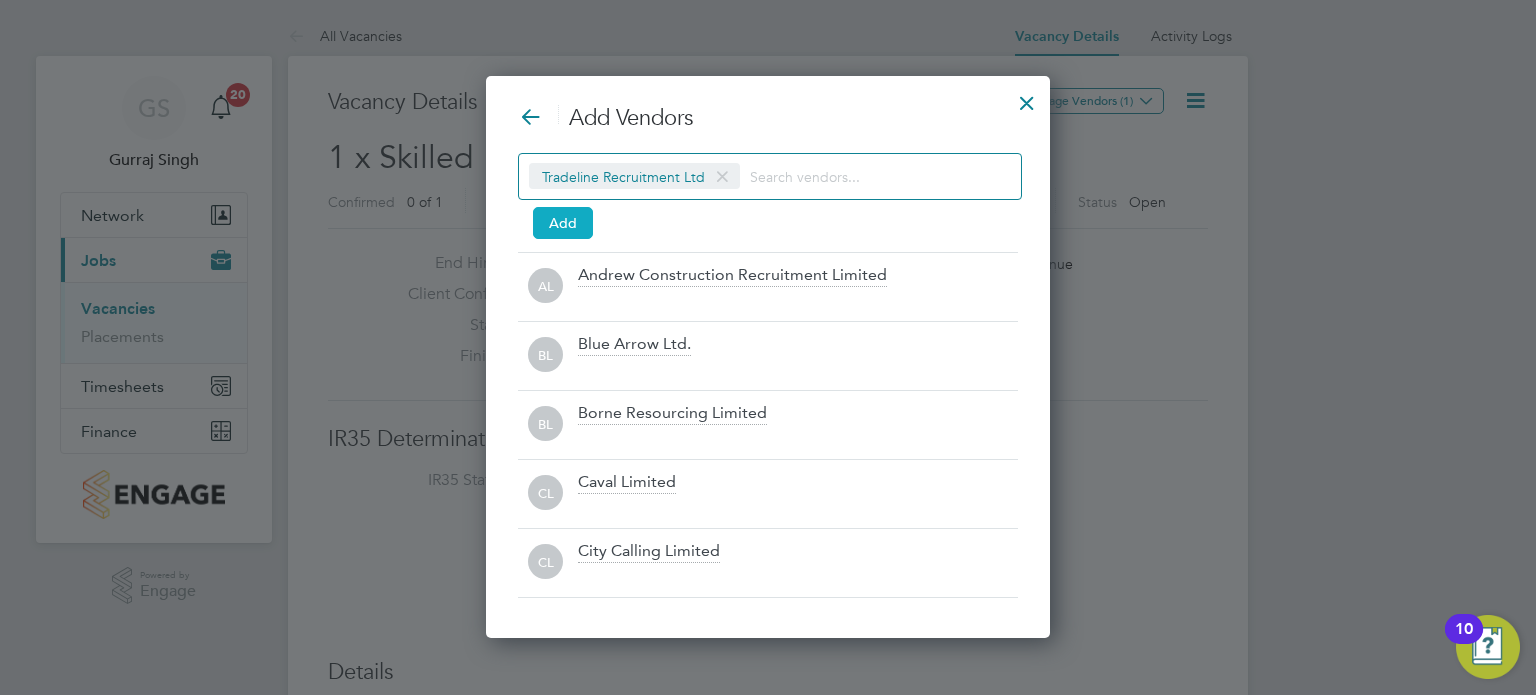 click on "Add" at bounding box center (563, 223) 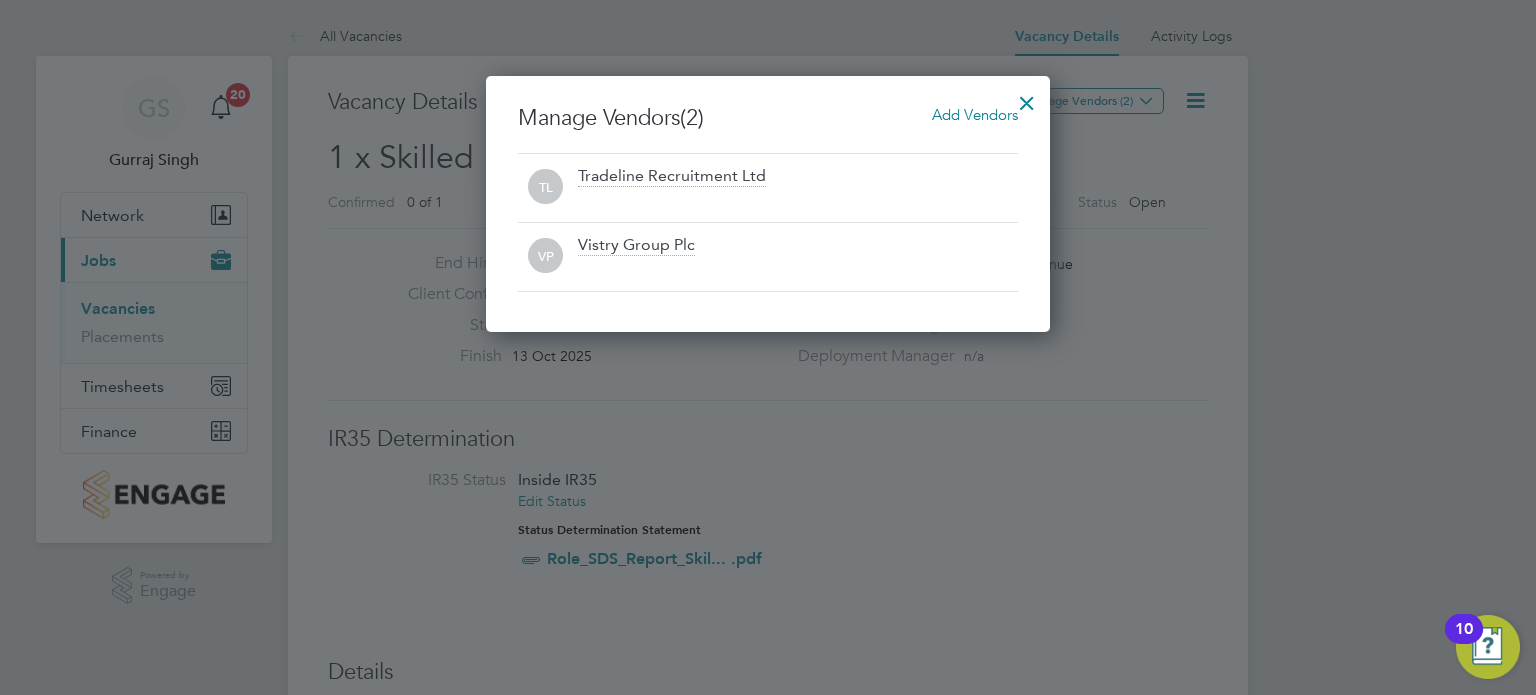 click at bounding box center [1027, 98] 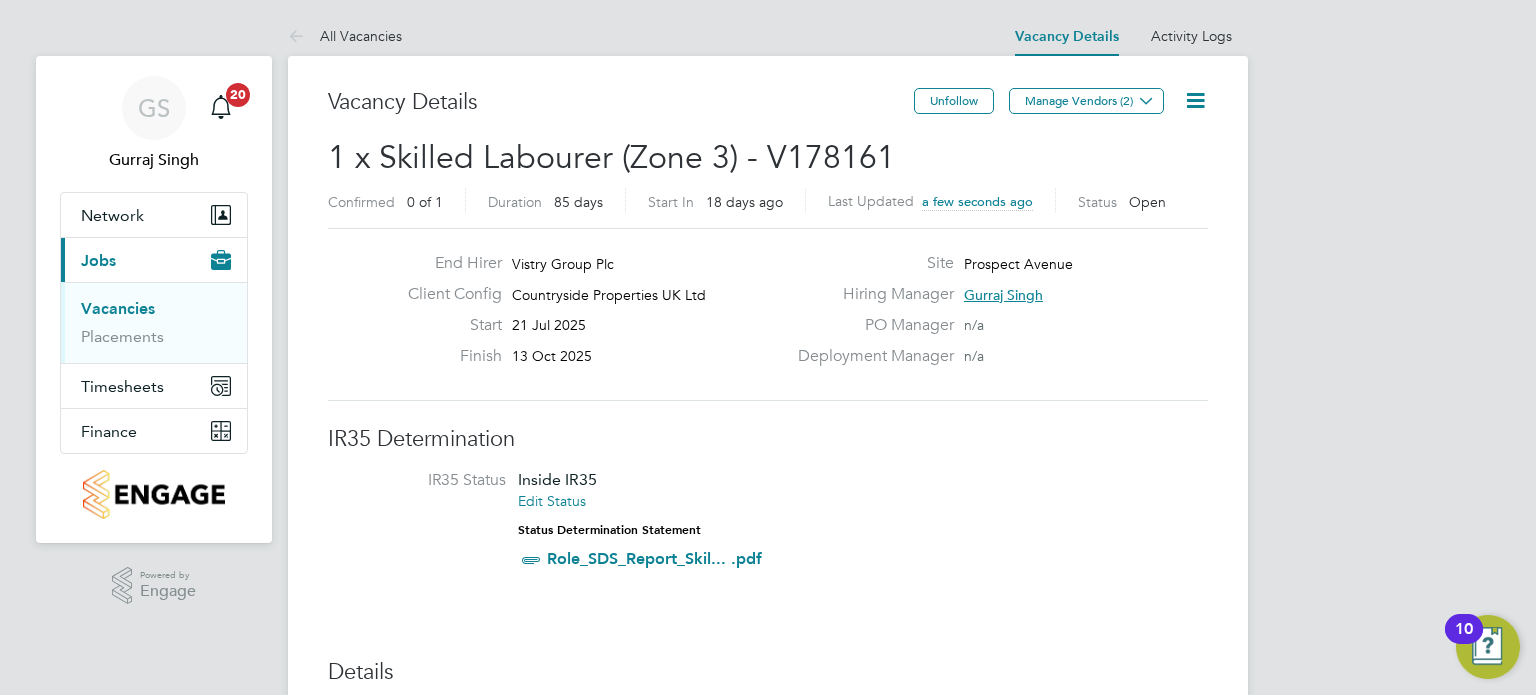 click on "Vacancies" at bounding box center [118, 308] 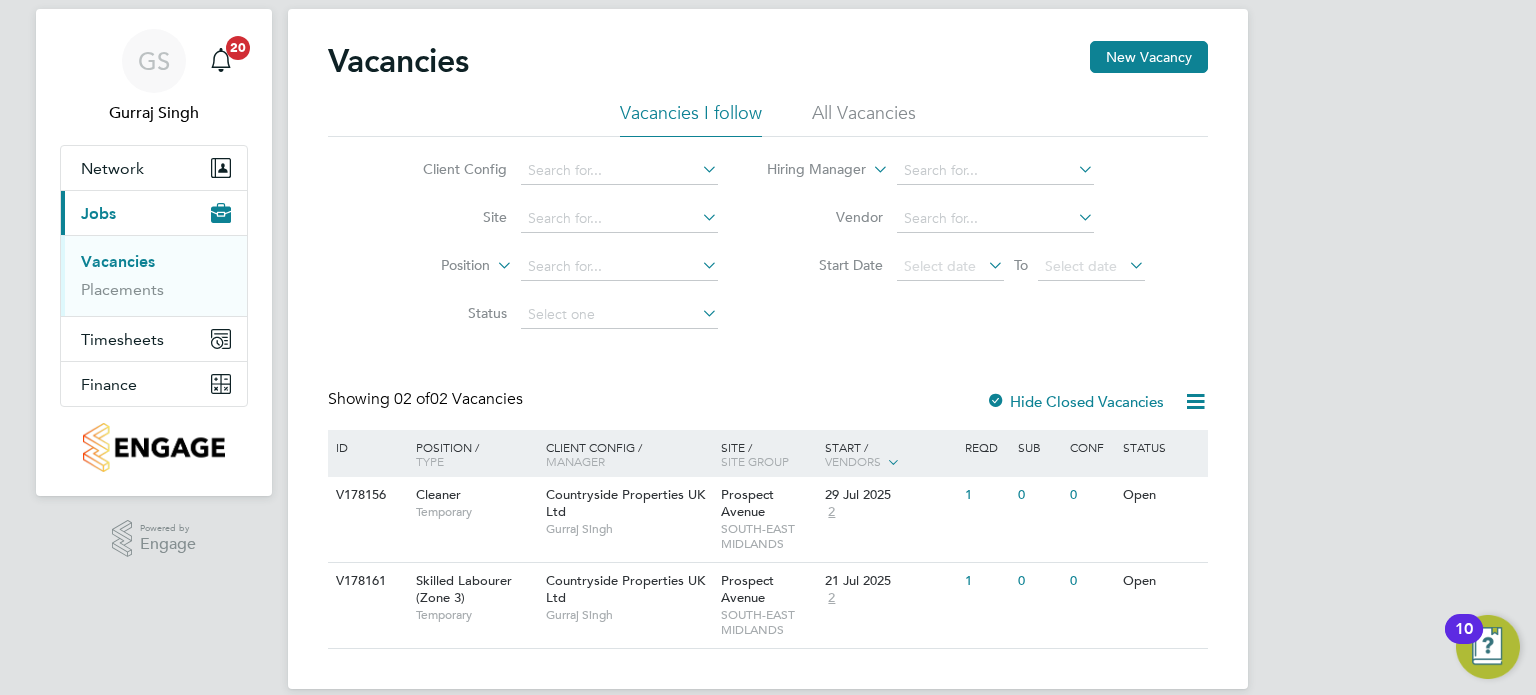 scroll, scrollTop: 72, scrollLeft: 0, axis: vertical 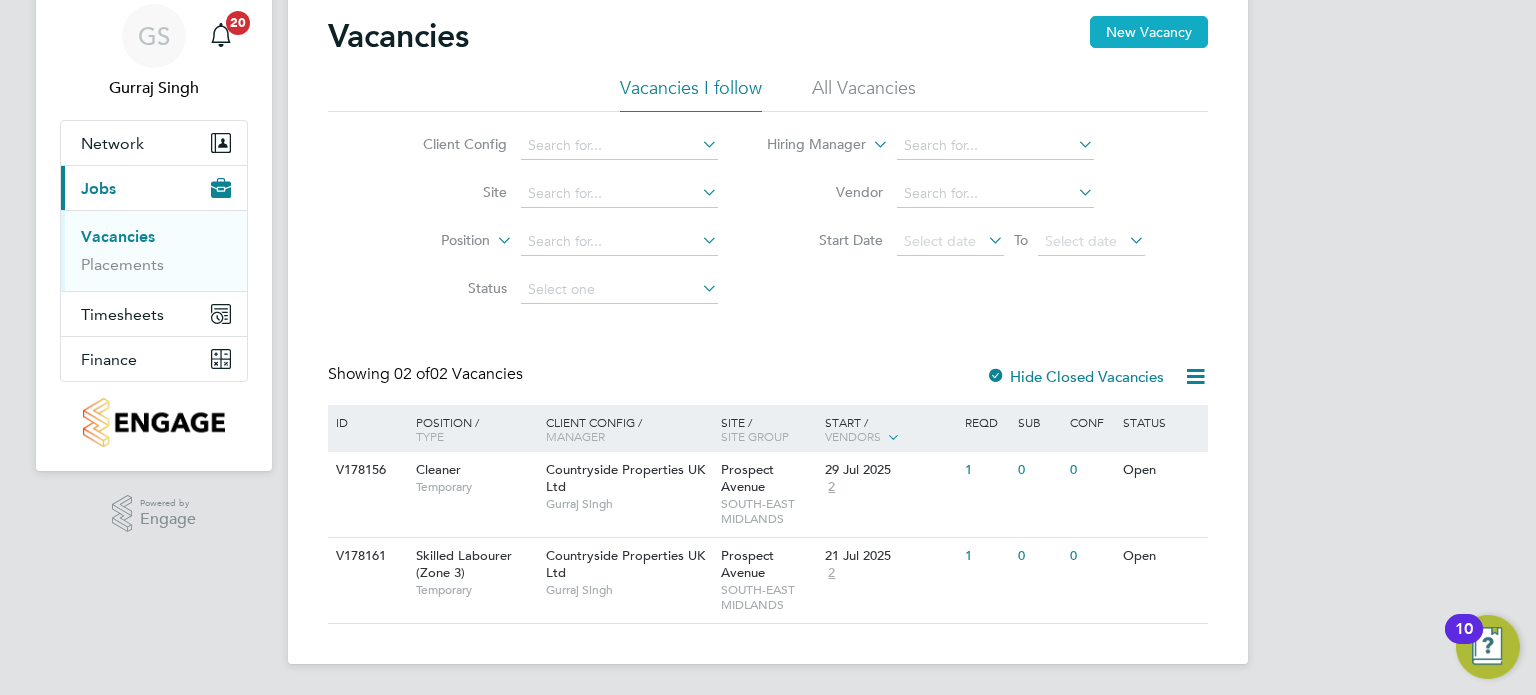 click on "New Vacancy" 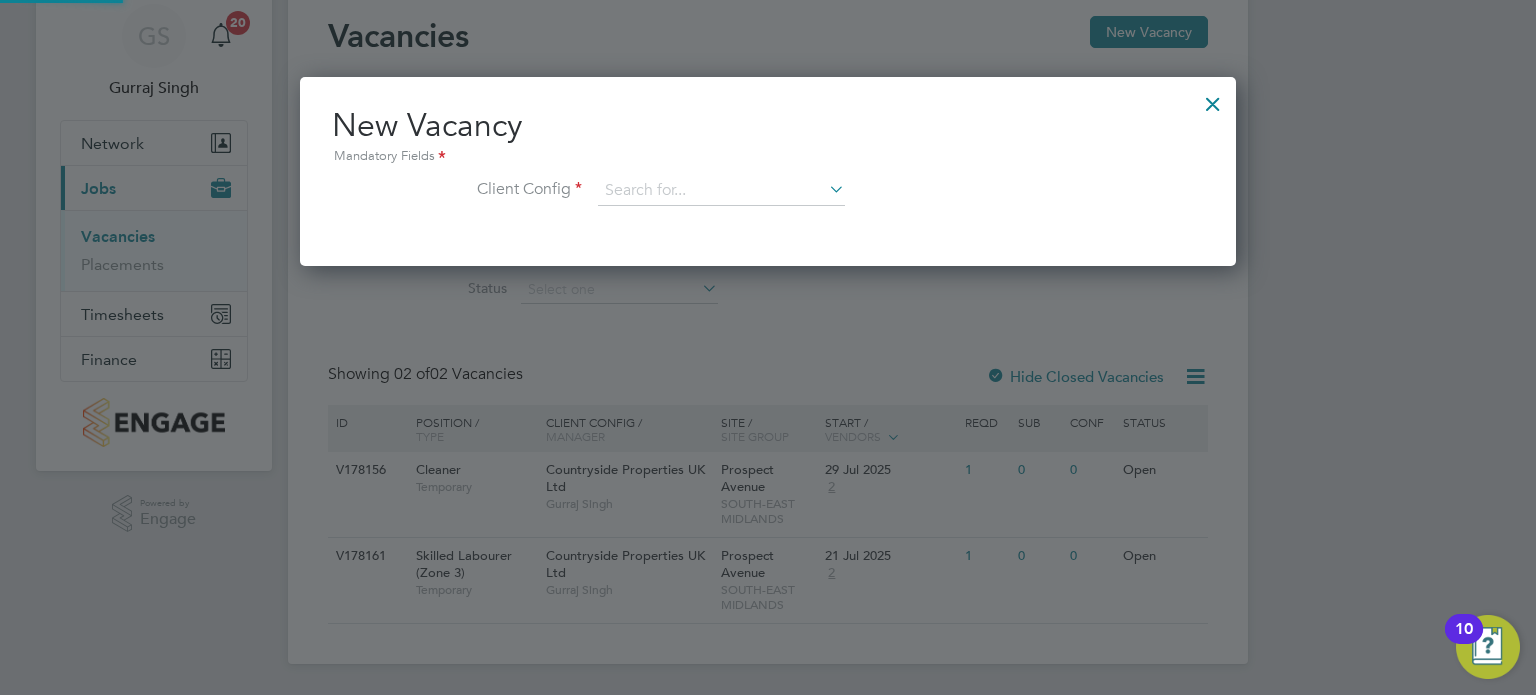 scroll, scrollTop: 10, scrollLeft: 10, axis: both 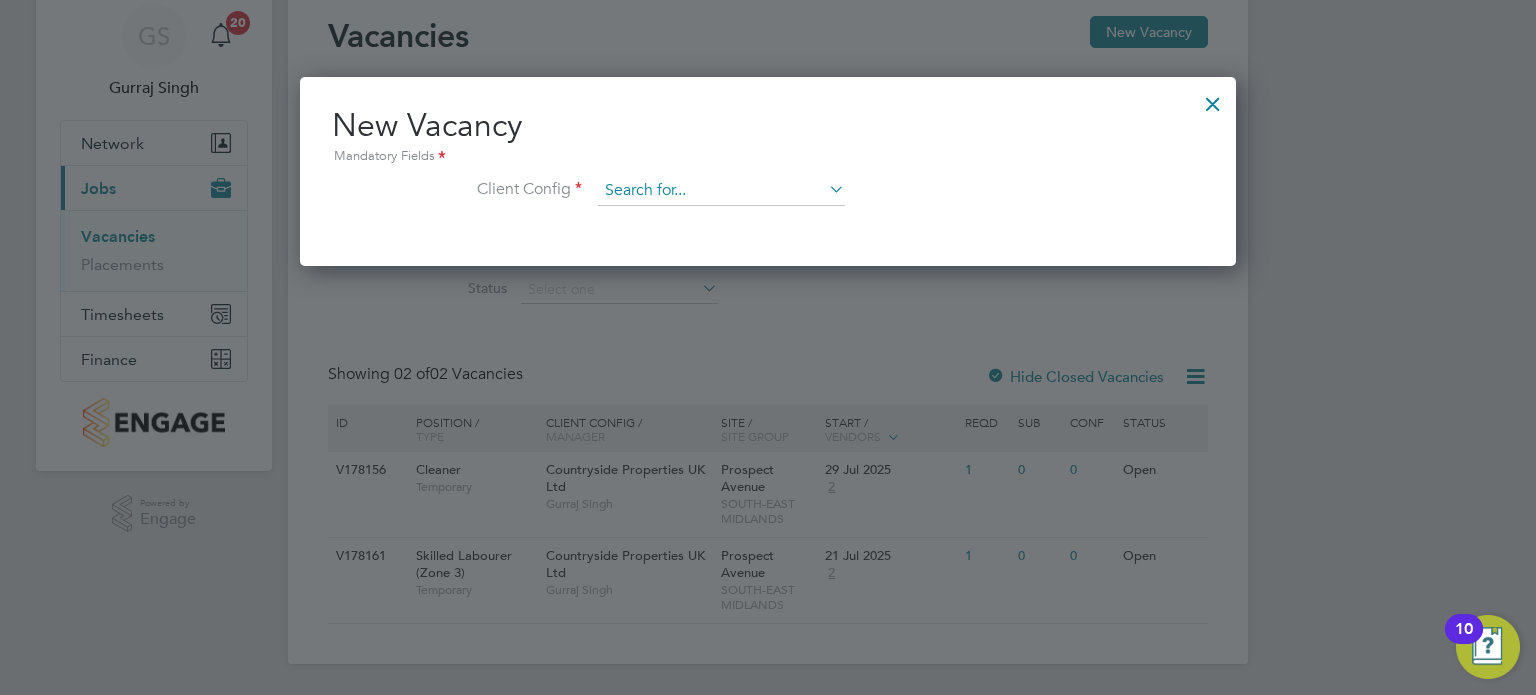 click at bounding box center (721, 191) 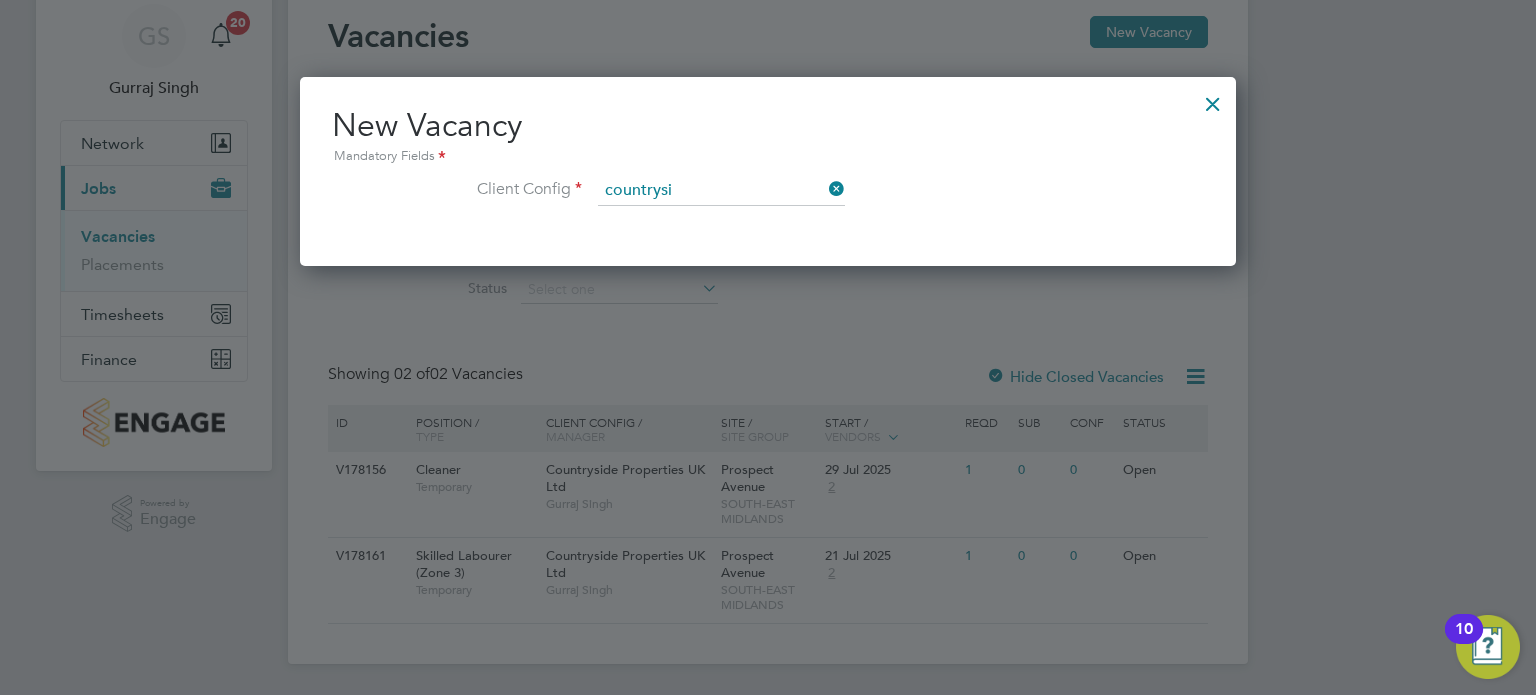 click on "Countrysi de Properties UK Ltd" 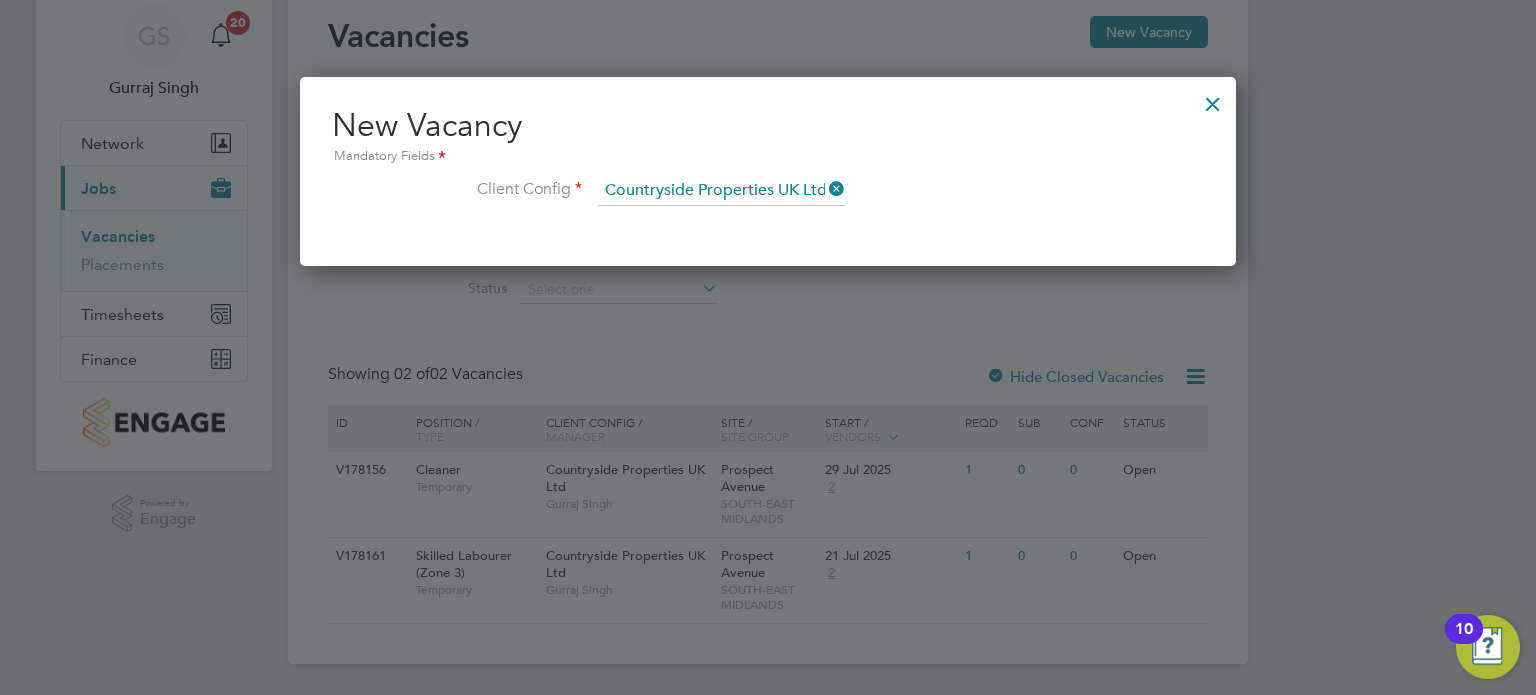scroll, scrollTop: 11, scrollLeft: 10, axis: both 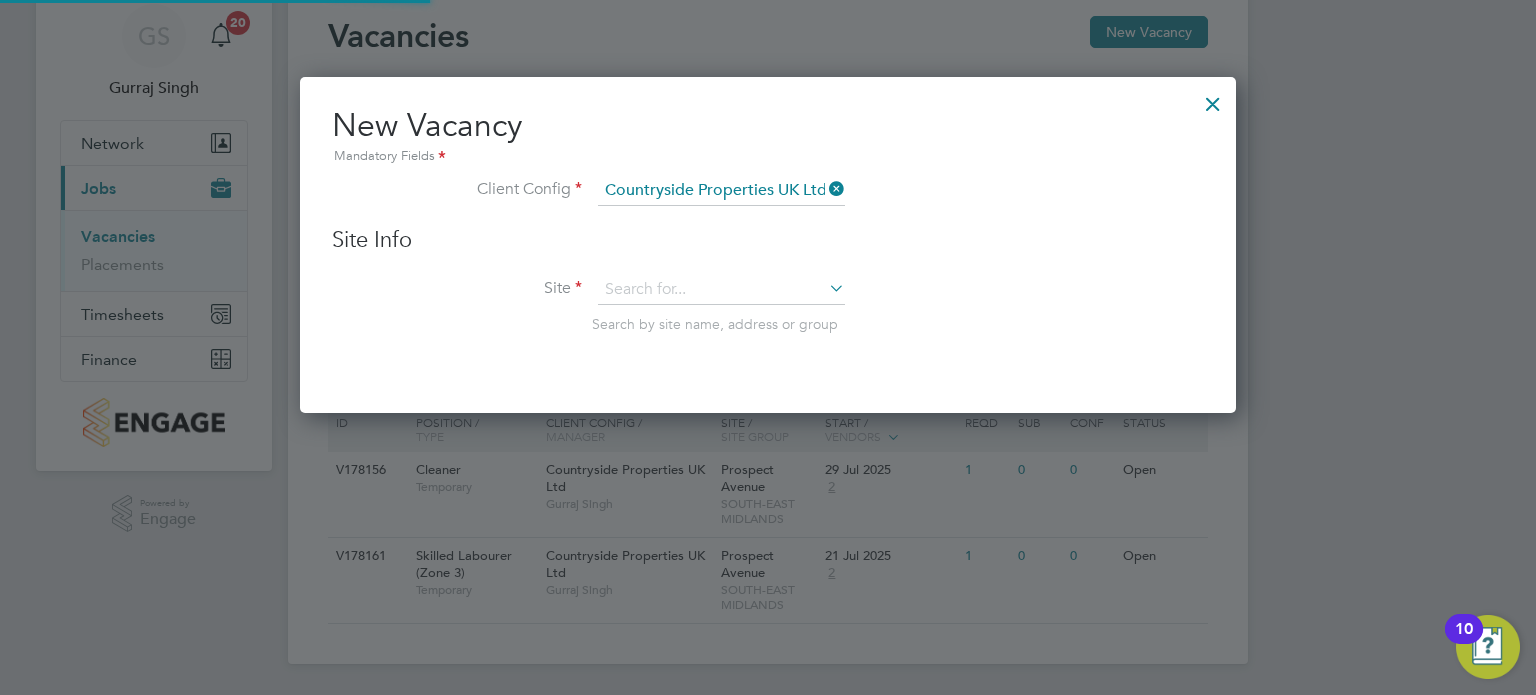 click on "Site   Search by site name, address or group" at bounding box center [768, 324] 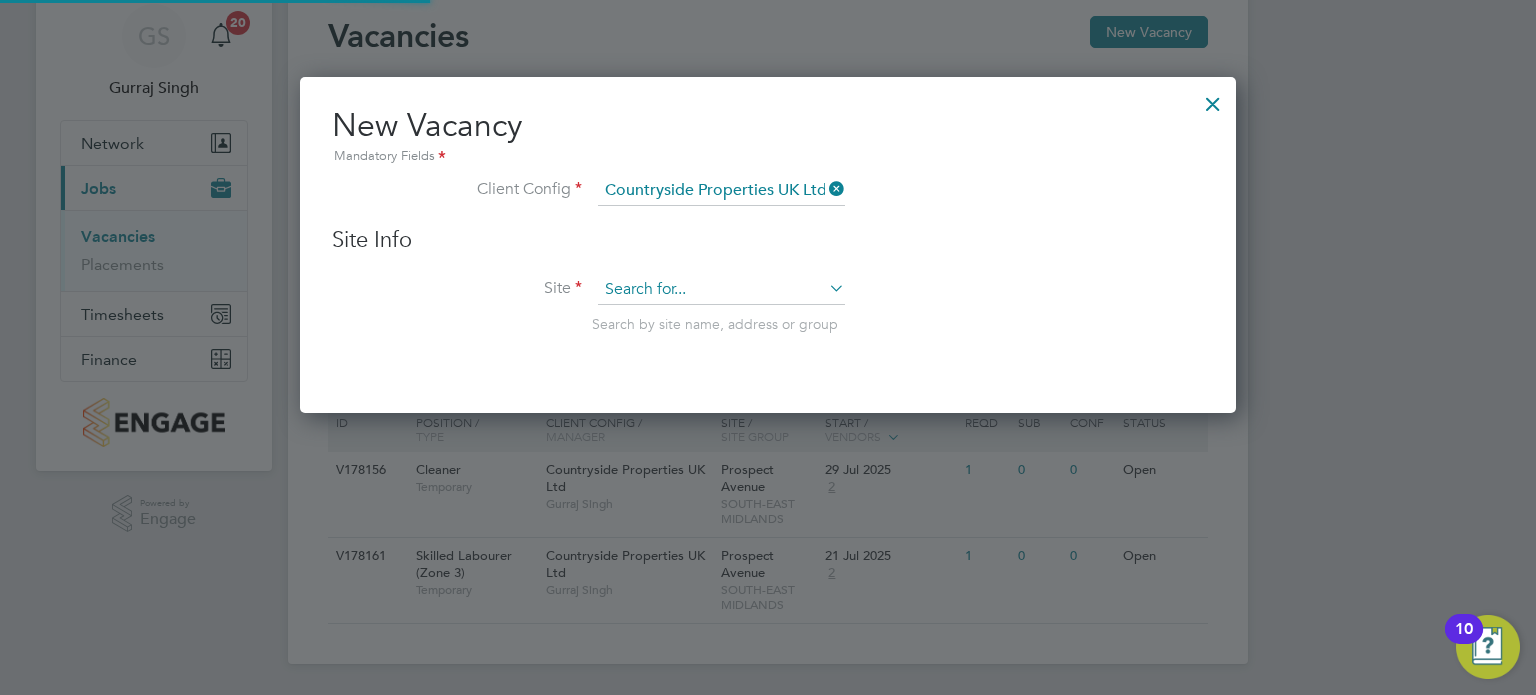 click at bounding box center [721, 290] 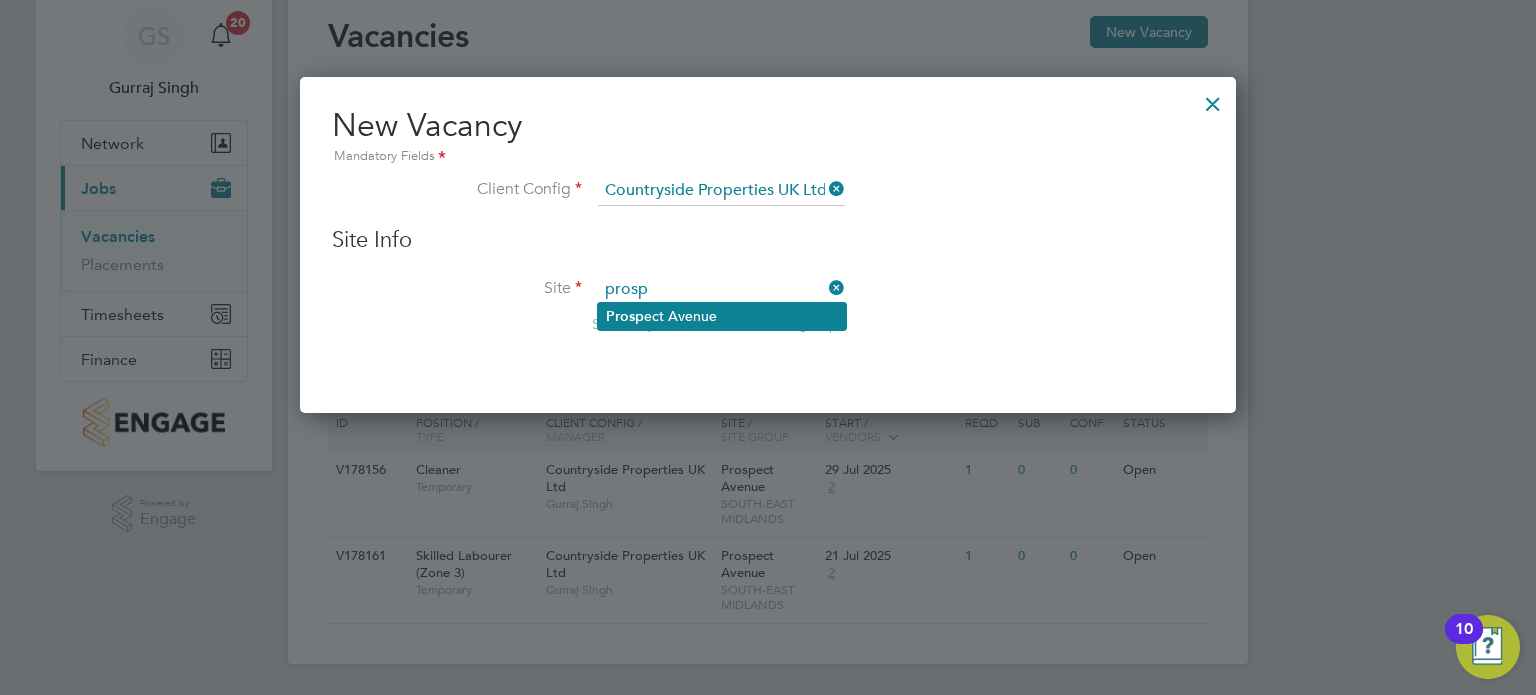 click on "Prosp ect Avenue" 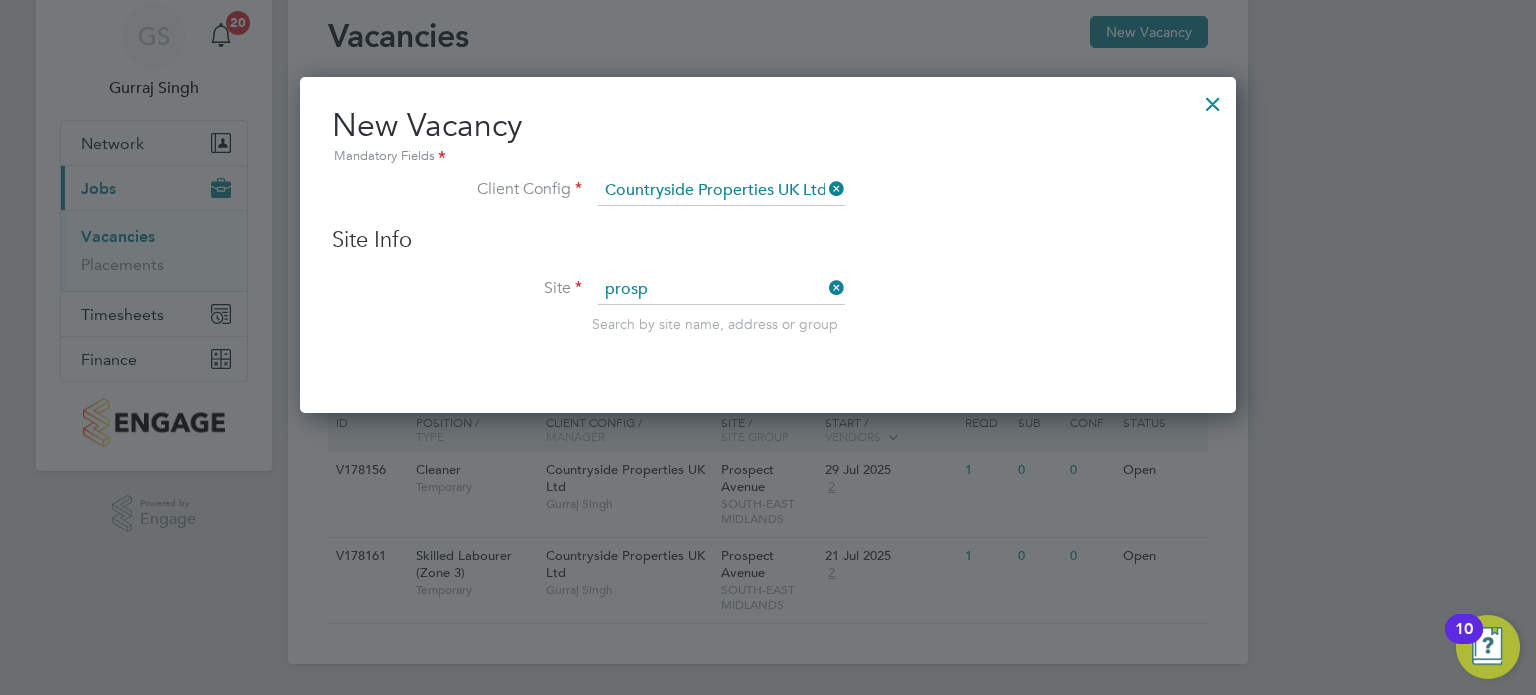 type on "Prospect Avenue" 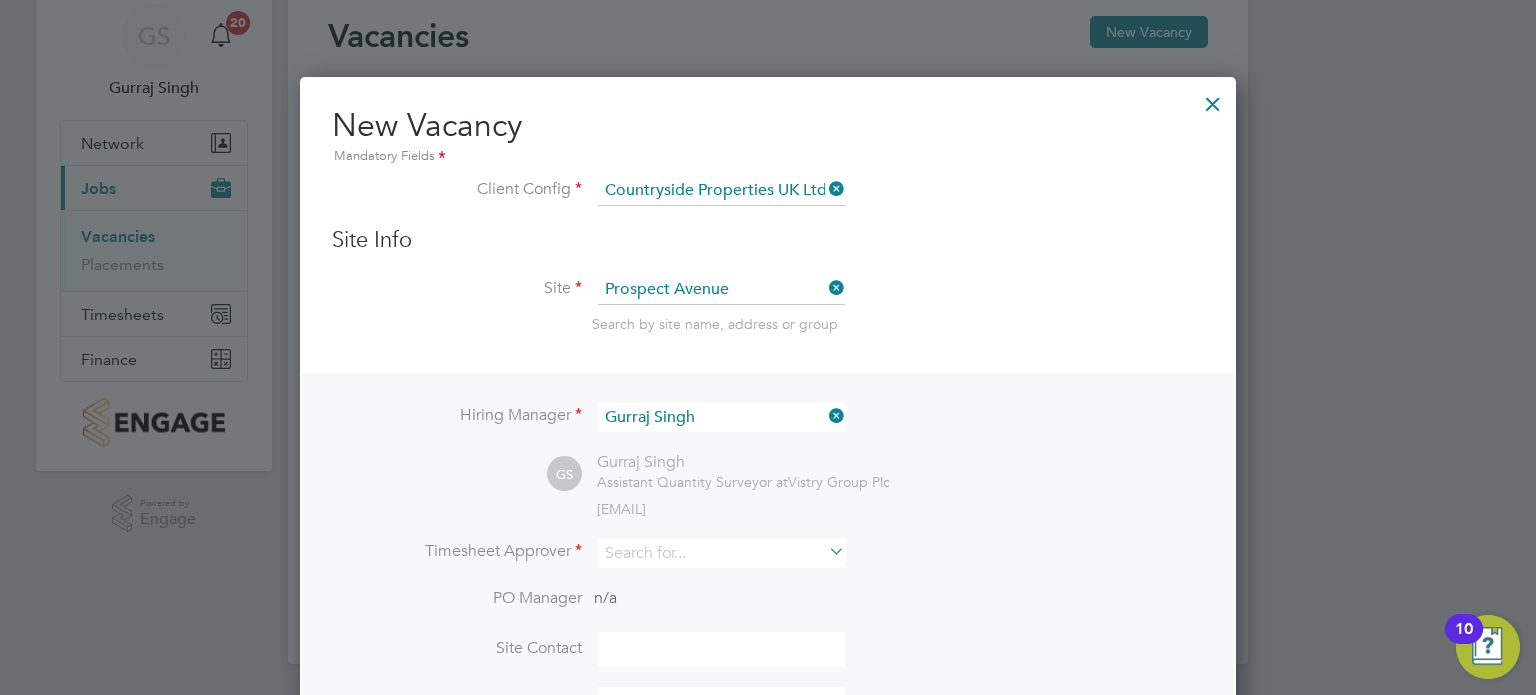 scroll, scrollTop: 11, scrollLeft: 10, axis: both 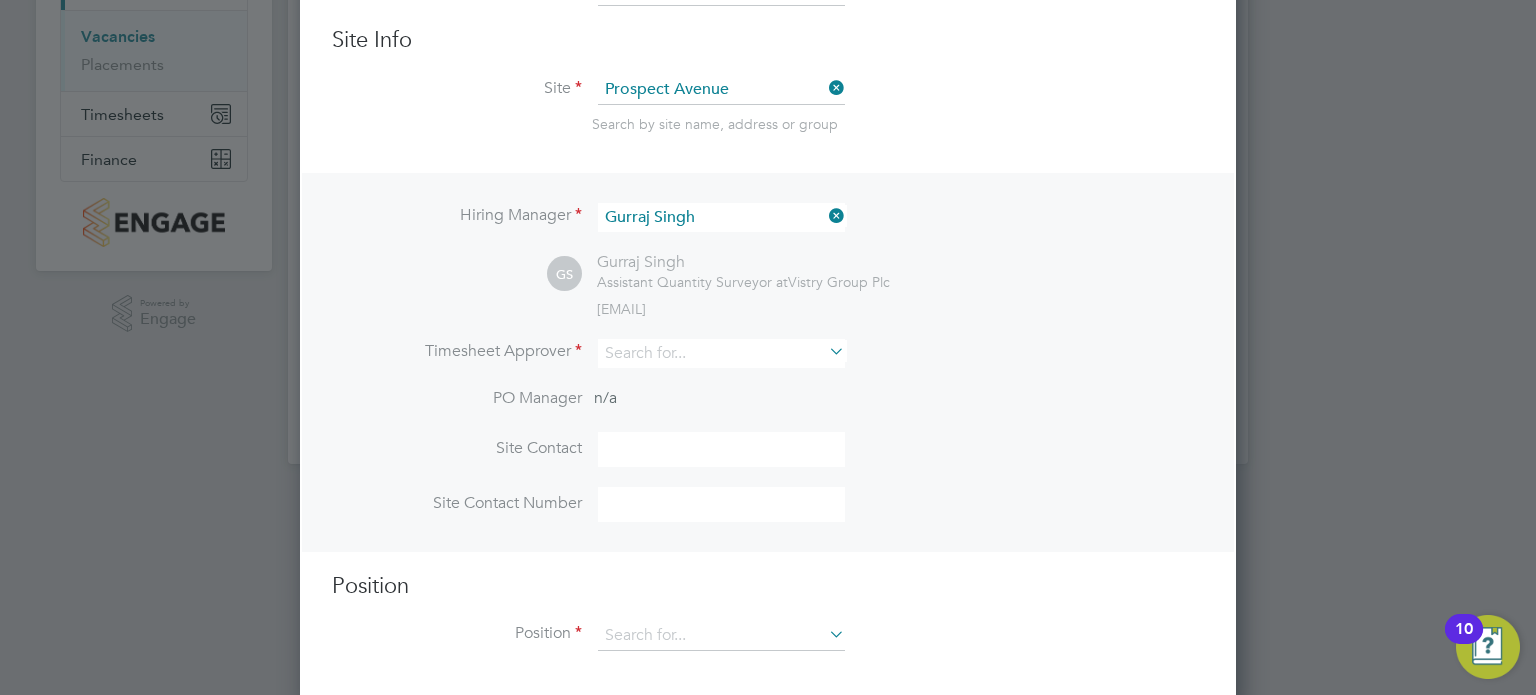 click on "Hiring Manager   [NAME] [LAST NAME] GS [NAME] [LAST NAME] Assistant Quantity Surveyor at  Vistry Group Plc   [EMAIL] Timesheet Approver   PO Manager n/a Site Contact   Site Contact Number" at bounding box center [768, 362] 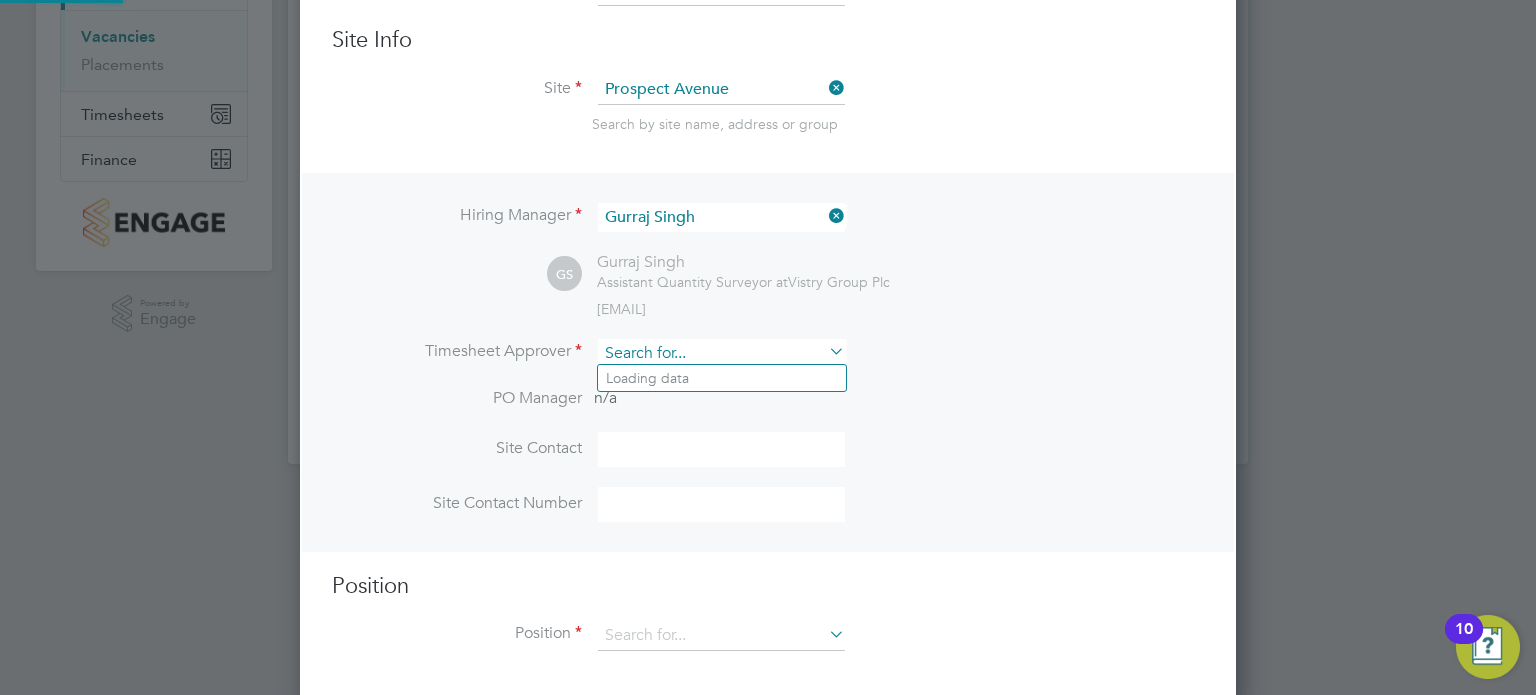 click at bounding box center (721, 353) 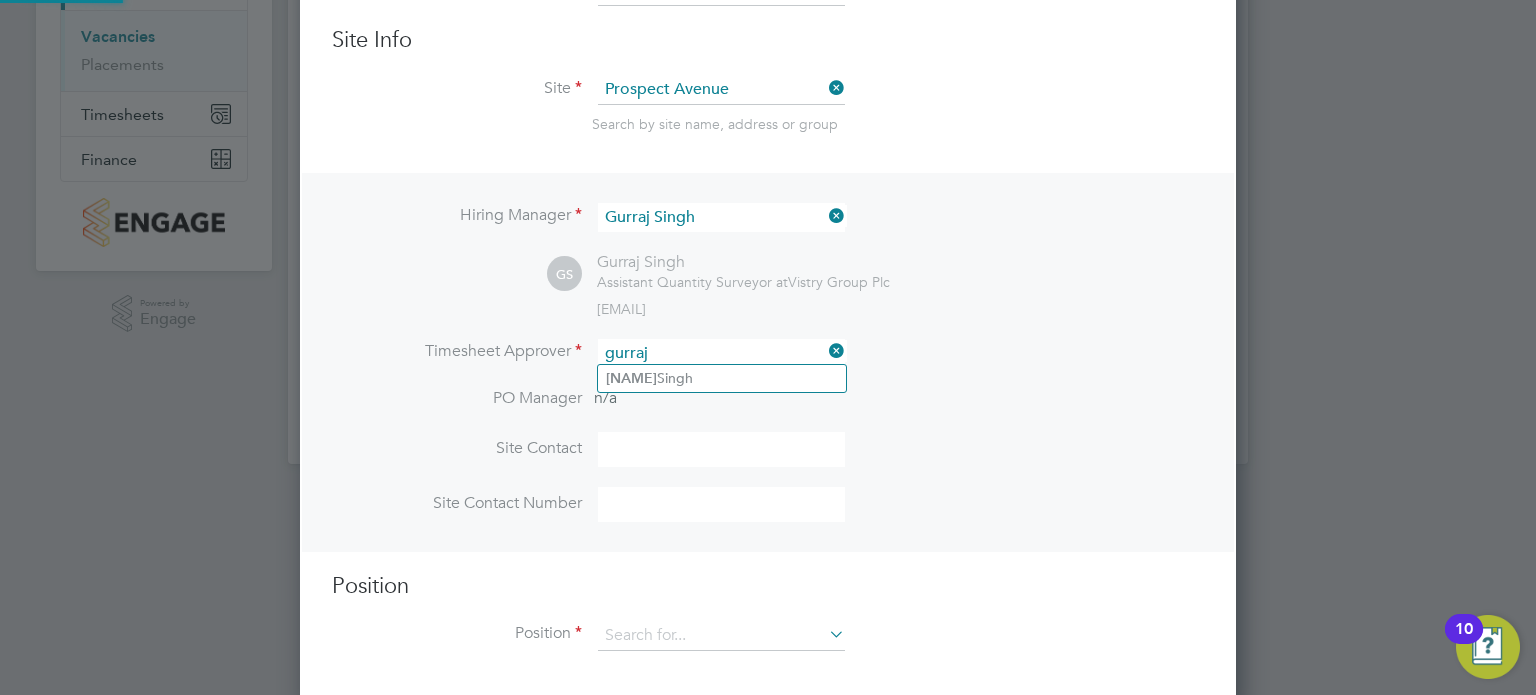 click on "[NAME]  [LAST NAME]" 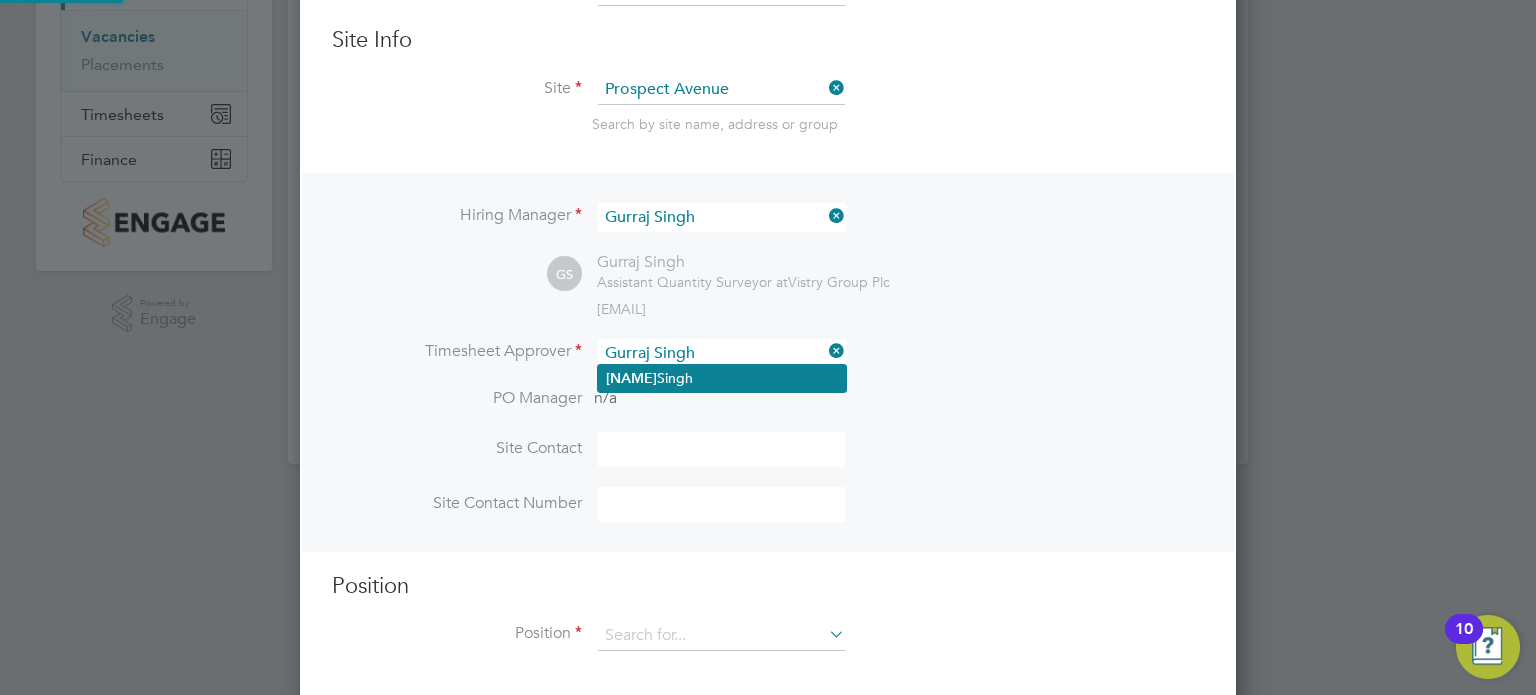 scroll, scrollTop: 9, scrollLeft: 10, axis: both 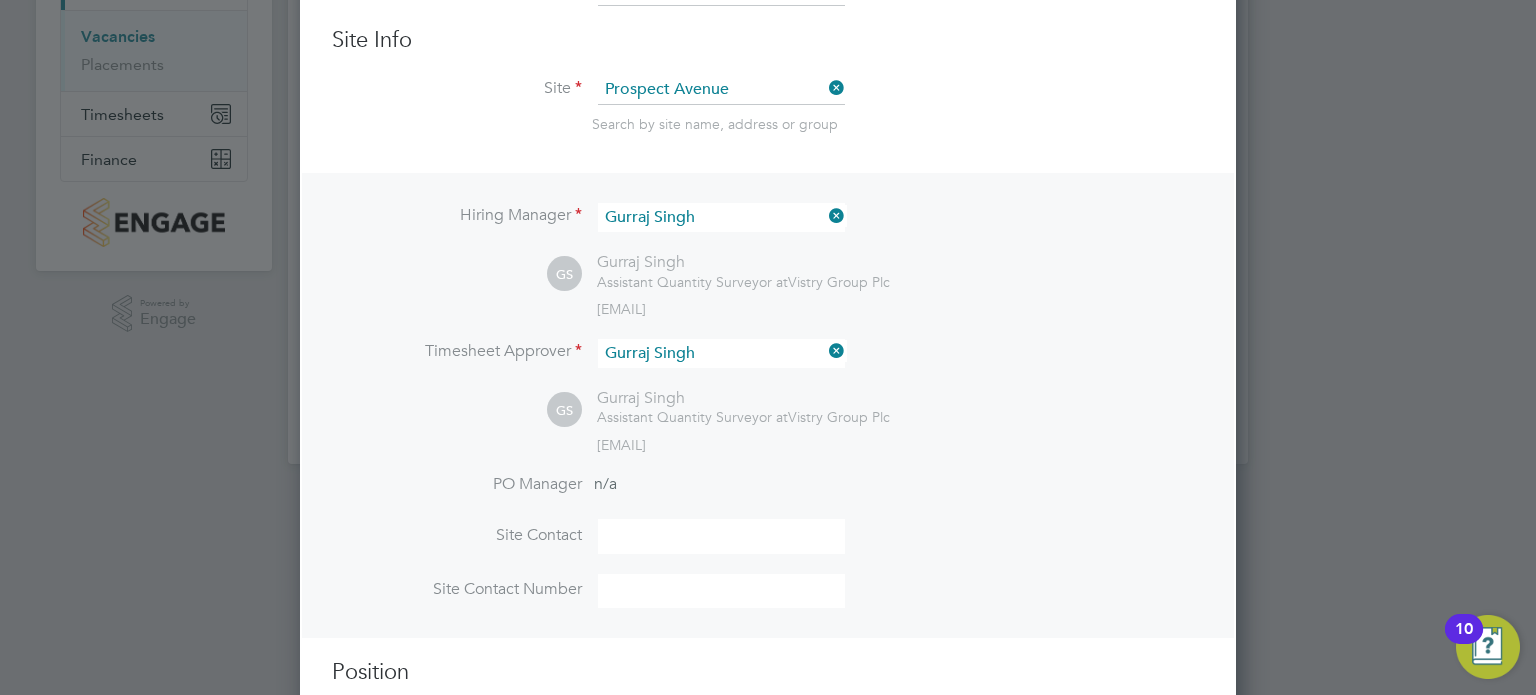 click at bounding box center (721, 536) 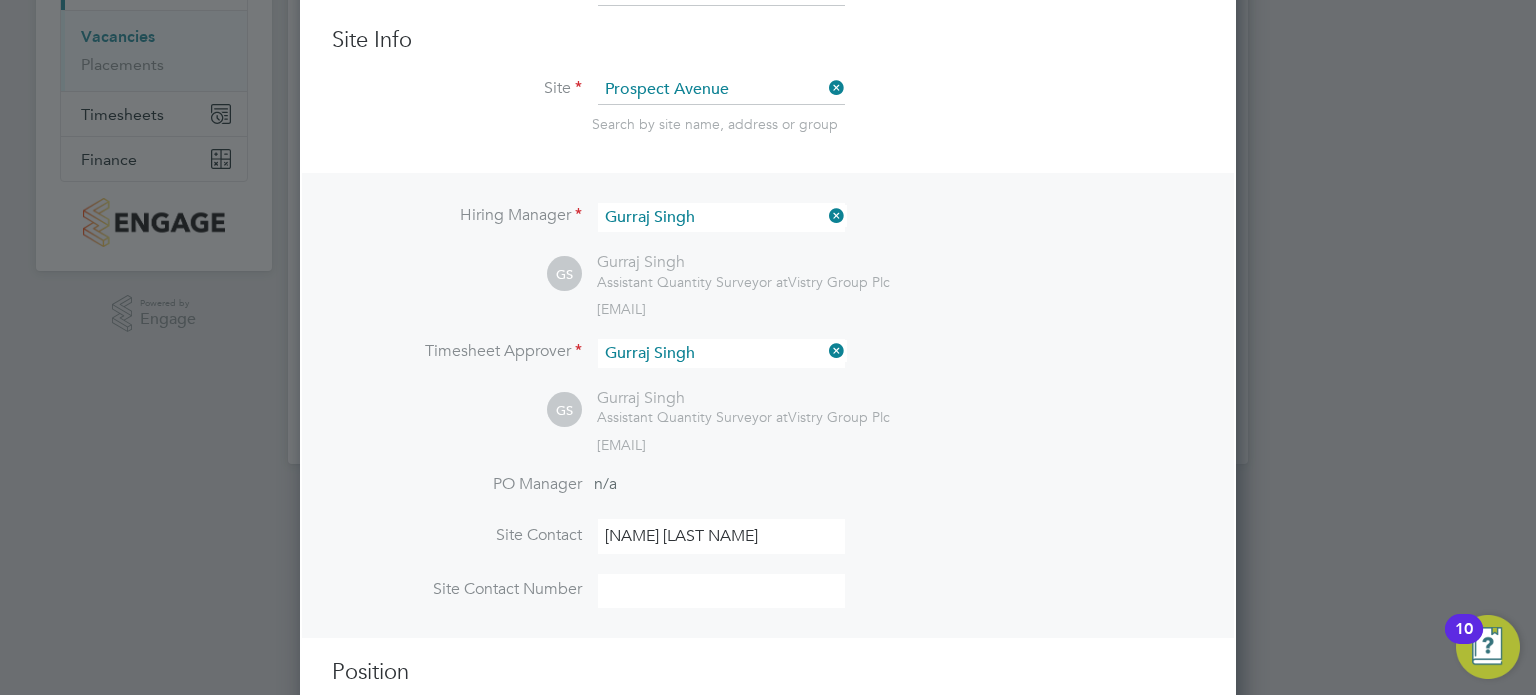 click on "PO Manager n/a" at bounding box center (768, 496) 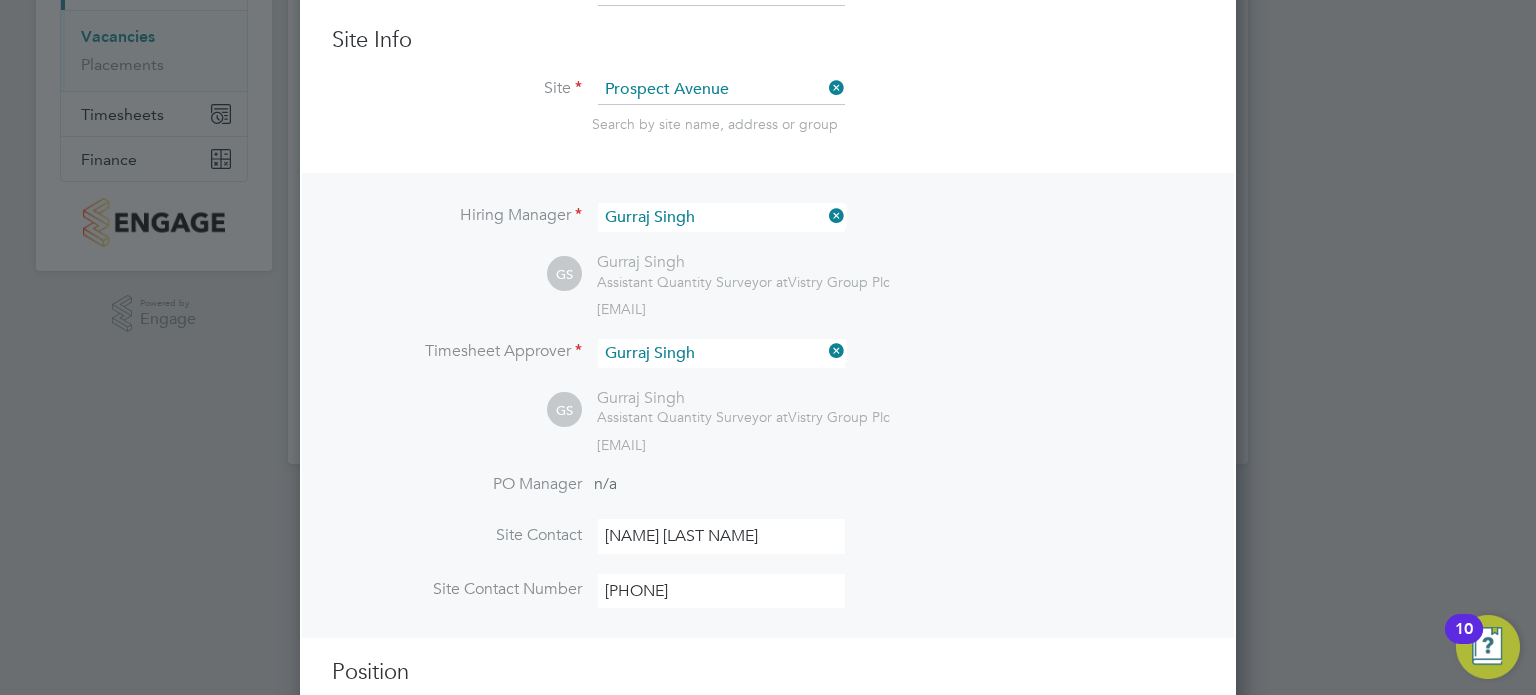 click on "PO Manager n/a" at bounding box center (768, 496) 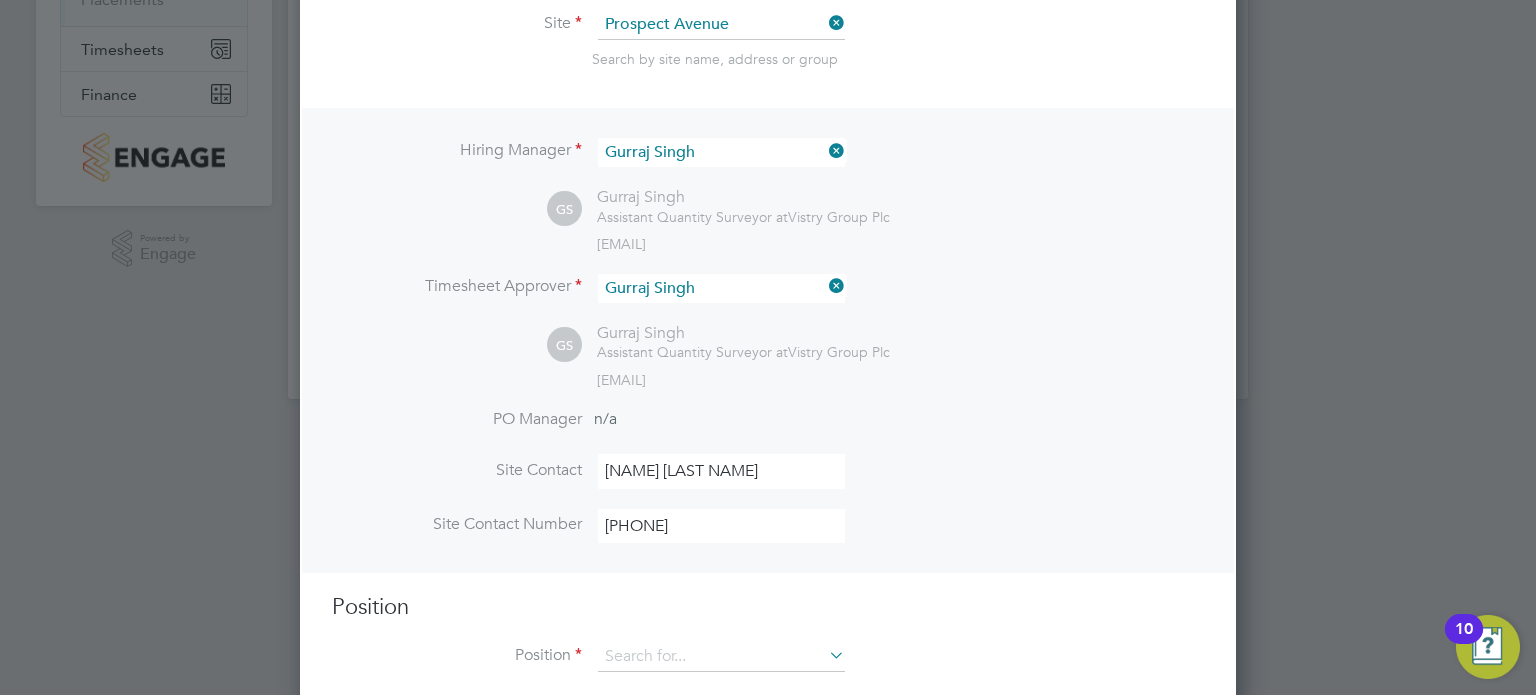 scroll, scrollTop: 372, scrollLeft: 0, axis: vertical 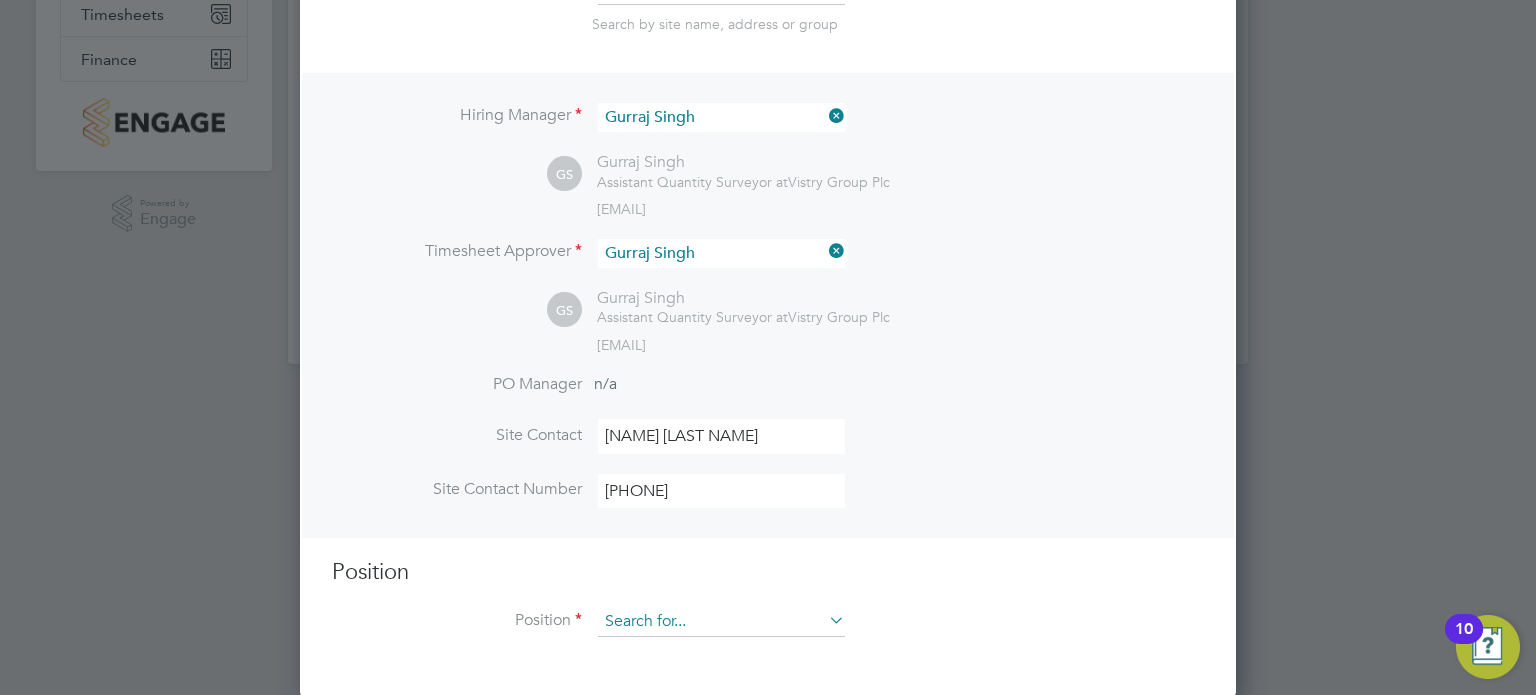 drag, startPoint x: 740, startPoint y: 593, endPoint x: 735, endPoint y: 612, distance: 19.646883 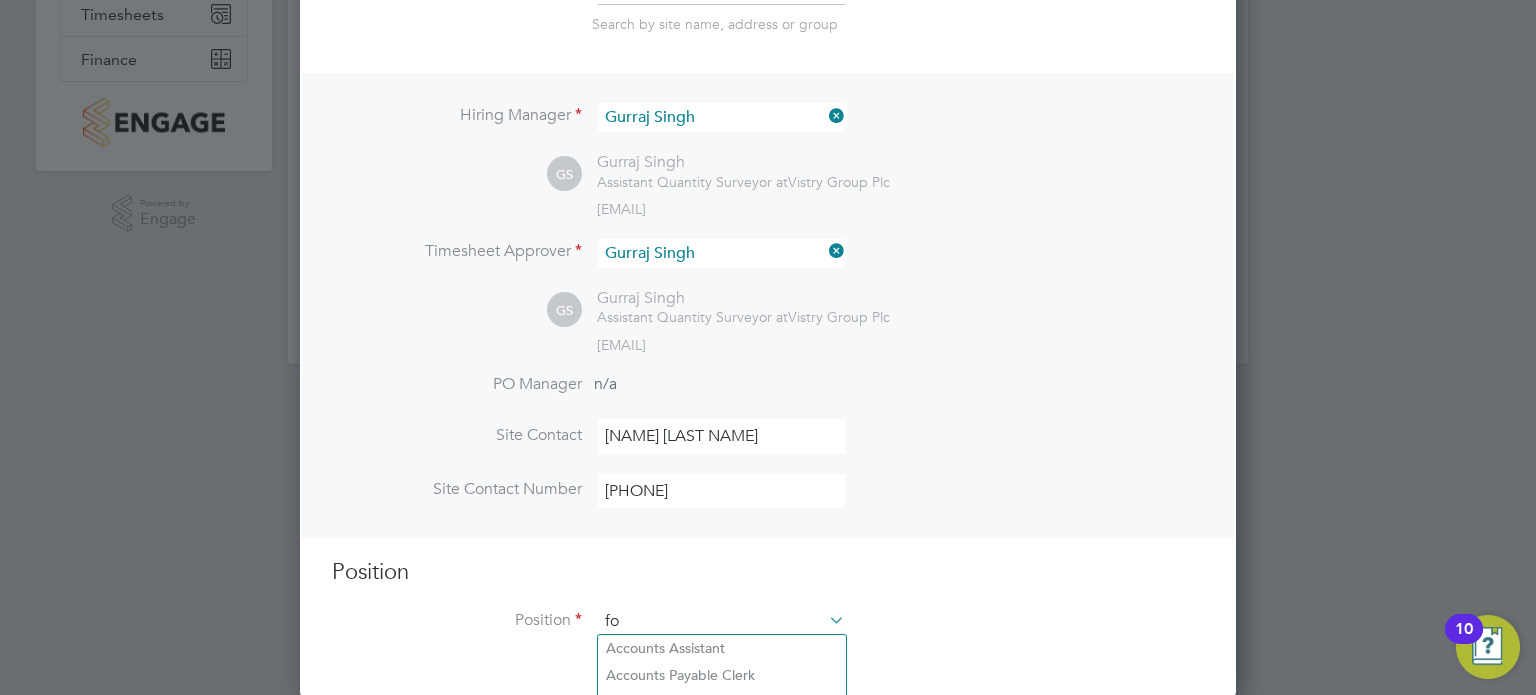 scroll, scrollTop: 9, scrollLeft: 10, axis: both 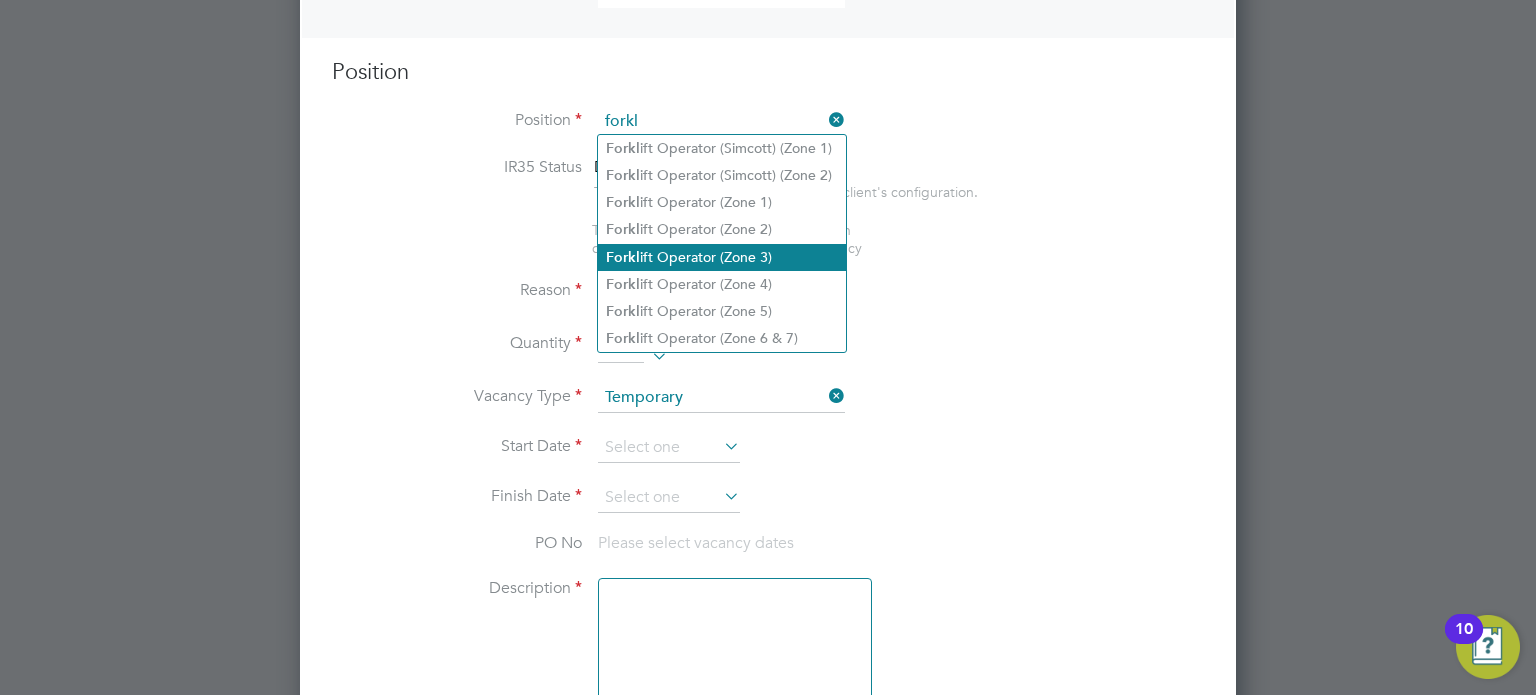 click on "Forkl ift Operator (Zone 3)" 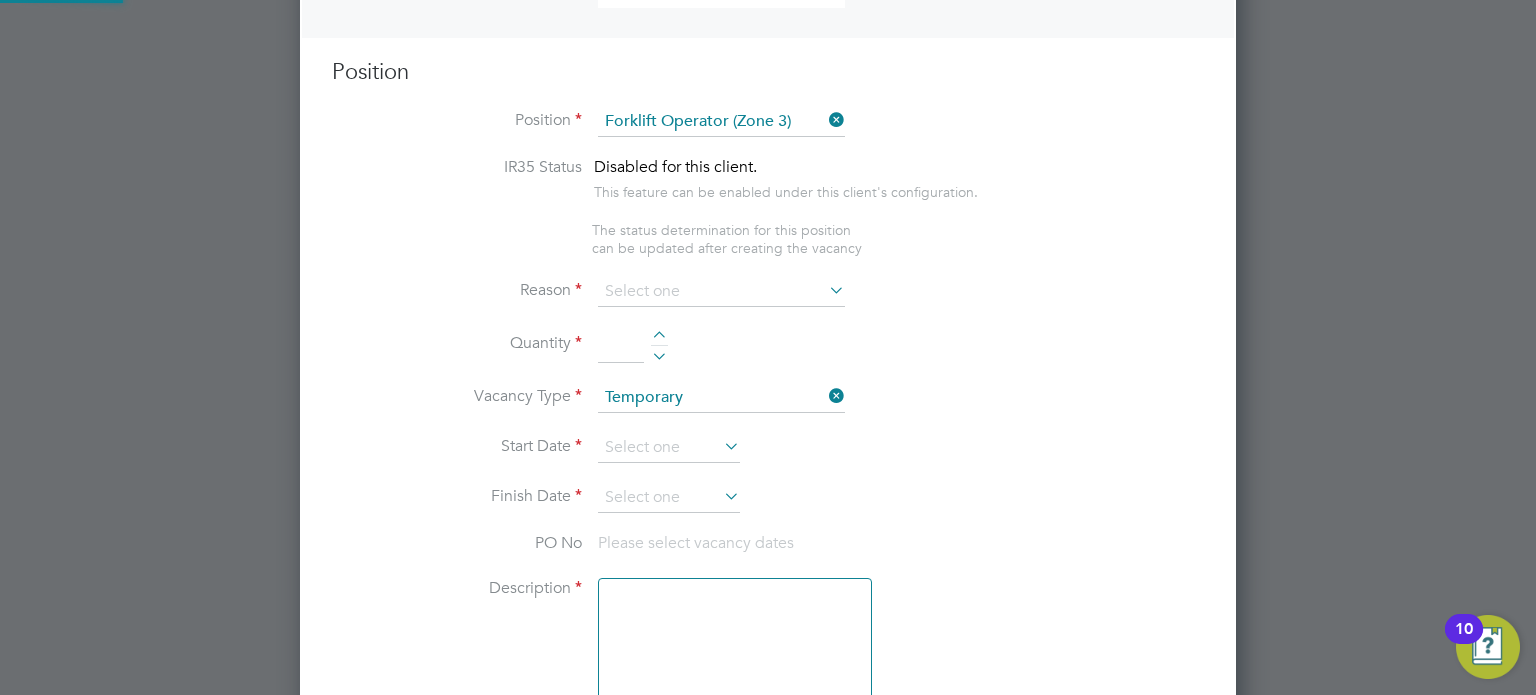 click on "Quantity" at bounding box center [768, 355] 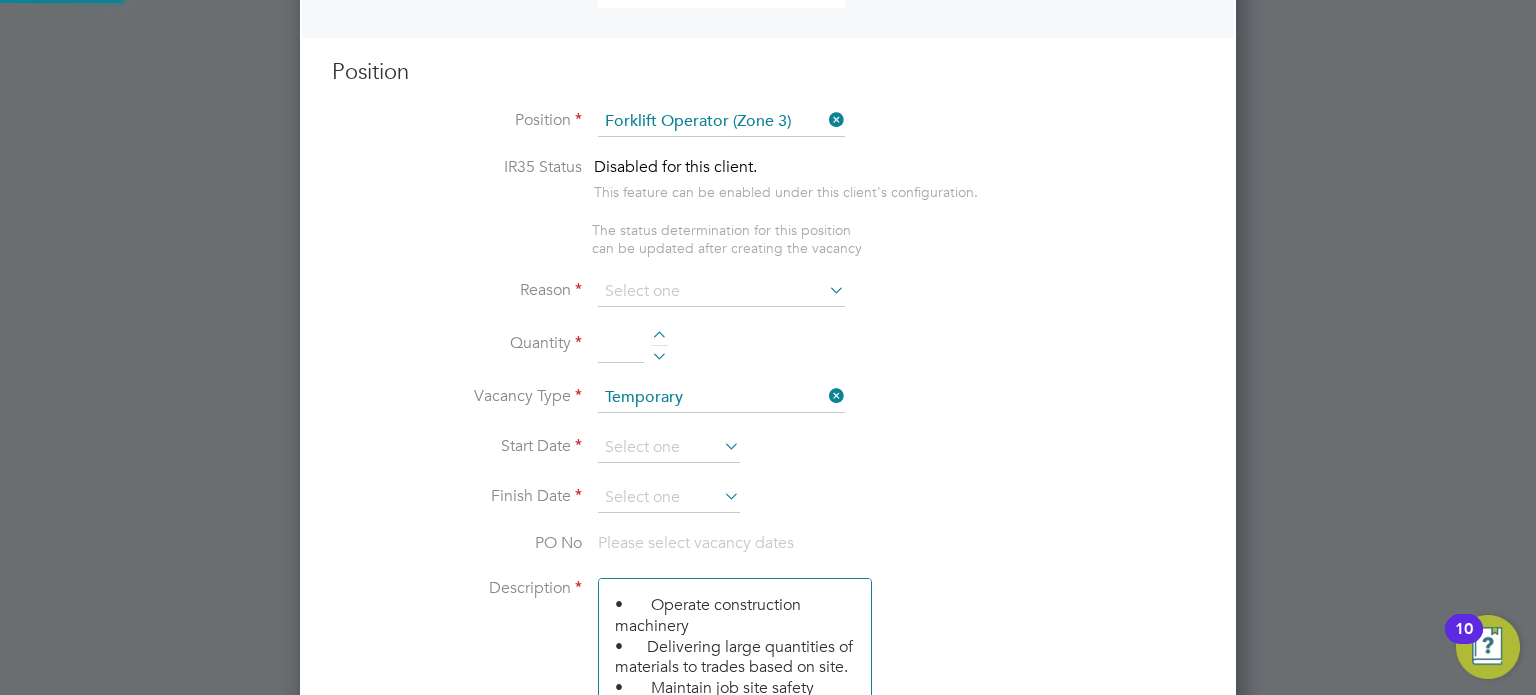 scroll, scrollTop: 10, scrollLeft: 10, axis: both 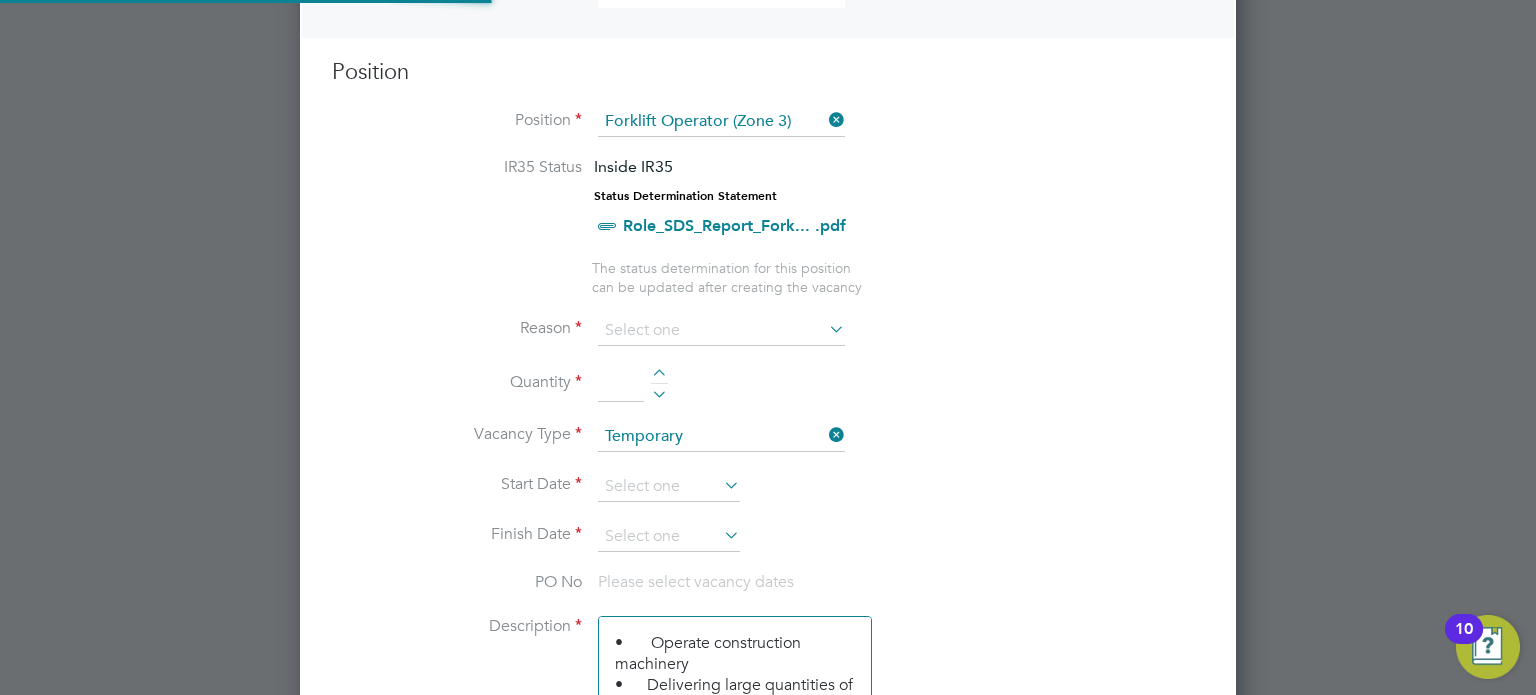 click on "The status determination for this position can be updated after creating the vacancy" at bounding box center (727, 277) 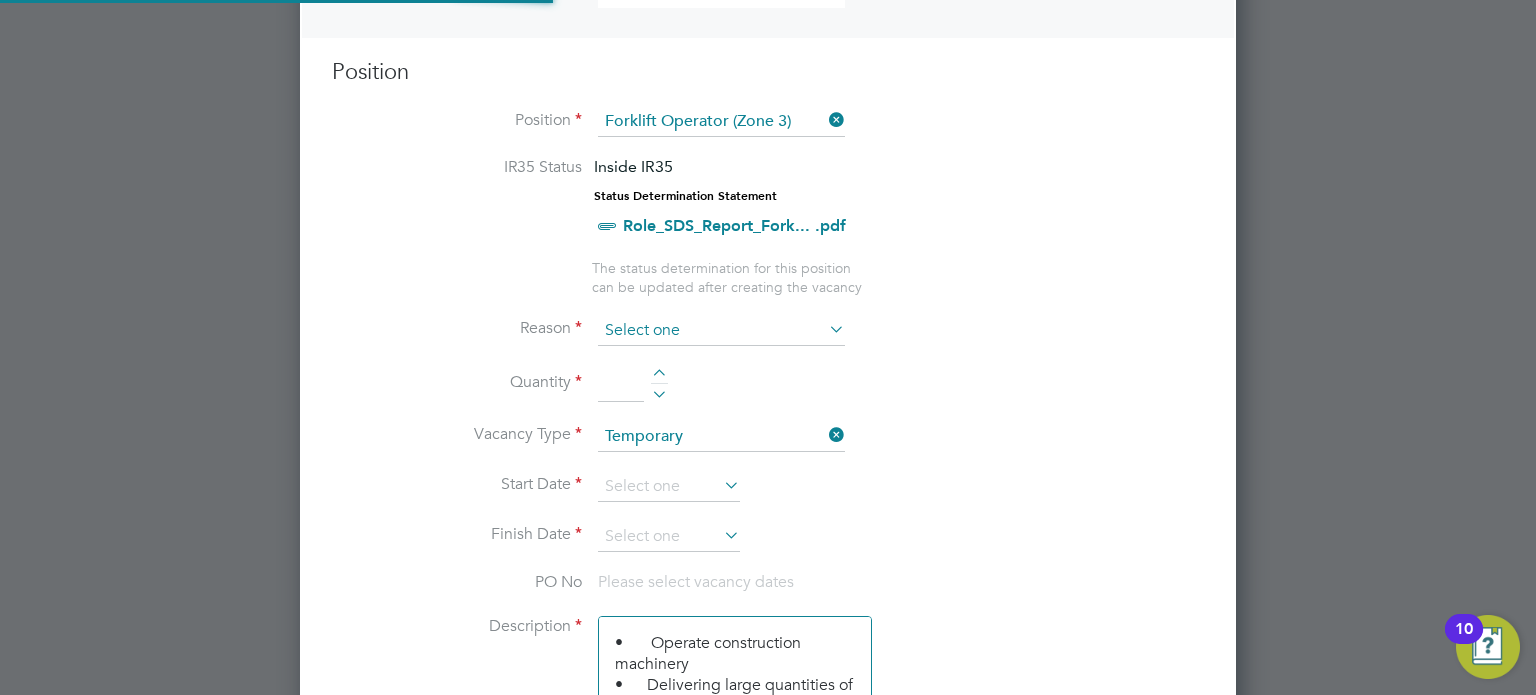 click at bounding box center (721, 331) 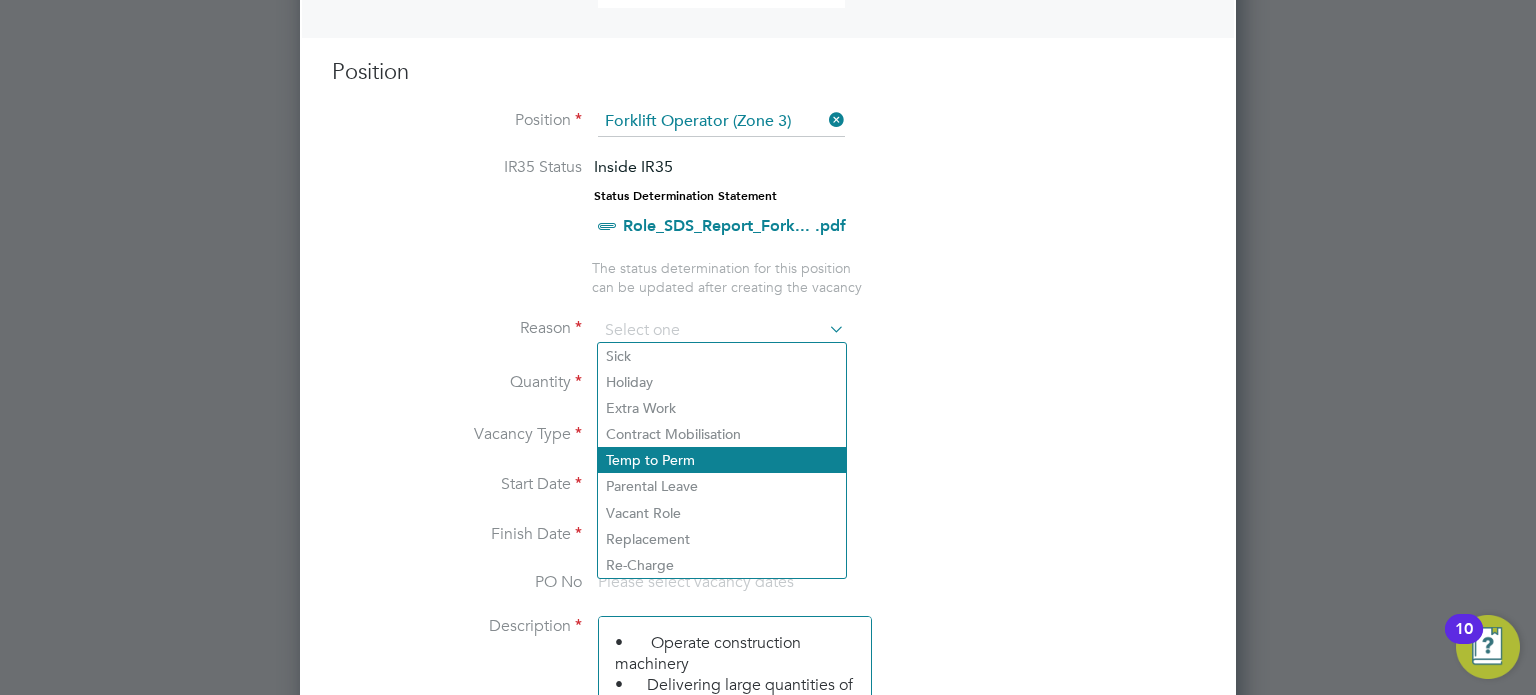 click on "Temp to Perm" 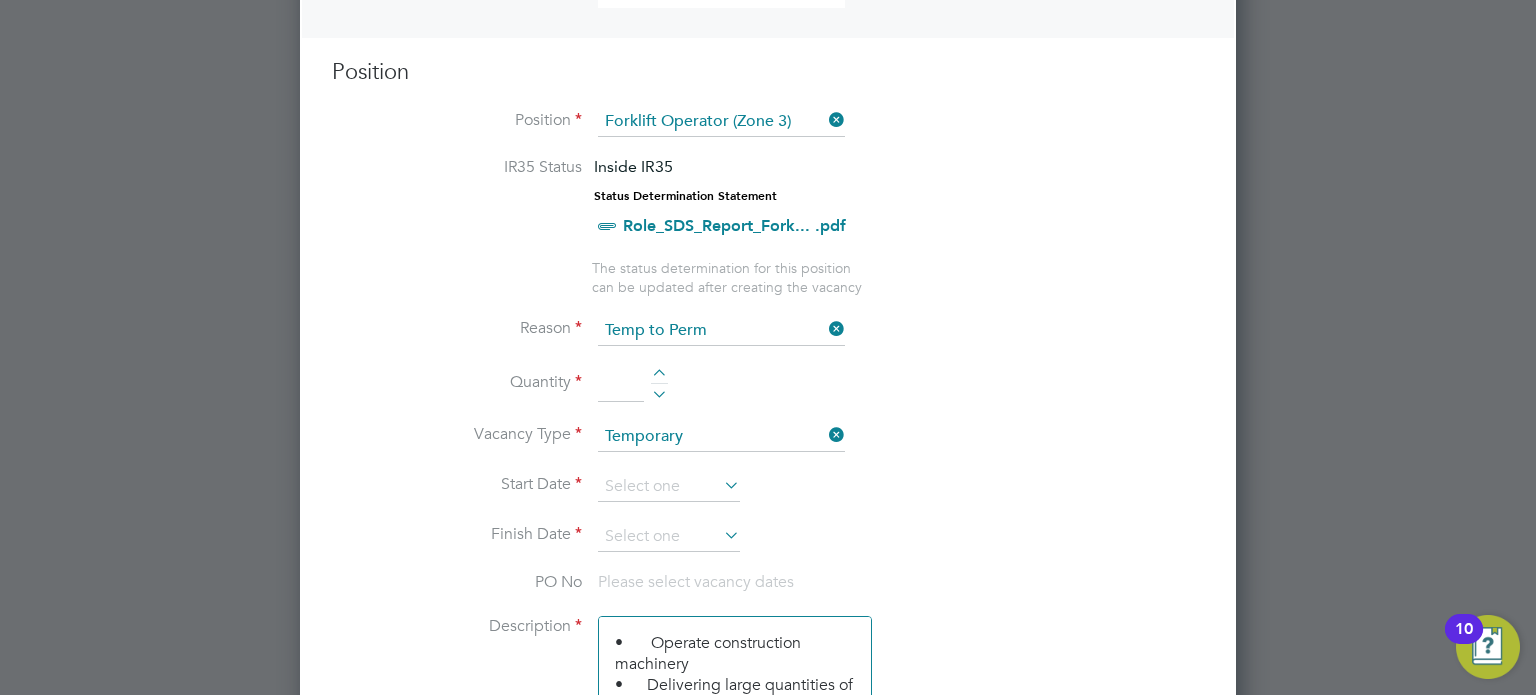 click at bounding box center [659, 376] 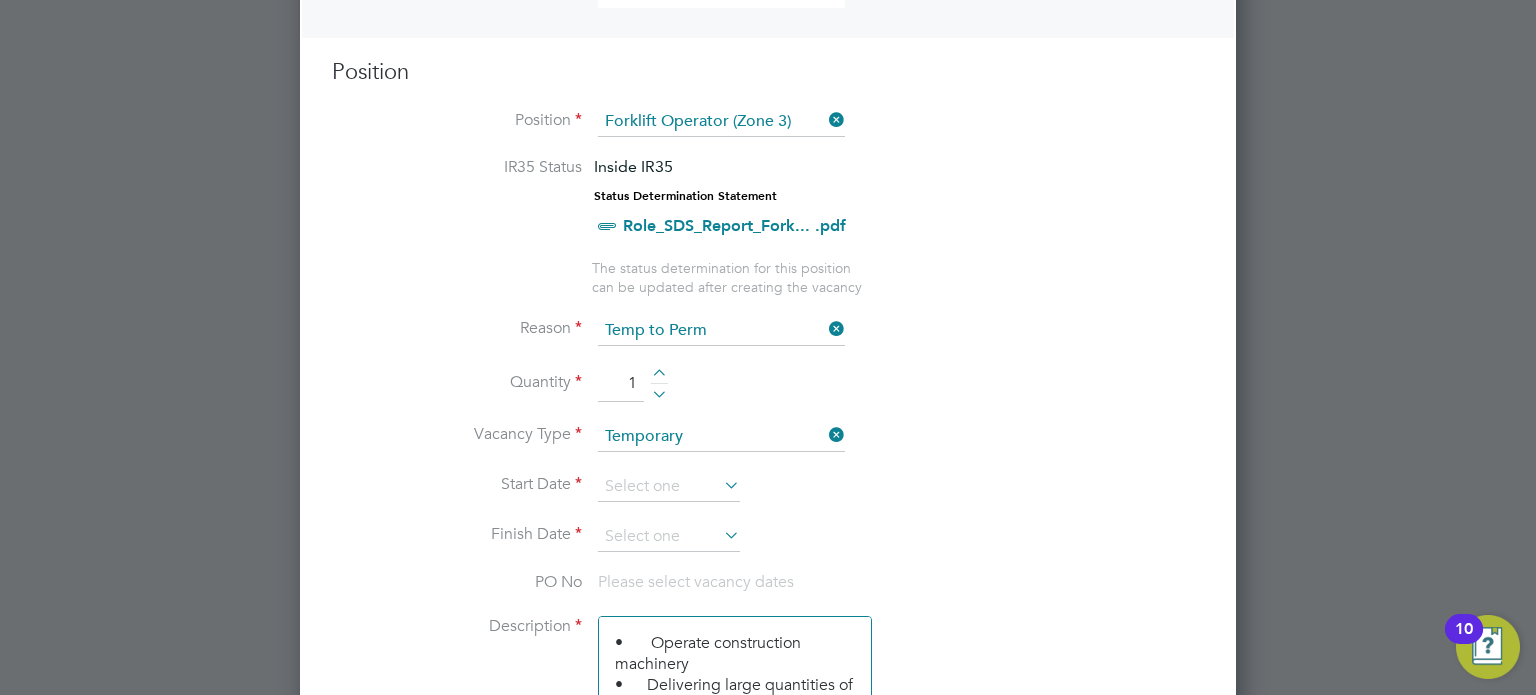 click on "Vacancy Type   Temporary" at bounding box center (768, 447) 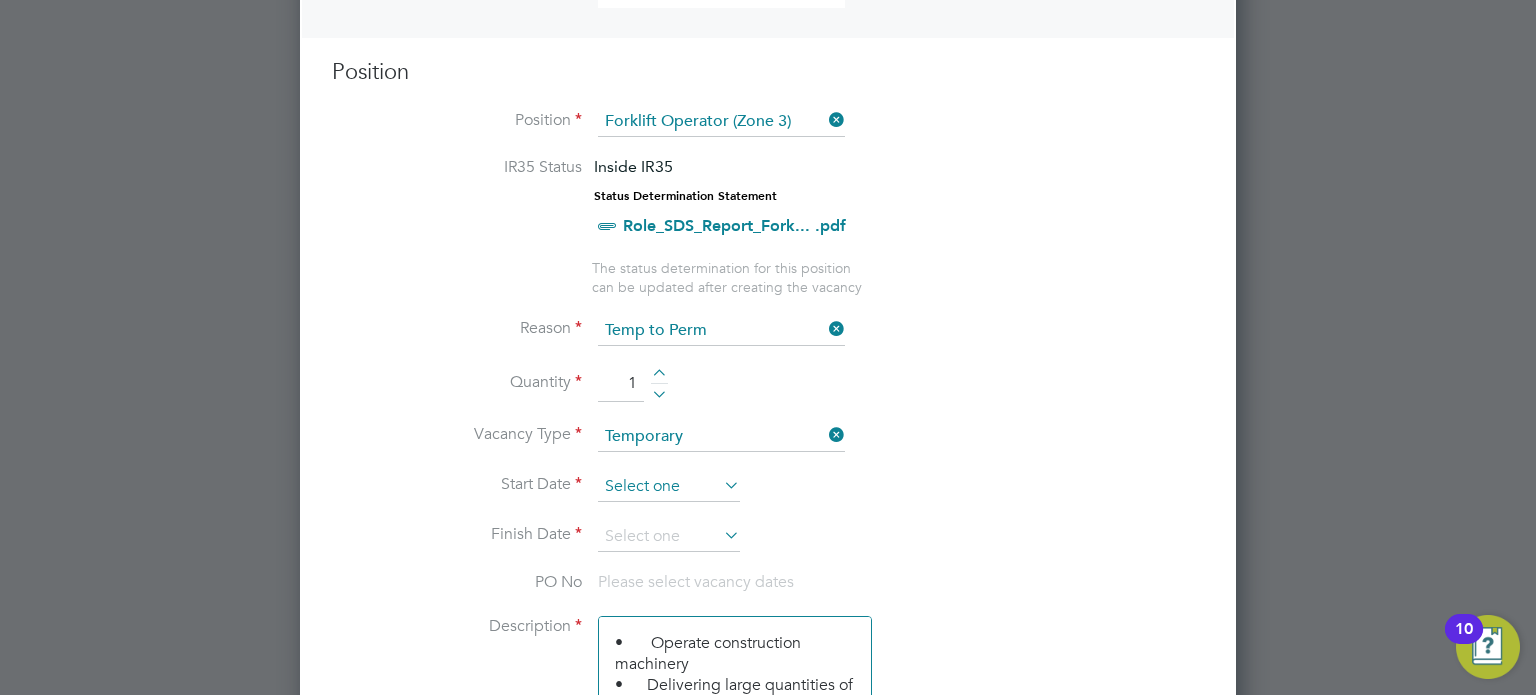 click at bounding box center (669, 487) 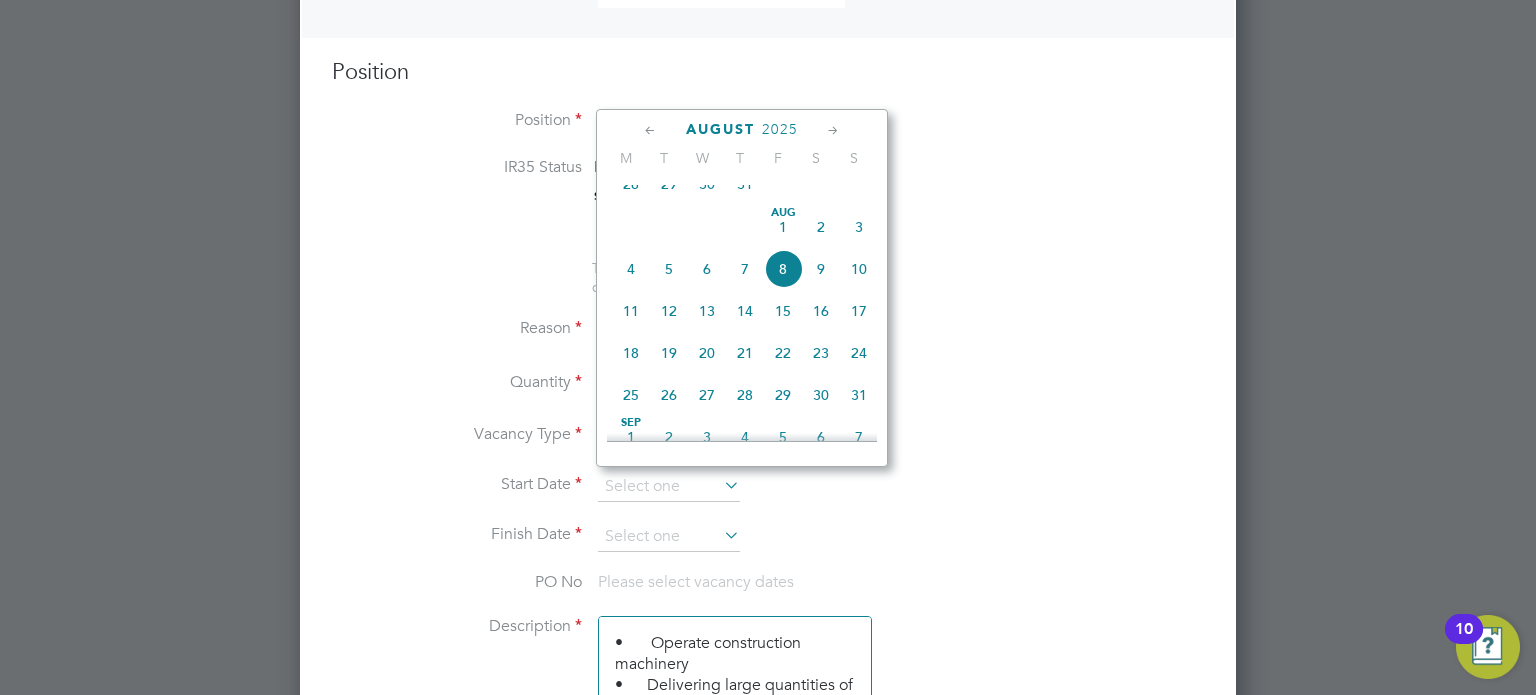 scroll, scrollTop: 552, scrollLeft: 0, axis: vertical 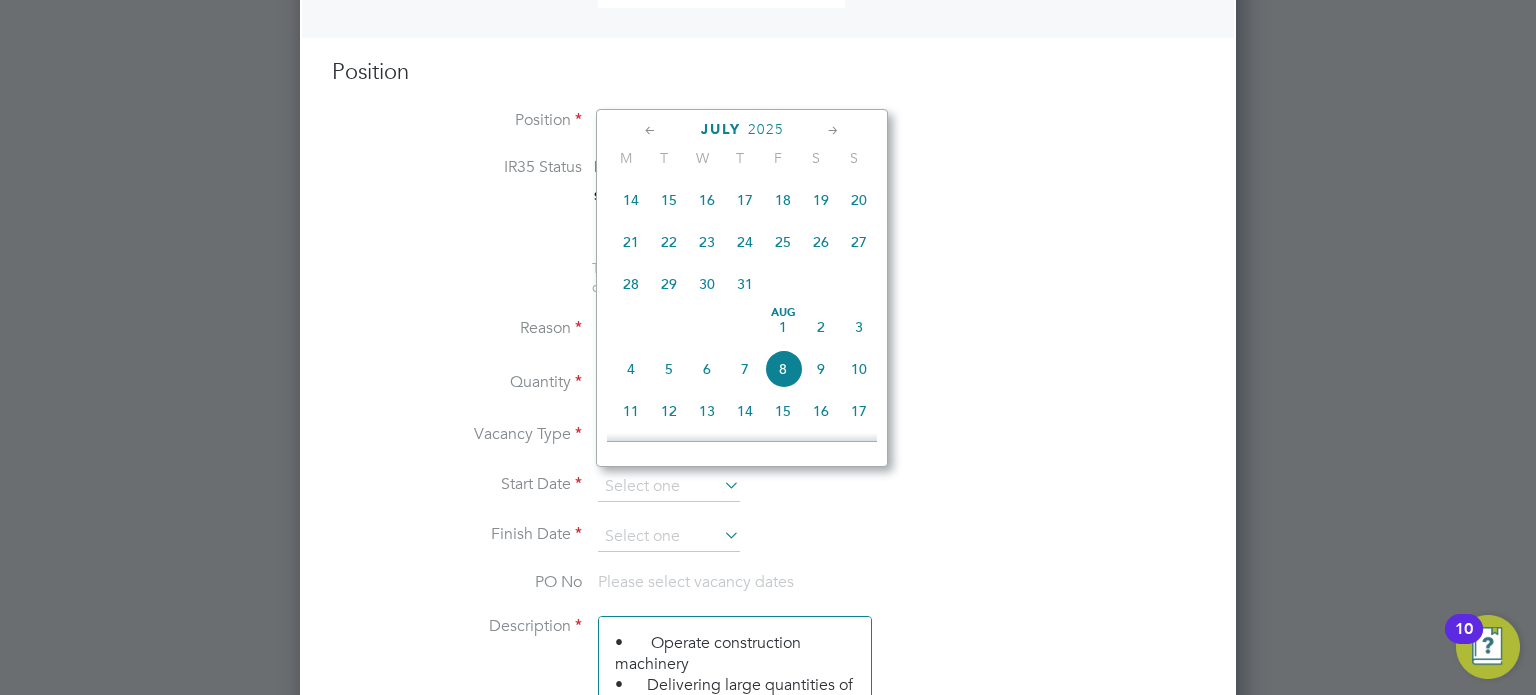 click on "21" 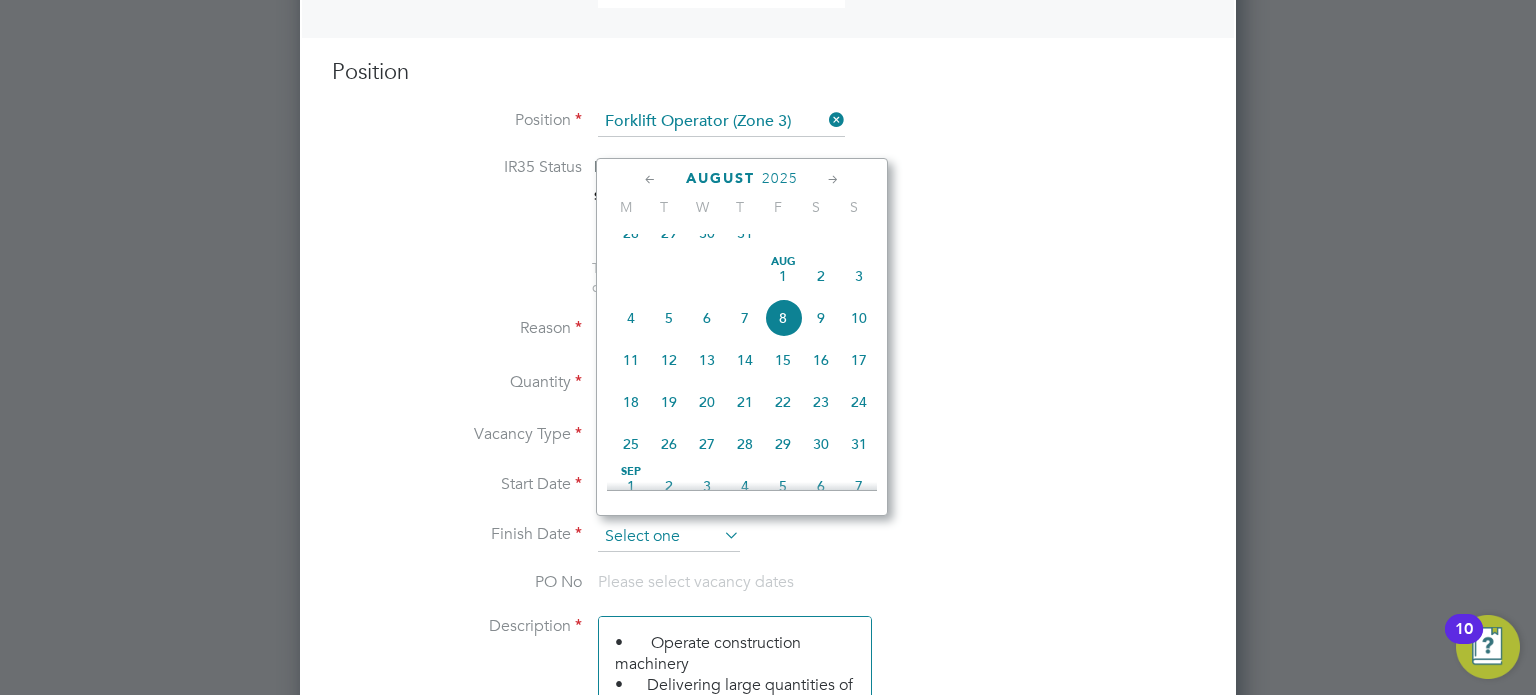click at bounding box center (669, 537) 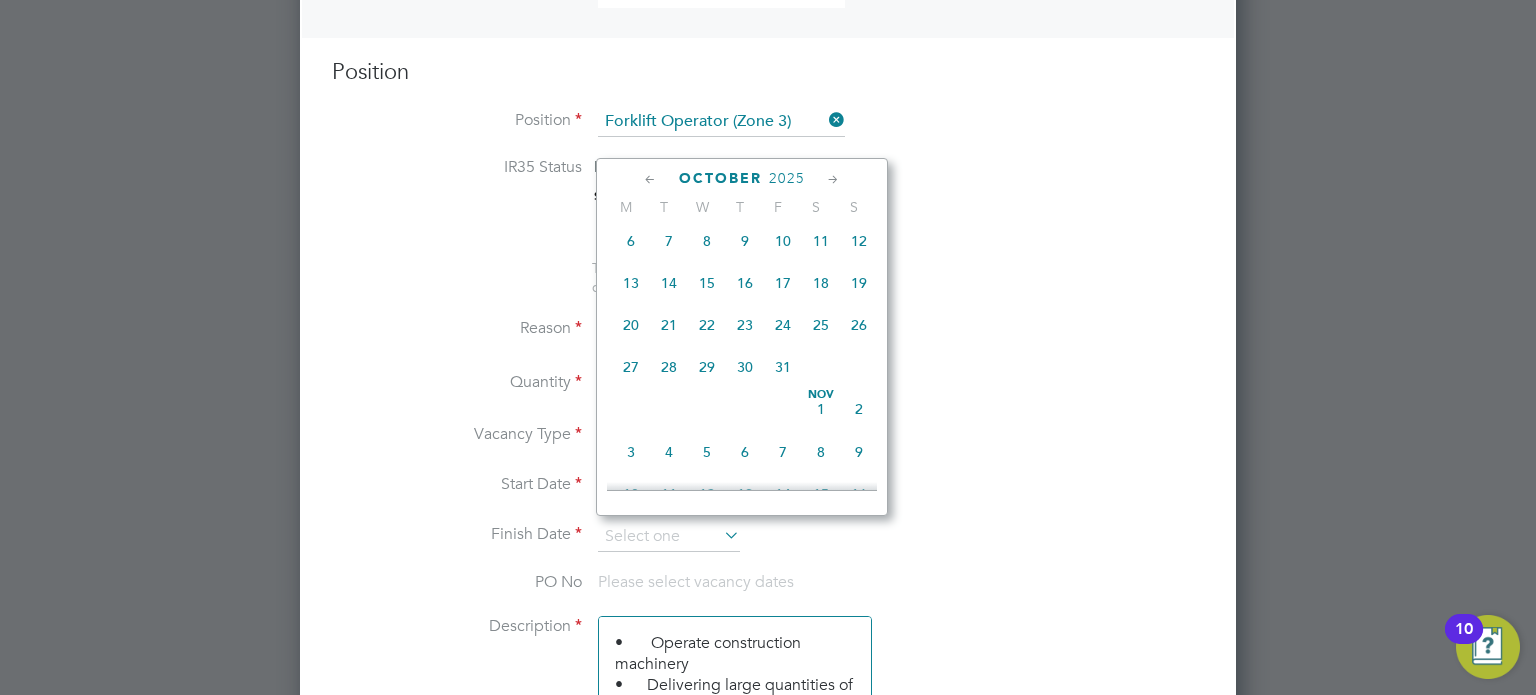 scroll, scrollTop: 1152, scrollLeft: 0, axis: vertical 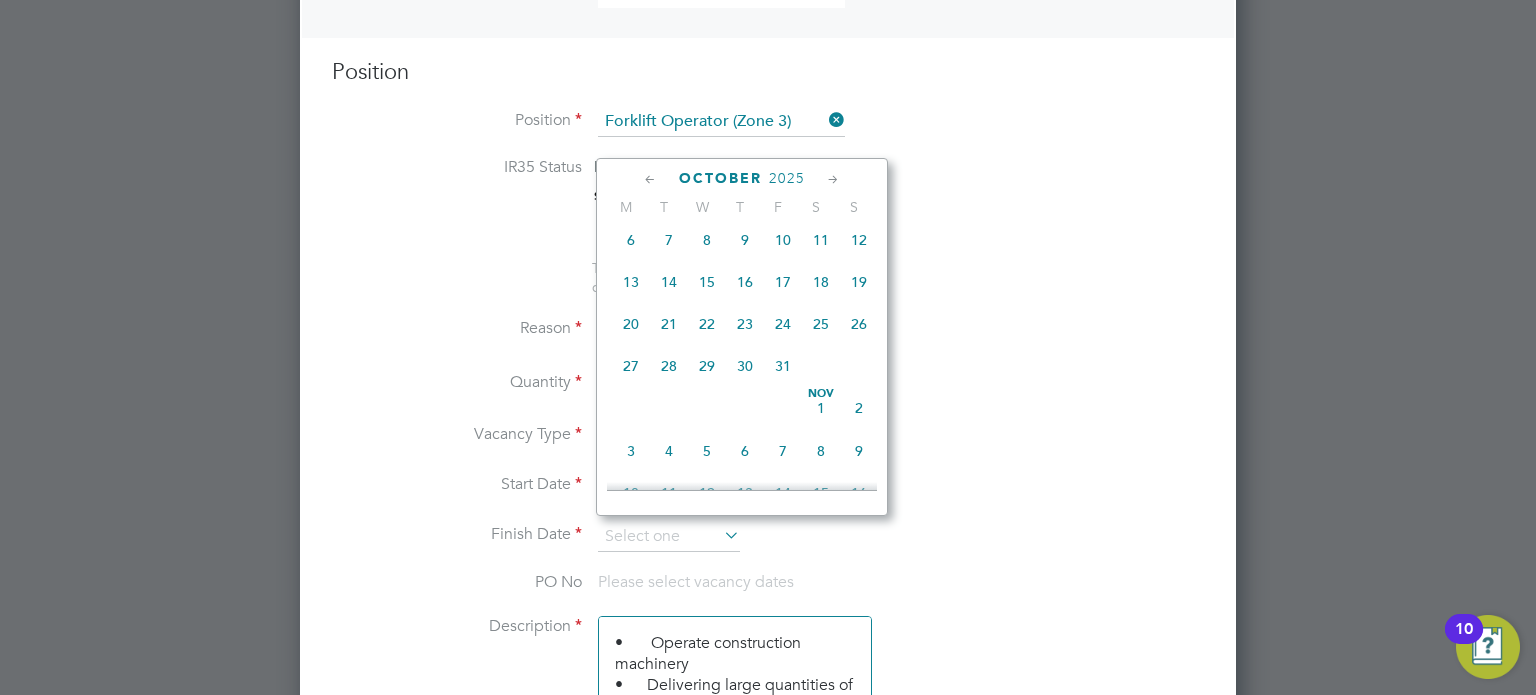 click on "13" 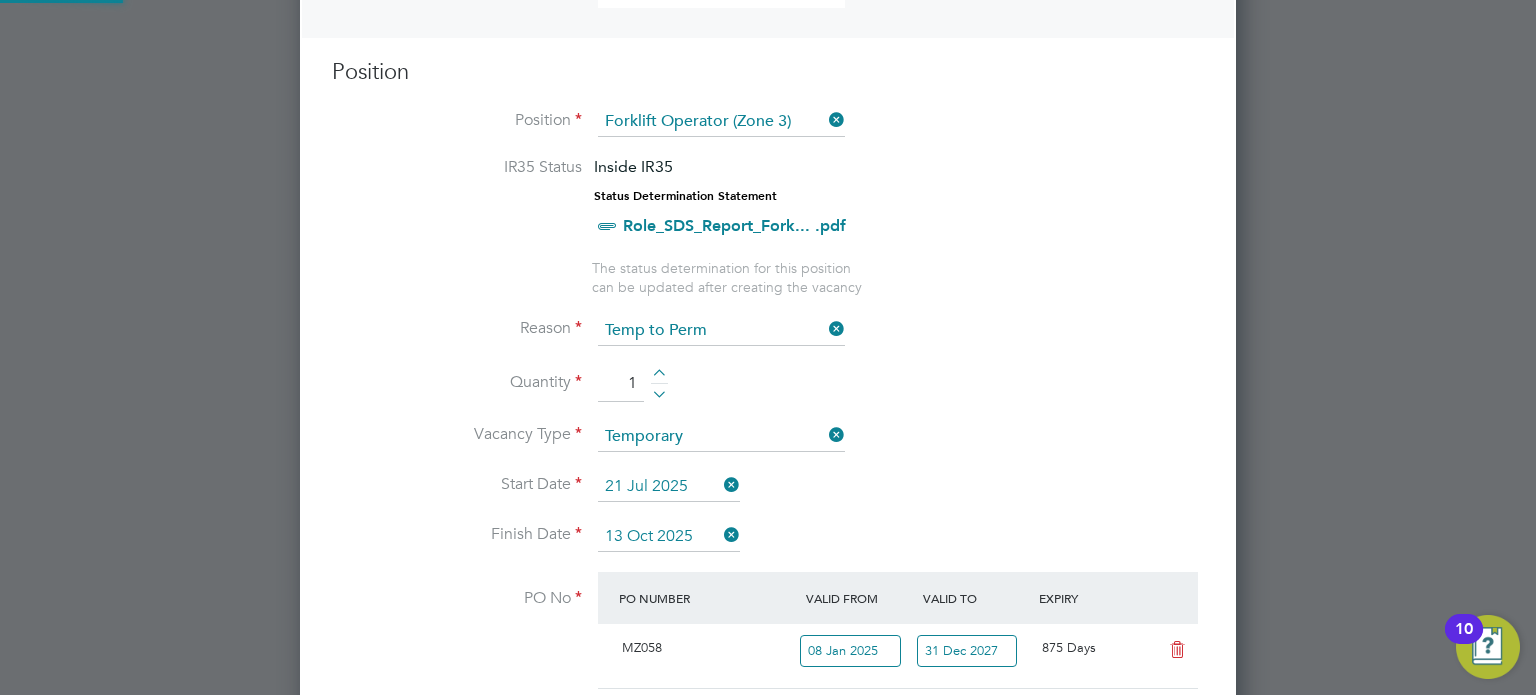 scroll, scrollTop: 9, scrollLeft: 10, axis: both 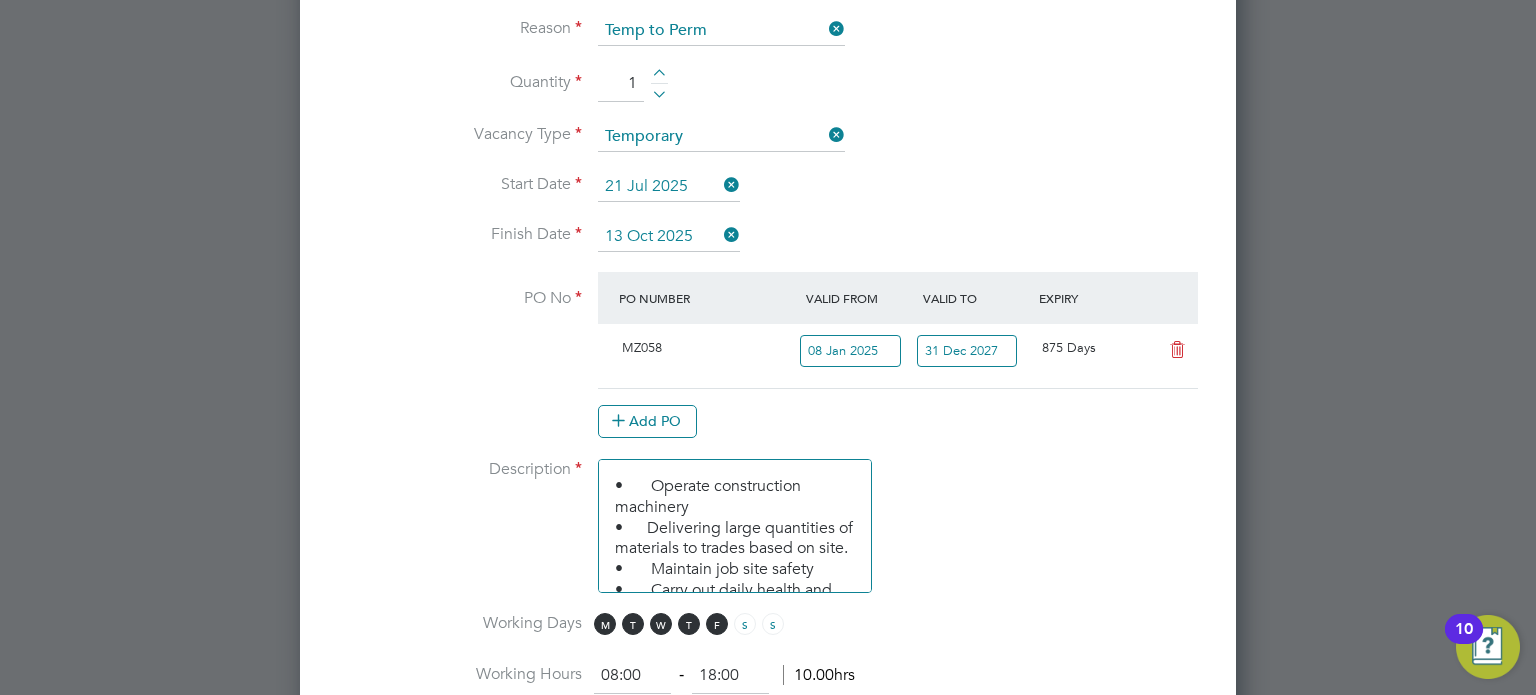 click at bounding box center [1177, 350] 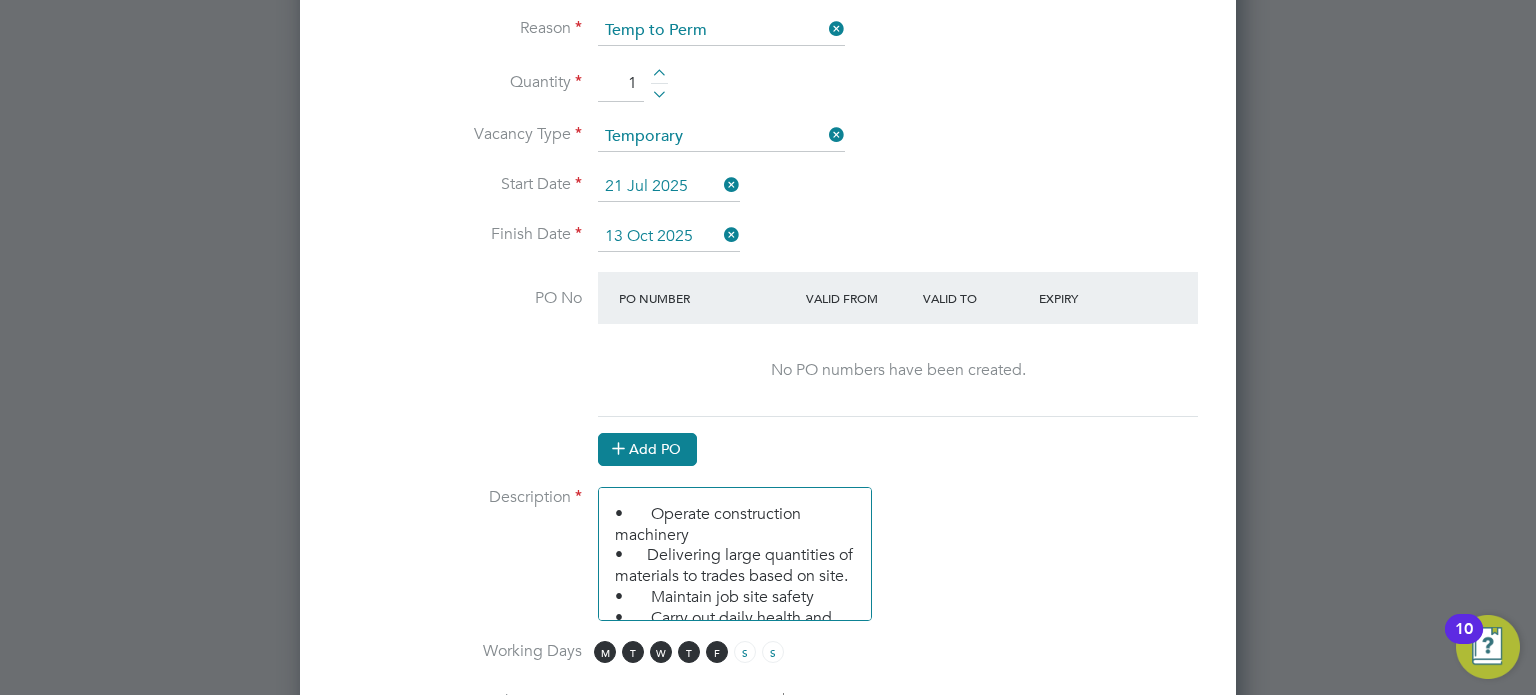 click on "Add PO" at bounding box center (647, 449) 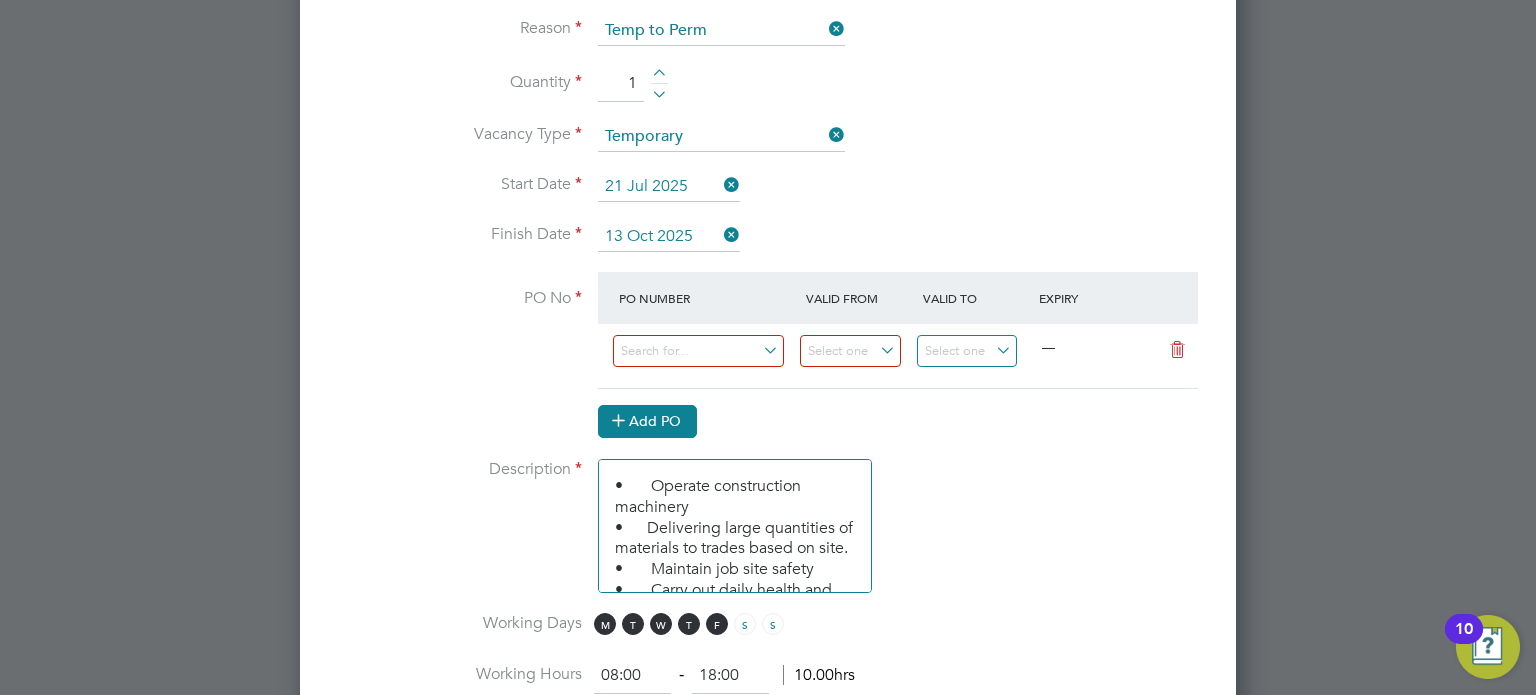 scroll, scrollTop: 9, scrollLeft: 10, axis: both 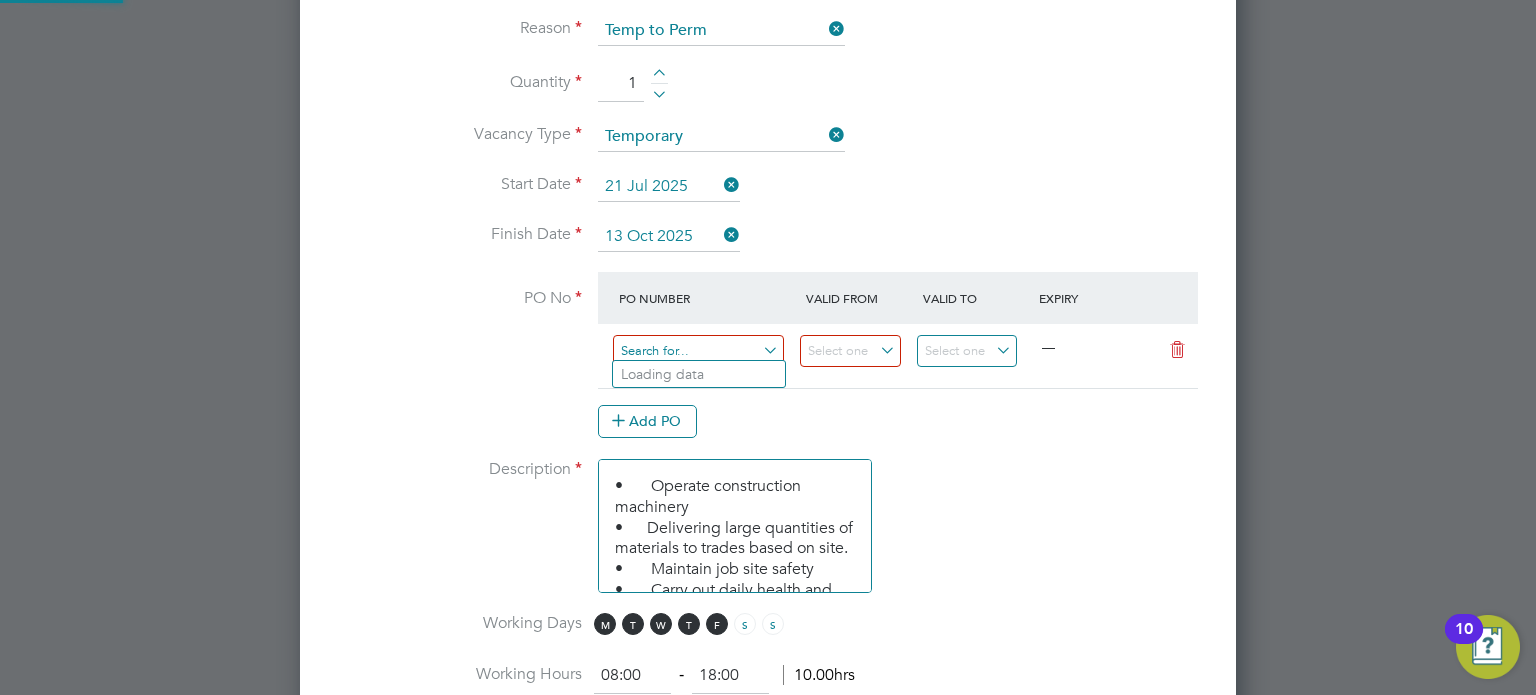 click at bounding box center [698, 351] 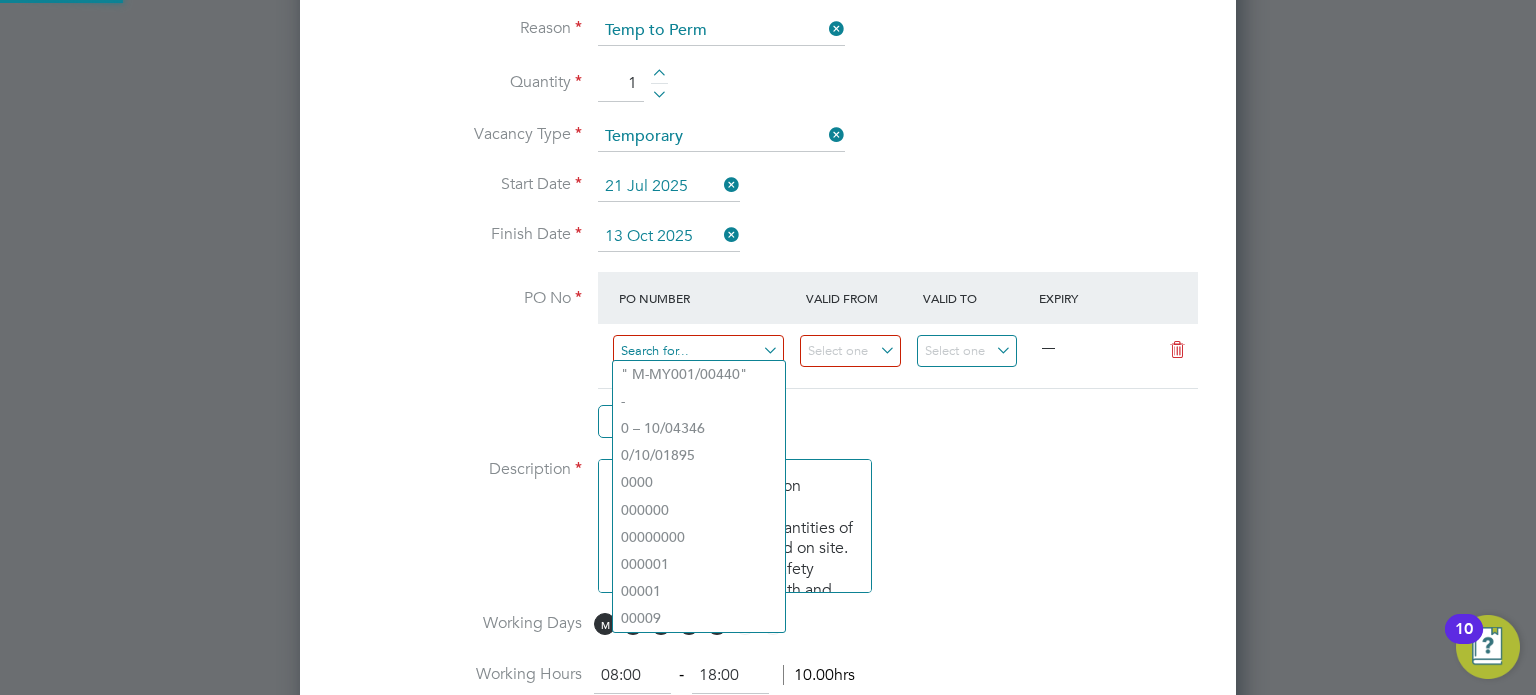 paste on "M-MZ058/00169" 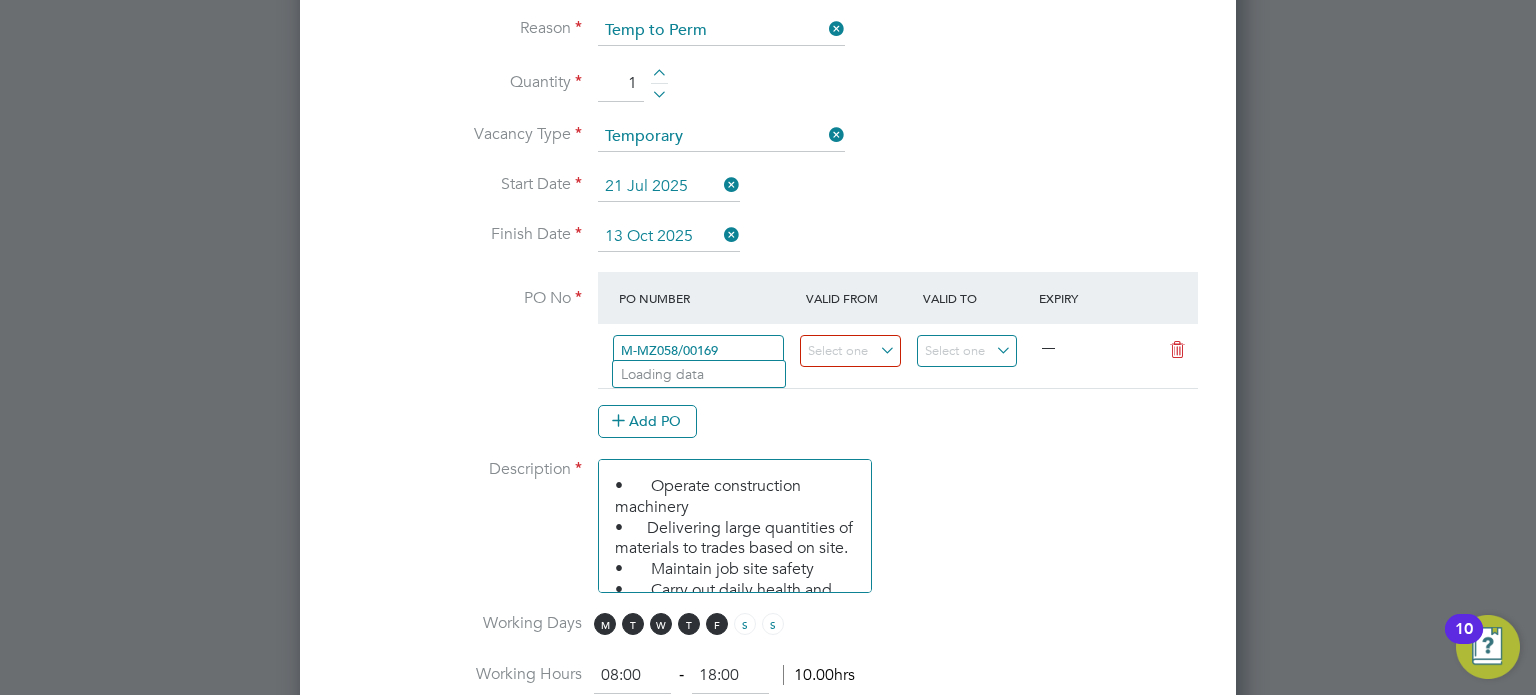 type on "M-MZ058/00169" 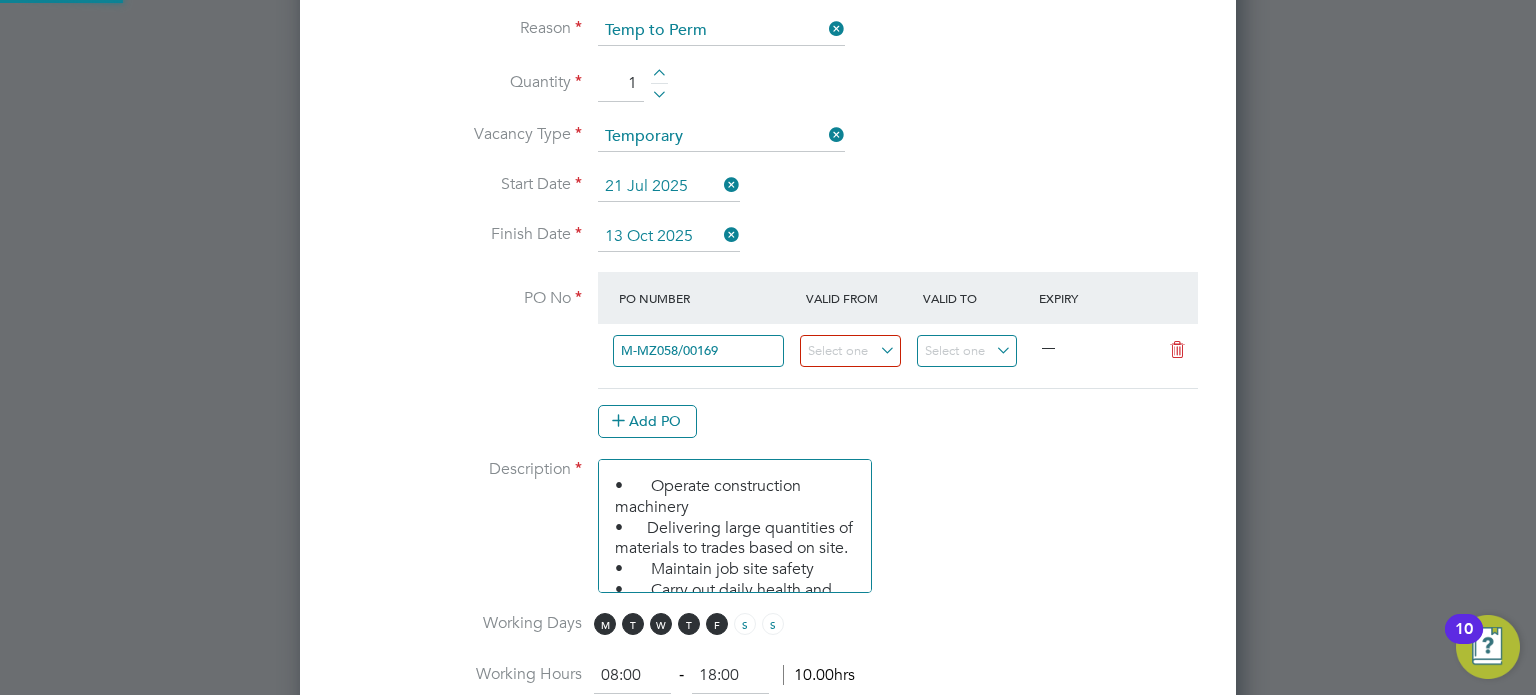 click on "Add PO" at bounding box center (898, 421) 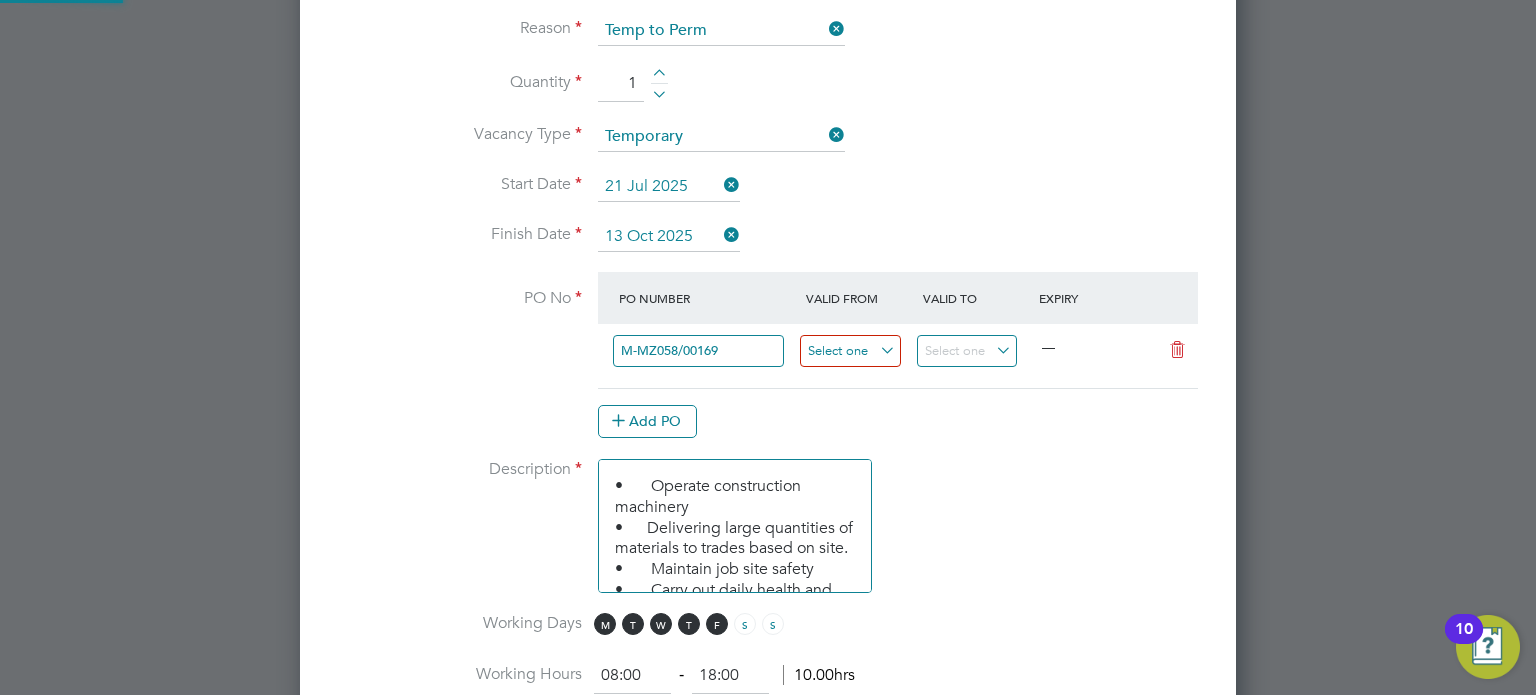 drag, startPoint x: 868, startPoint y: 360, endPoint x: 866, endPoint y: 350, distance: 10.198039 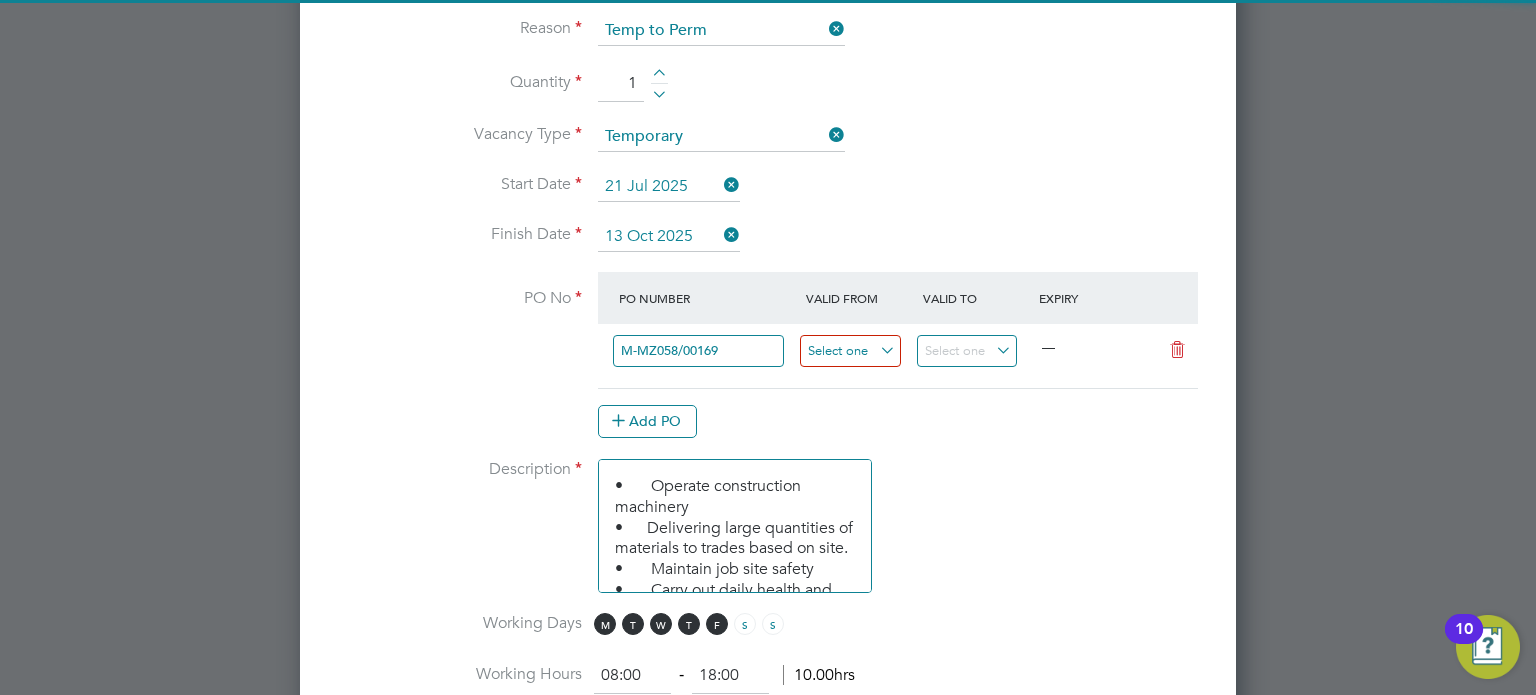 click at bounding box center [850, 351] 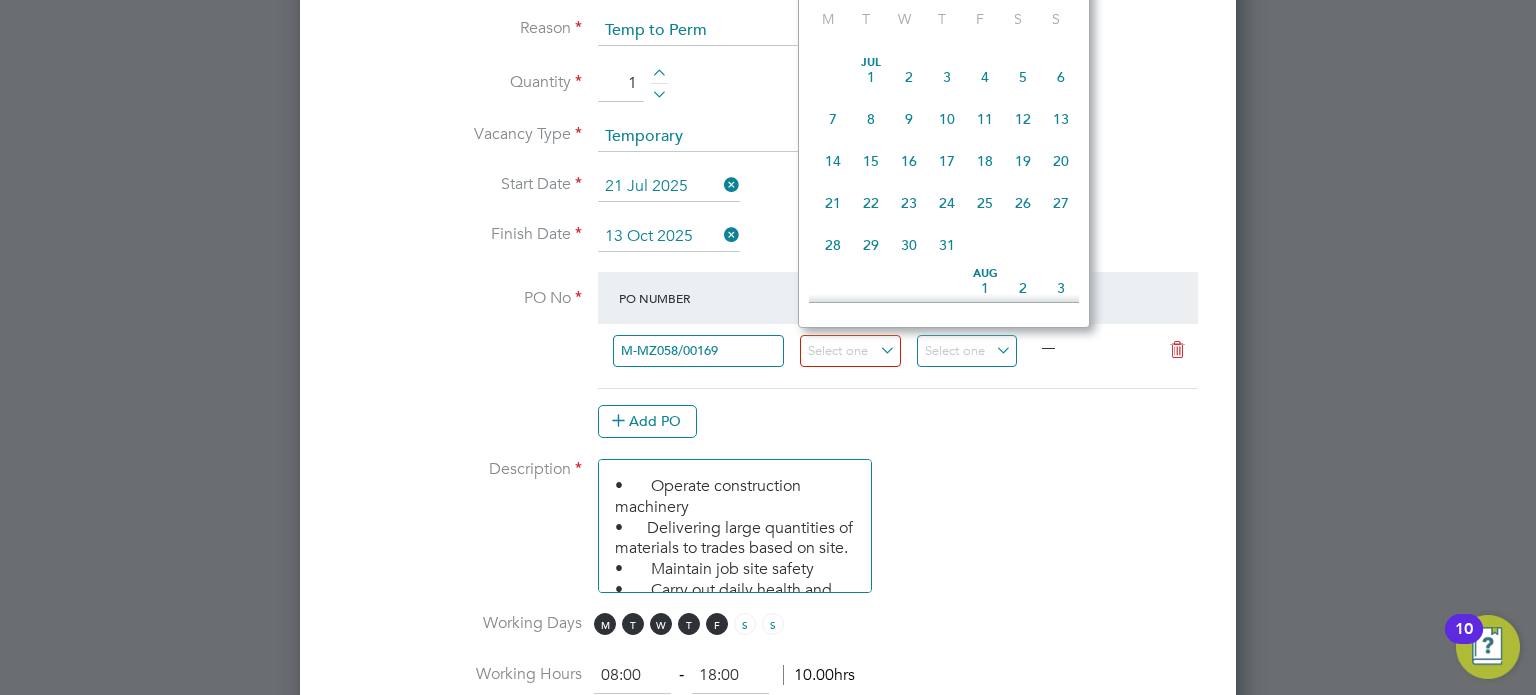 drag, startPoint x: 837, startPoint y: 219, endPoint x: 861, endPoint y: 243, distance: 33.941124 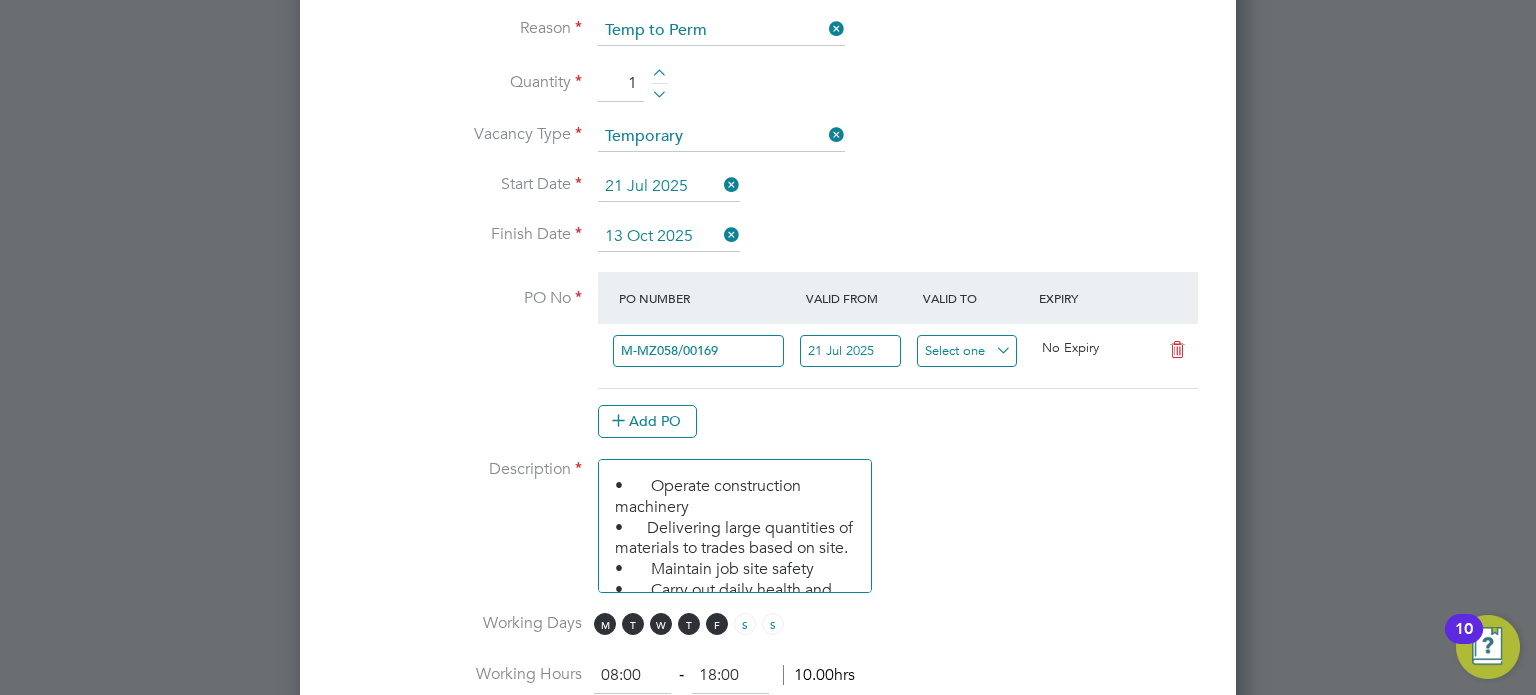 click at bounding box center [967, 351] 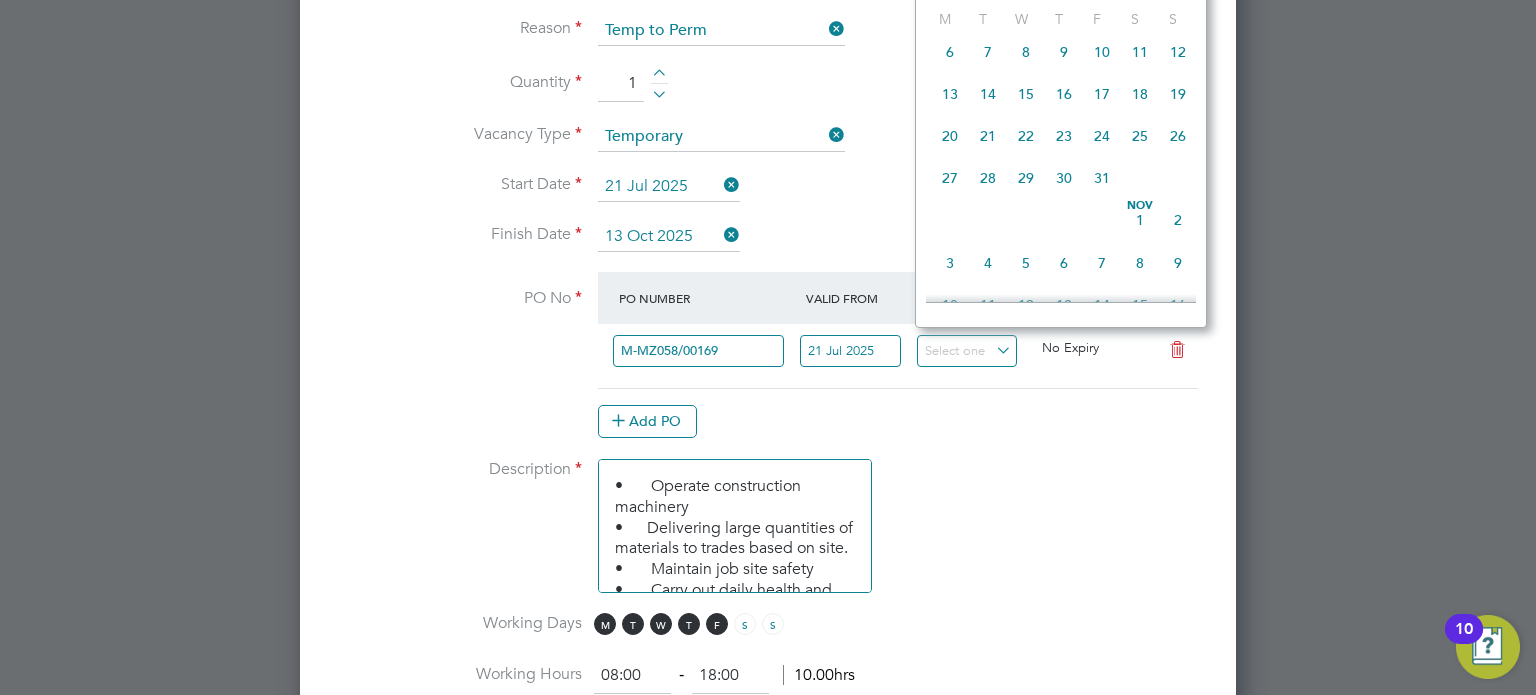 click on "13" 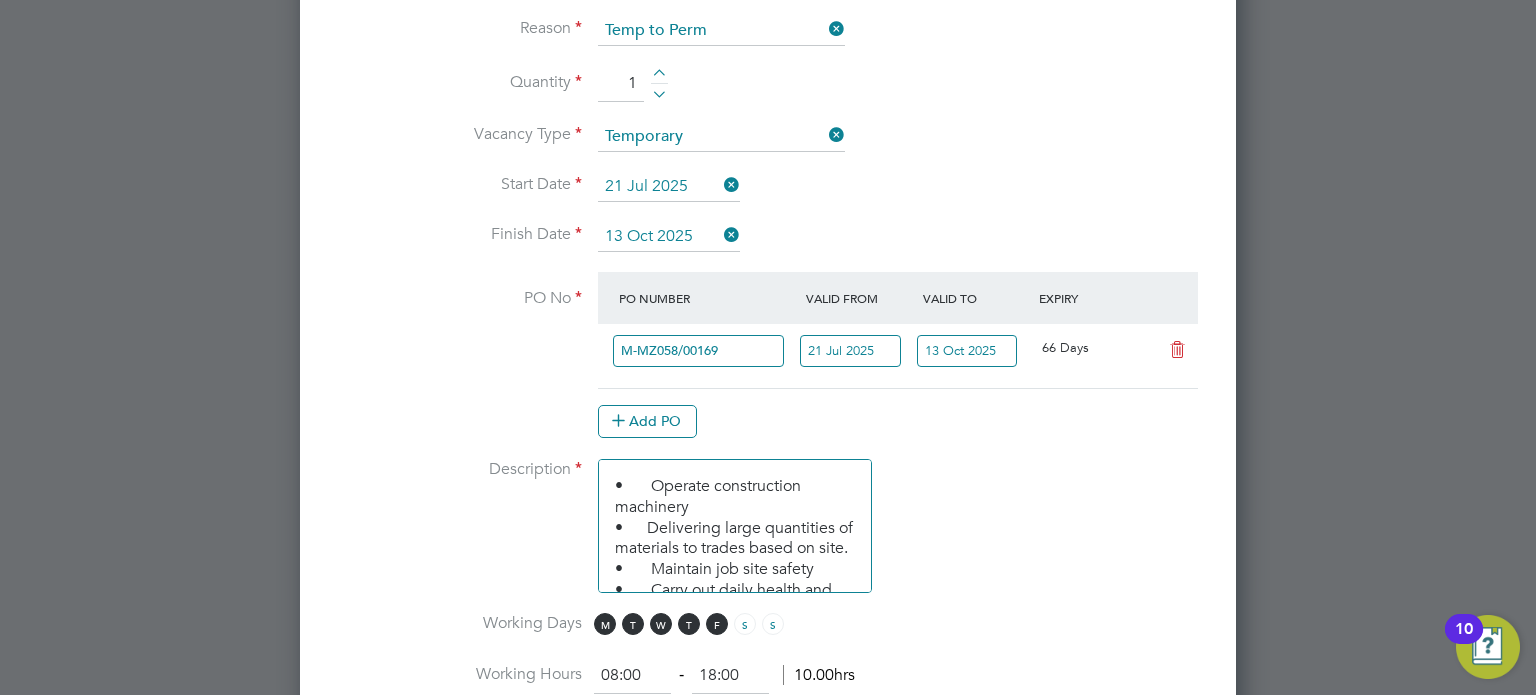 click on "Description   •	 Operate construction machinery
•	Delivering large quantities of materials to trades based on site.
•	 Maintain job site safety
•	 Carry out daily health and safety checks
•	 Light labouring duties as and when requested to do so" at bounding box center (768, 536) 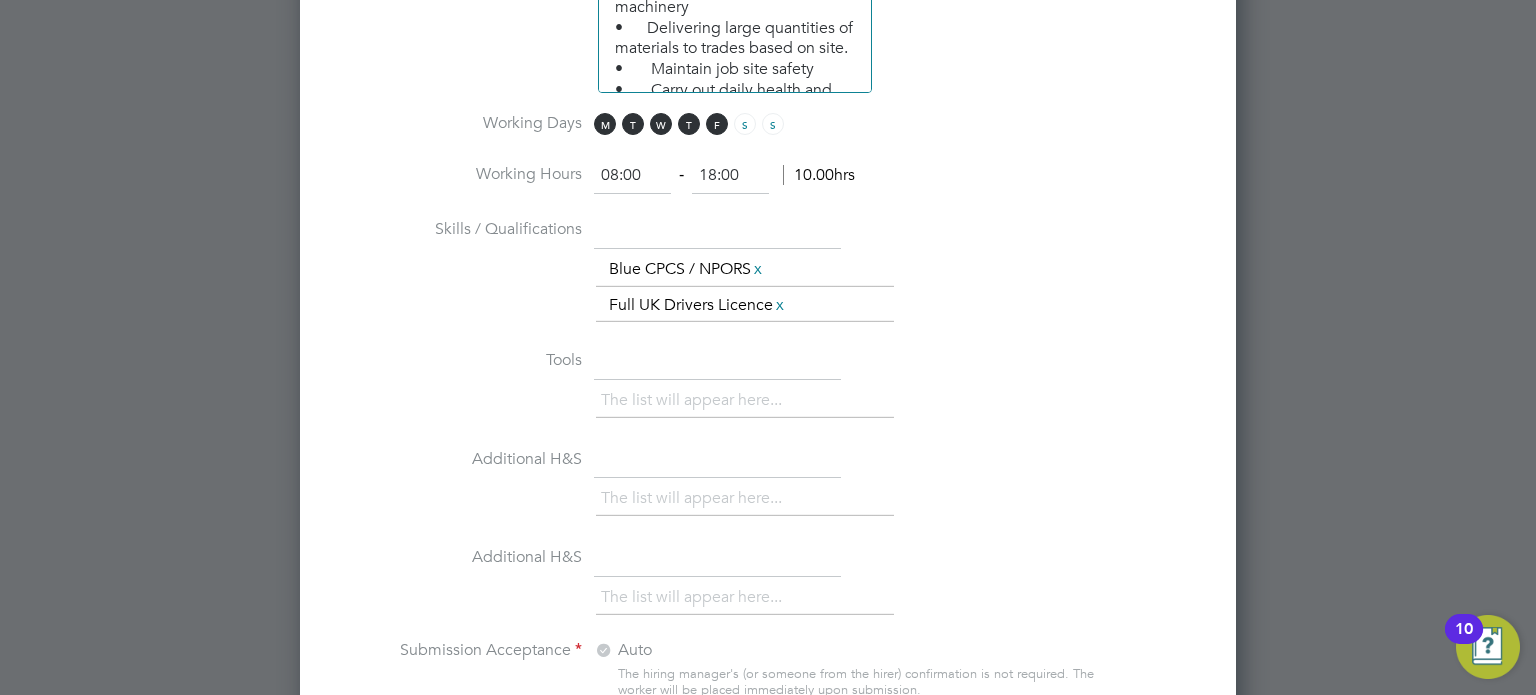 click on "18:00" at bounding box center [730, 176] 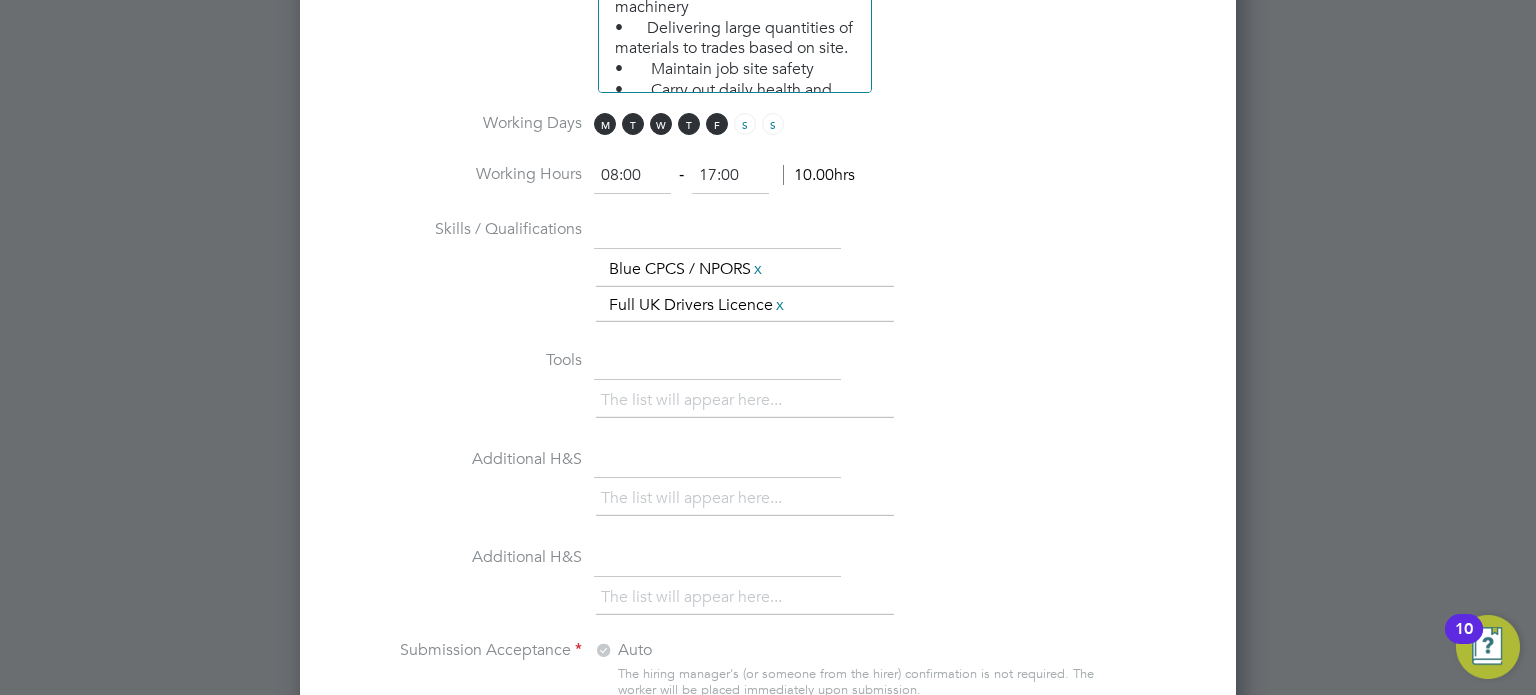 type on "17:00" 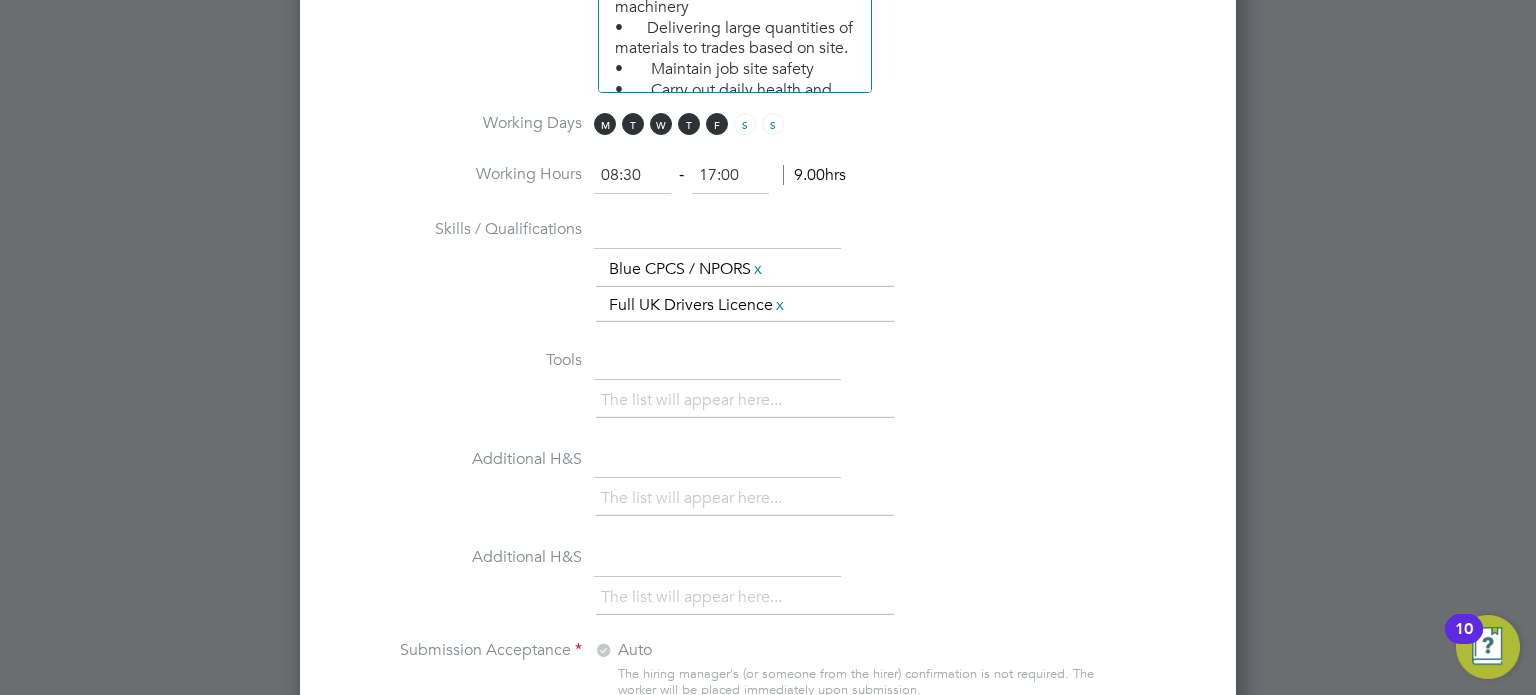 type on "08:30" 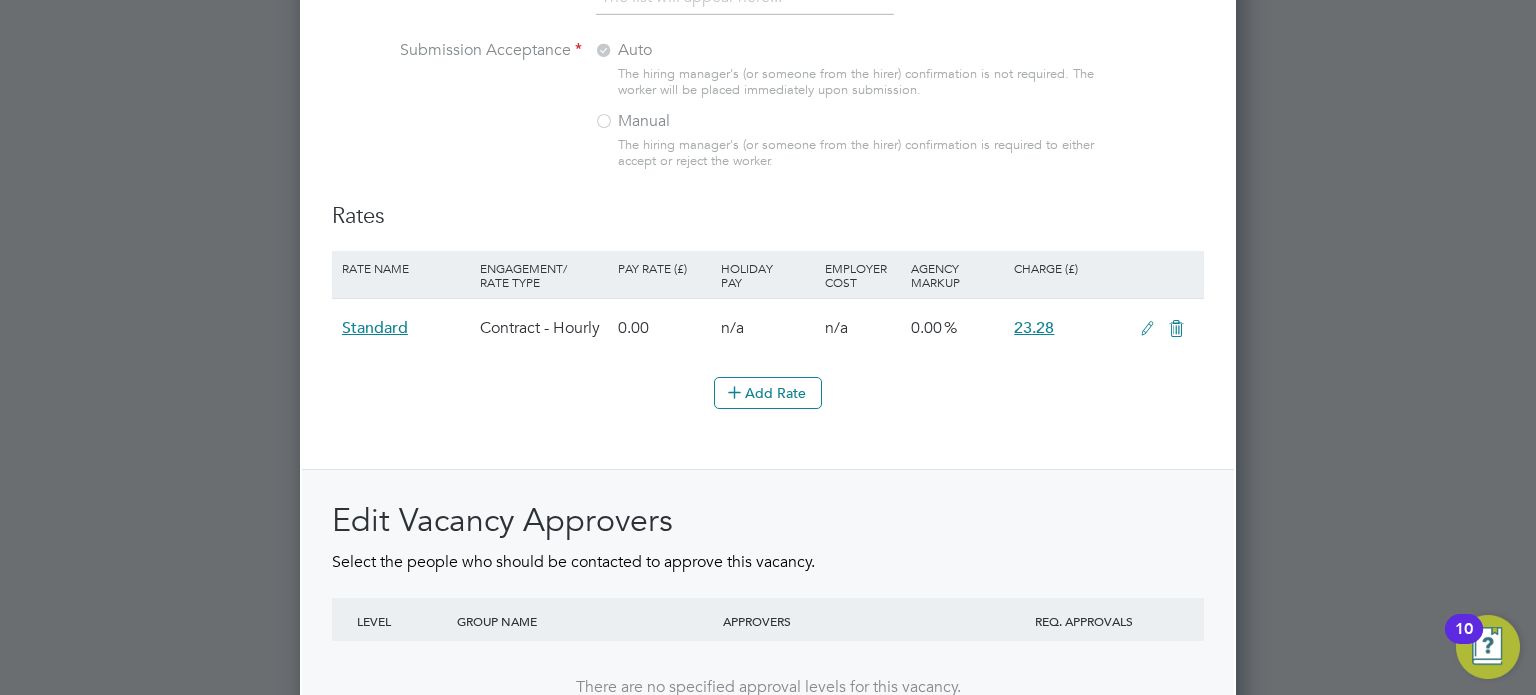 click at bounding box center (1147, 329) 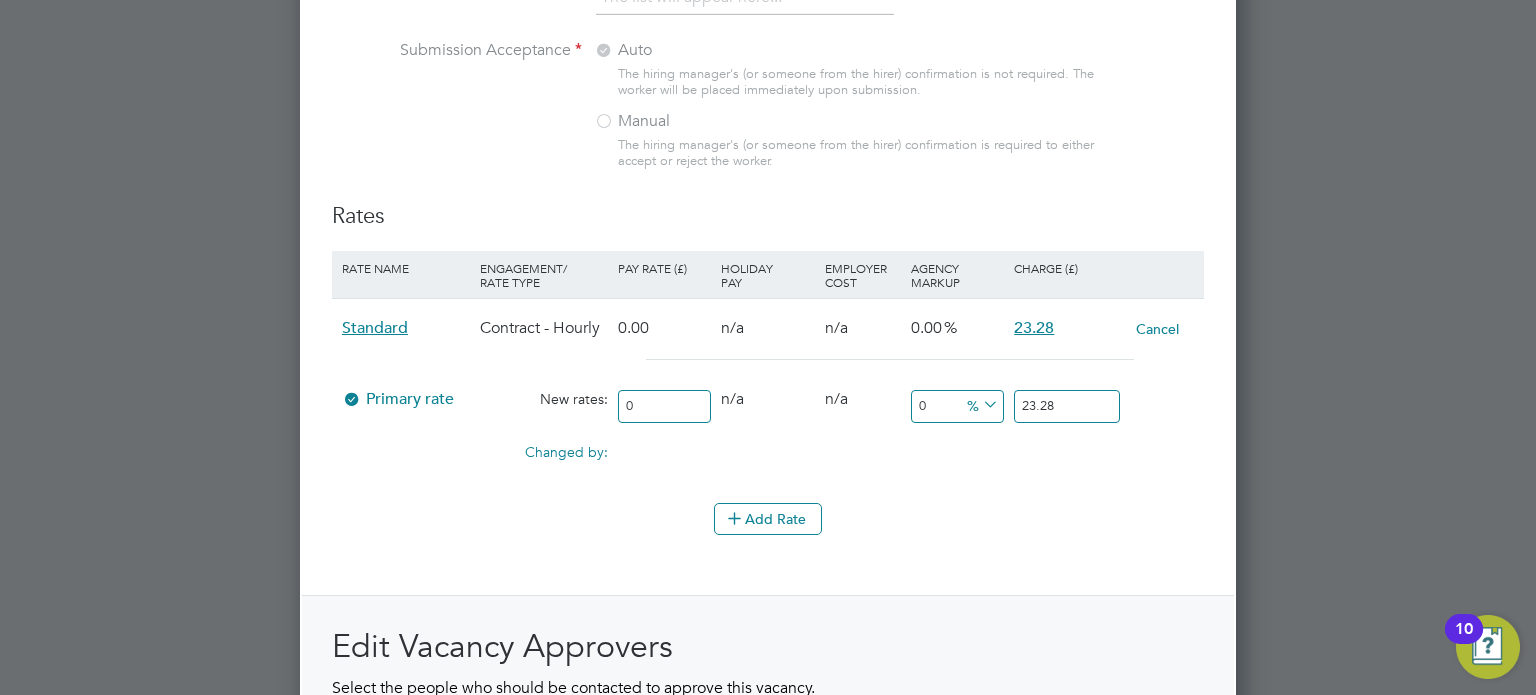 click on "23.28" at bounding box center (1067, 406) 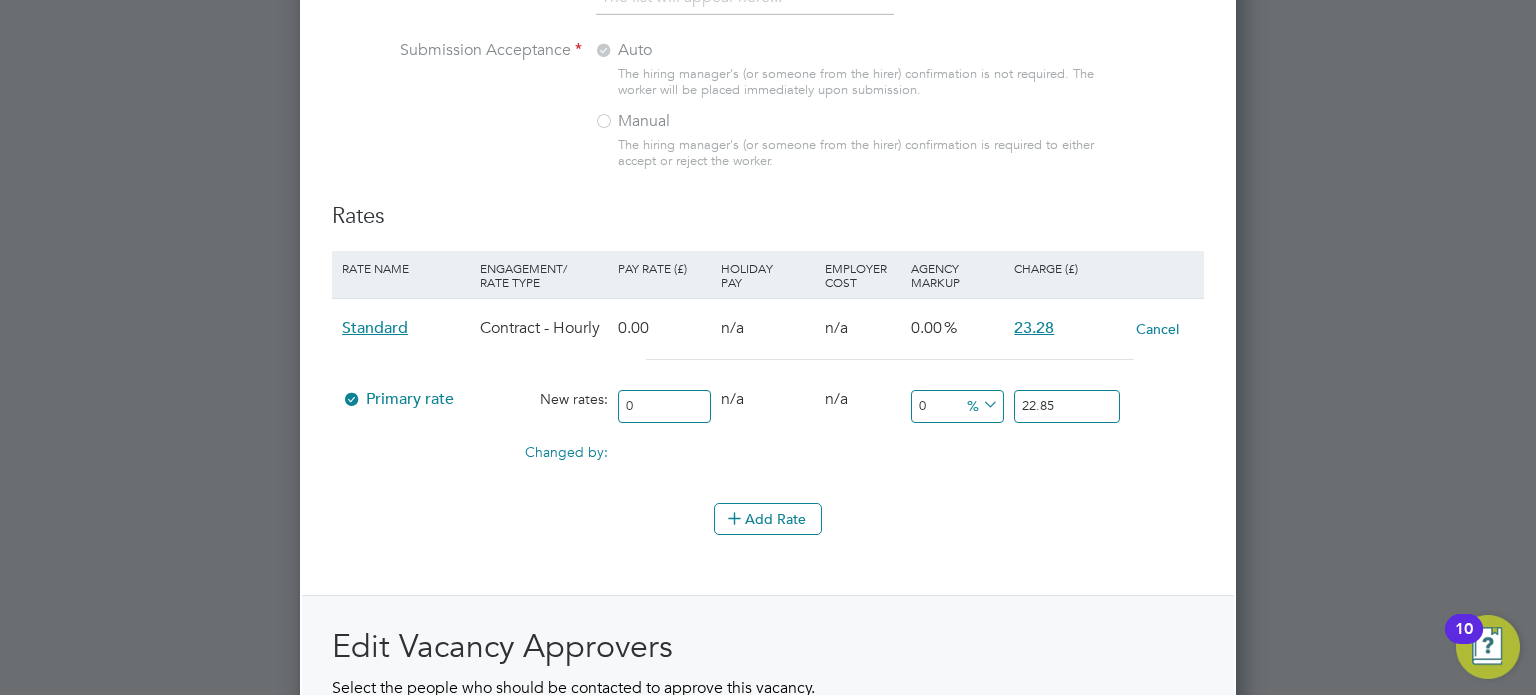 type on "22.85" 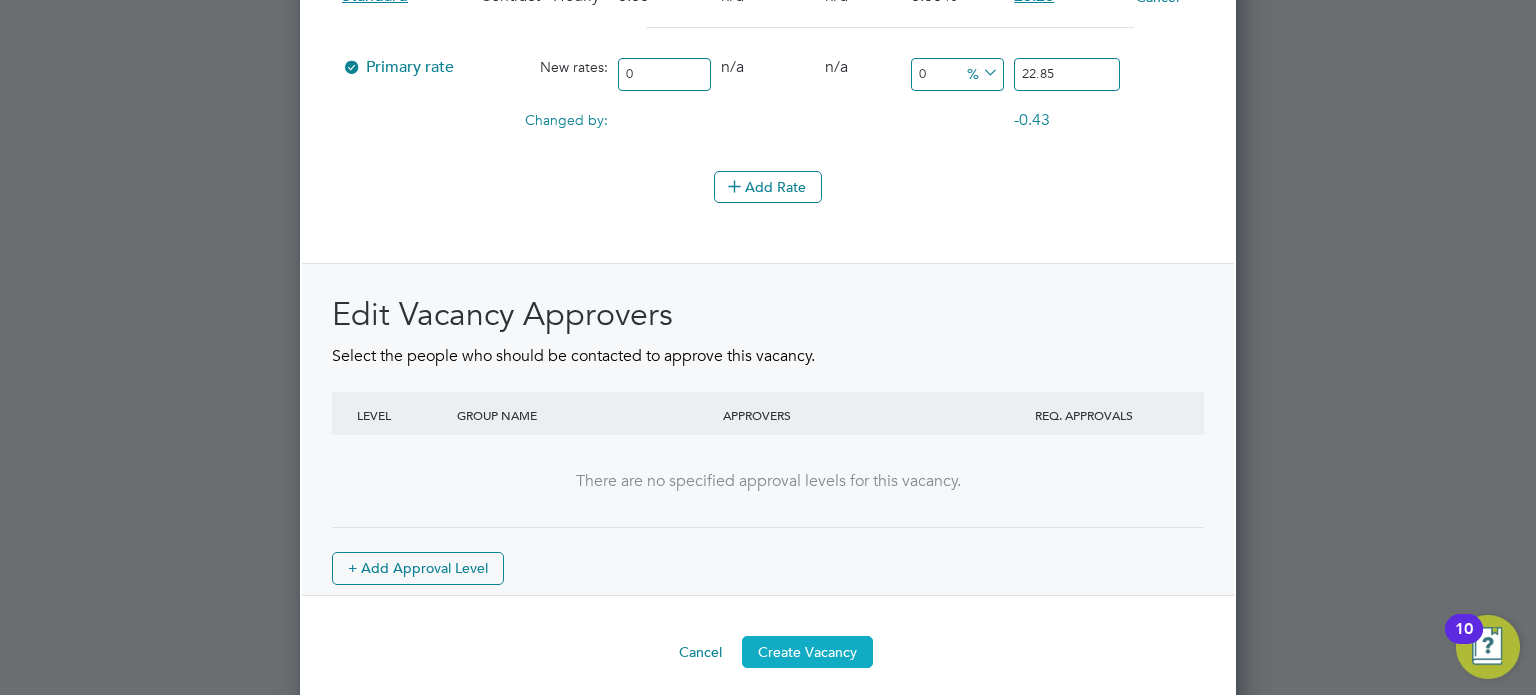 click on "Create Vacancy" at bounding box center (807, 652) 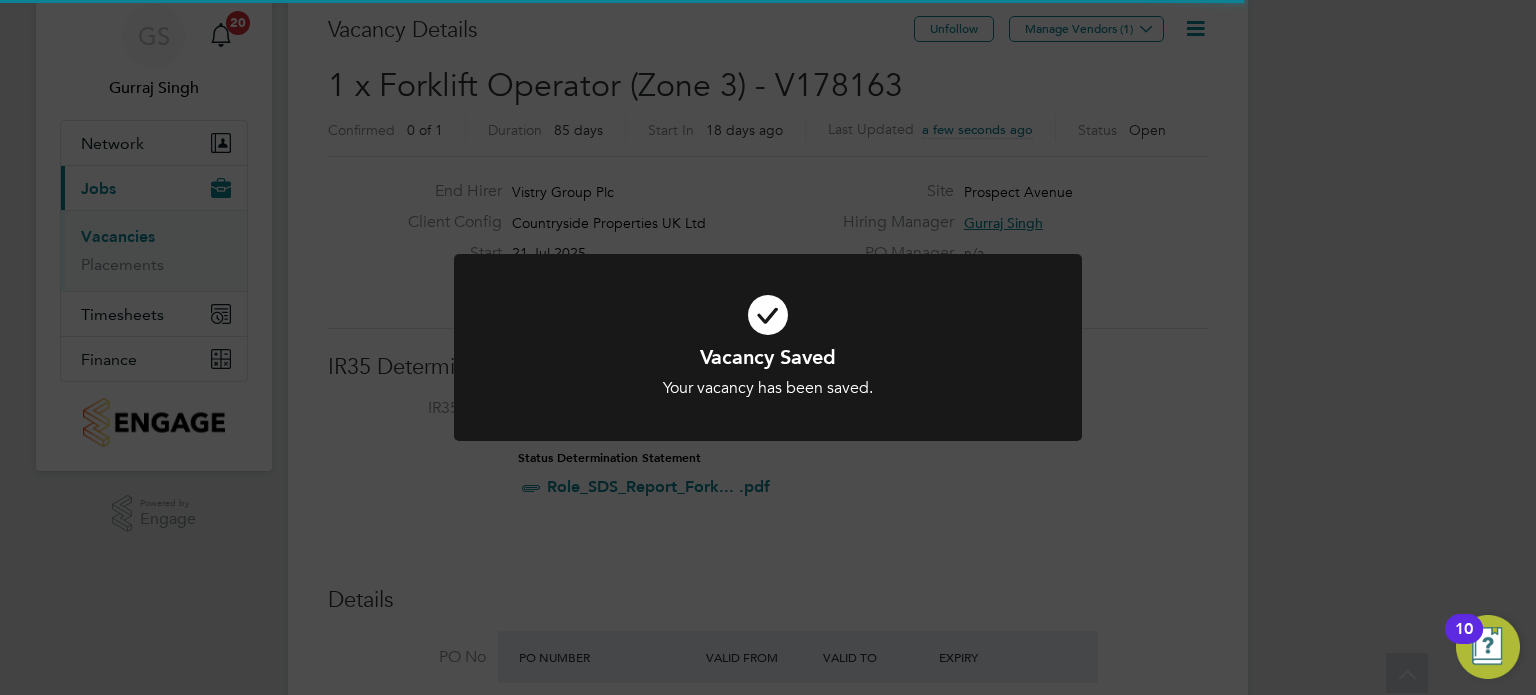 click on "Vacancy Saved Your vacancy has been saved. Cancel Okay" 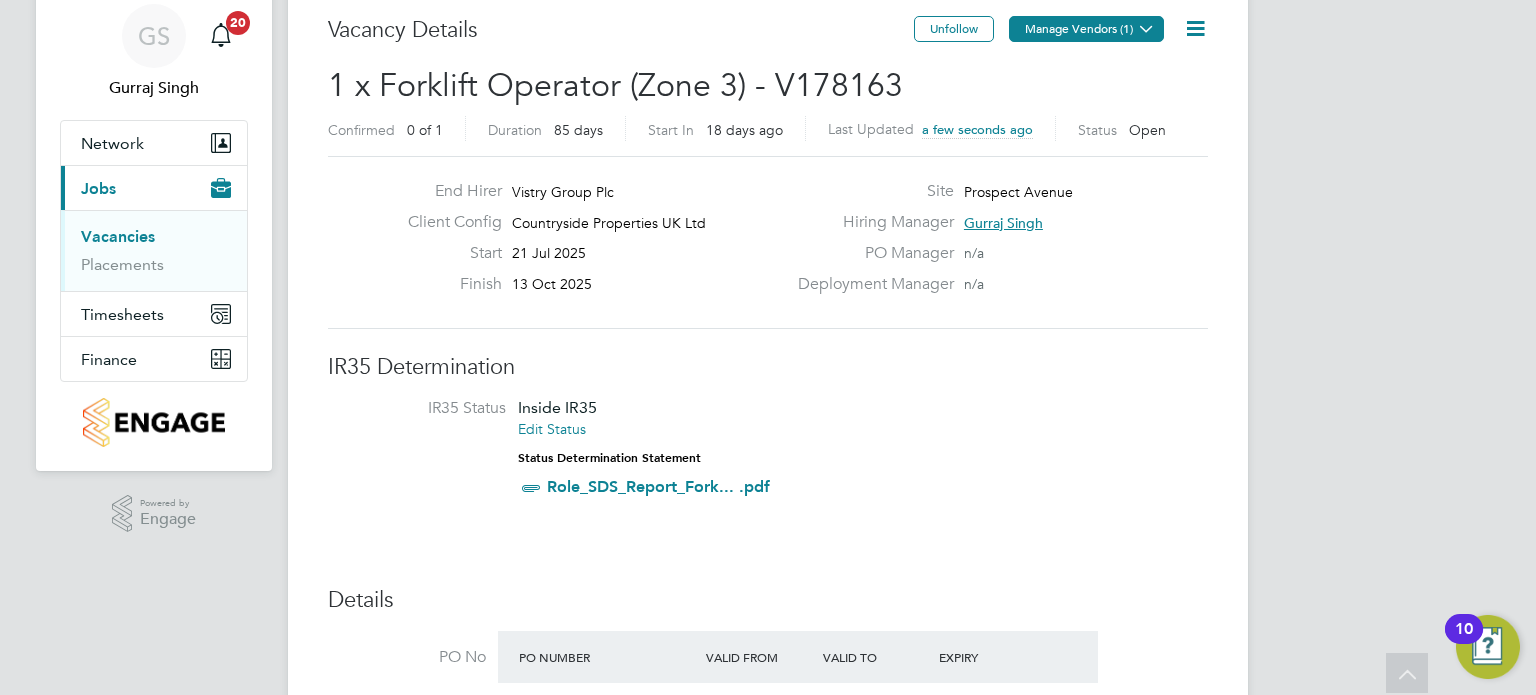 click on "Manage Vendors (1)" 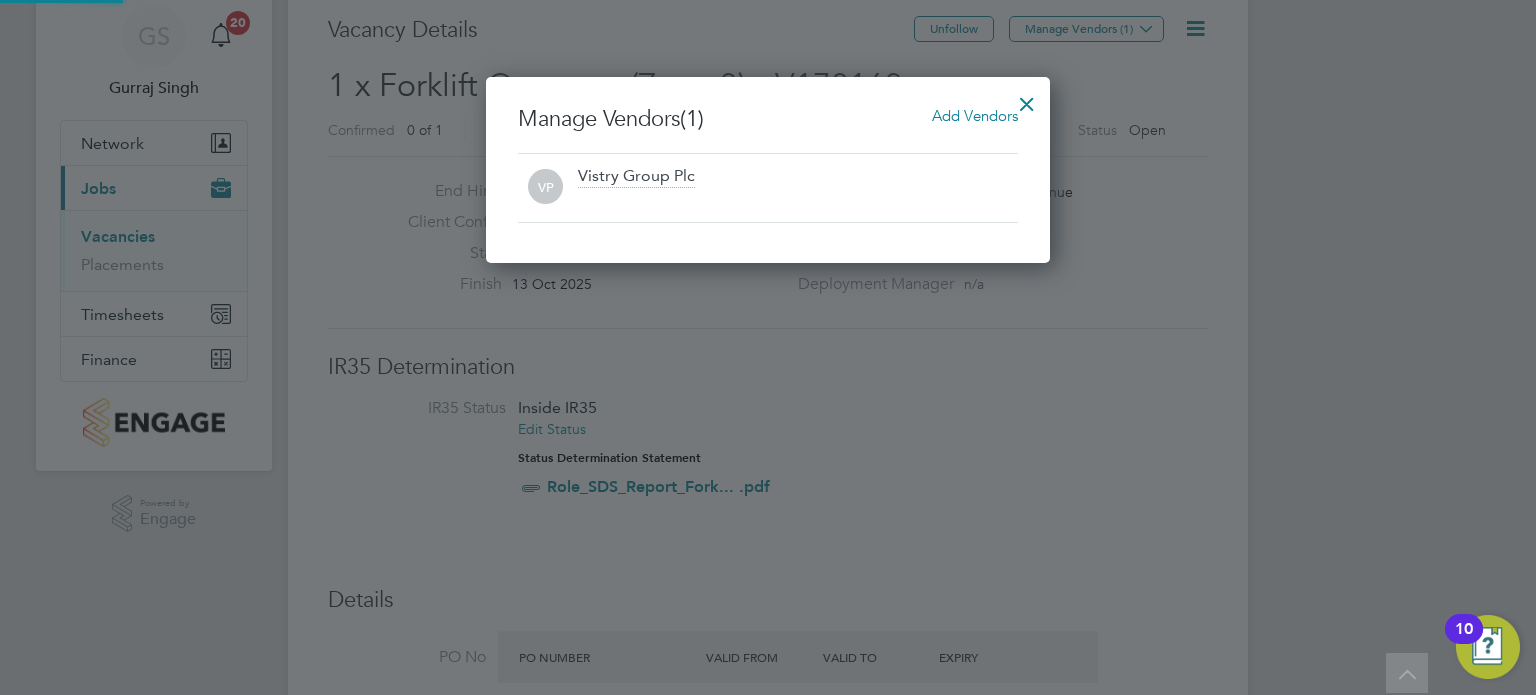click on "Add Vendors" at bounding box center (975, 115) 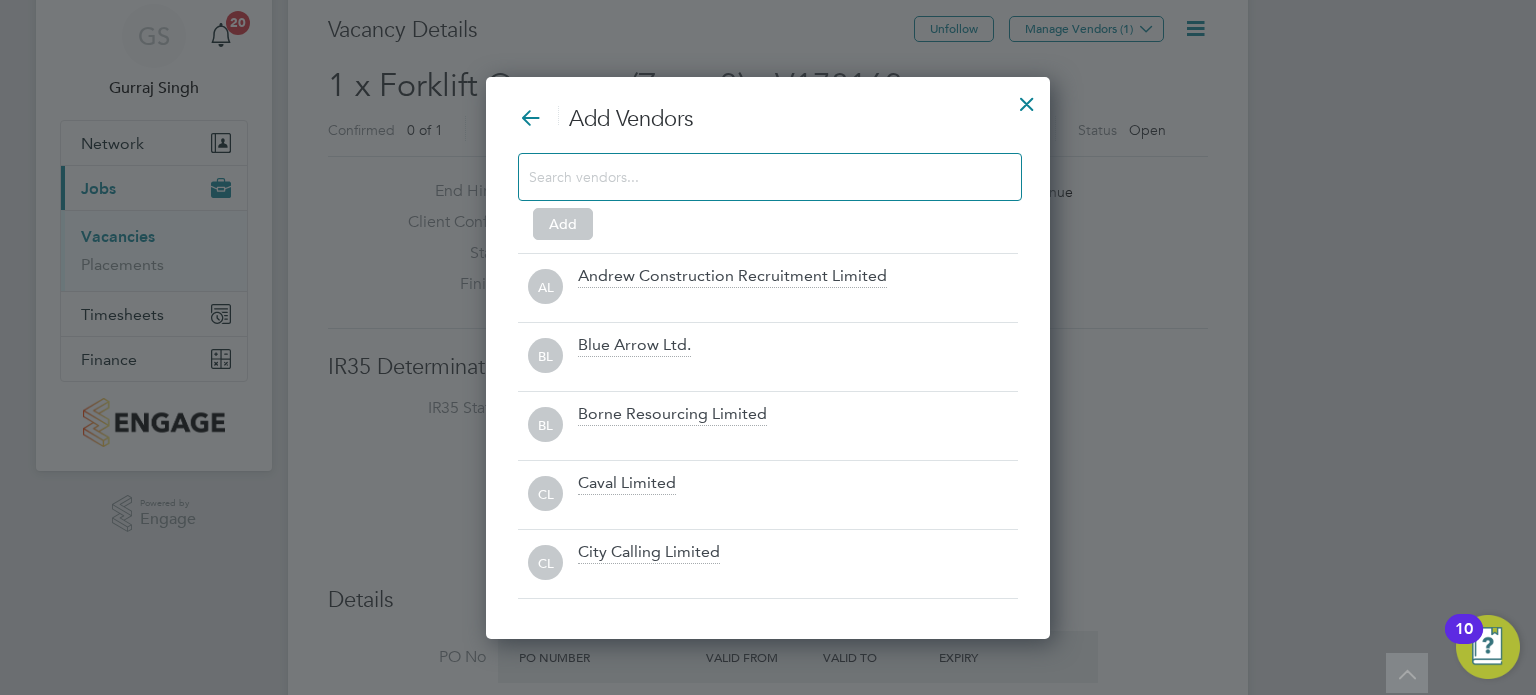 click at bounding box center (754, 176) 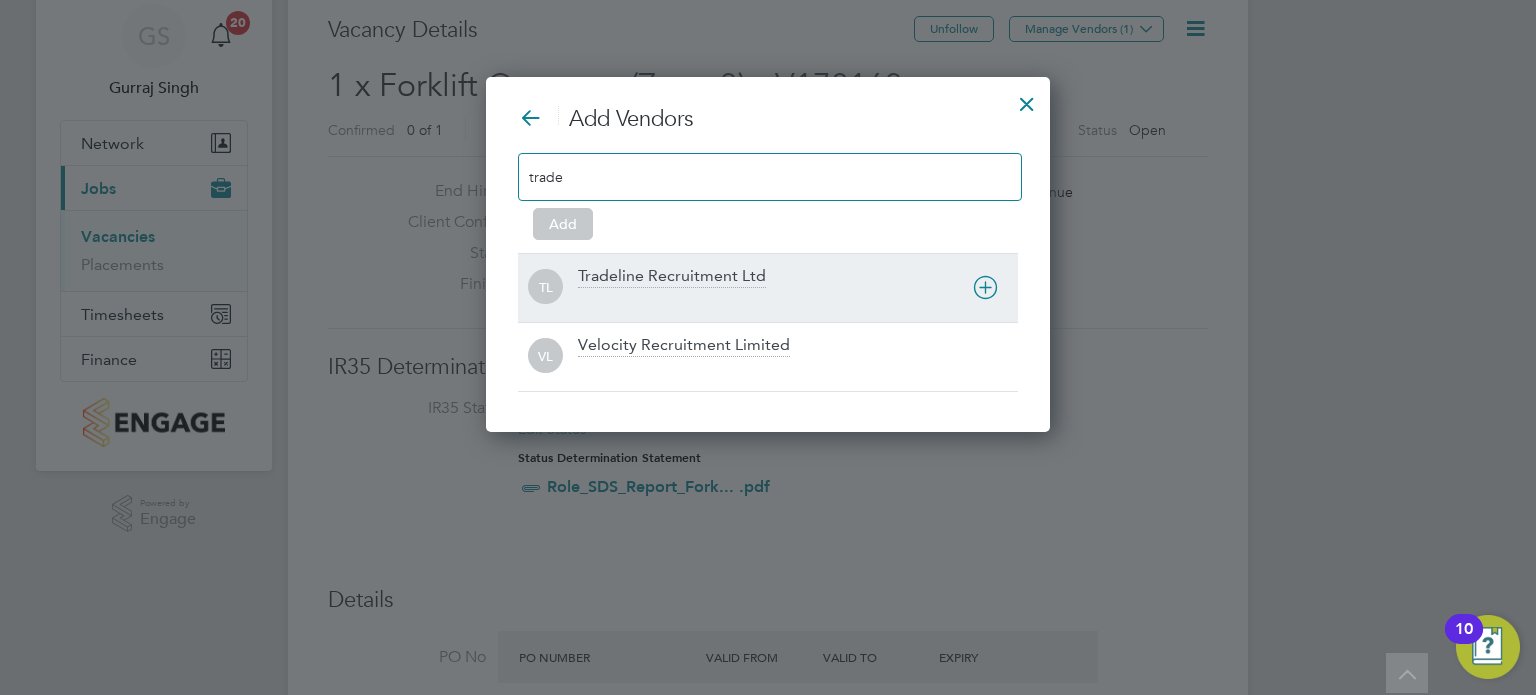 type on "trade" 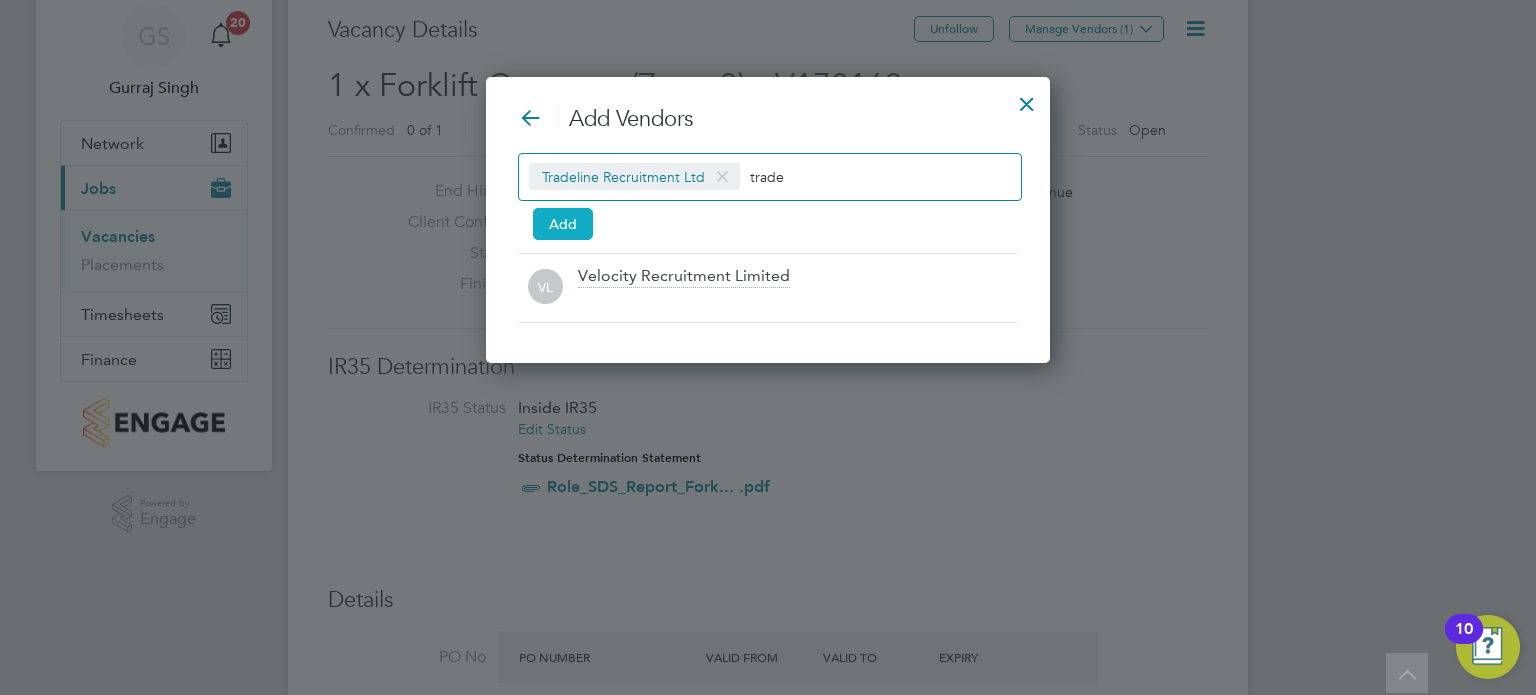 click on "Add" at bounding box center [563, 224] 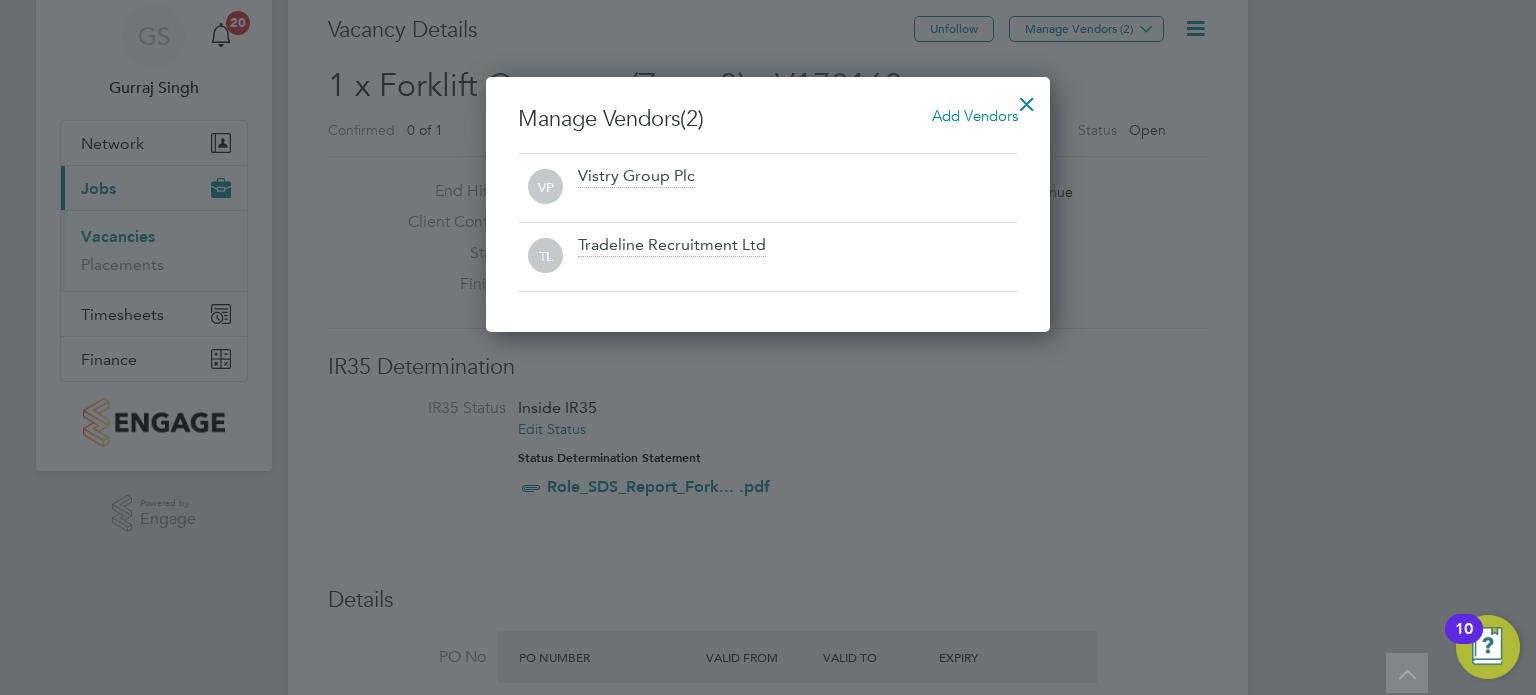 click at bounding box center [1027, 99] 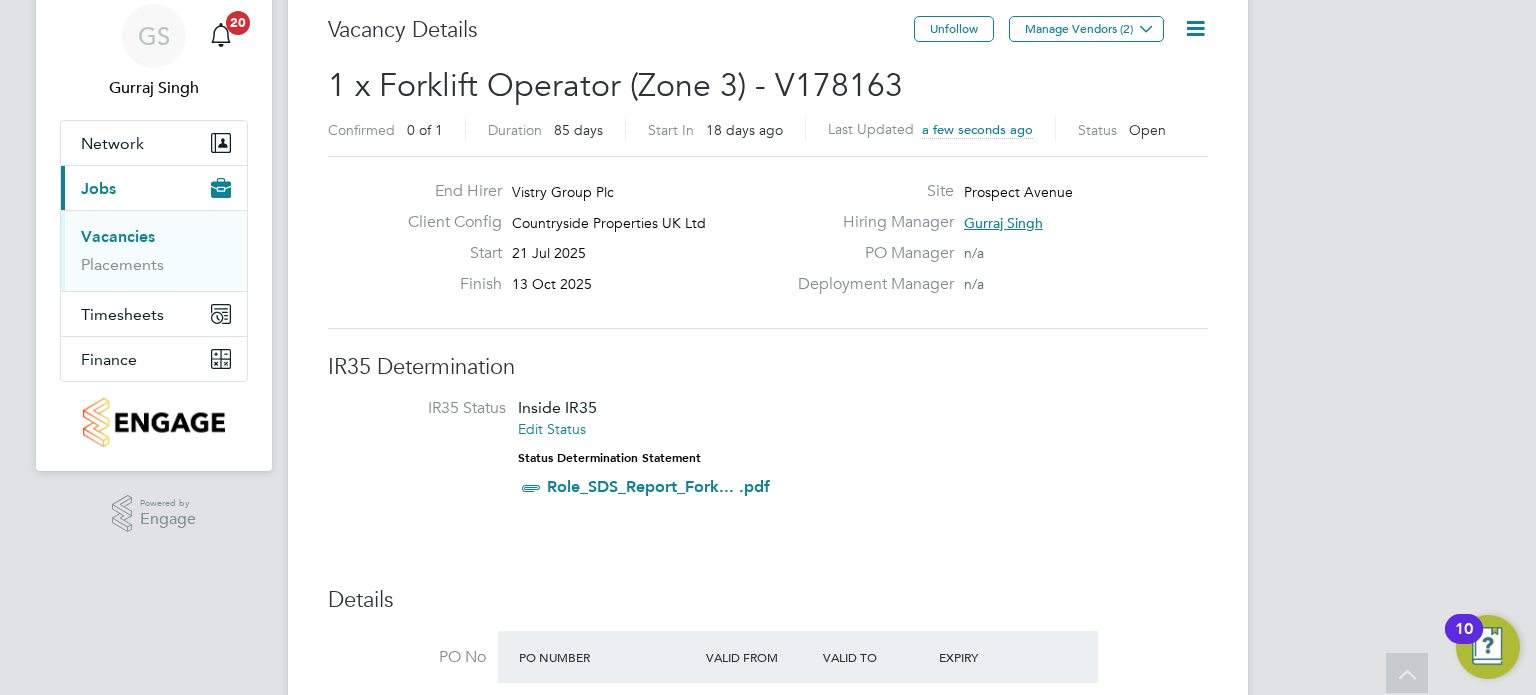 click on "Vacancies" at bounding box center [118, 236] 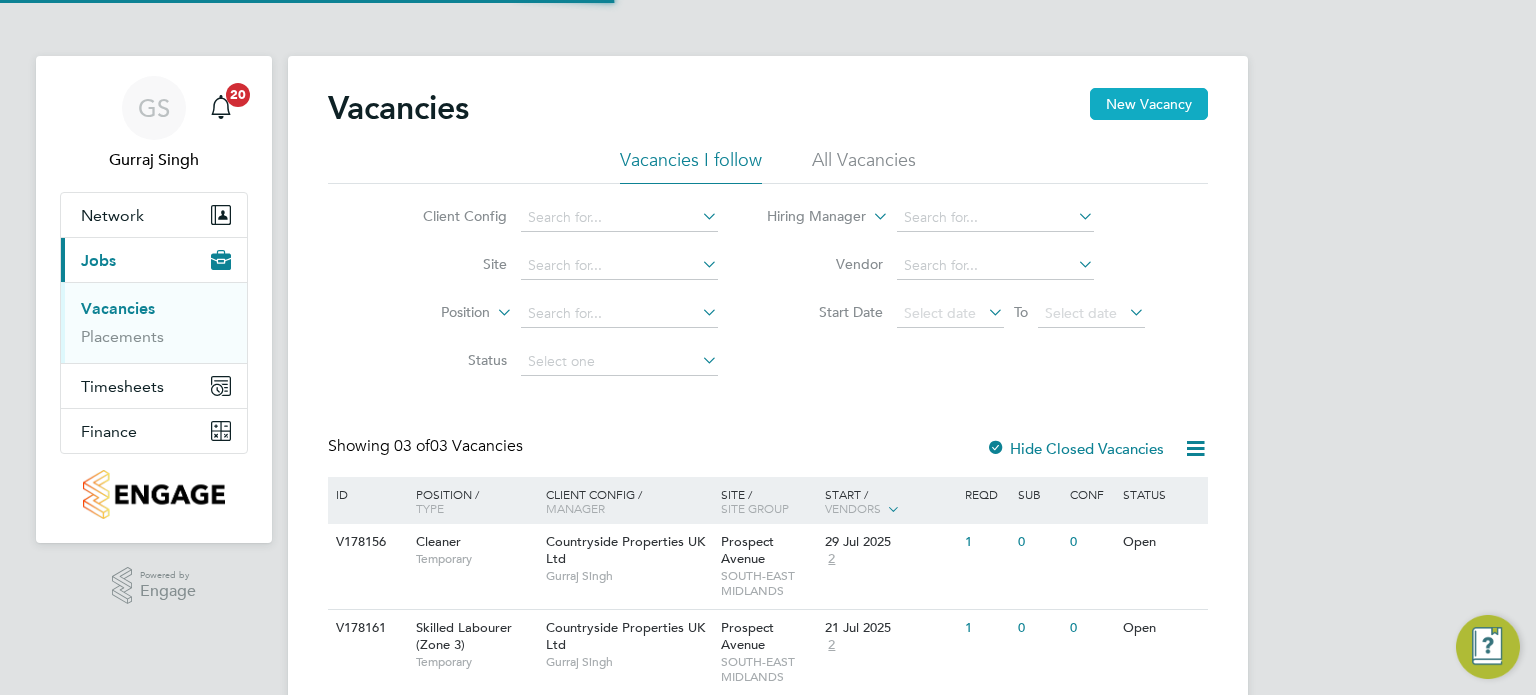 click on "New Vacancy" 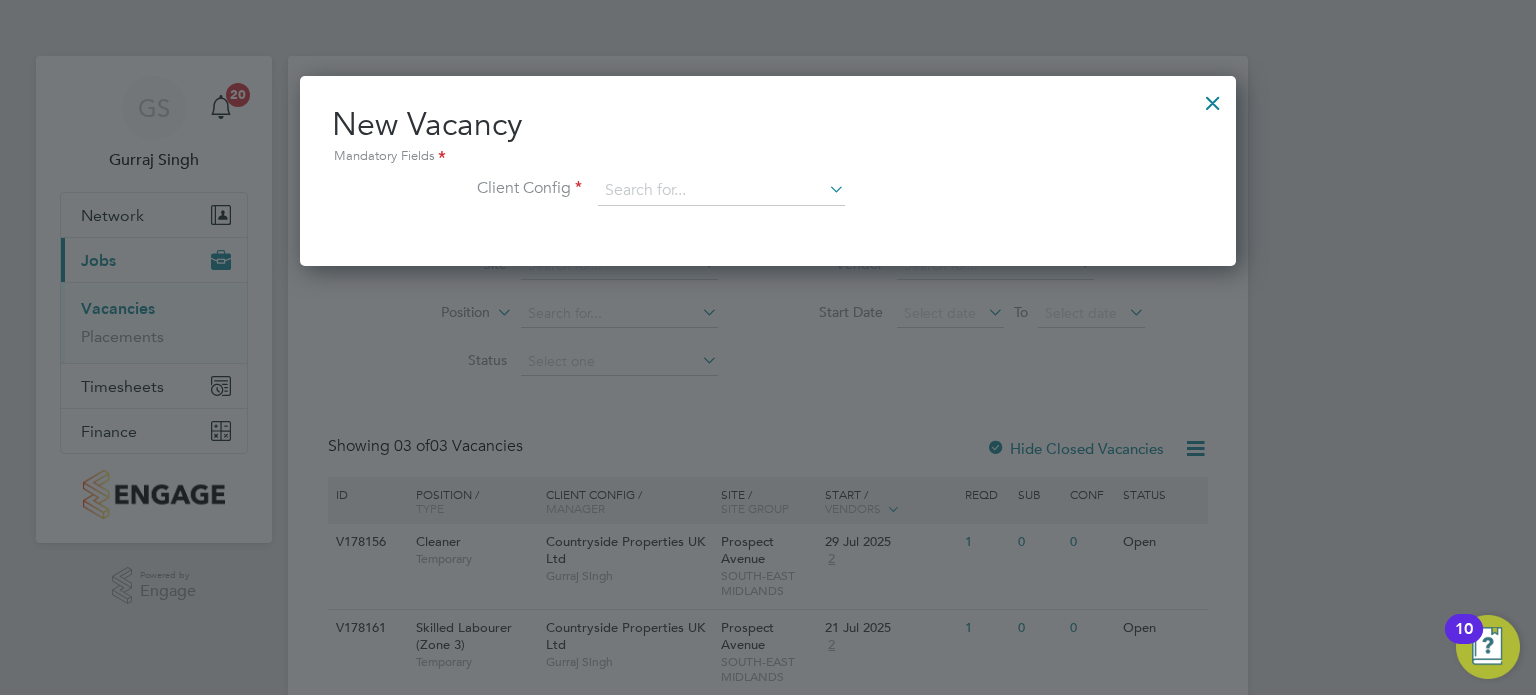 click on "Client Config" at bounding box center (768, 201) 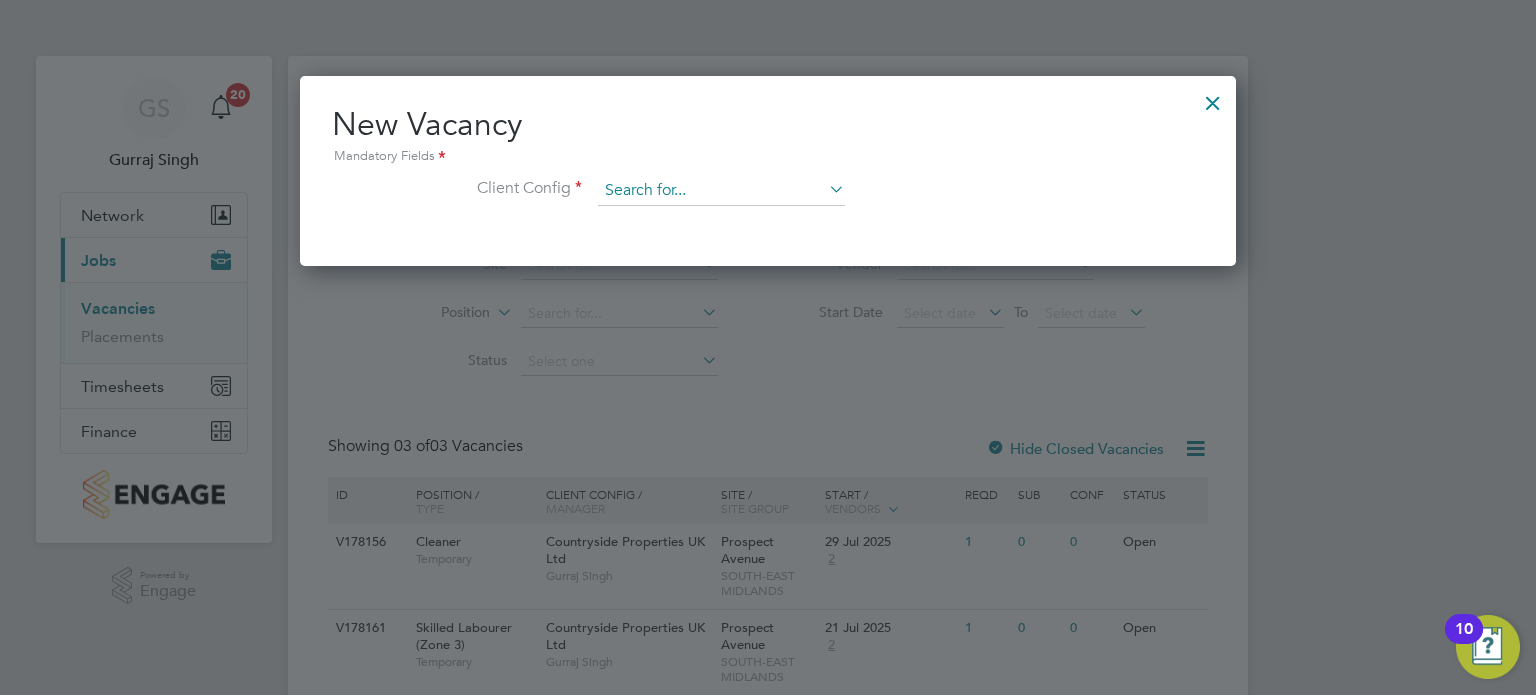 click at bounding box center (721, 191) 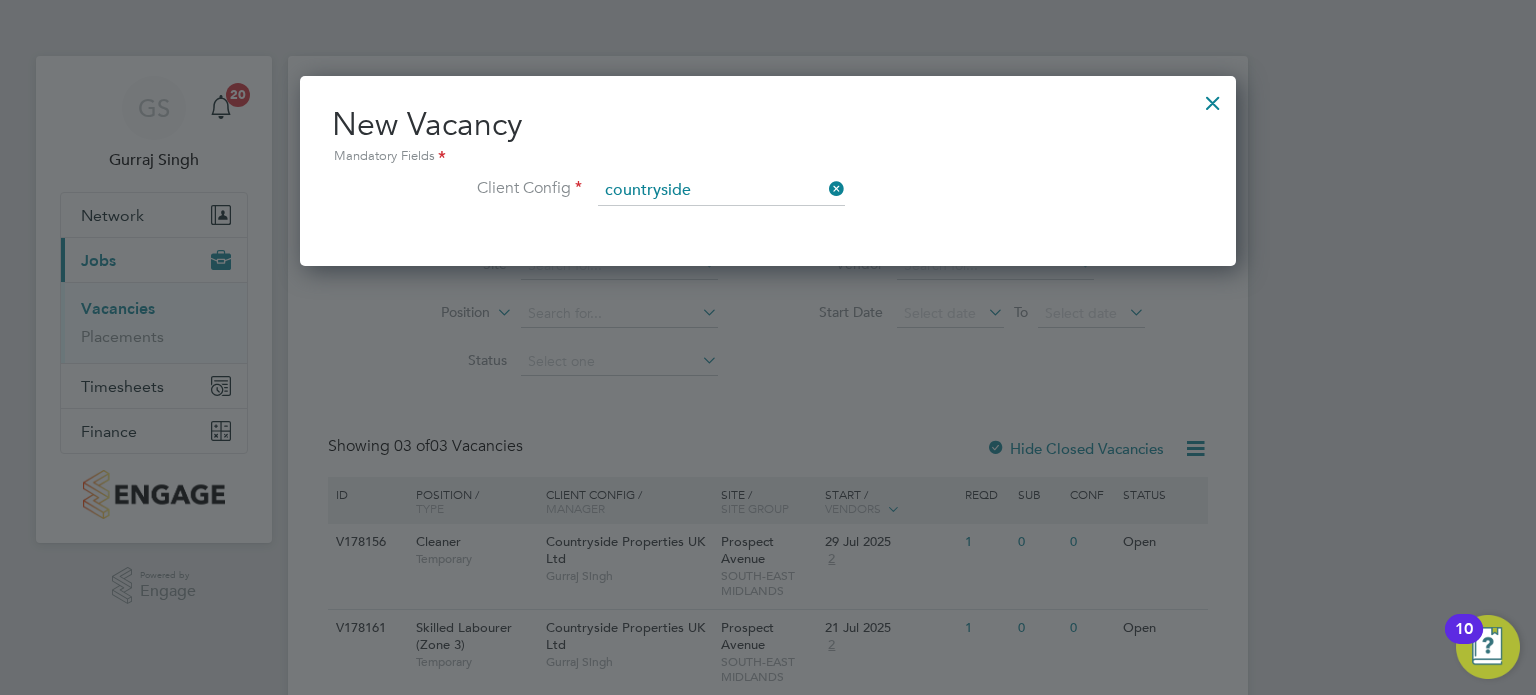 click on "Countryside  Properties UK Ltd" 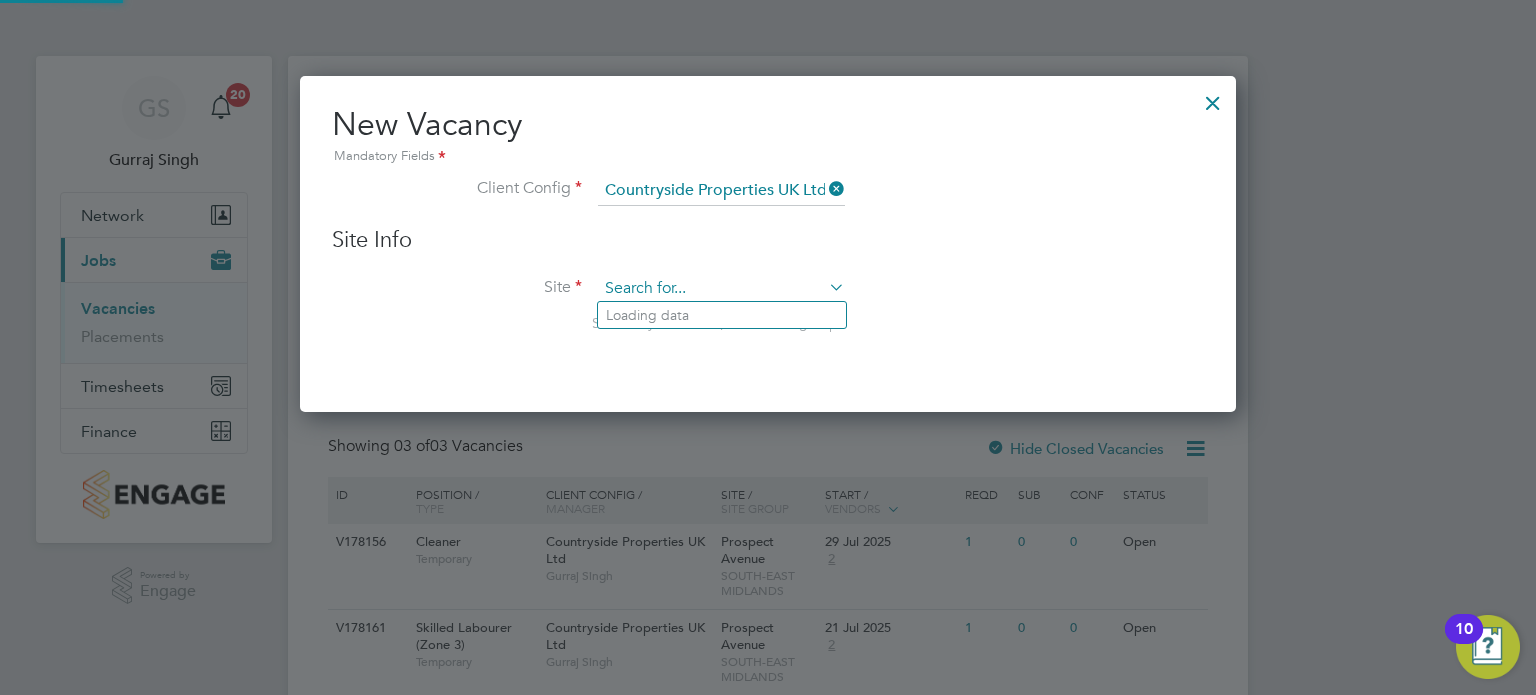 click at bounding box center [721, 289] 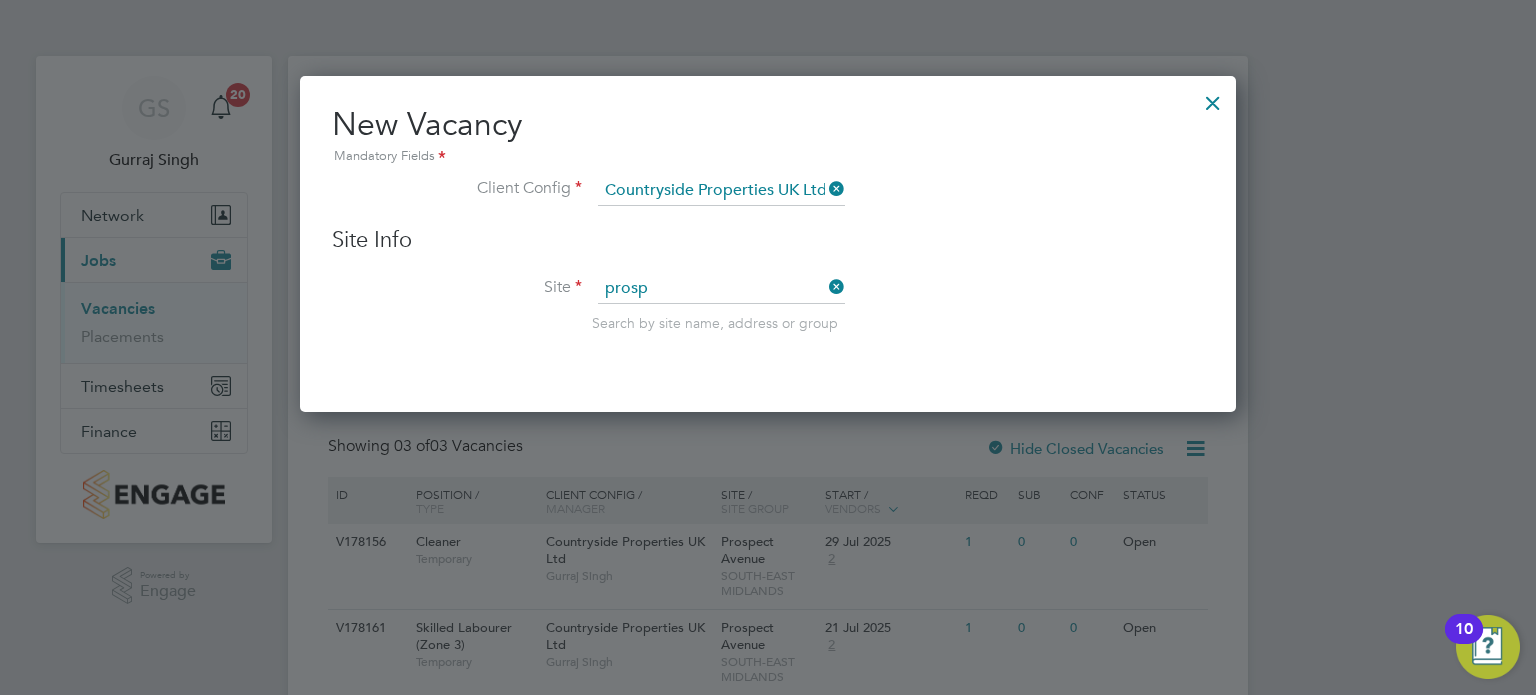 click on "Prosp ect Avenue" 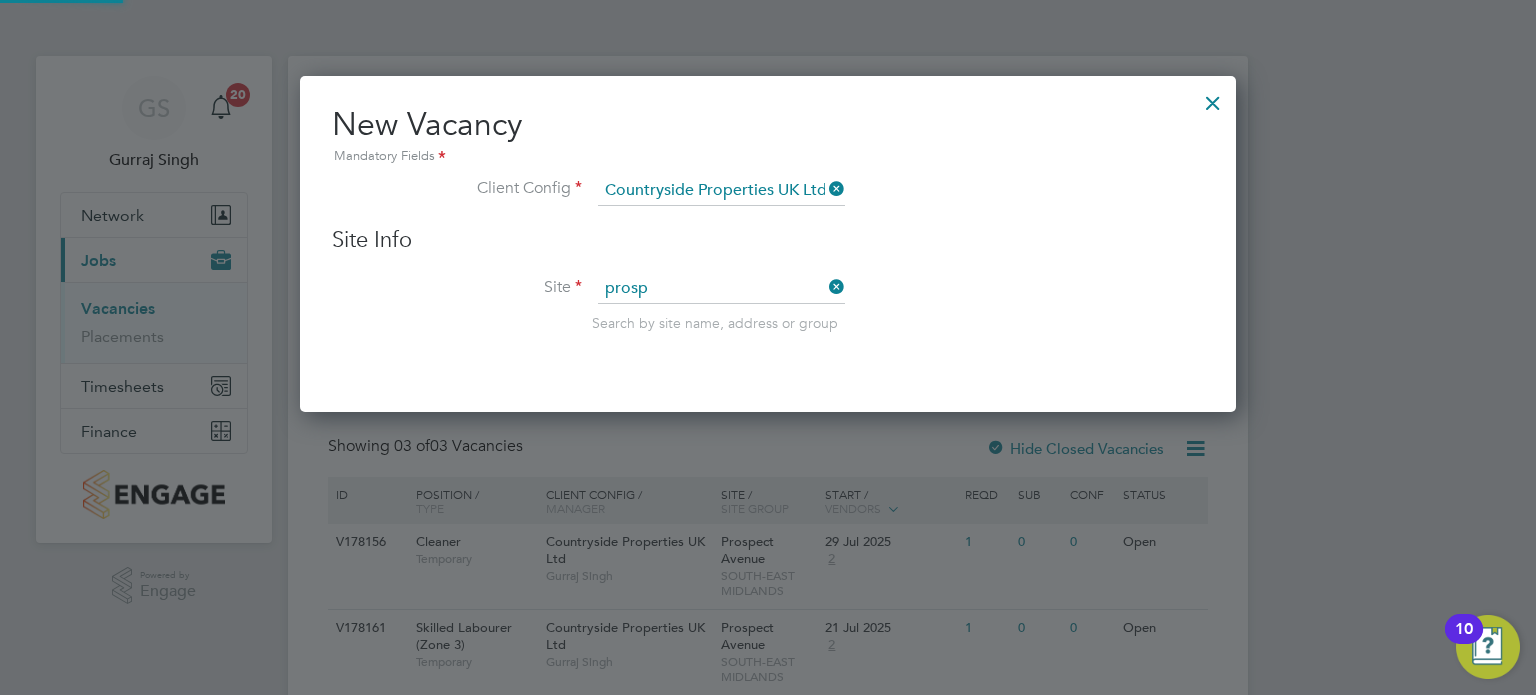 type on "Prospect Avenue" 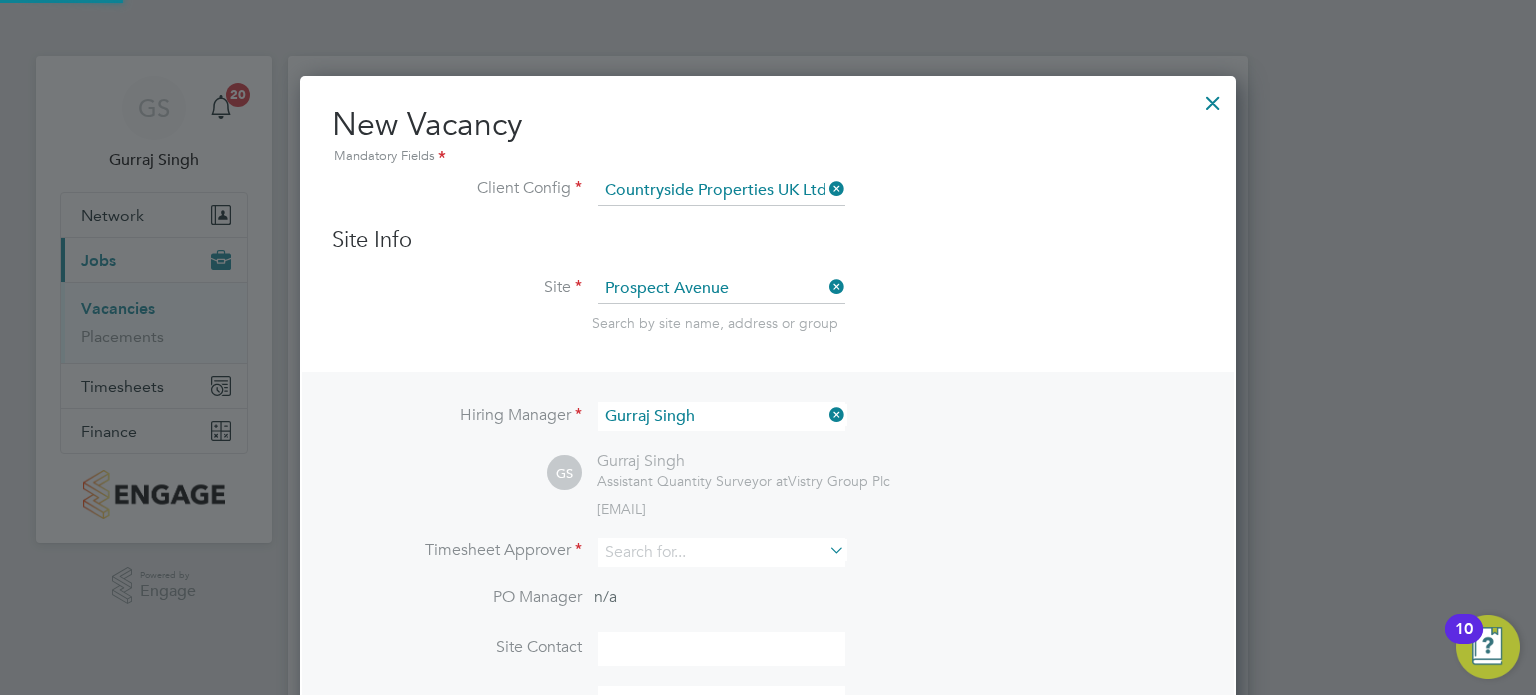 click on "Site   [ADDRESS] Search by site name, address or group" at bounding box center [768, 323] 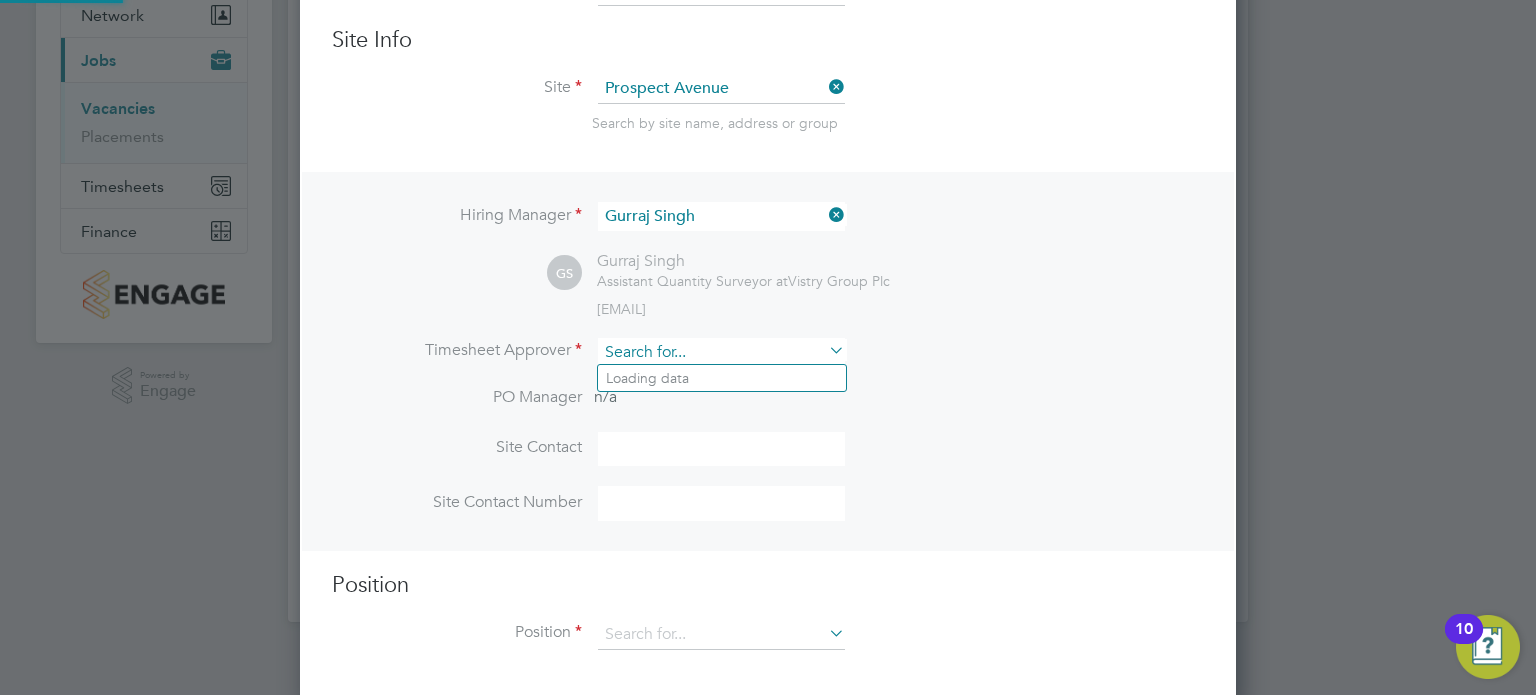 click at bounding box center [721, 352] 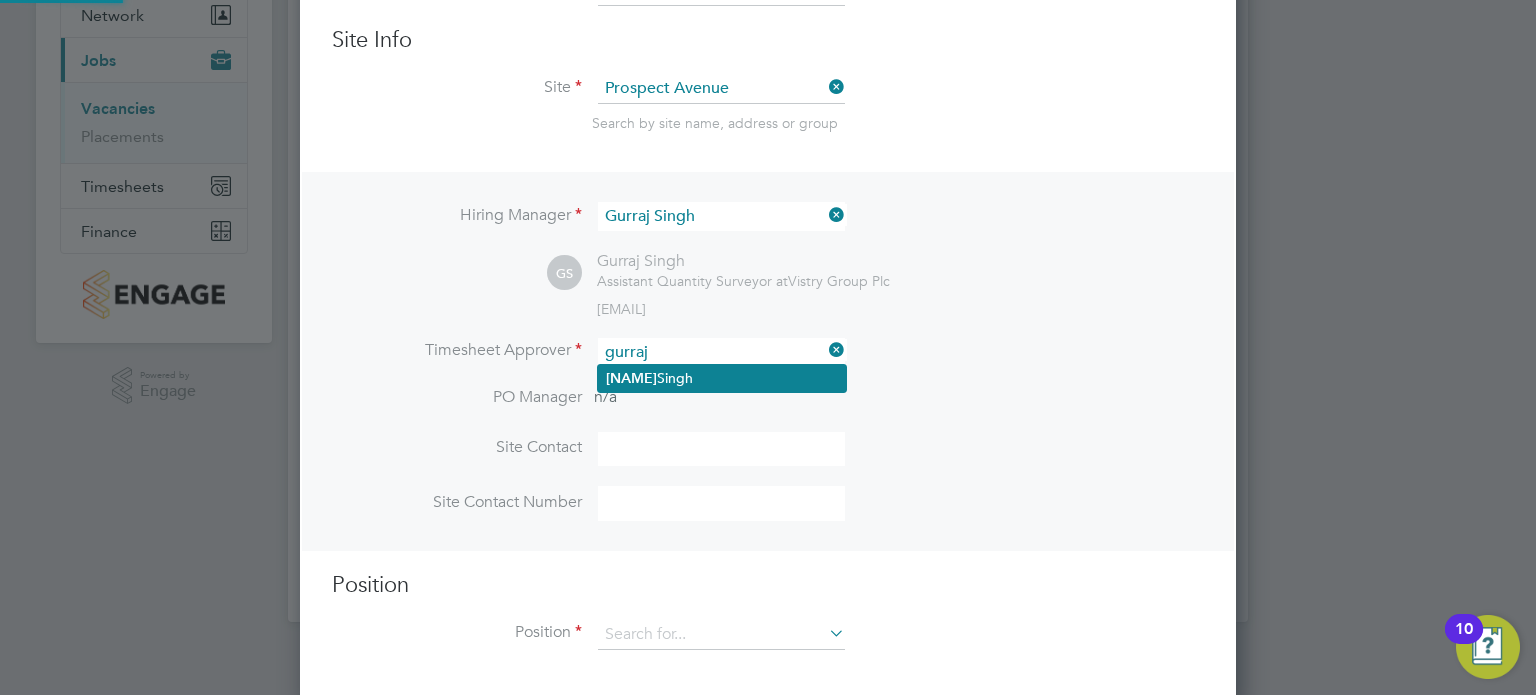 click on "[NAME]  [LAST NAME]" 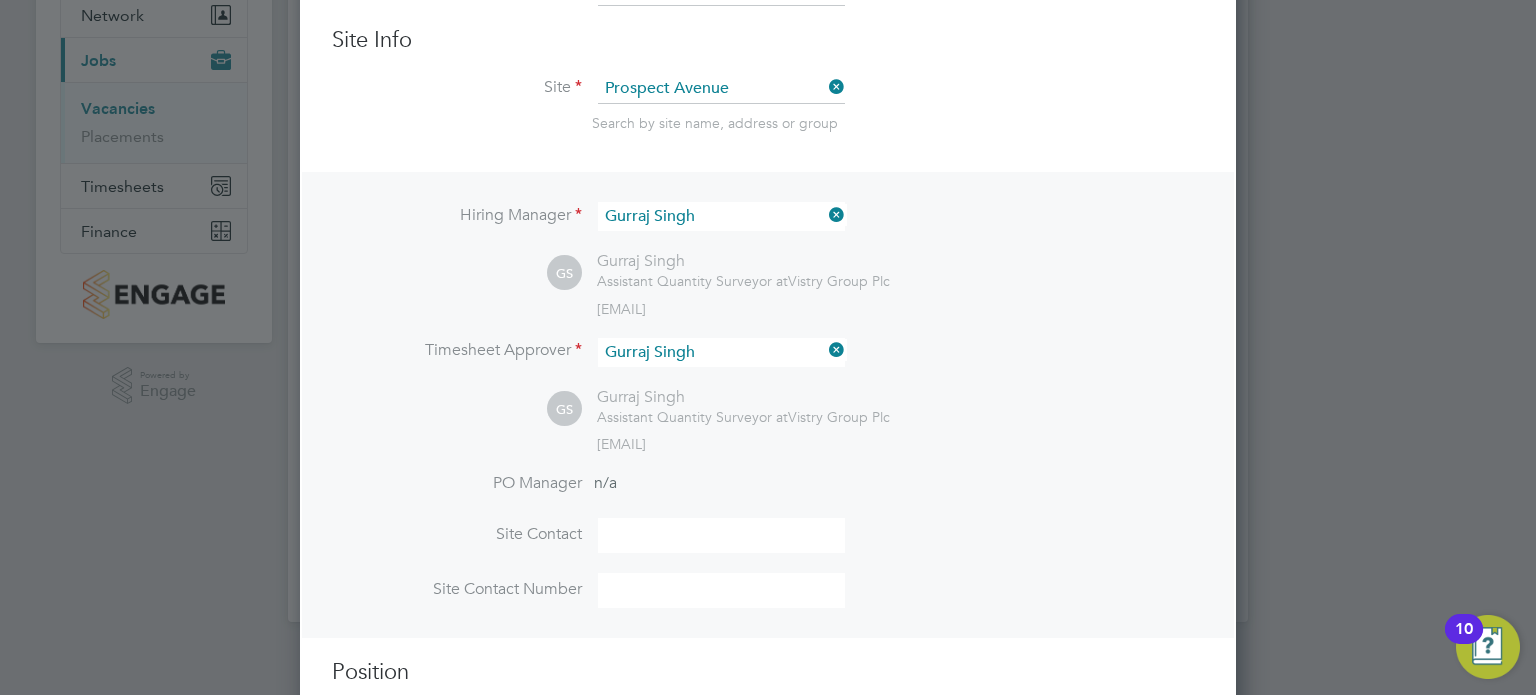 click at bounding box center (721, 535) 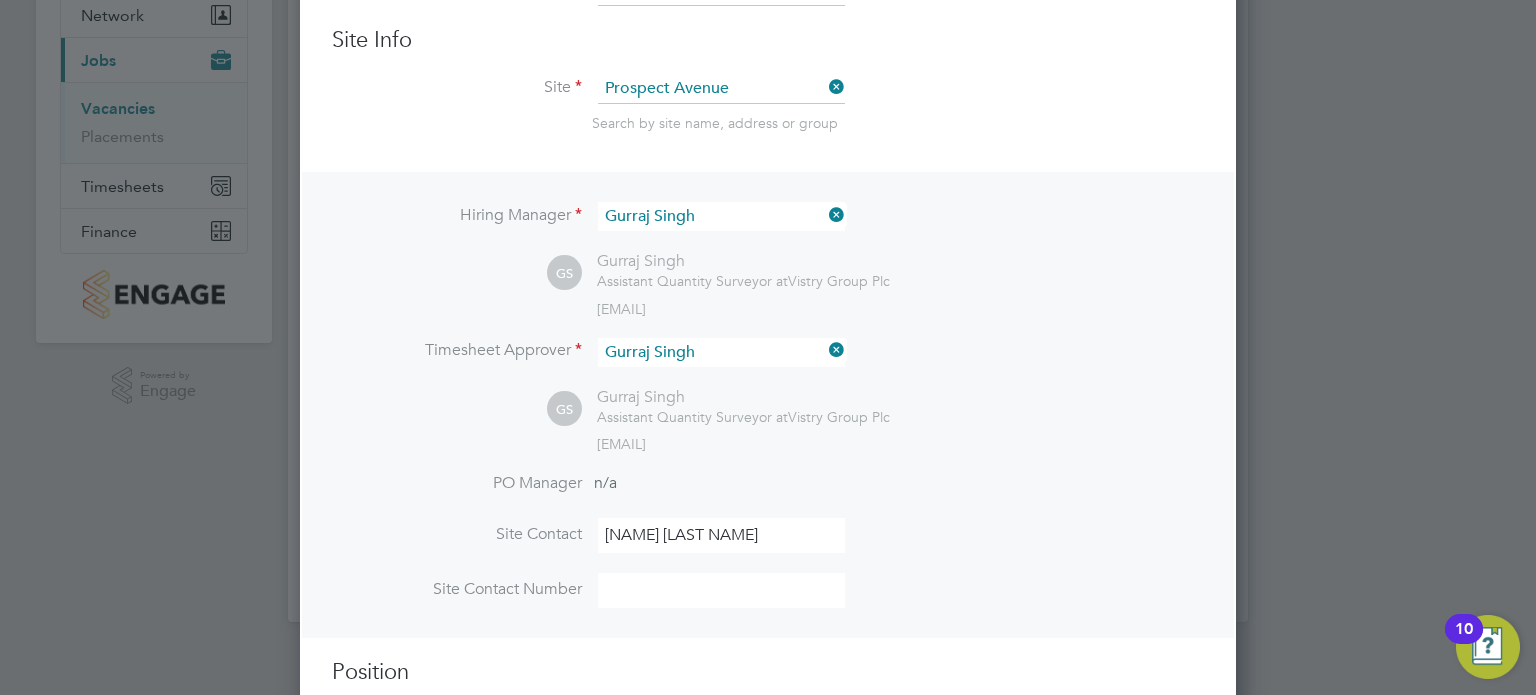click at bounding box center [721, 590] 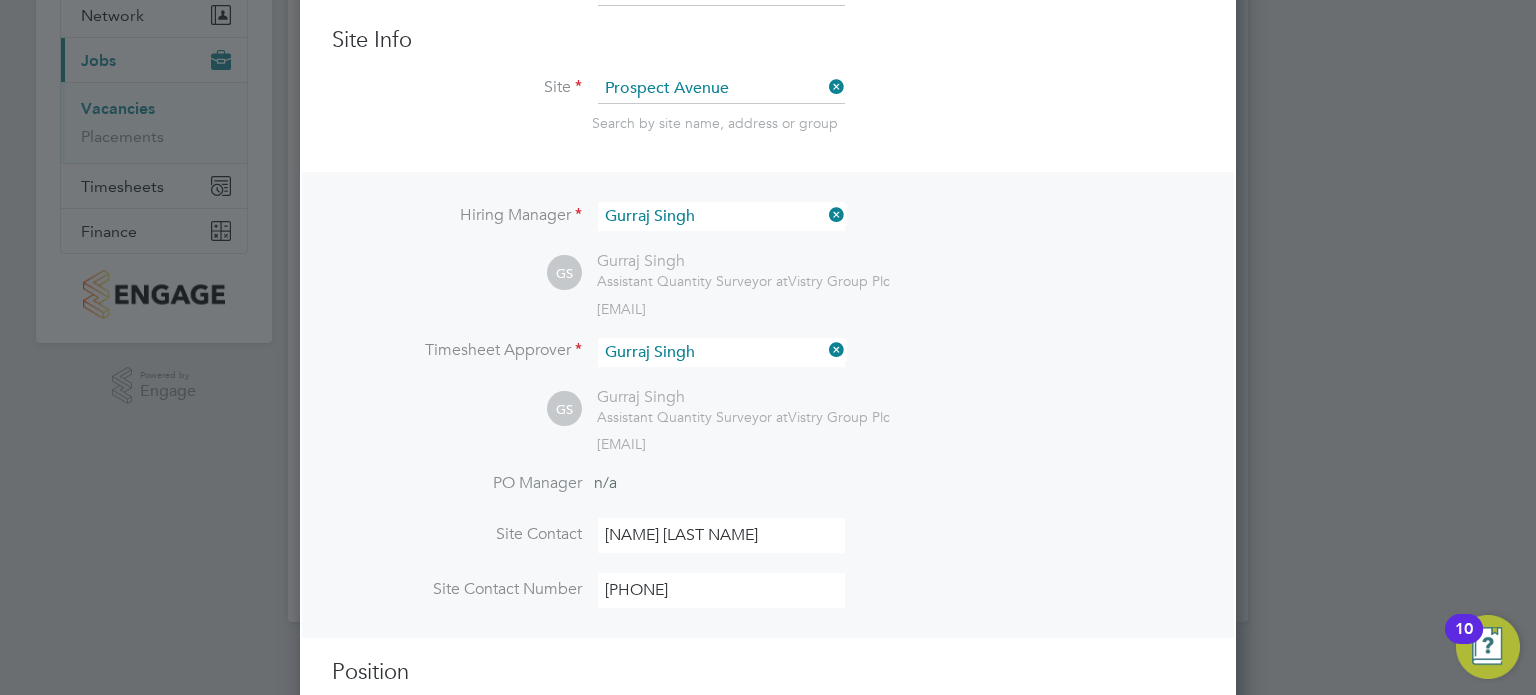 click on "Hiring Manager   [NAME] [LAST NAME] GS [NAME] [LAST NAME] Assistant Quantity Surveyor at  Vistry Group Plc   [EMAIL] Timesheet Approver   PO Manager n/a Site Contact   Site Contact Number" at bounding box center (875, 420) 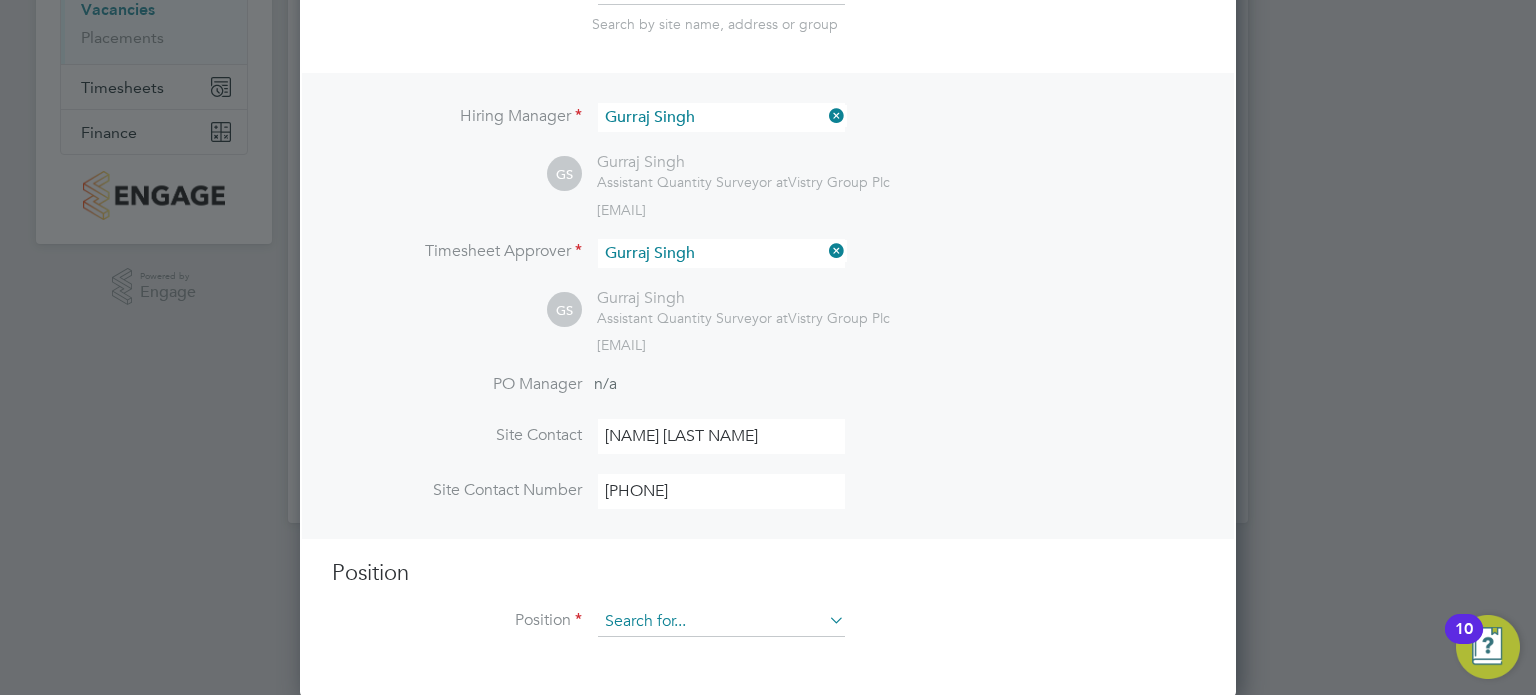 click at bounding box center (721, 622) 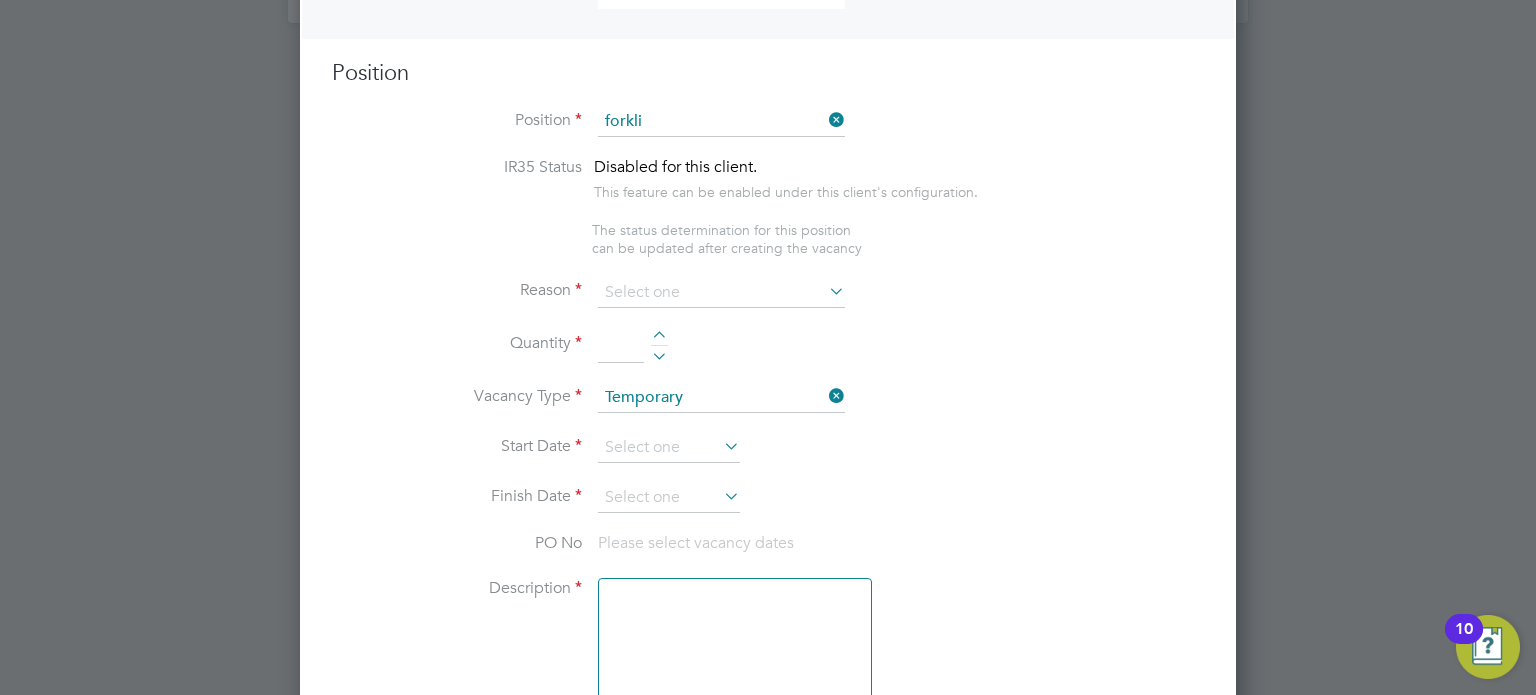 click on "Forkli ft Operator (Zone 3)" 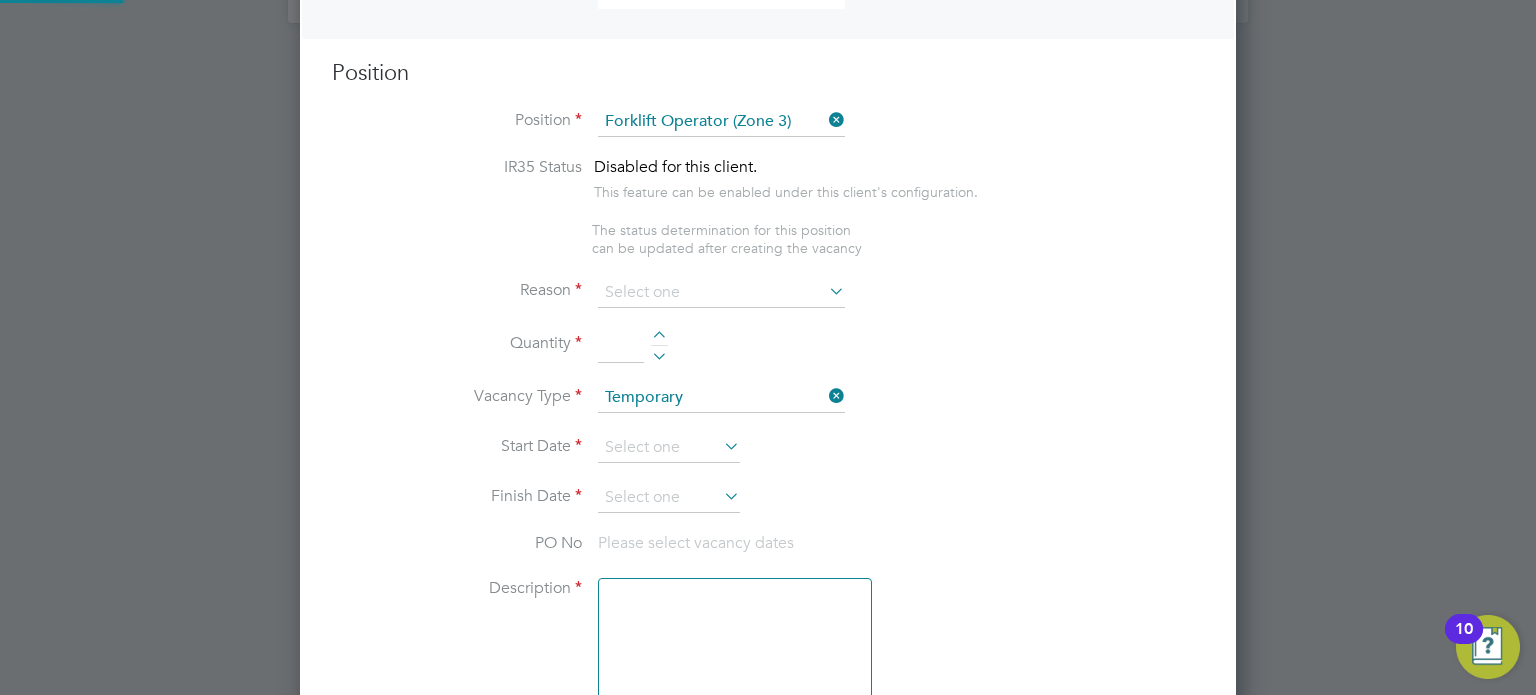 click on "IR35 Status Disabled for this client. This feature can be enabled under this client's configuration. The status determination for this position can be updated after creating the vacancy Reason   Quantity   Vacancy Type   Temporary Start Date   Finish Date   PO No   Please select vacancy dates Description   Working Days M T W T F S S   Working Hours 08:00   ‐   18:00   10.00hrs   Skills / Qualifications The list will appear here... Tools The list will appear here... Additional H&S The list will appear here... Additional H&S The list will appear here... Submission Acceptance Auto The hiring manager's (or someone from the hirer) confirmation is not required. The worker will be placed immediately upon submission. Manual The hiring manager's (or someone from the hirer) confirmation is required to either accept or reject the worker." at bounding box center (768, 773) 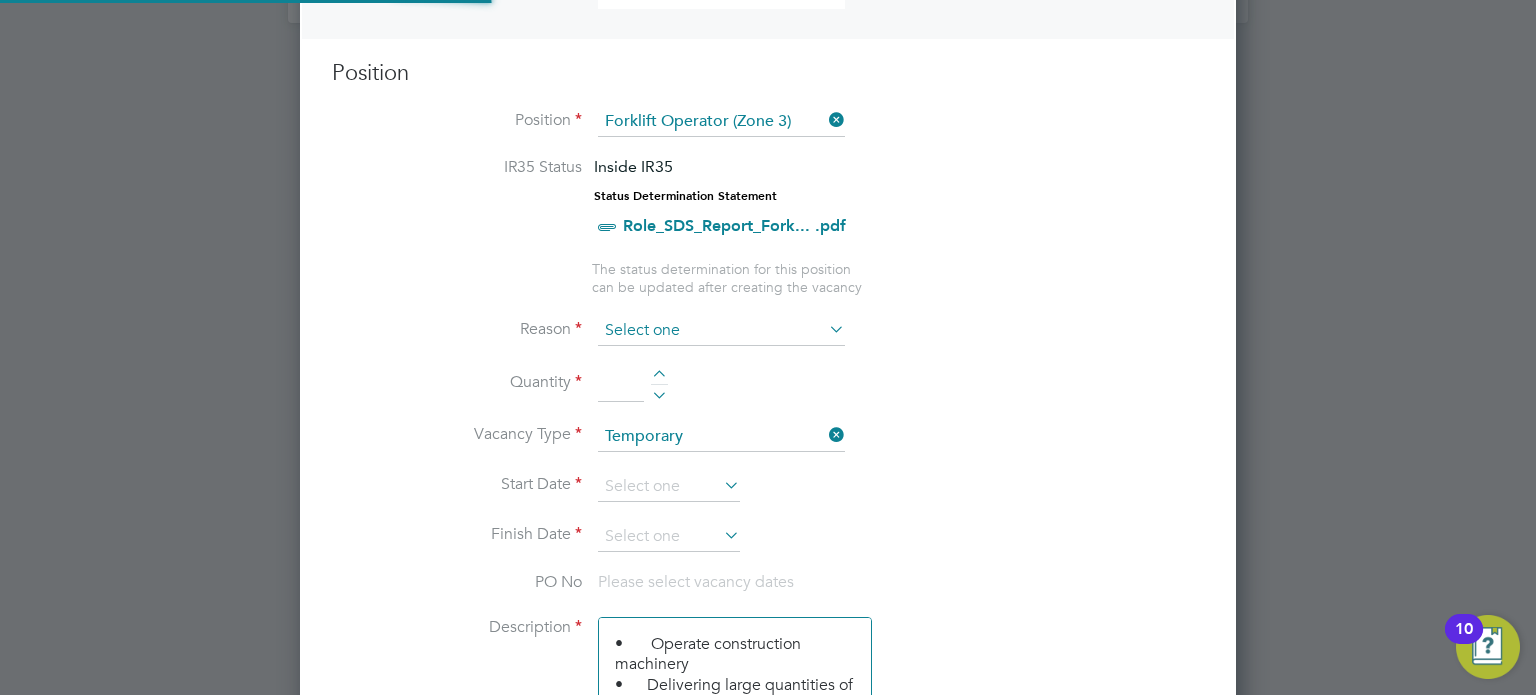 click at bounding box center (721, 331) 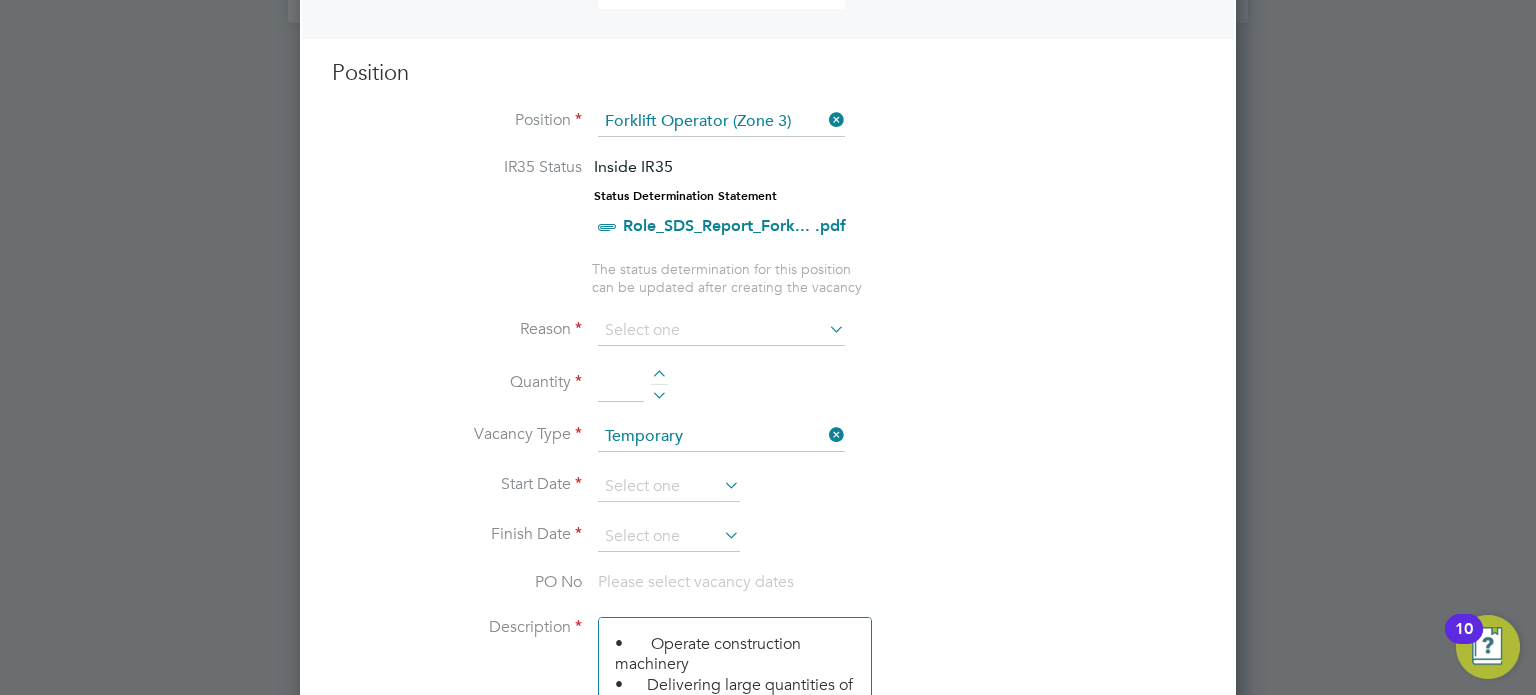 click on "Vacancies New Vacancy Vacancies I follow All Vacancies Client Config     Site     Position     Status   Hiring Manager     Vendor   Start Date
Select date
To
Select date
Showing   03 of  03 Vacancies Hide Closed Vacancies ID  Position / Type   Client Config / Manager Site / Site Group Start / Vendors   Reqd Sub Conf Status V178156 Cleaner   Temporary Countryside Properties UK Ltd   [NAME] [LAST NAME] [ADDRESS]   [REGION] 29 Jul 2025 2 1 0 0 Open V178161 Skilled Labourer (Zone 3)   Temporary Countryside Properties UK Ltd   [NAME] [LAST NAME] [ADDRESS]   [REGION] 21 Jul 2025 2 1 0 0 Open V178163 Forklift Operator (Zone 3)   Temporary Countryside Properties UK Ltd   [NAME] [LAST NAME] [ADDRESS]   [REGION] 21 Jul 2025 2 1 0 0 Open Show   more Vacancy Saved Your vacancy has been saved. Cancel Okay Clapham Park (Metropolitan  Countryside ) LLP Countryside  Clarion (Eastern Quarry) LLP Countryside  Maritime Ltd Countryside Countryside Countryside Countryside" 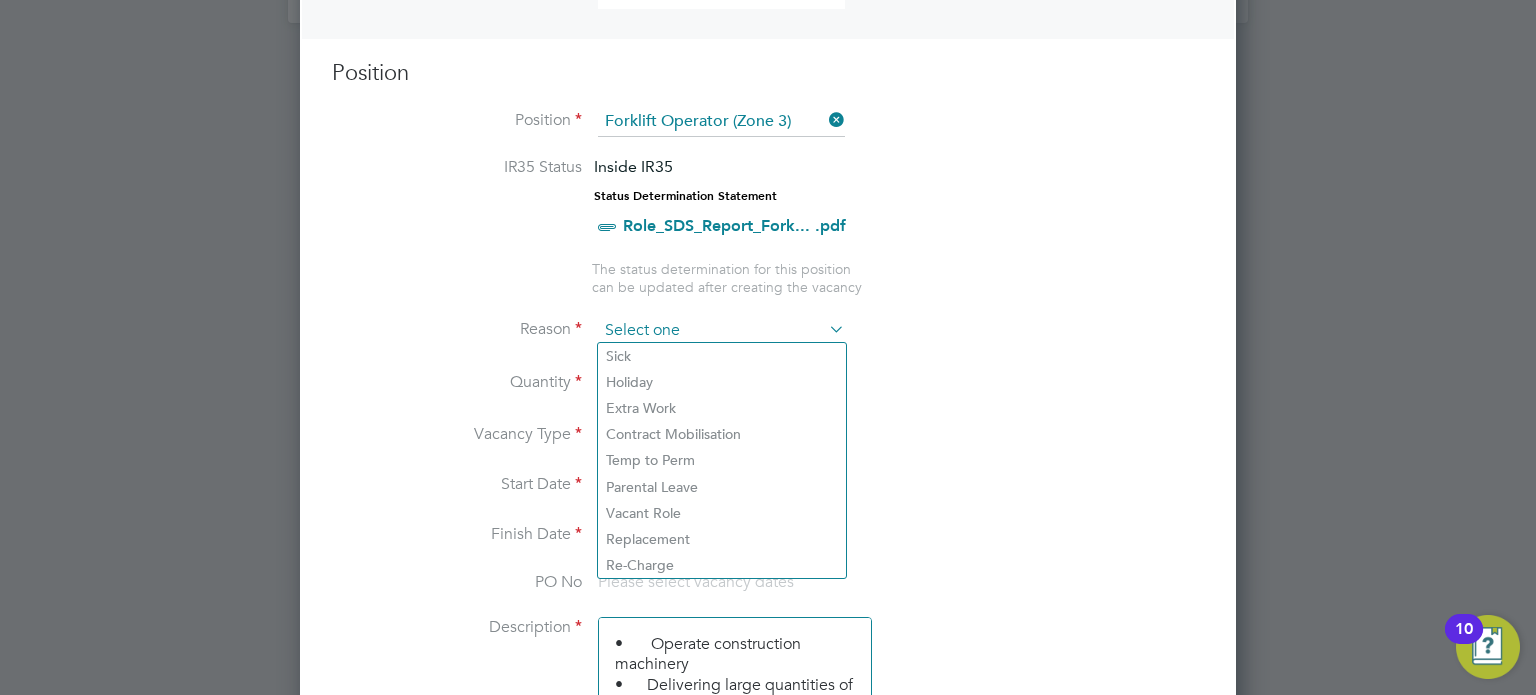click at bounding box center [721, 331] 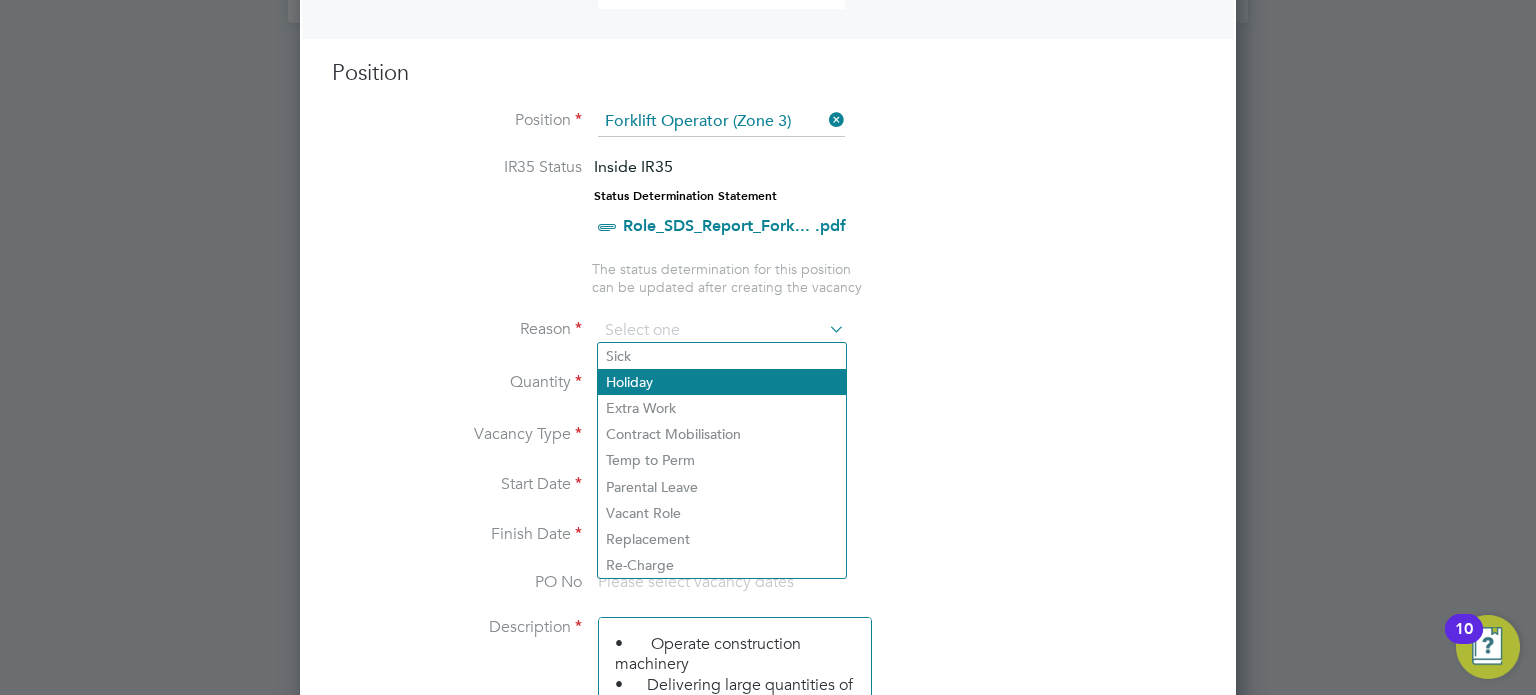 click on "Holiday" 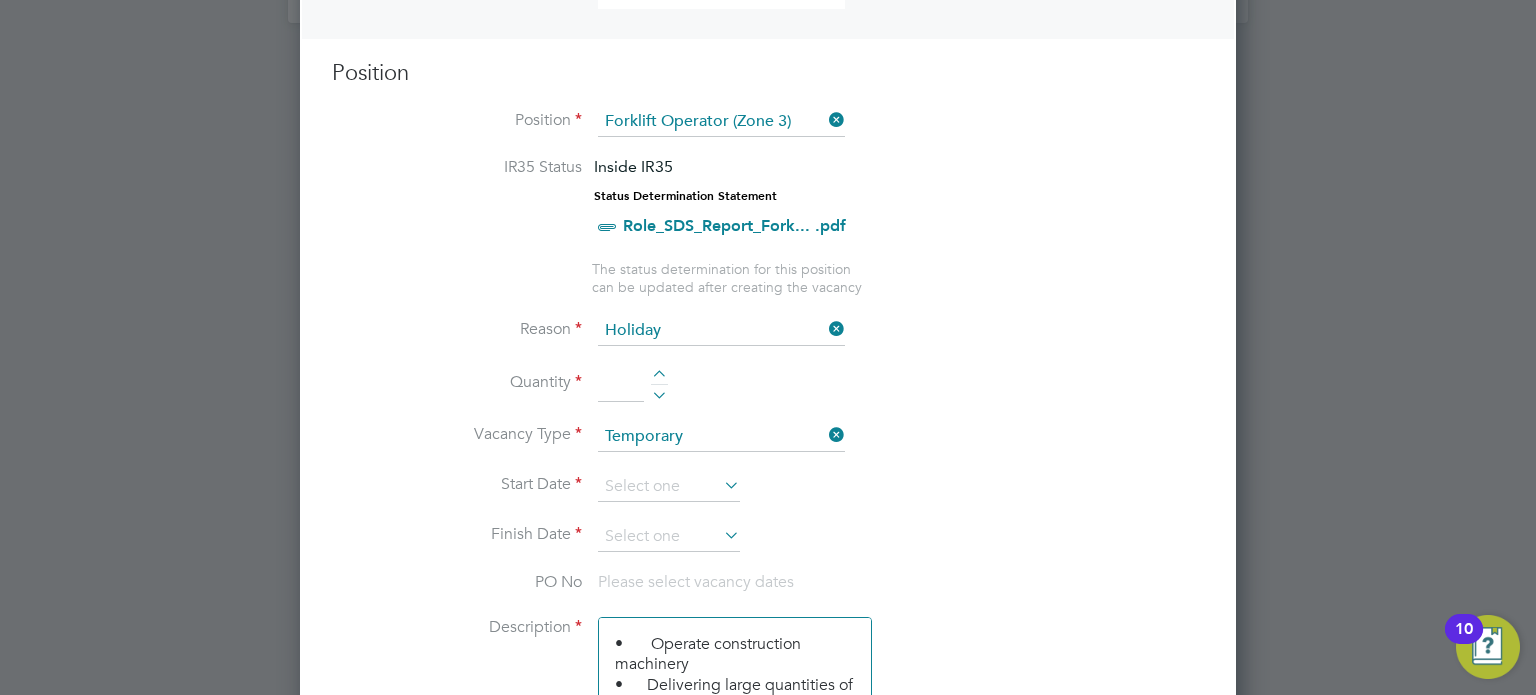 click on "Quantity" at bounding box center [768, 394] 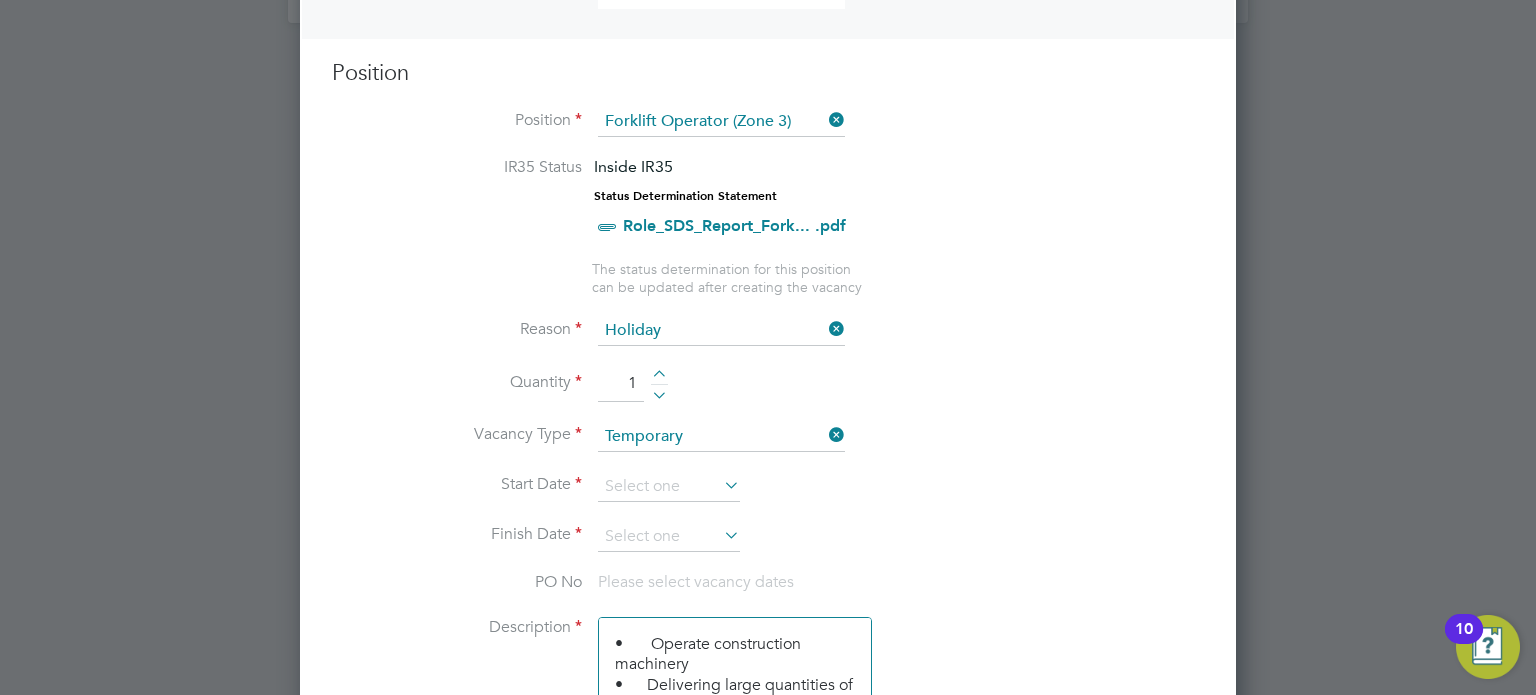 click on "Finish Date" at bounding box center [768, 547] 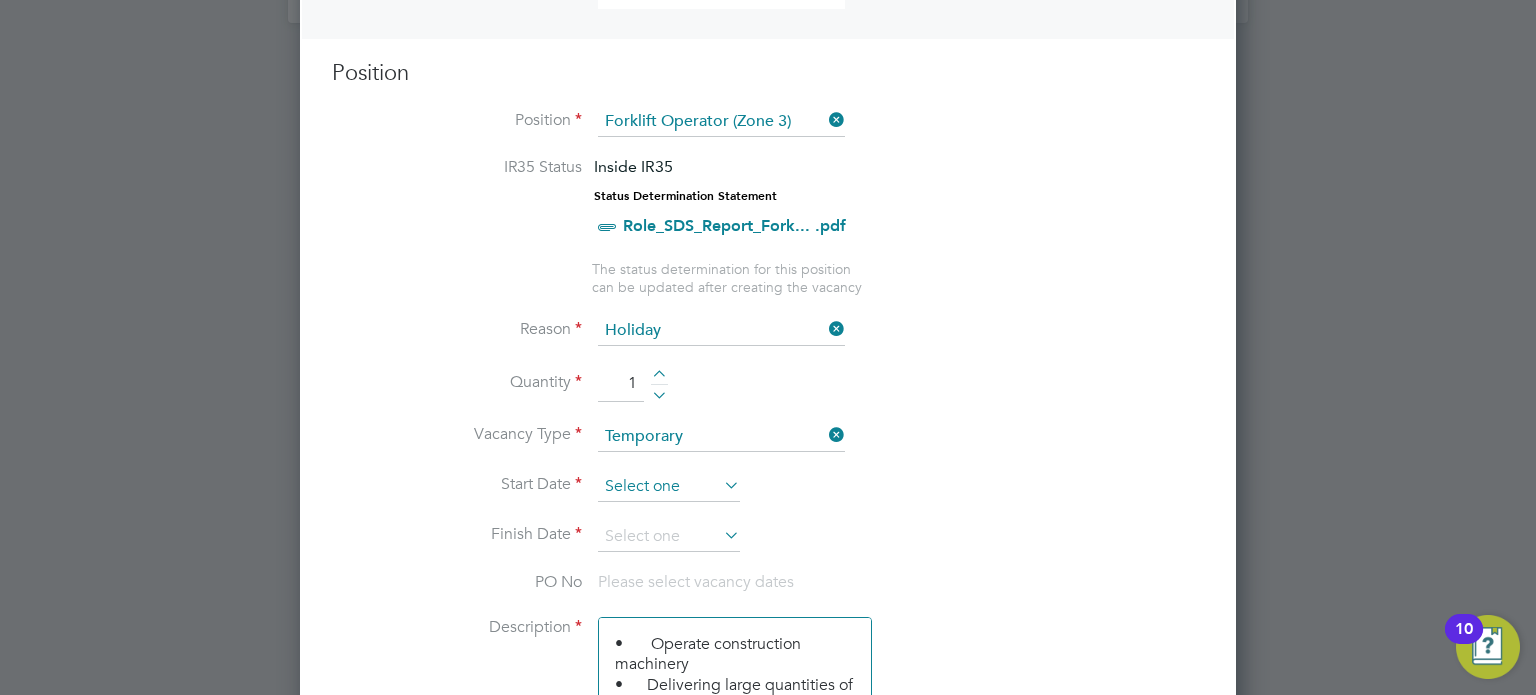 click at bounding box center [669, 487] 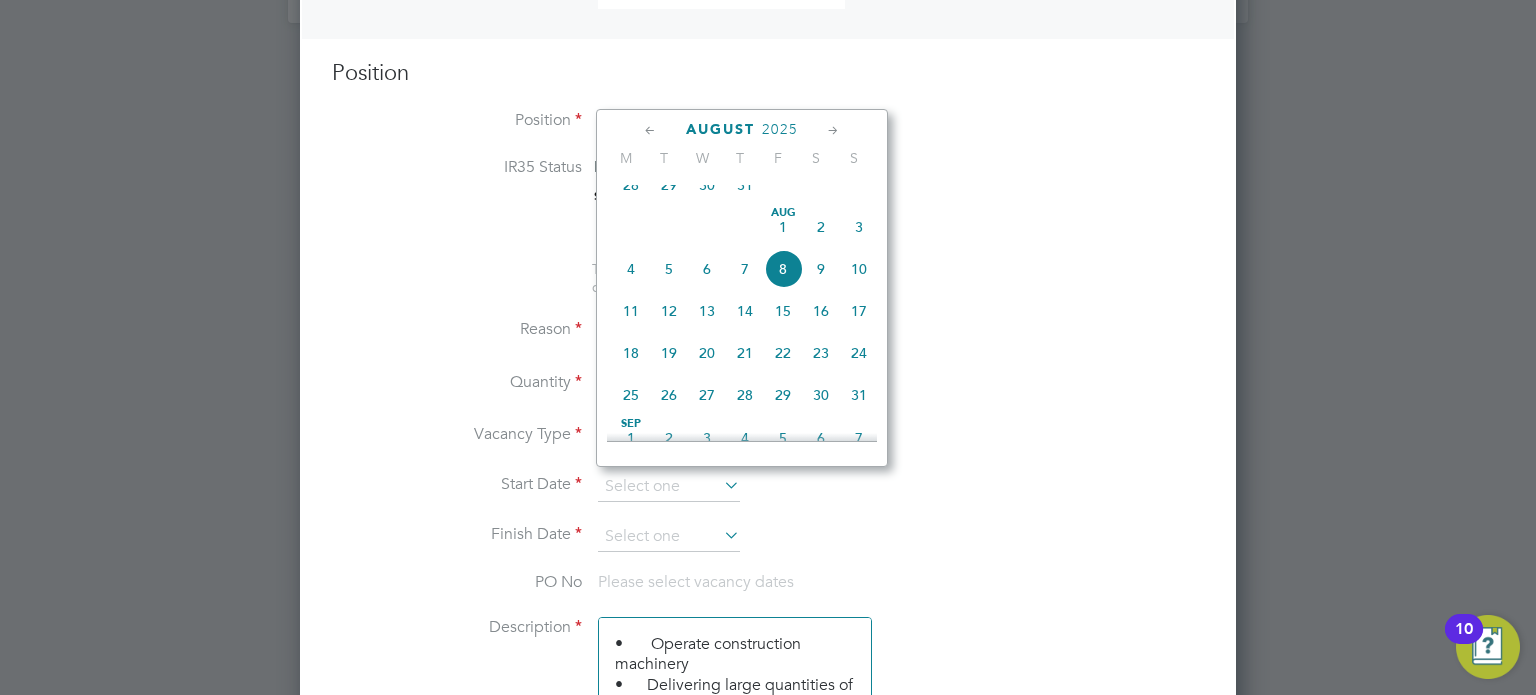 scroll, scrollTop: 552, scrollLeft: 0, axis: vertical 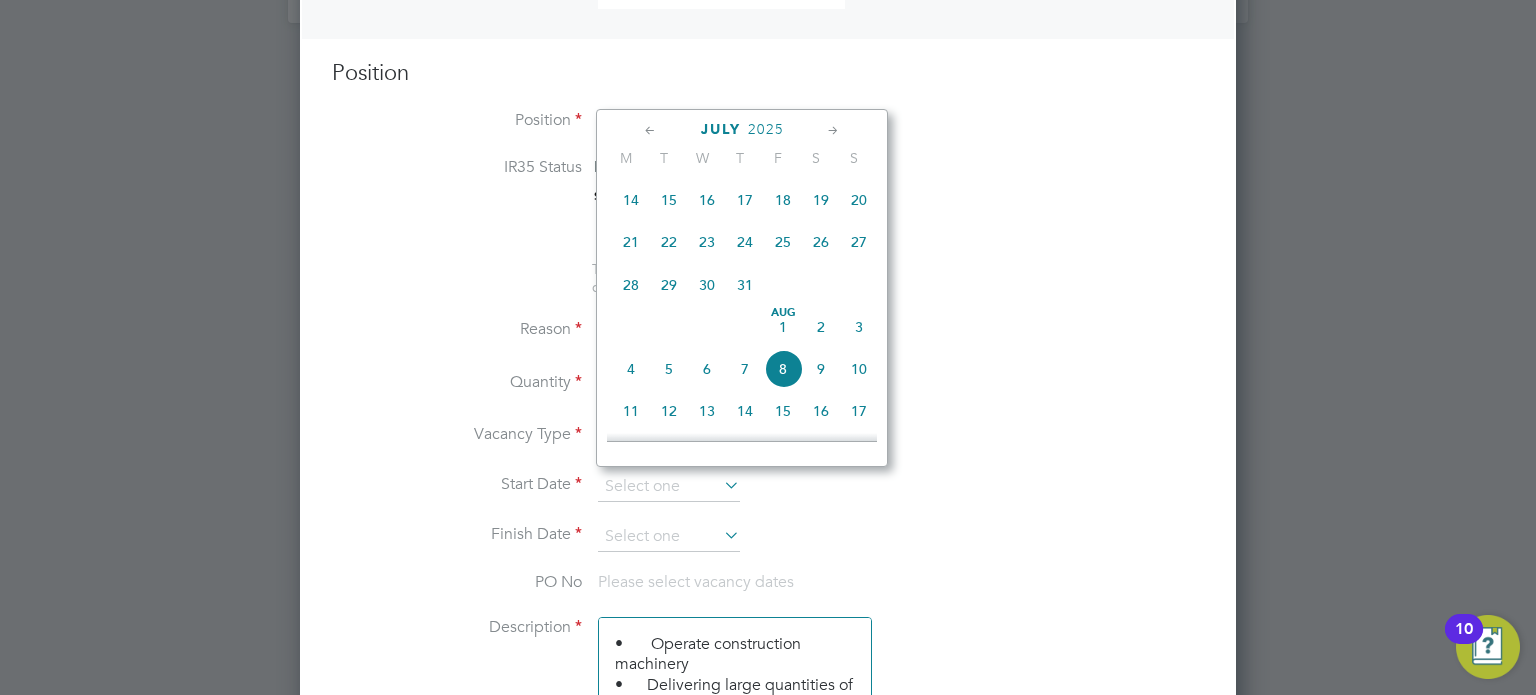 click on "21" 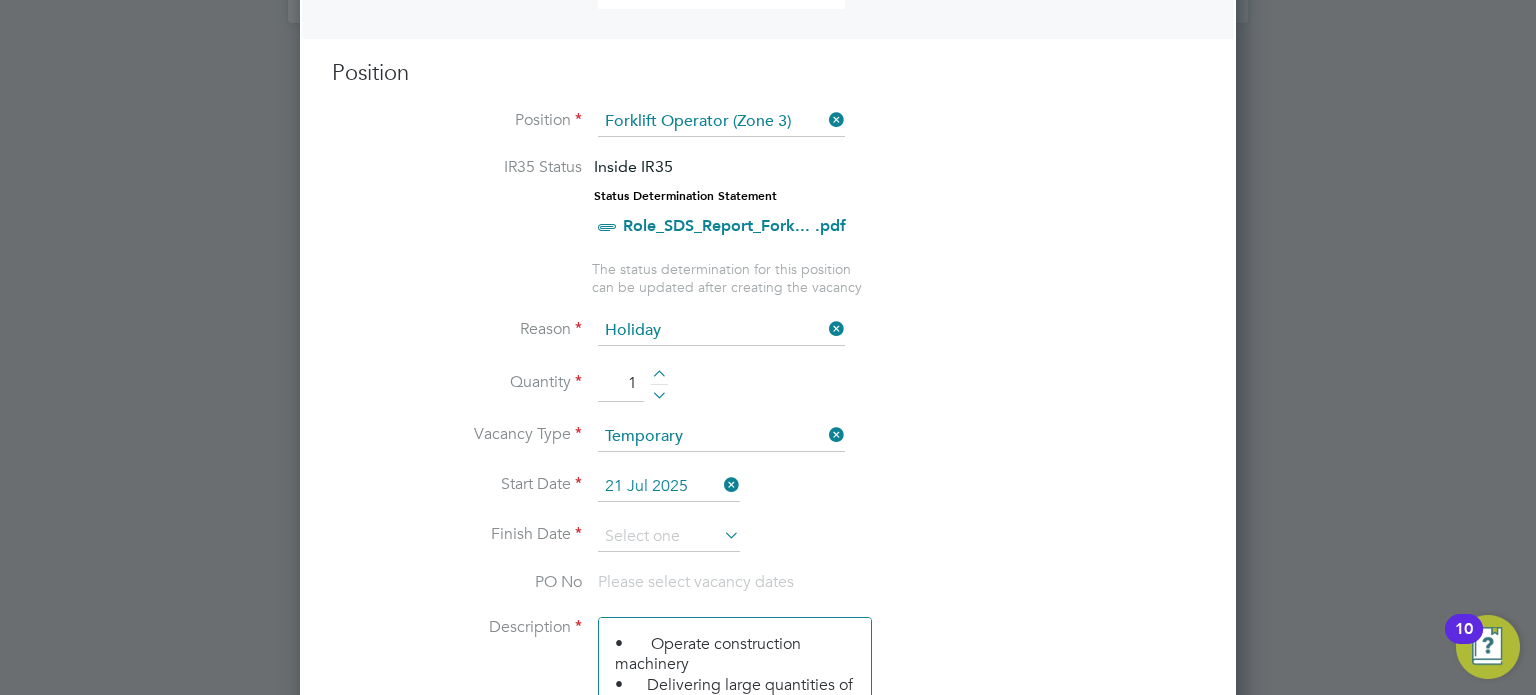 click at bounding box center (720, 535) 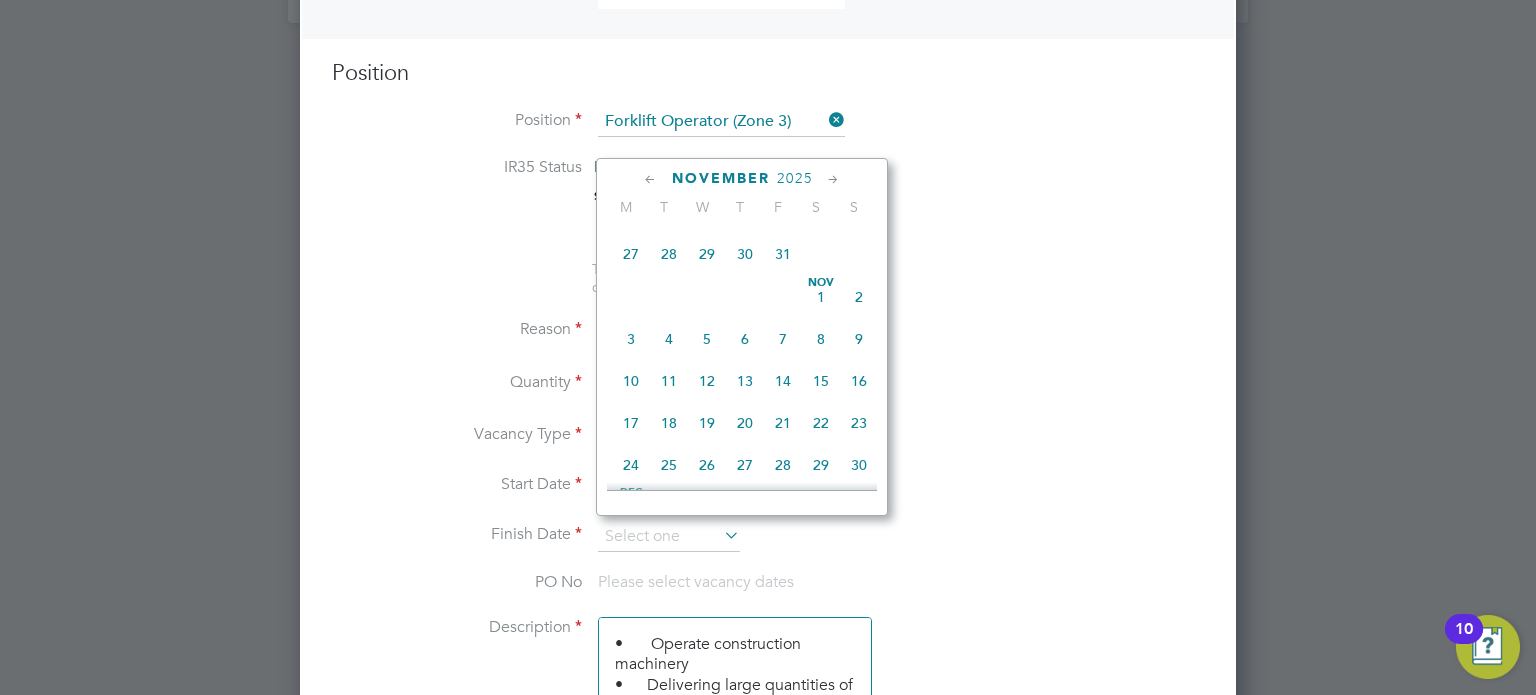 scroll, scrollTop: 1252, scrollLeft: 0, axis: vertical 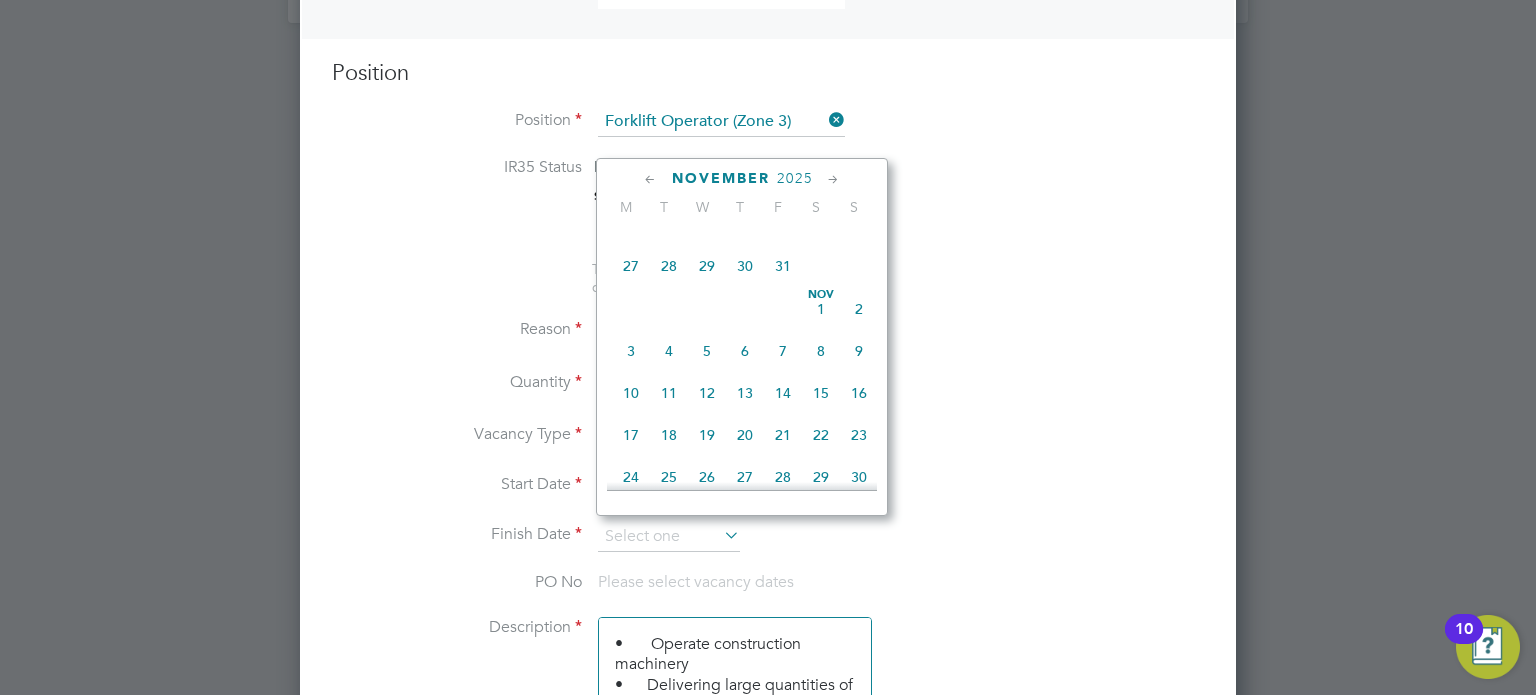 click on "13" 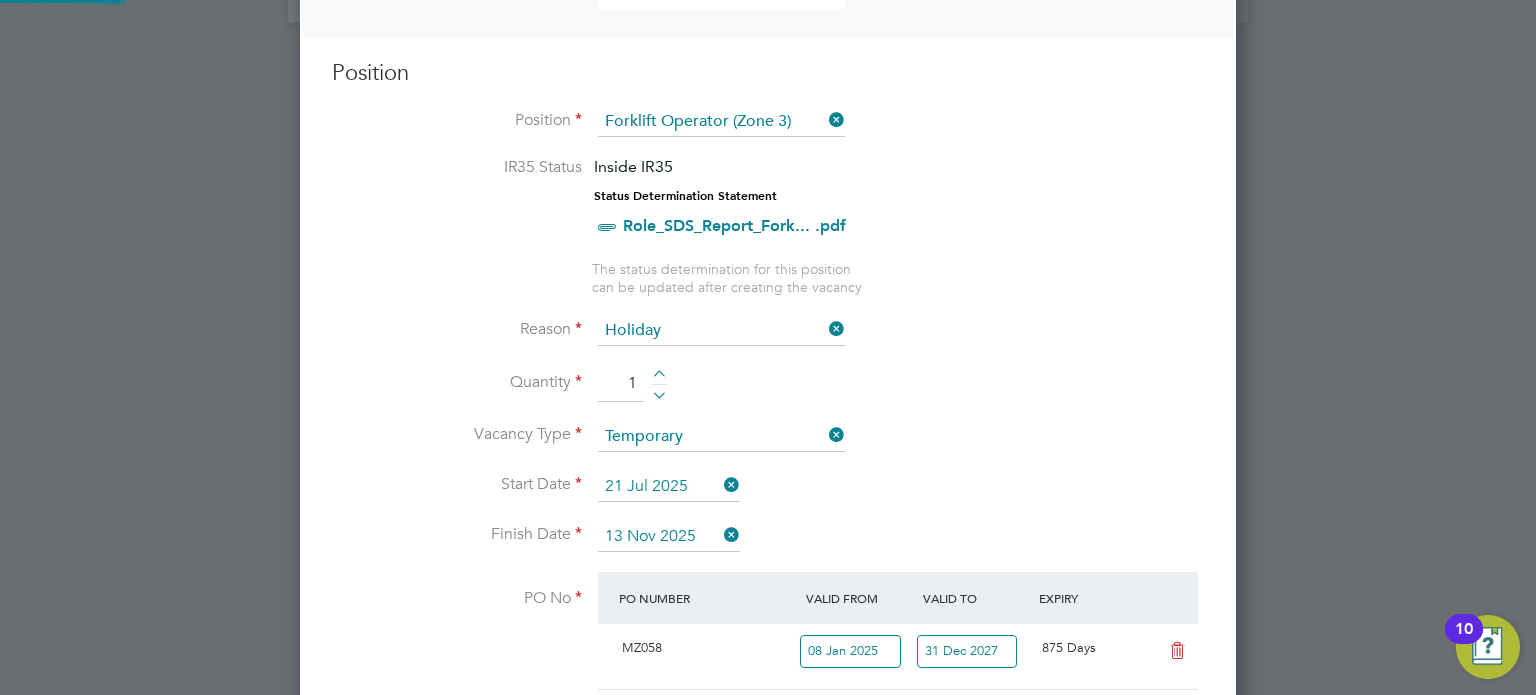 scroll, scrollTop: 9, scrollLeft: 10, axis: both 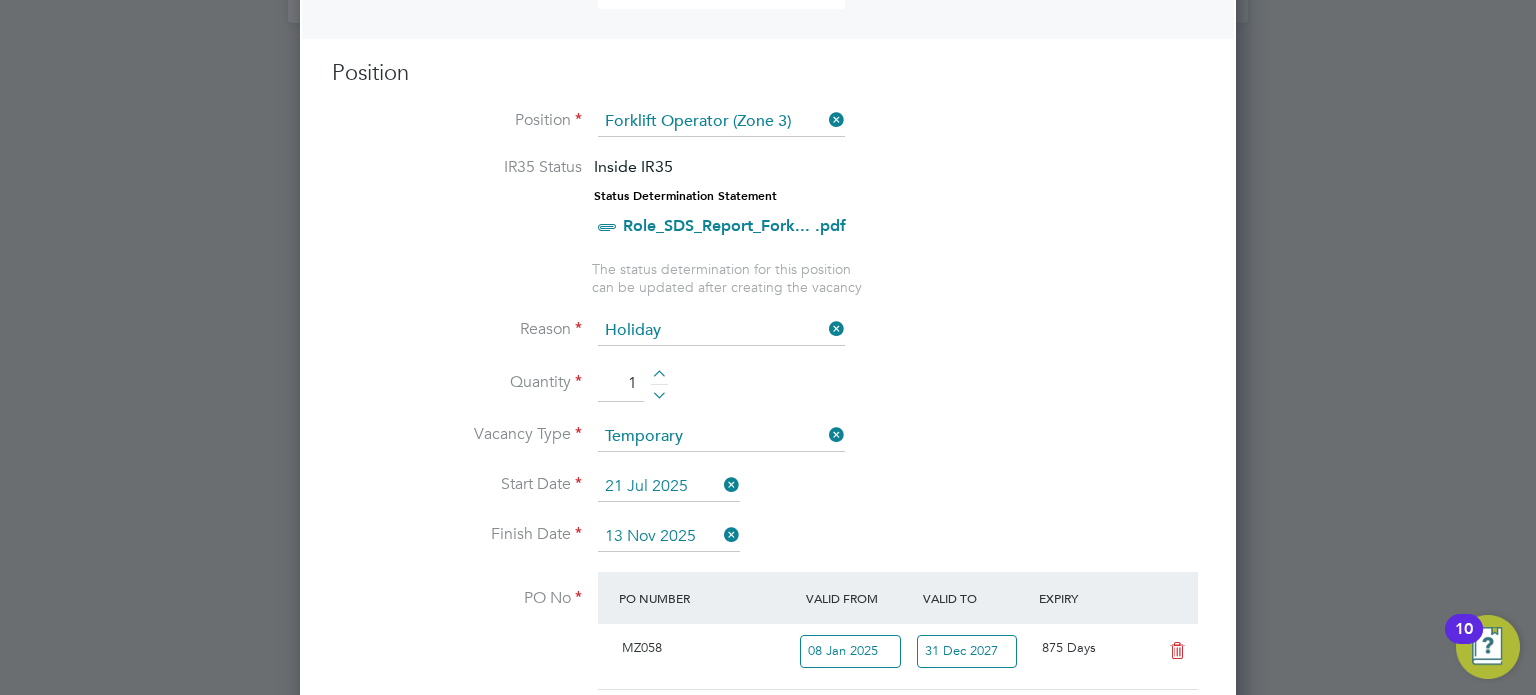 click at bounding box center [720, 535] 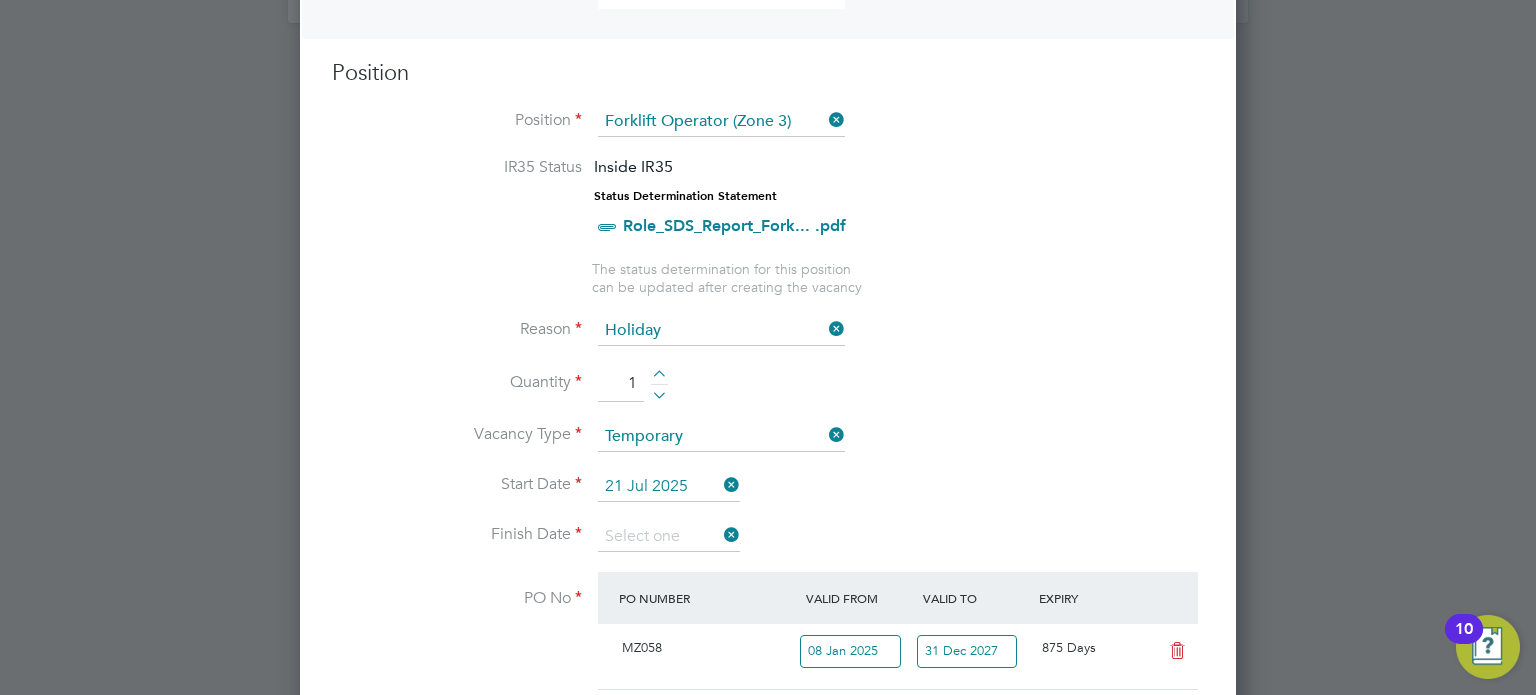 scroll, scrollTop: 9, scrollLeft: 10, axis: both 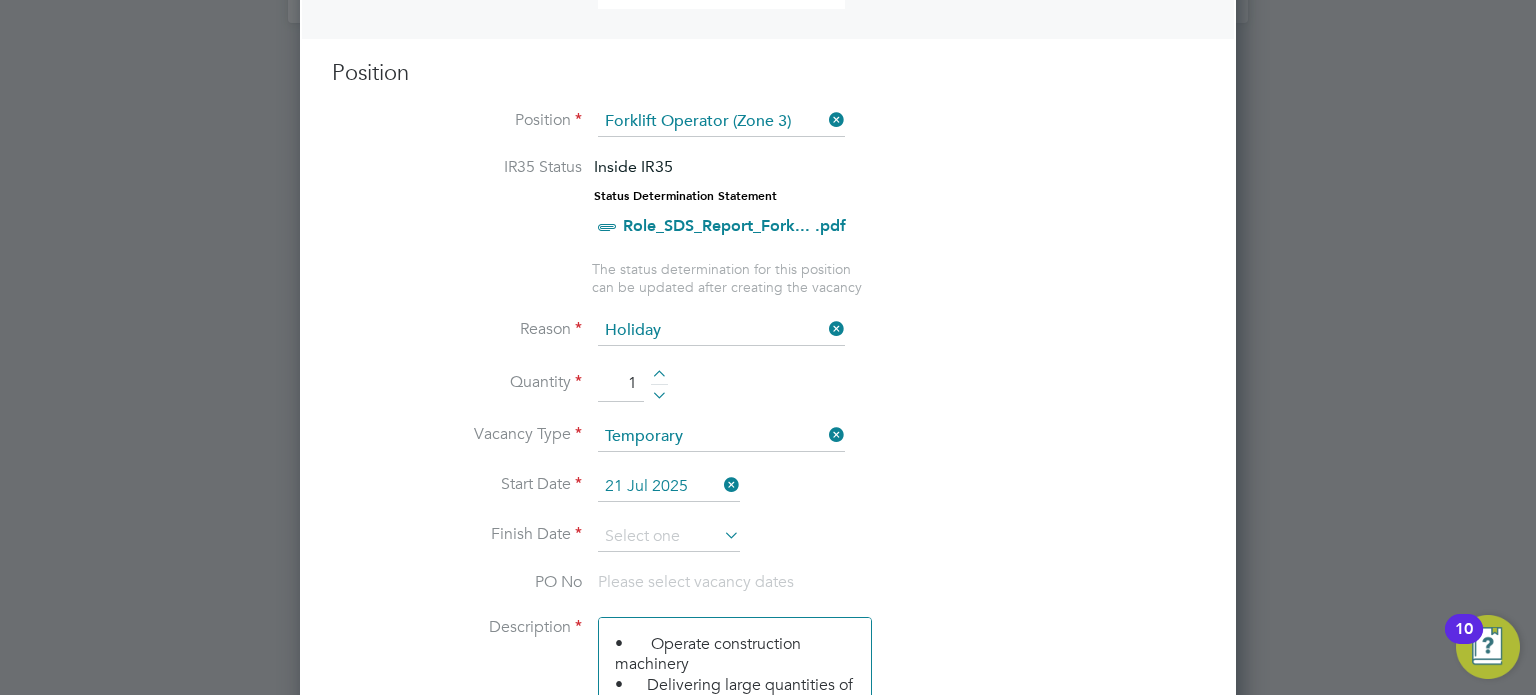 click at bounding box center [720, 535] 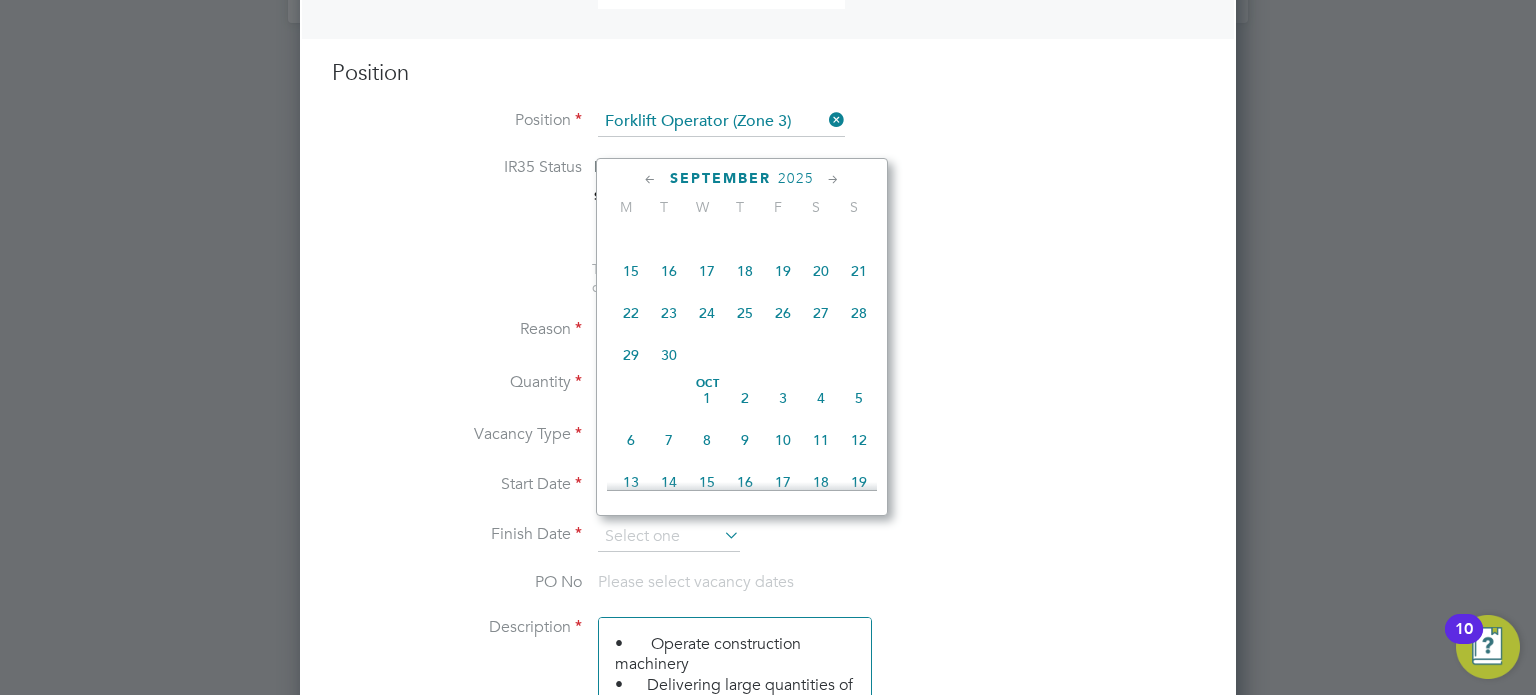scroll, scrollTop: 1152, scrollLeft: 0, axis: vertical 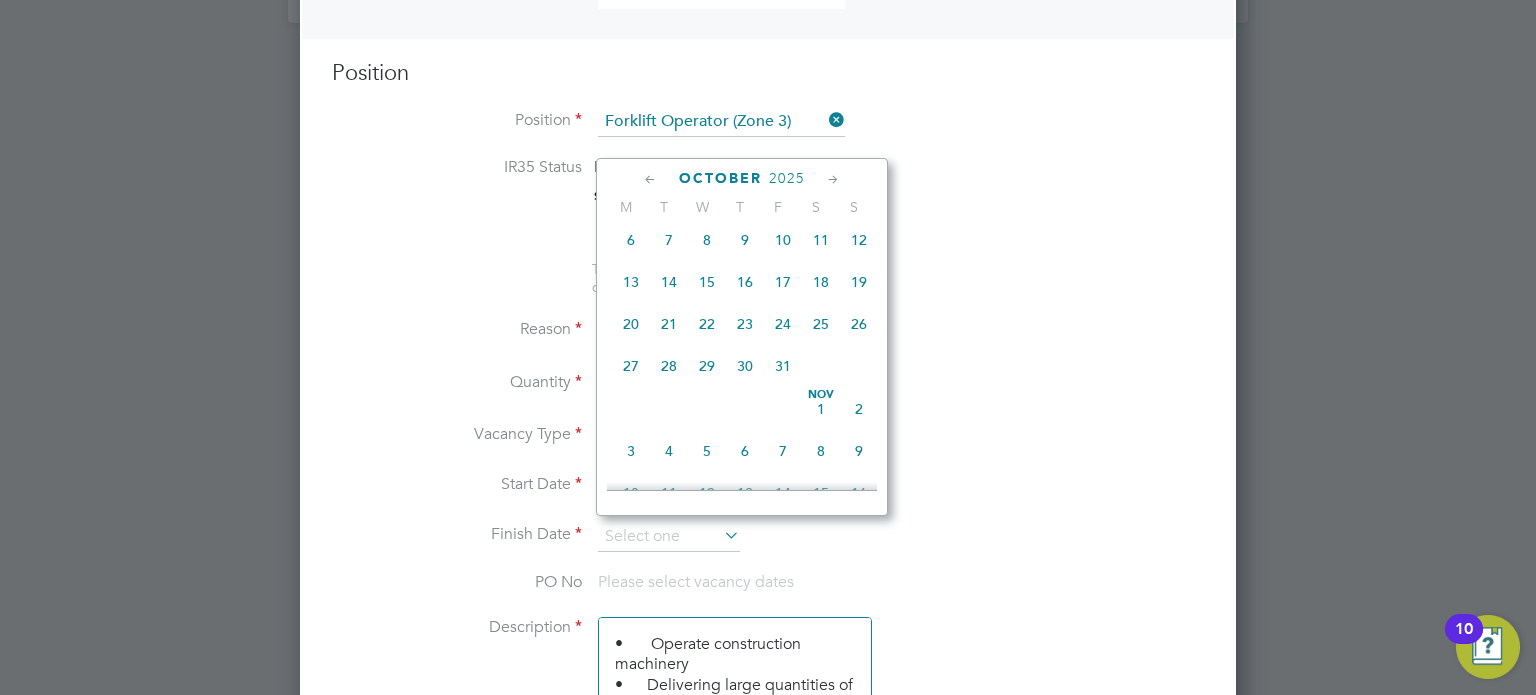 click on "13" 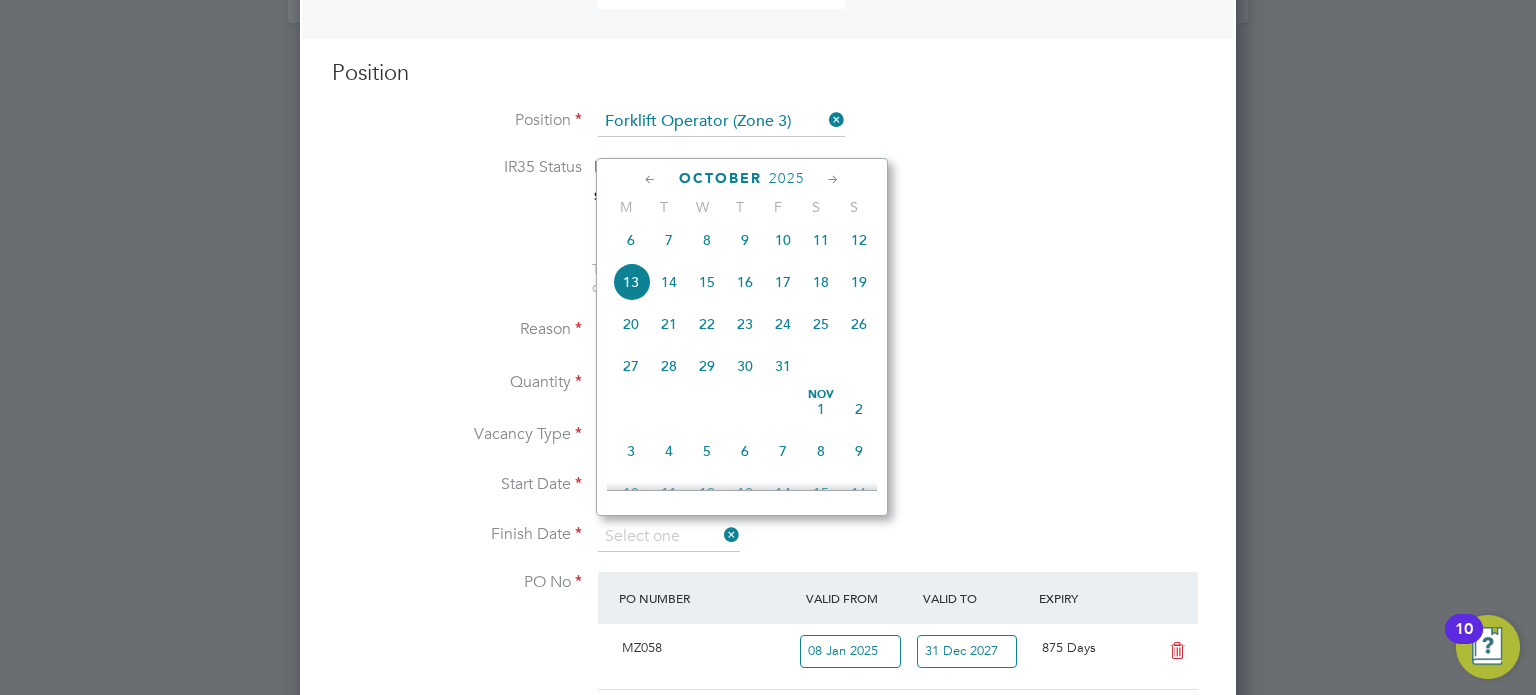 type on "13 Oct 2025" 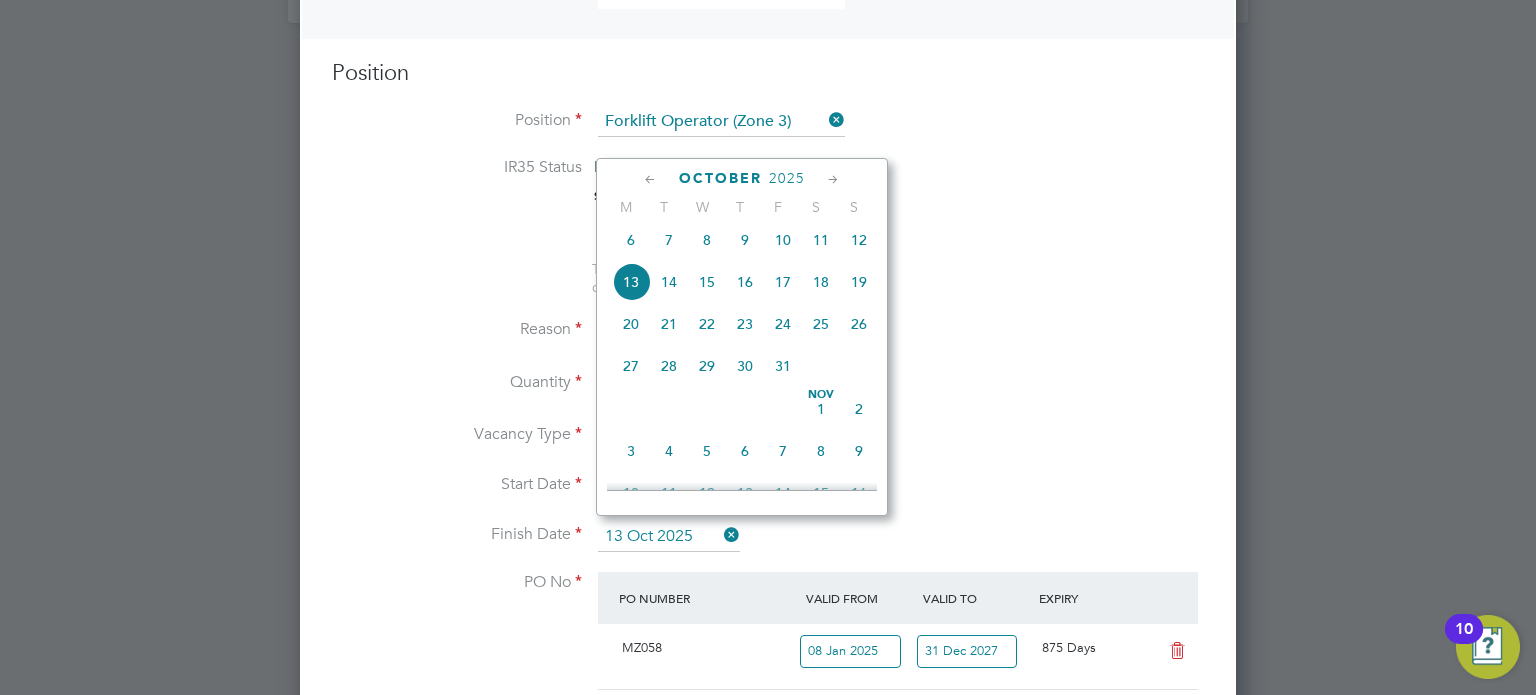 scroll, scrollTop: 9, scrollLeft: 10, axis: both 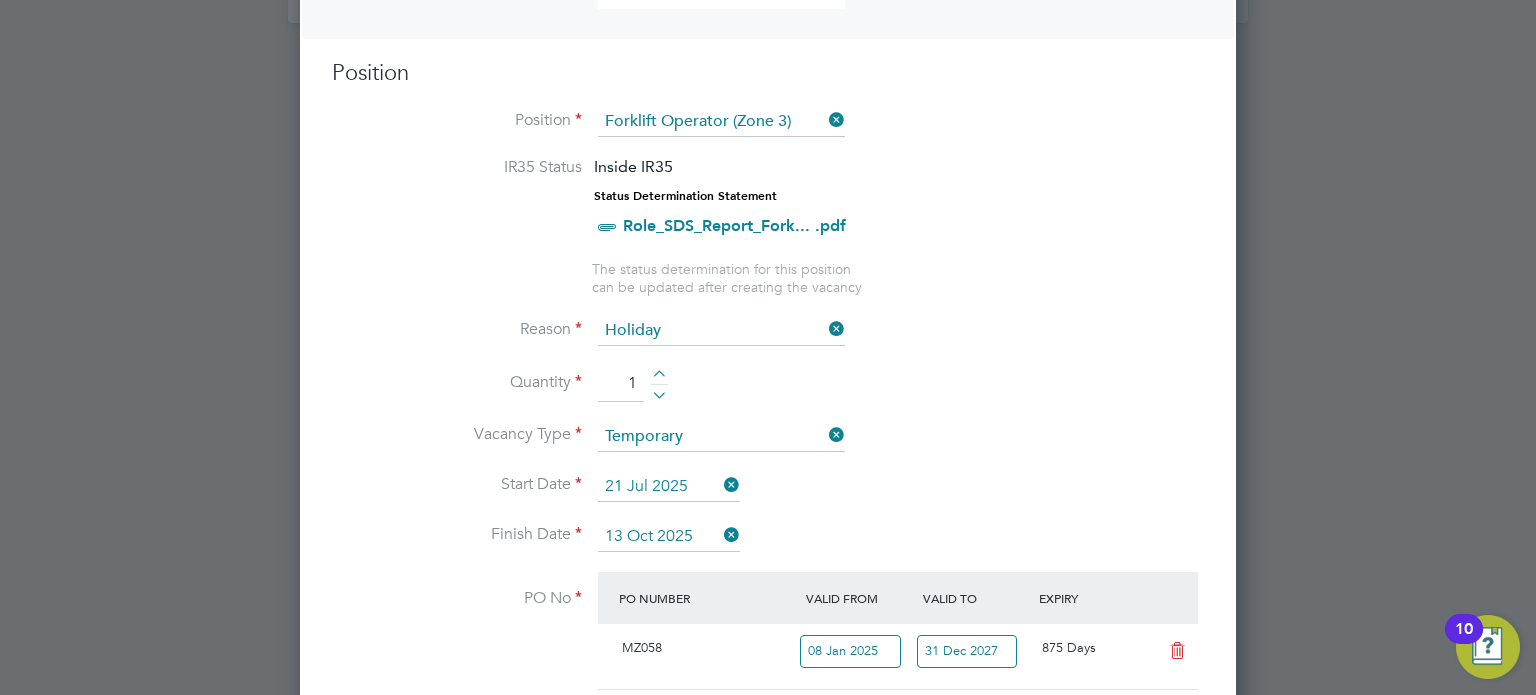 drag, startPoint x: 1109, startPoint y: 523, endPoint x: 1095, endPoint y: 513, distance: 17.20465 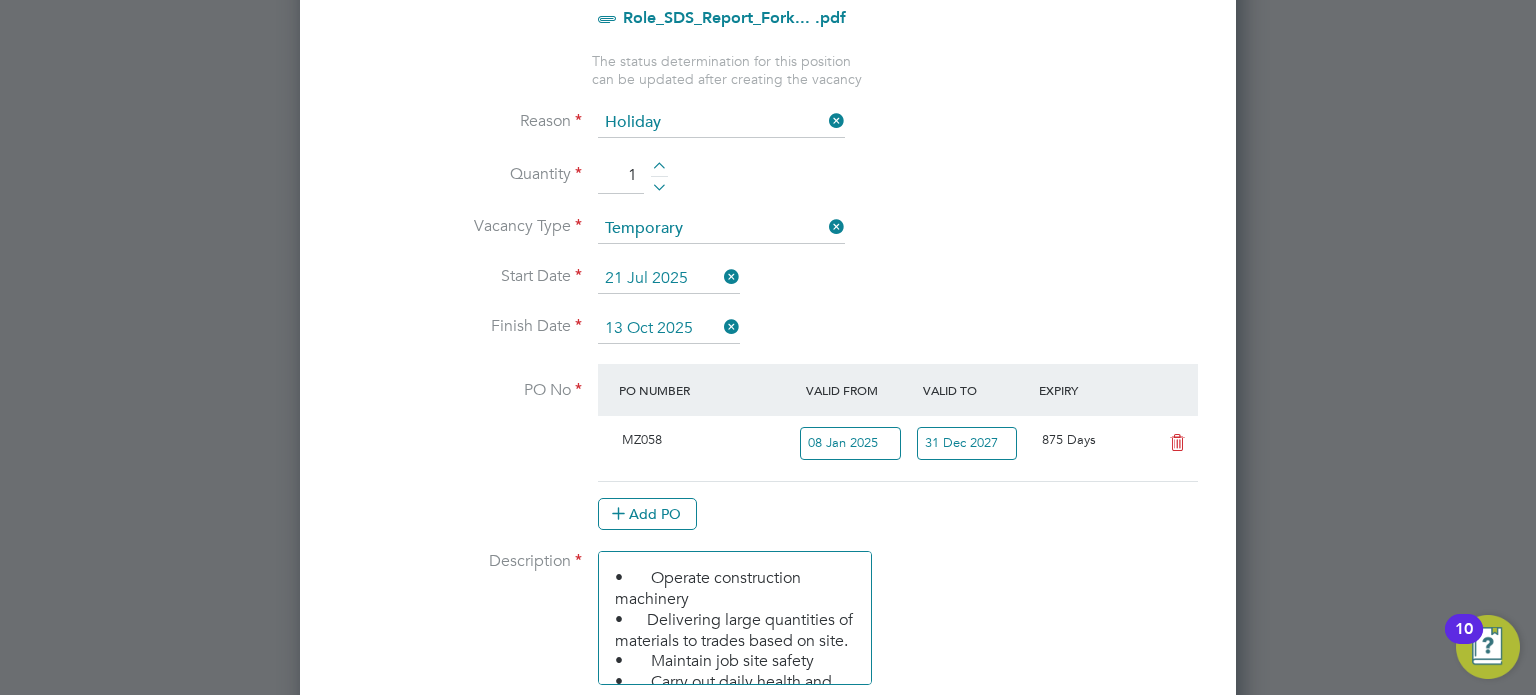 scroll, scrollTop: 1099, scrollLeft: 0, axis: vertical 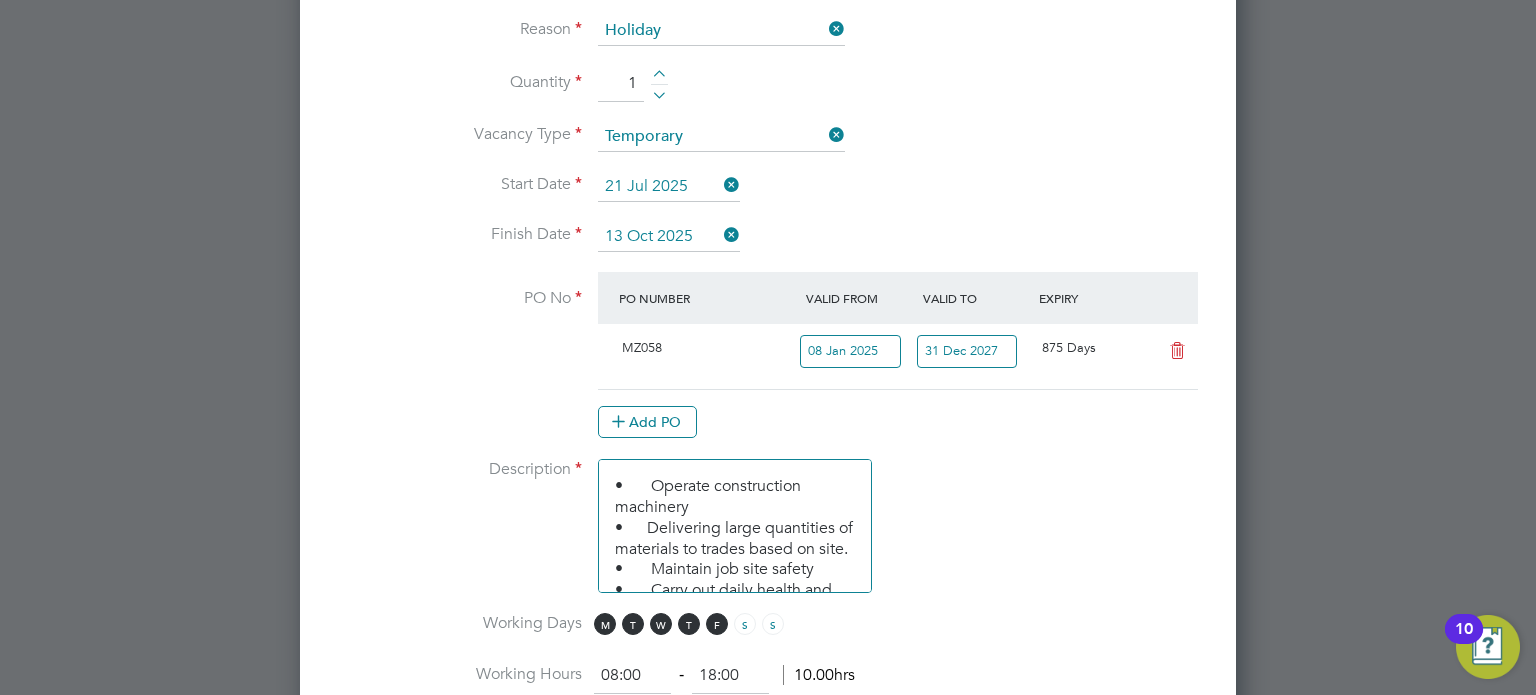 click at bounding box center (1177, 351) 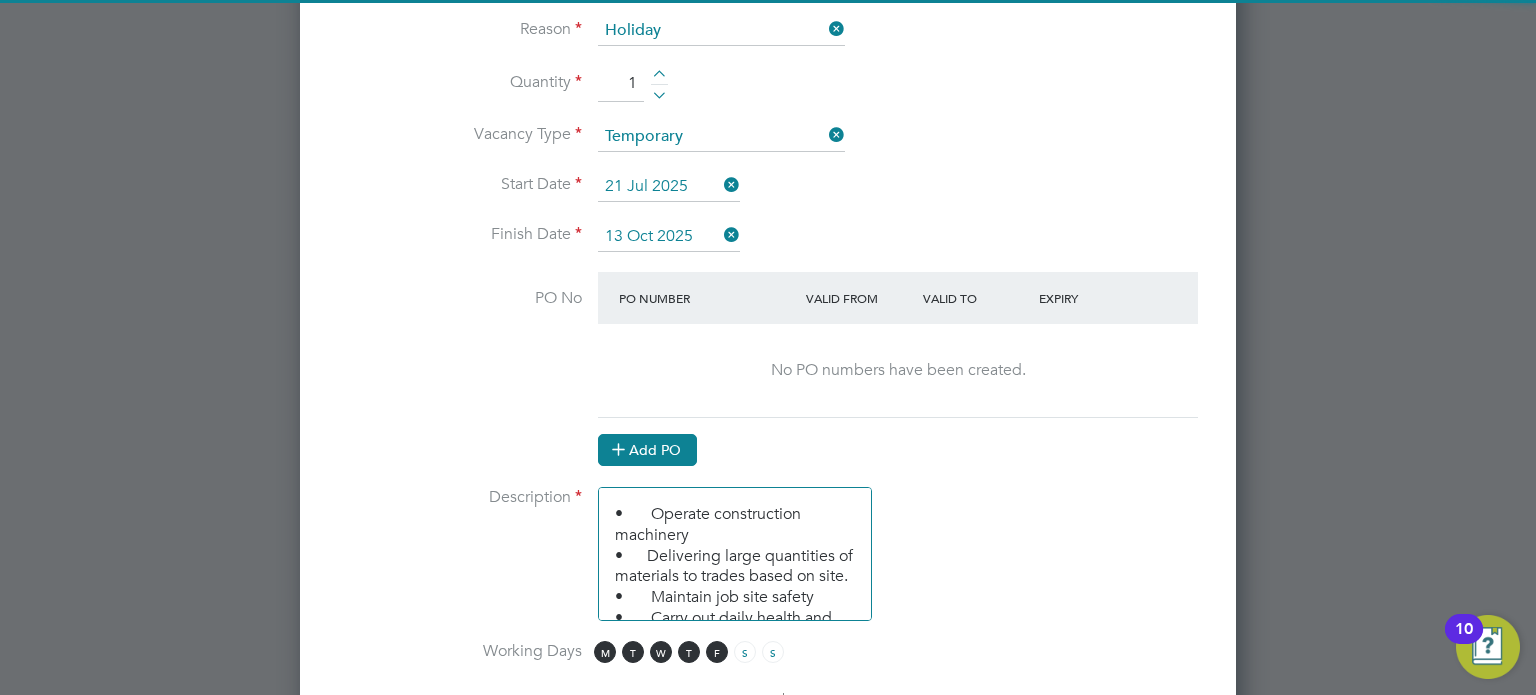 click on "Add PO" at bounding box center (647, 450) 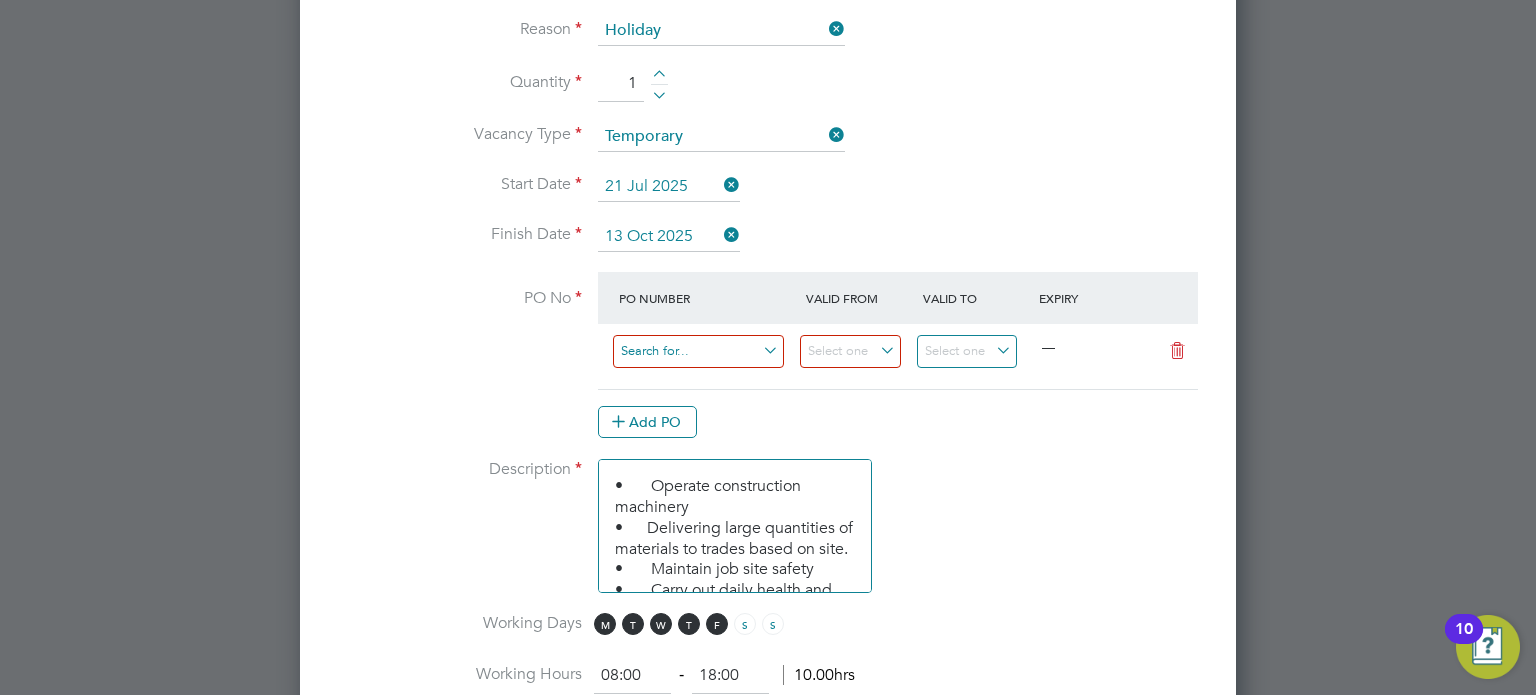 click at bounding box center [698, 351] 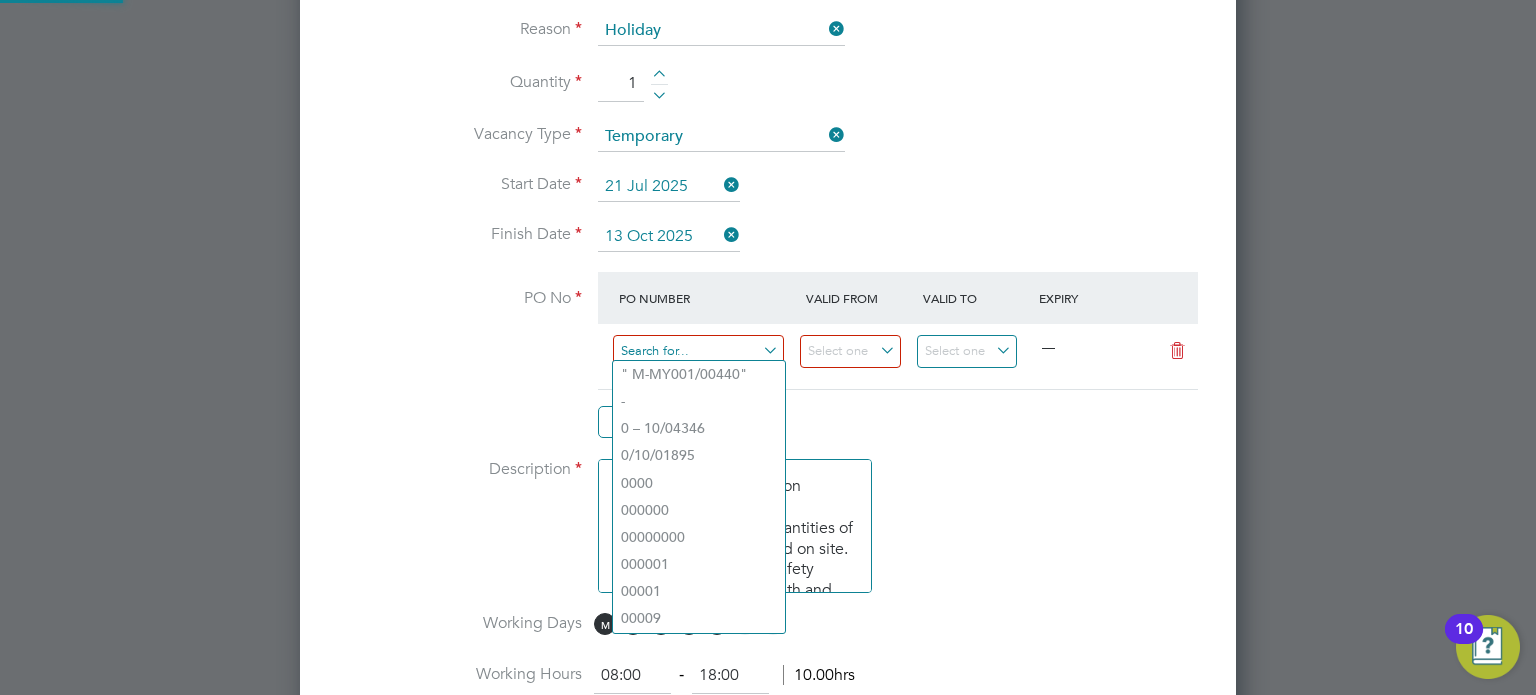 paste on "M-MZ058/00169" 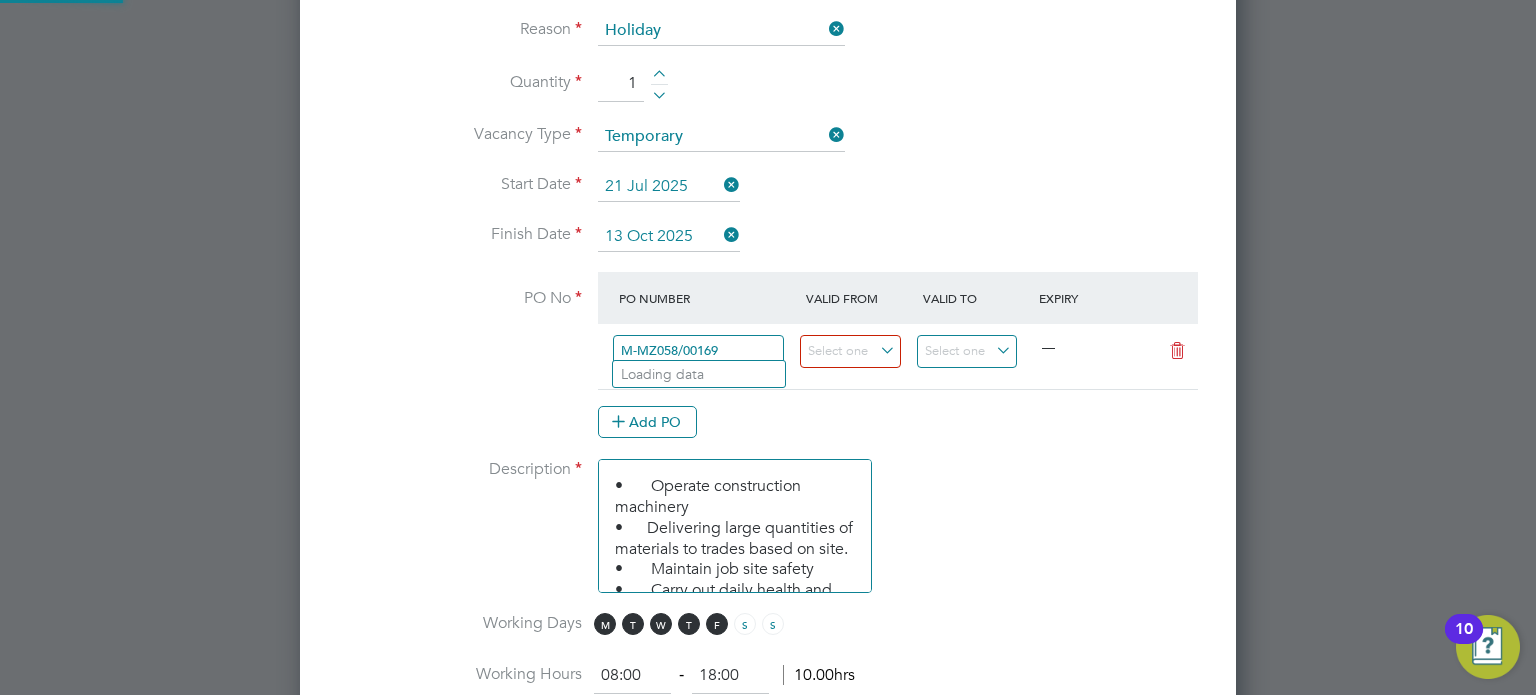 type on "M-MZ058/00169" 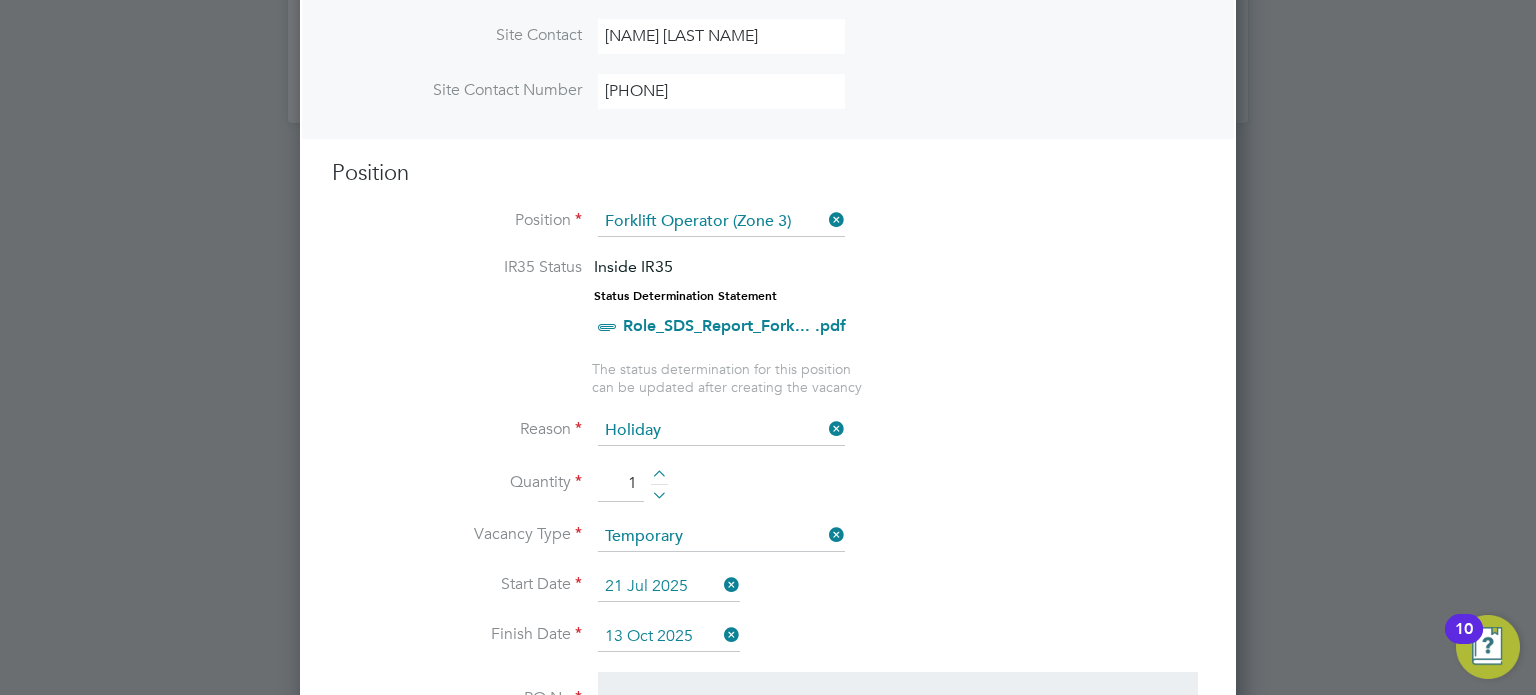 scroll, scrollTop: 1099, scrollLeft: 0, axis: vertical 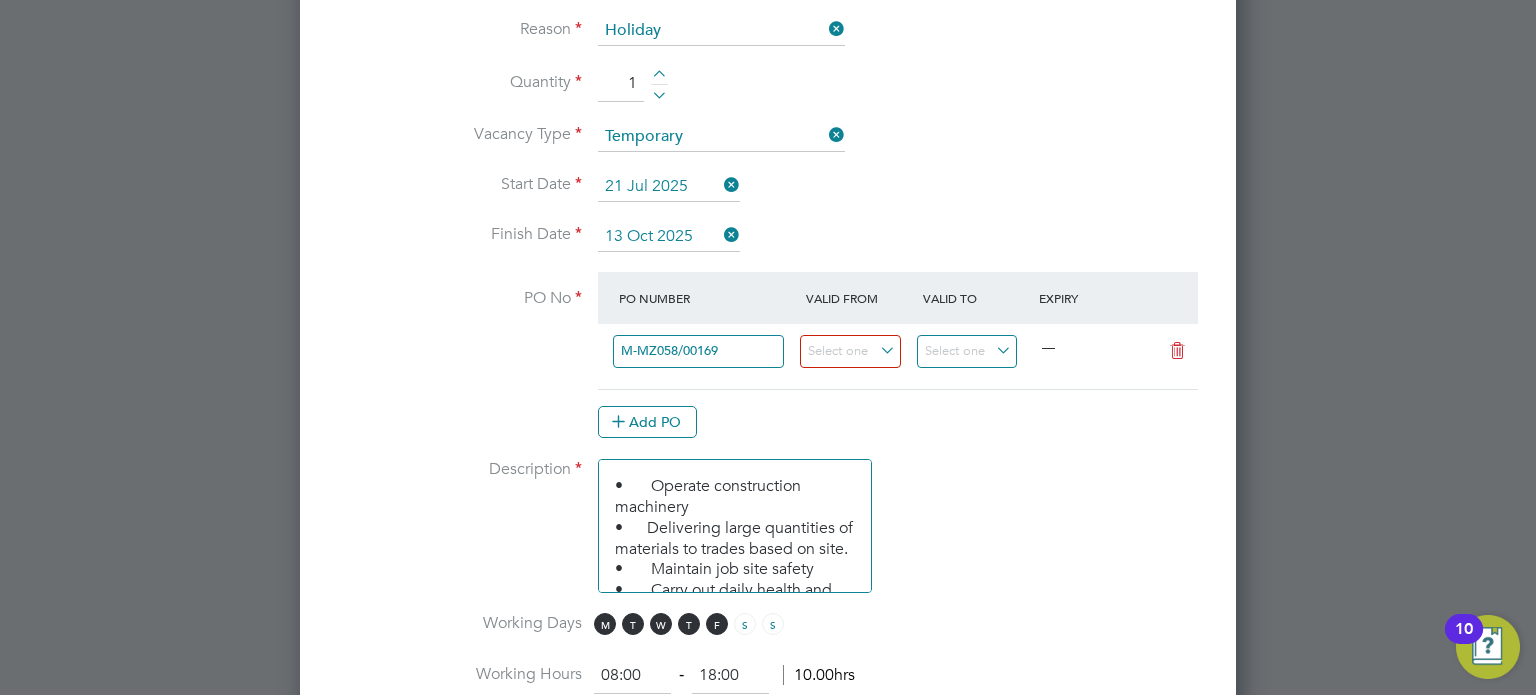 click on "M-MZ058/00169       —" at bounding box center [898, 356] 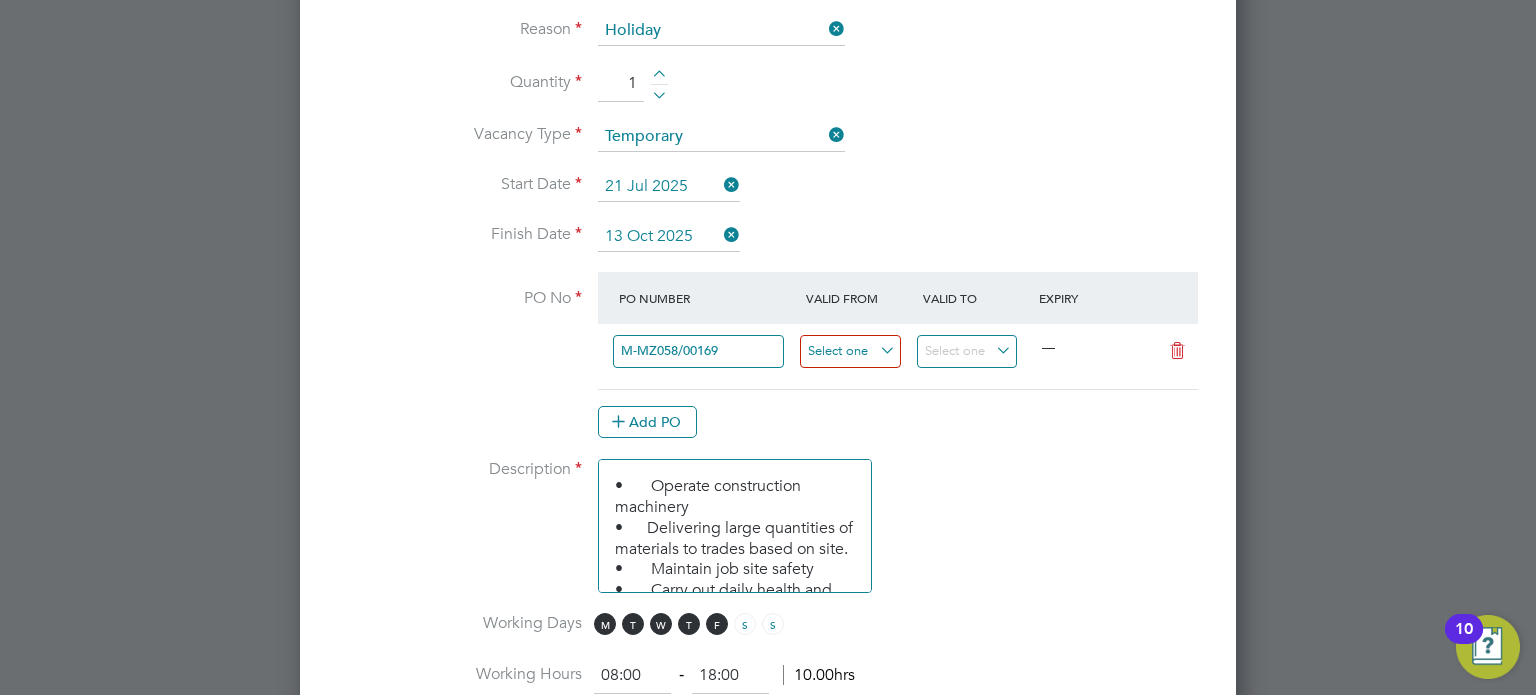 click at bounding box center (850, 351) 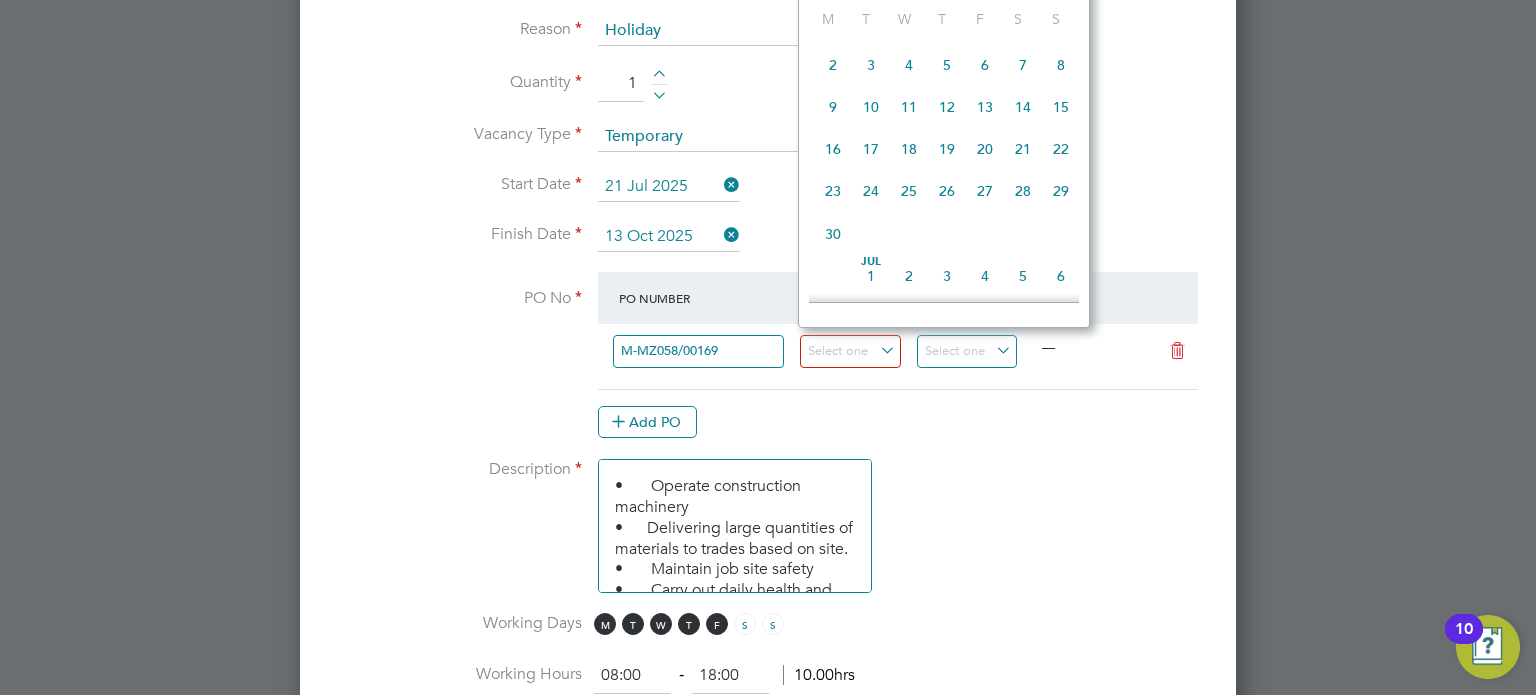 scroll, scrollTop: 669, scrollLeft: 0, axis: vertical 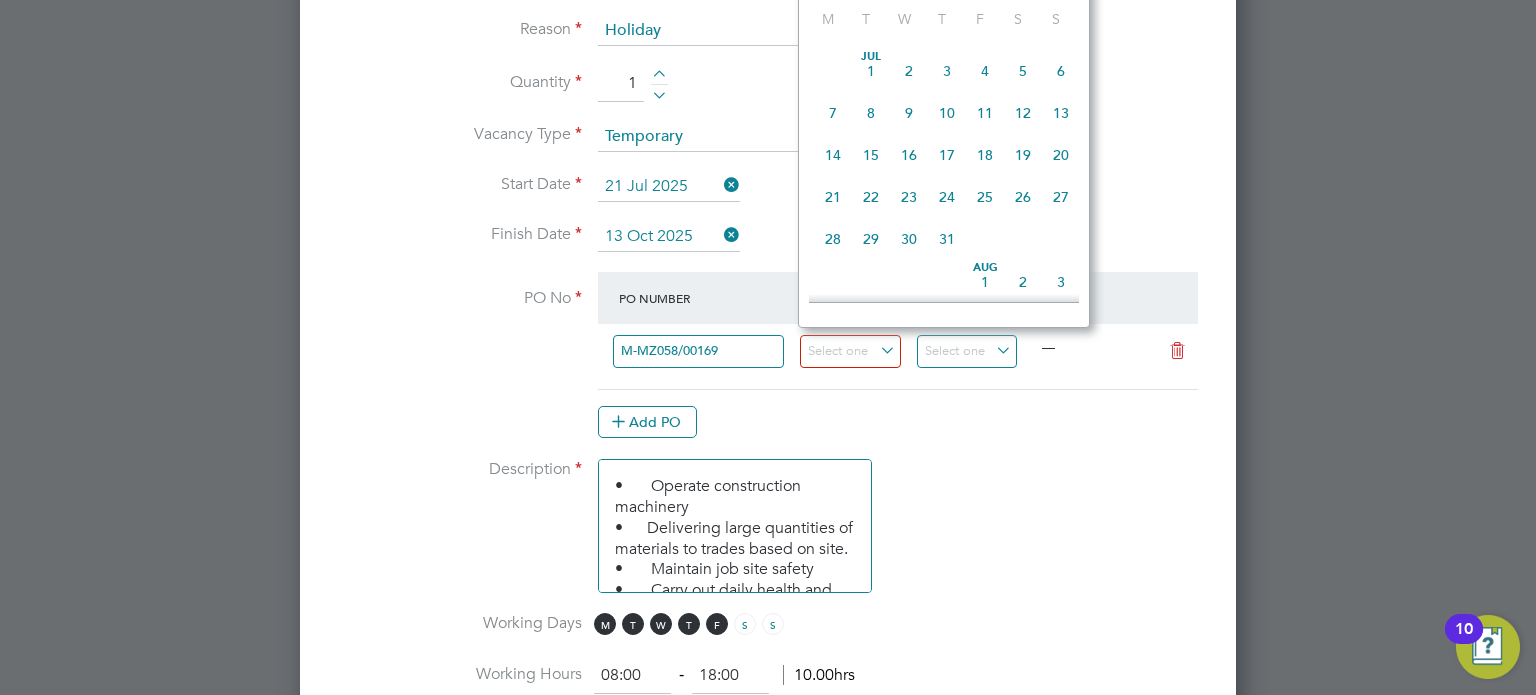 click on "21" 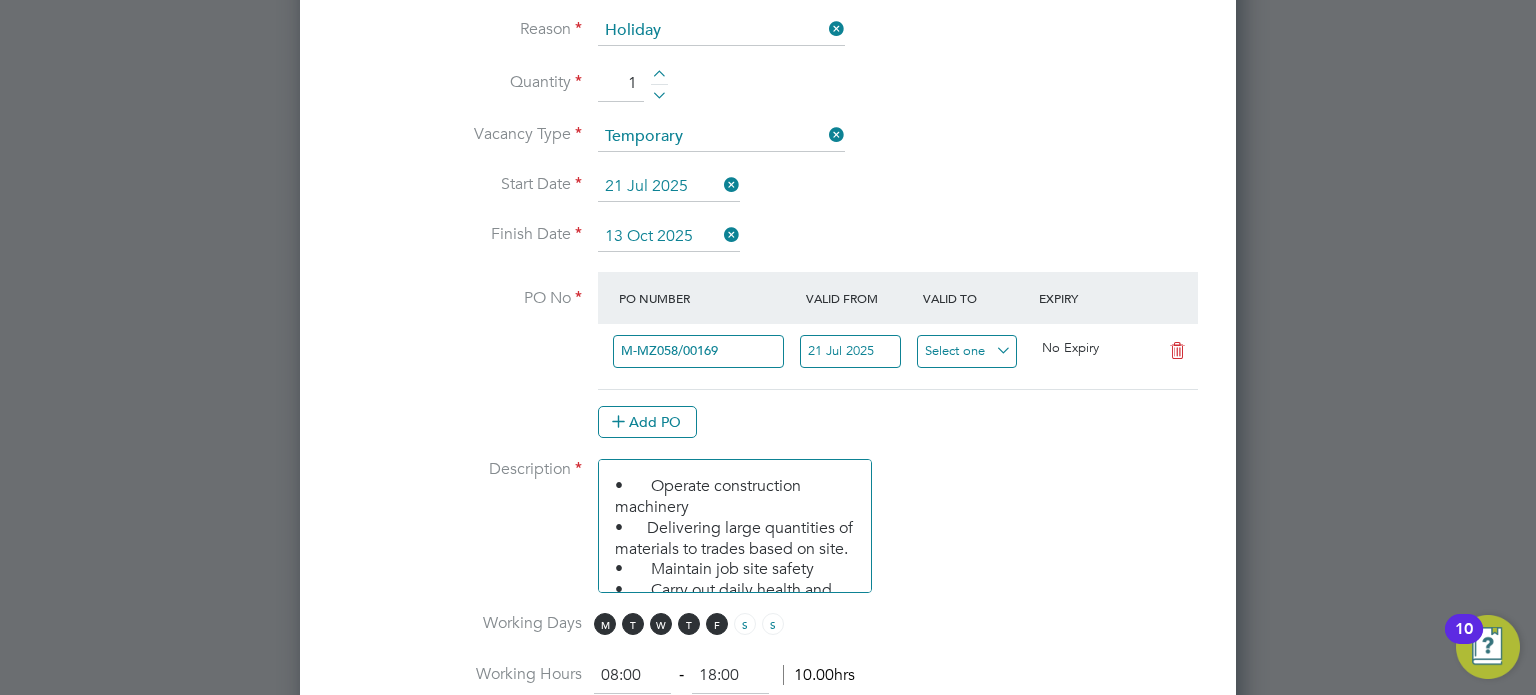 click at bounding box center [967, 351] 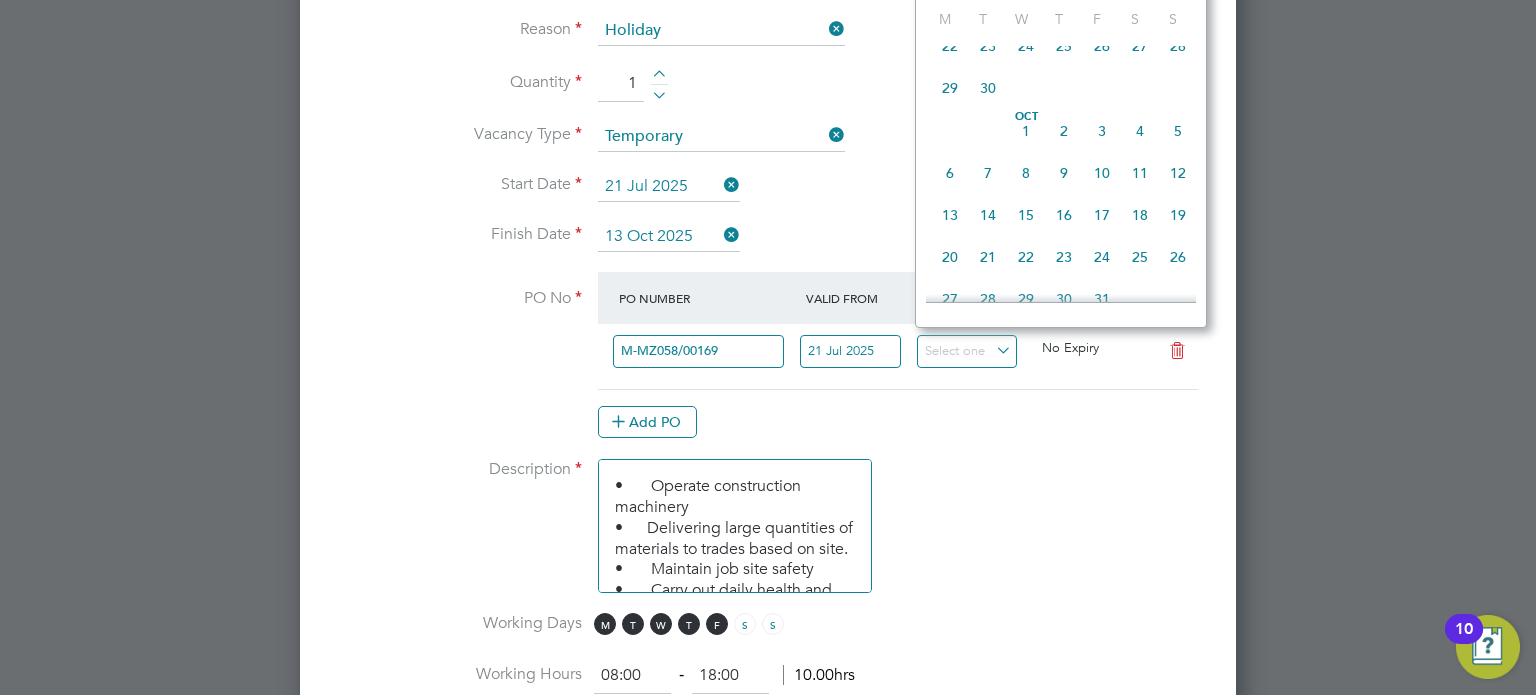 scroll, scrollTop: 1052, scrollLeft: 0, axis: vertical 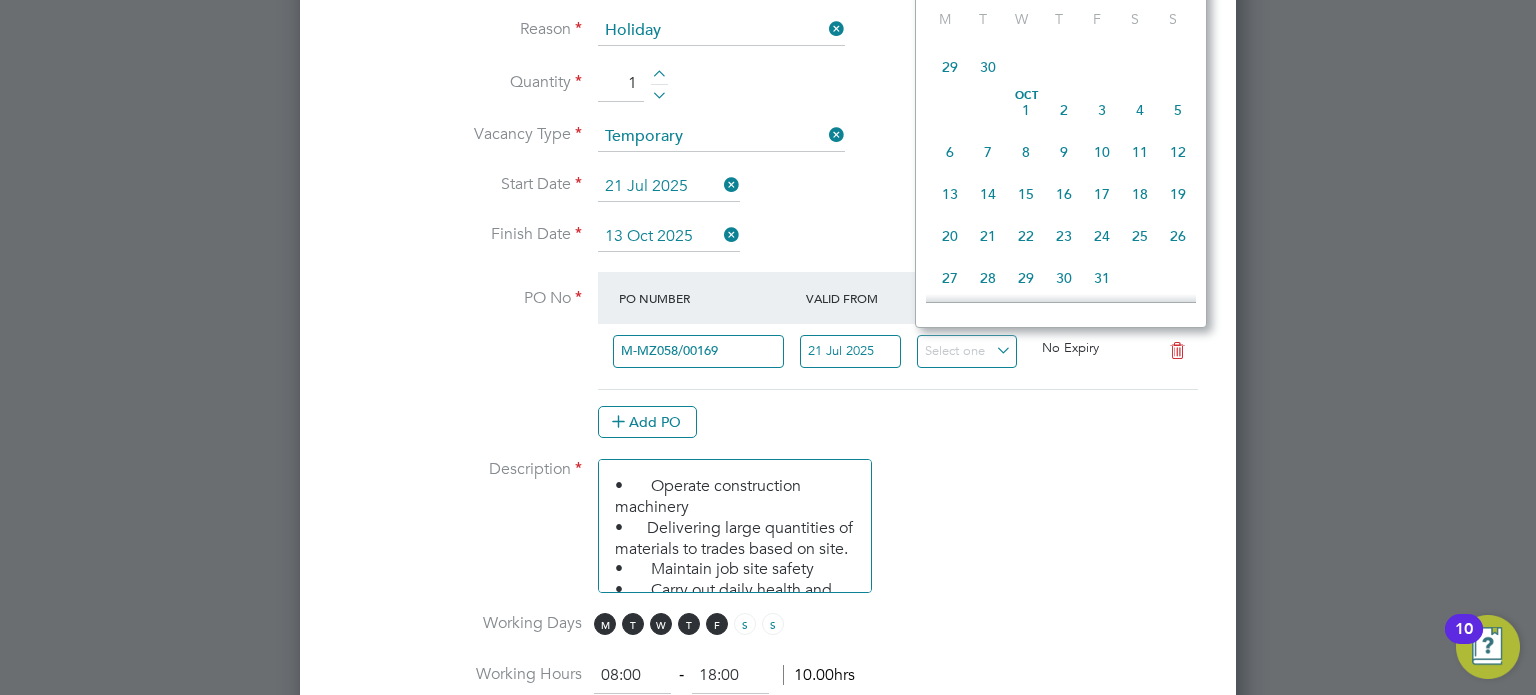 click on "13" 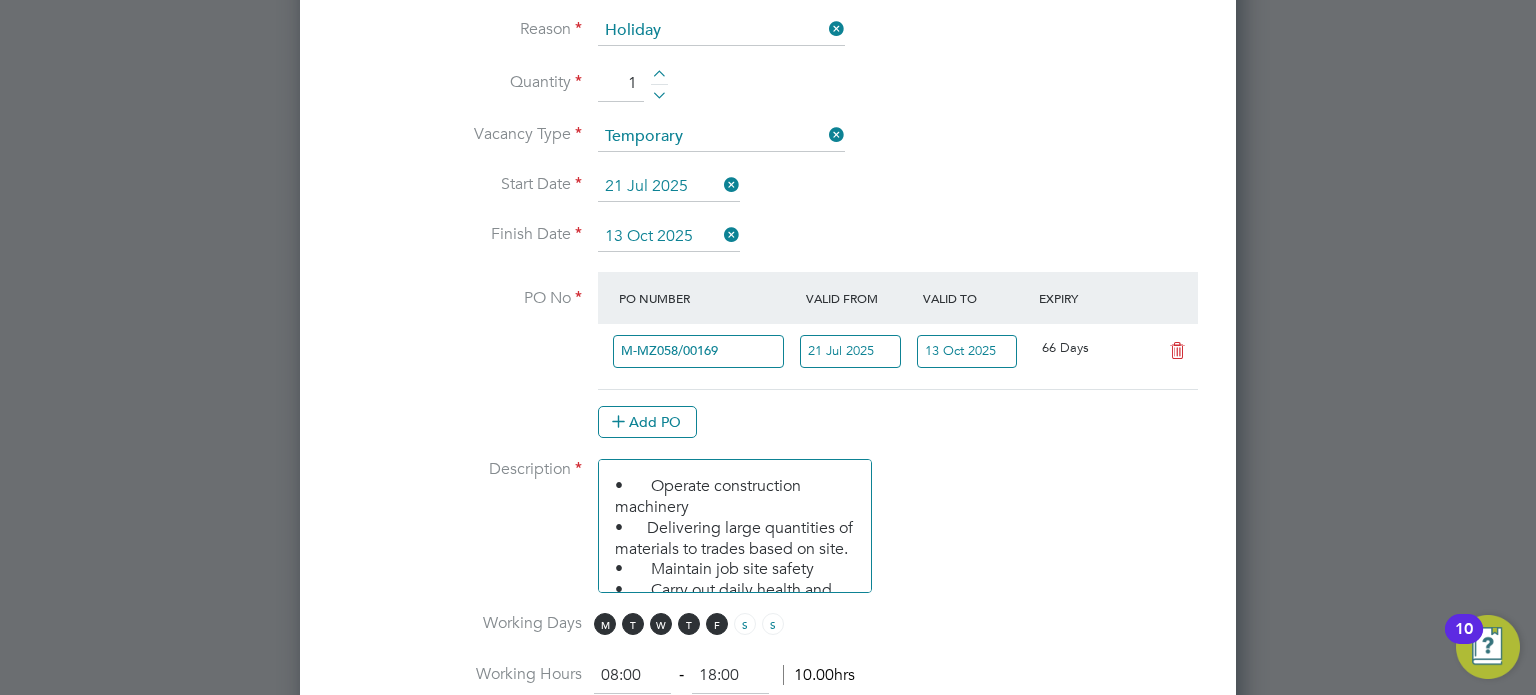 click on "PO No   PO Number Valid From Valid To Expiry M-MZ058/00169   21 Jul 2025   13 Oct 2025   66 Days  Add PO" at bounding box center [768, 365] 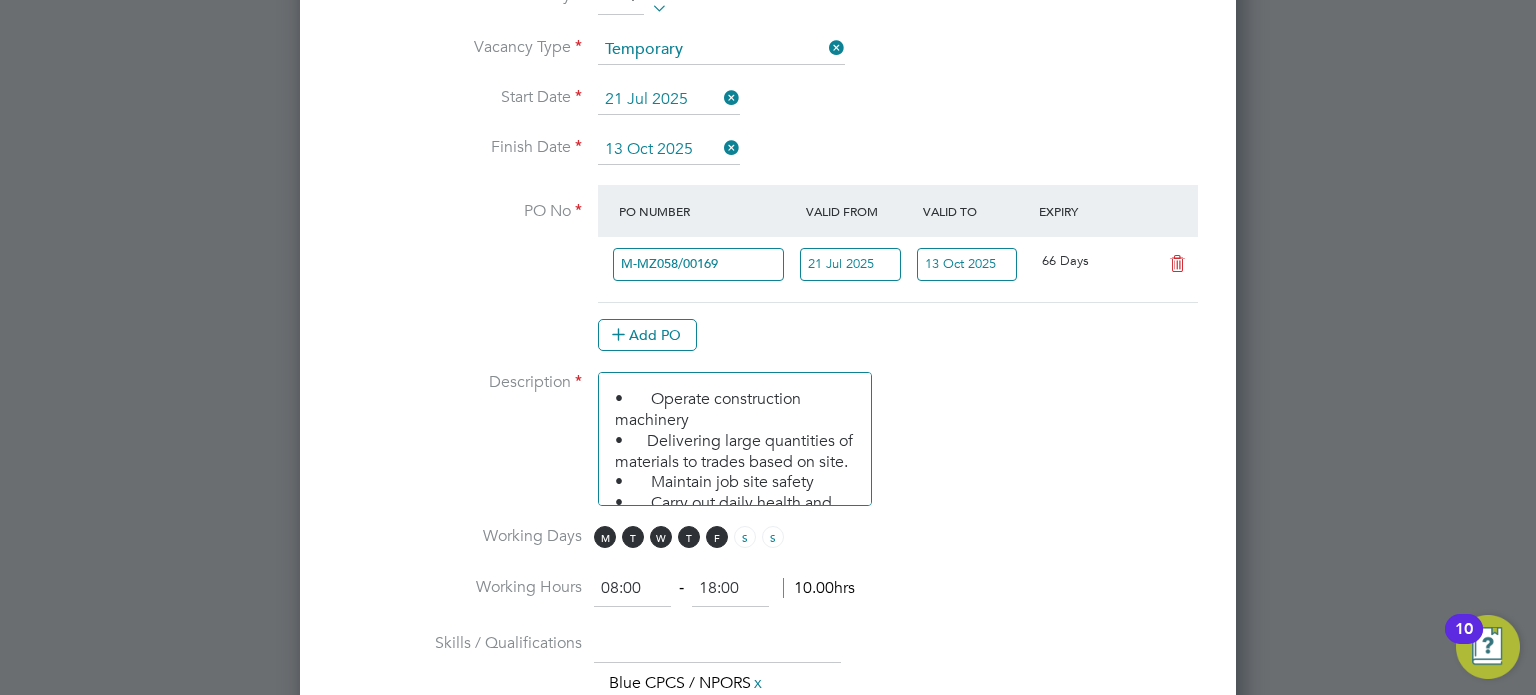 scroll, scrollTop: 1200, scrollLeft: 0, axis: vertical 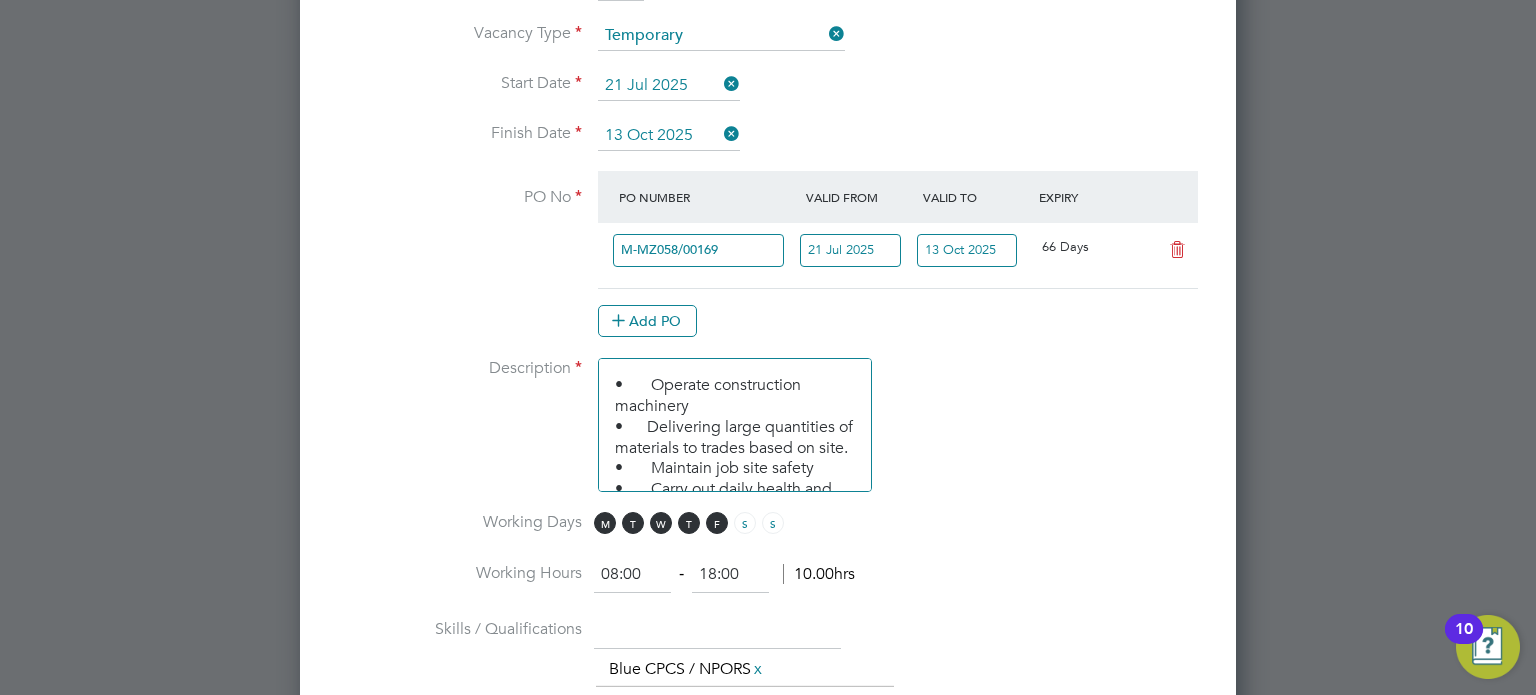 click on "18:00" at bounding box center (730, 575) 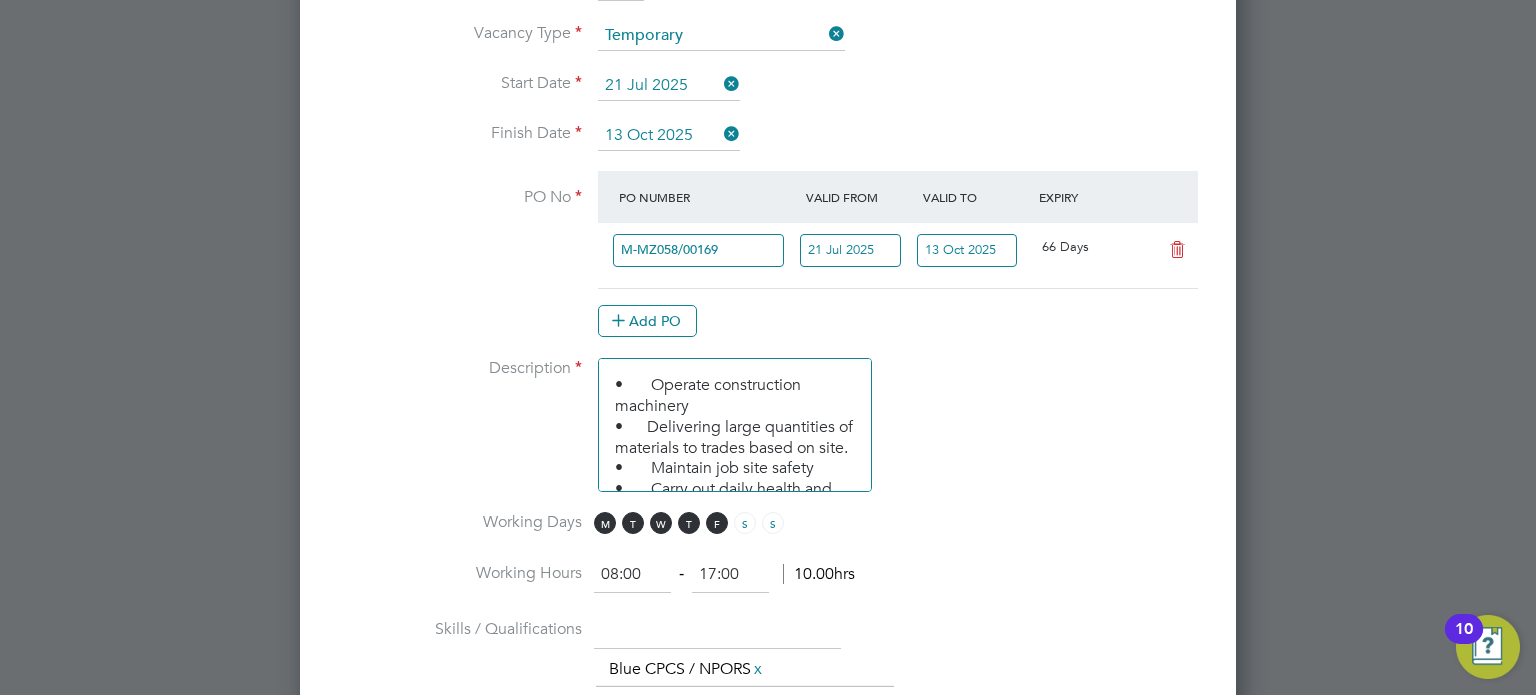 type on "17:00" 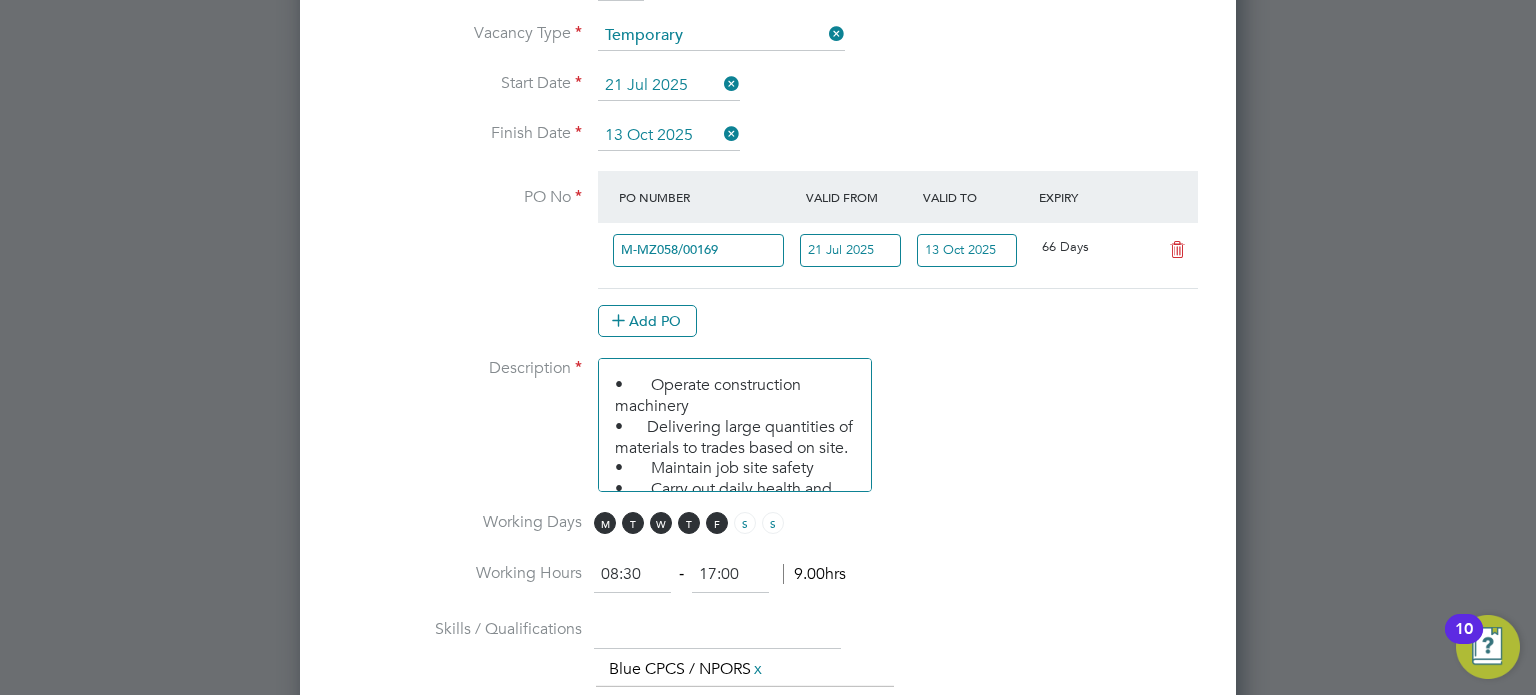 type on "08:30" 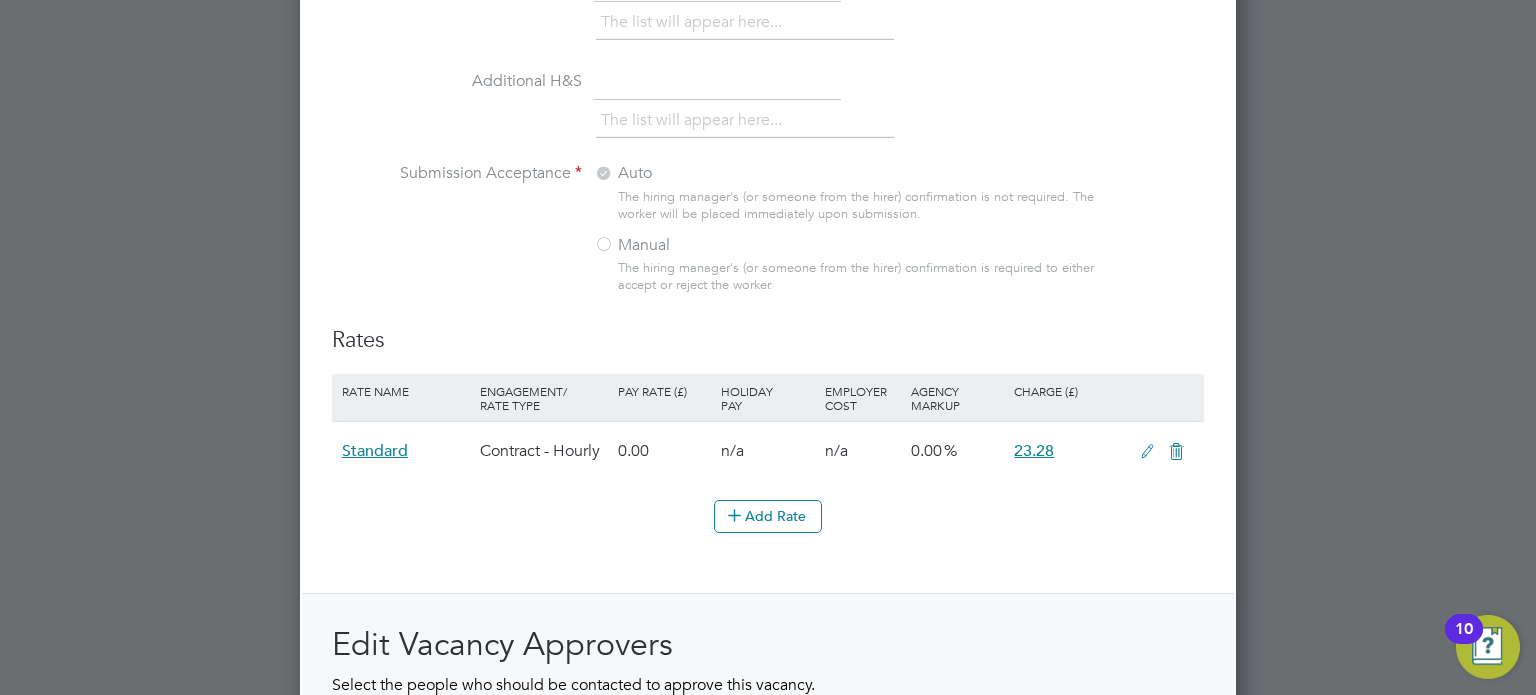 scroll, scrollTop: 2200, scrollLeft: 0, axis: vertical 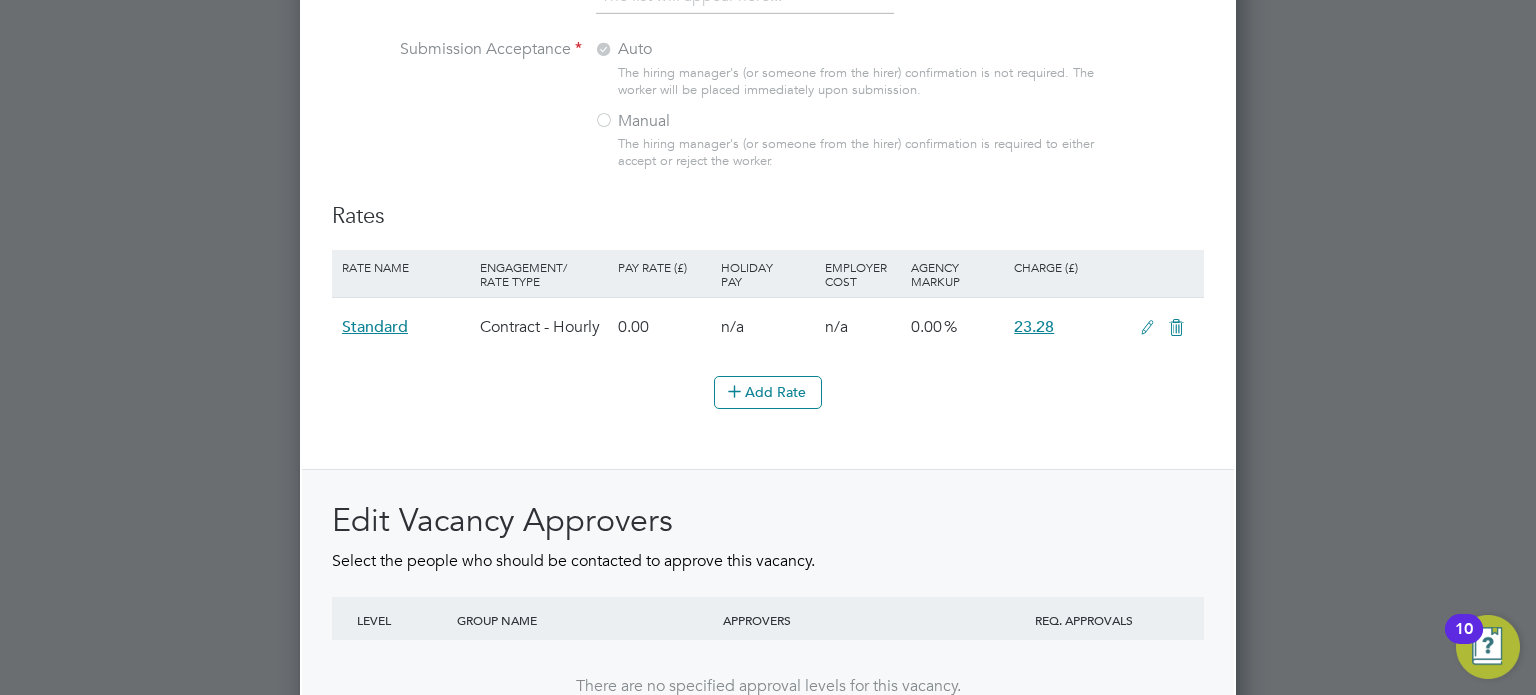 click at bounding box center [1147, 328] 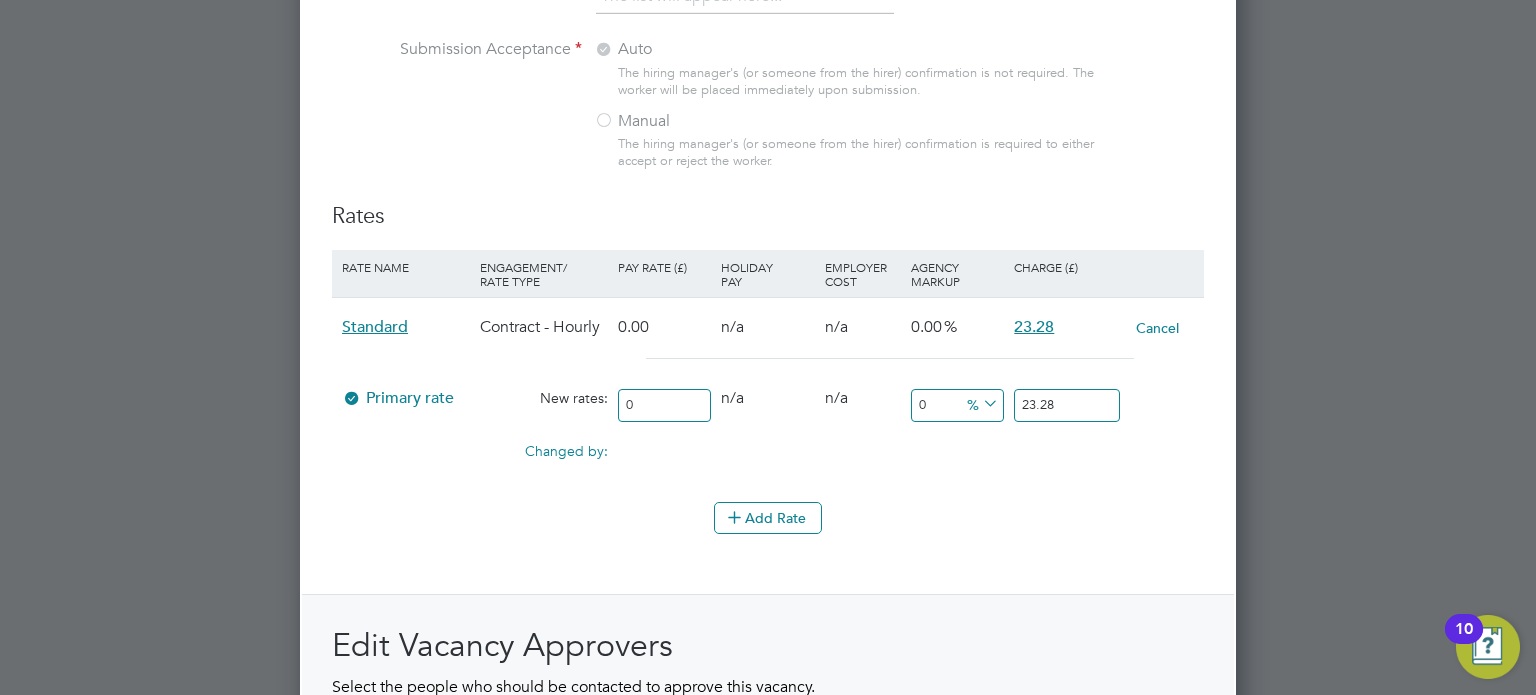 click on "23.28" at bounding box center [1067, 405] 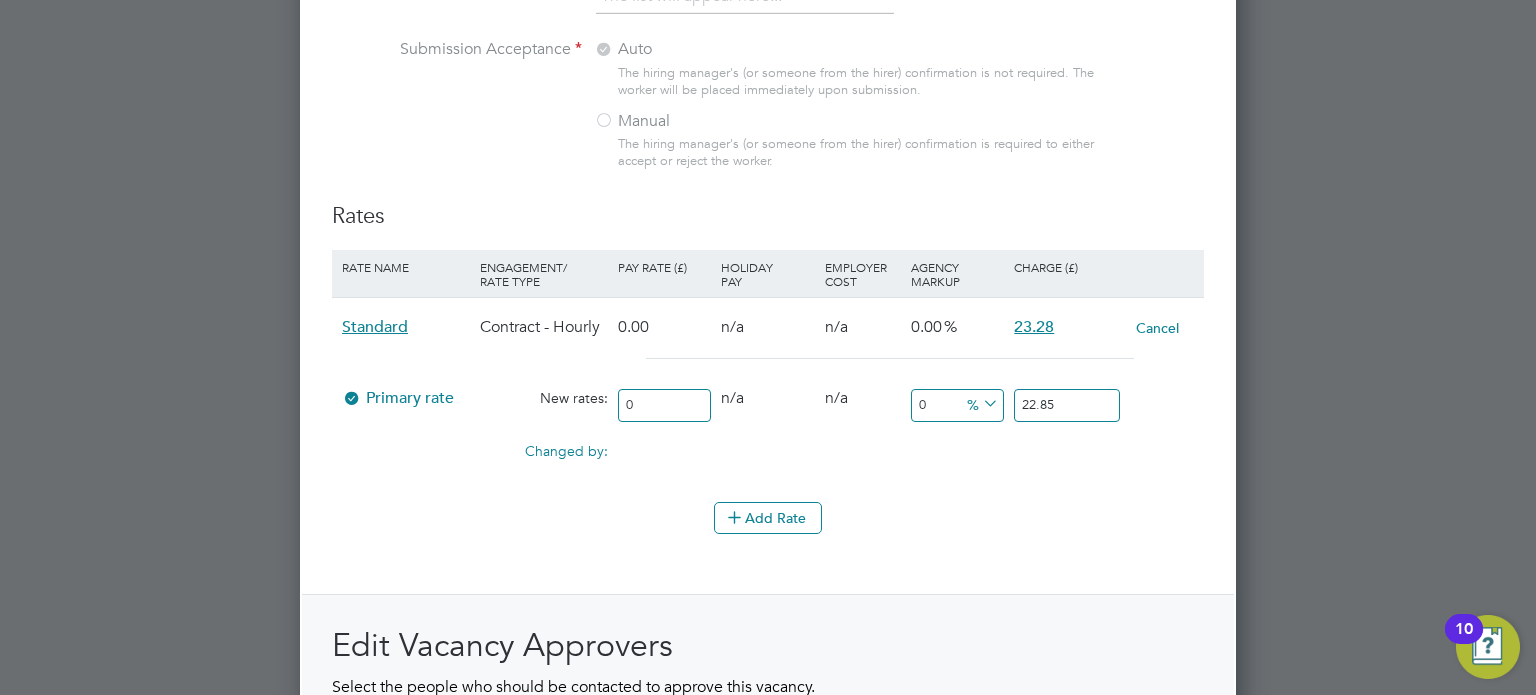 type on "22.85" 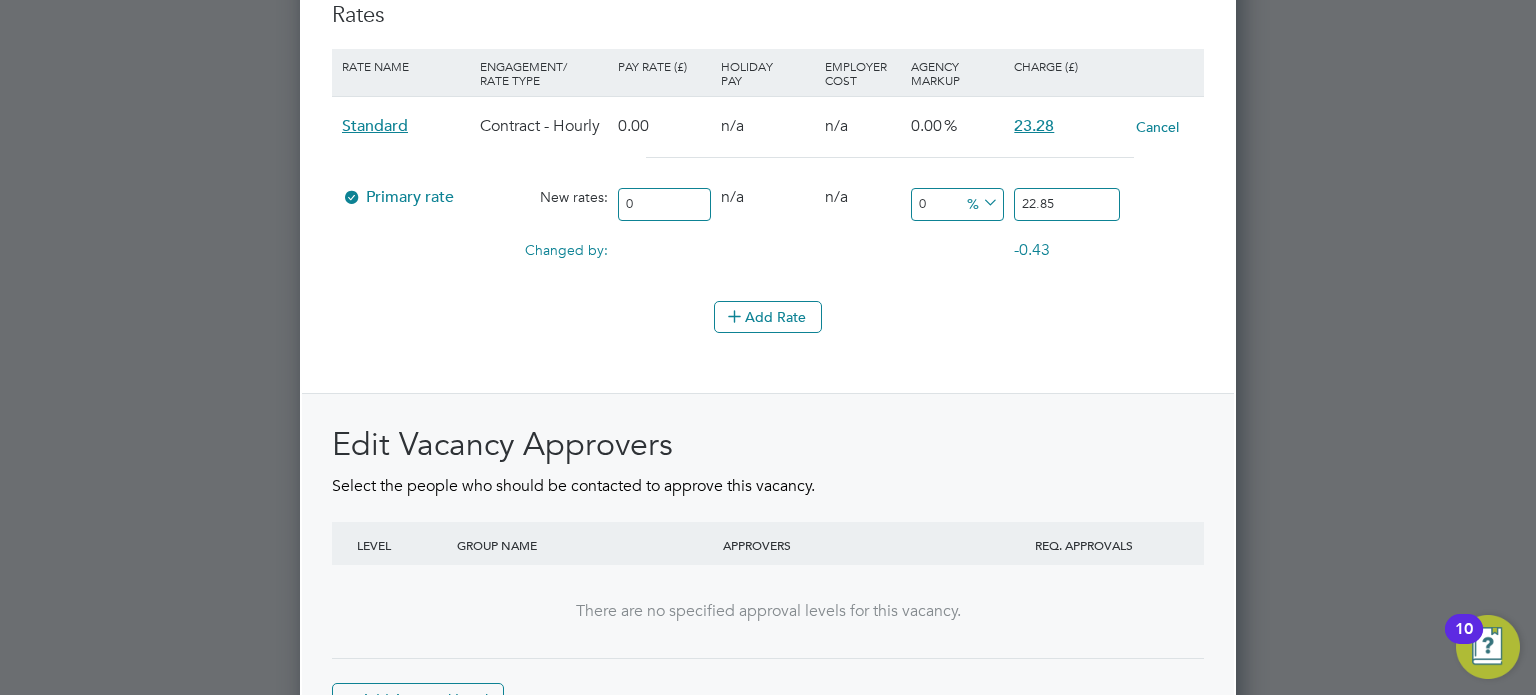scroll, scrollTop: 2532, scrollLeft: 0, axis: vertical 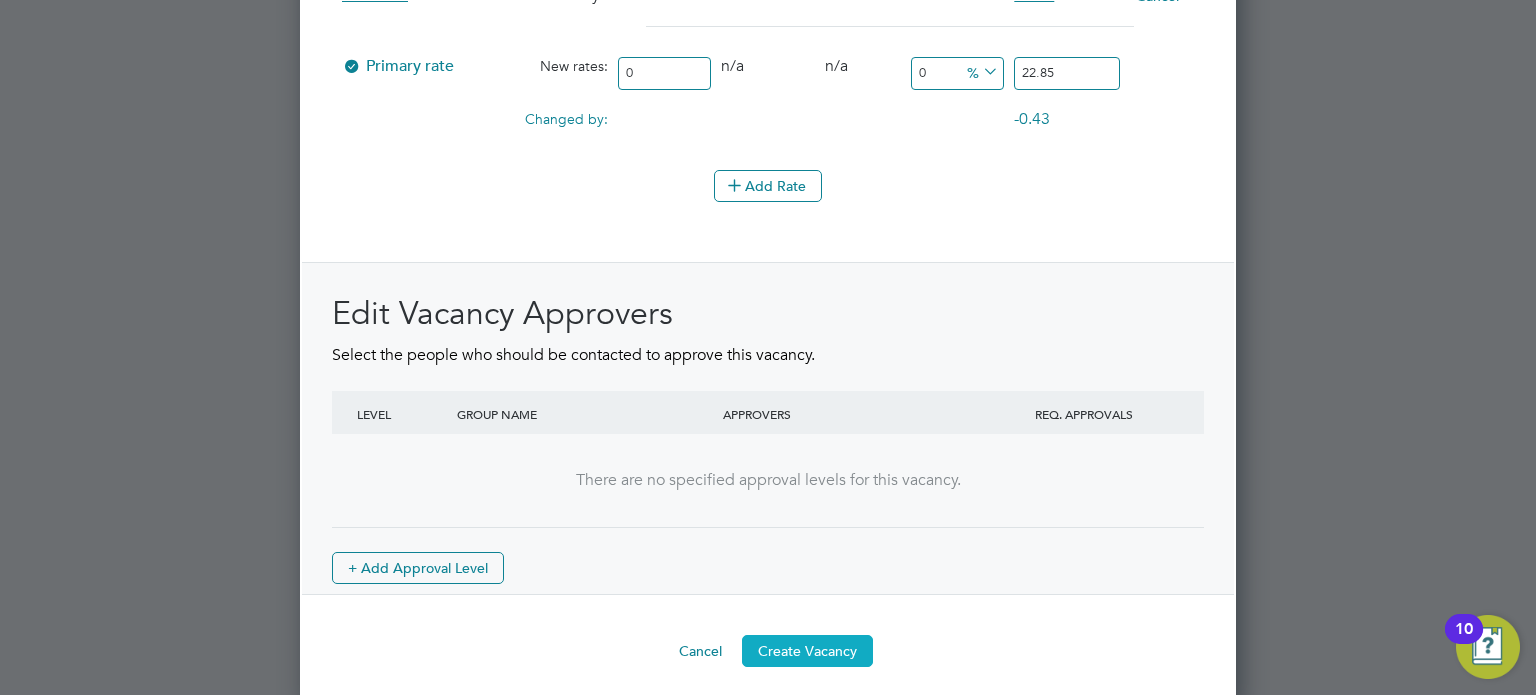 click on "Create Vacancy" at bounding box center [807, 651] 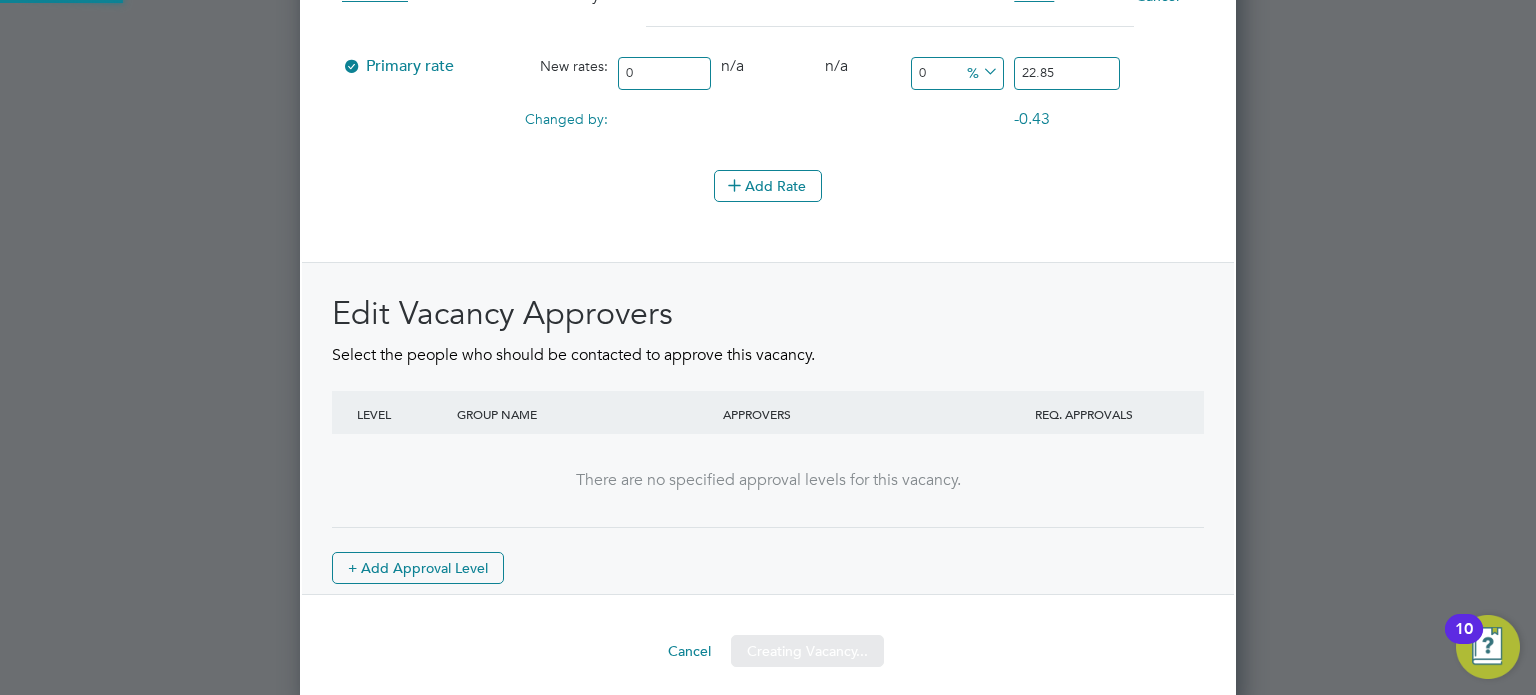 scroll, scrollTop: 10, scrollLeft: 10, axis: both 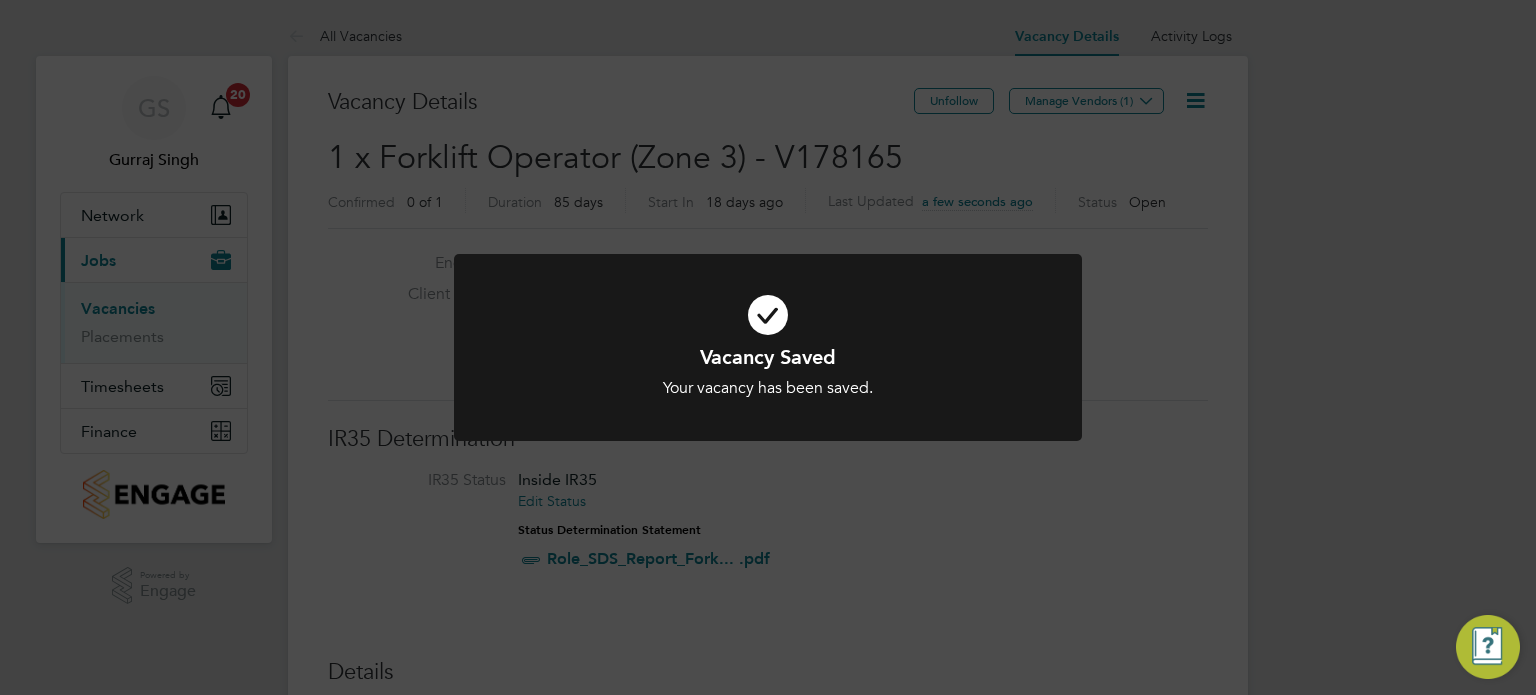click on "Vacancy Saved Your vacancy has been saved. Cancel Okay" 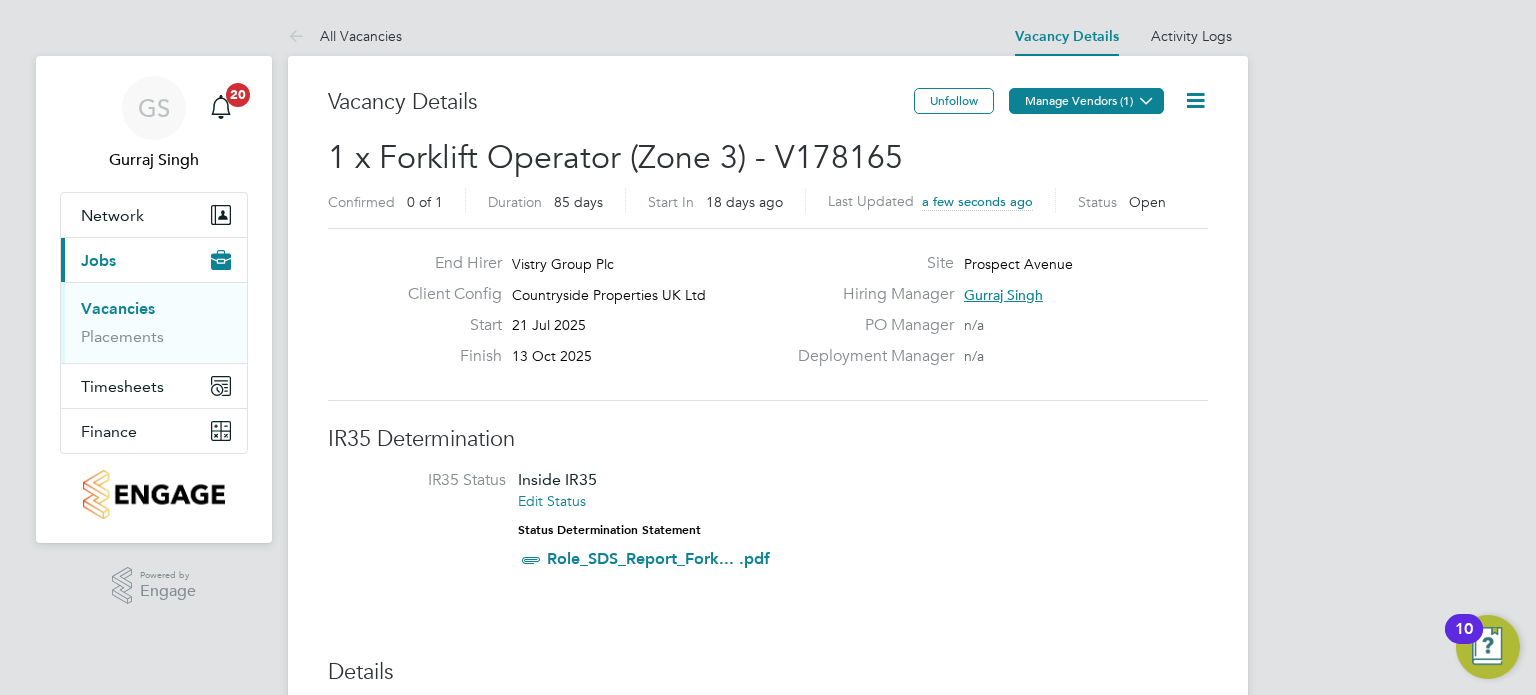 click on "Manage Vendors (1)" 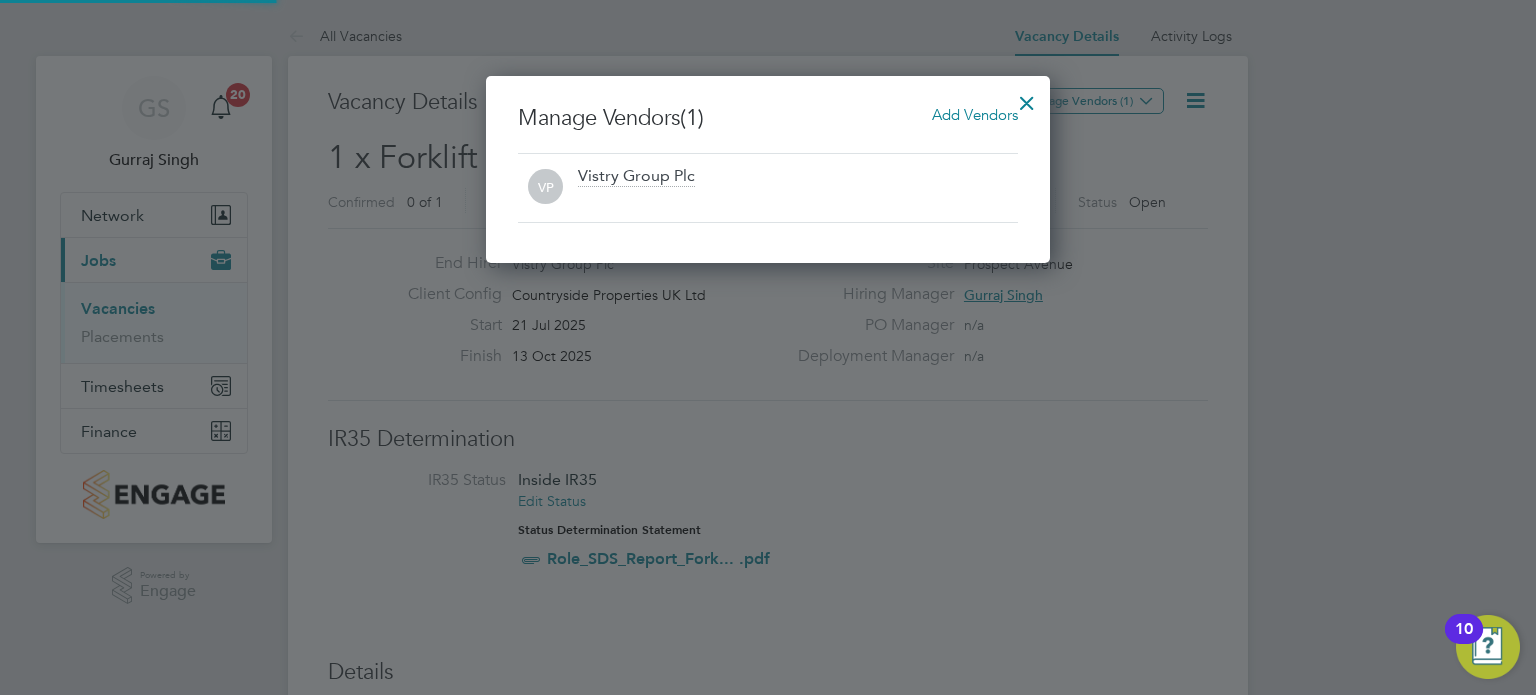 click on "Manage Vendors  (1) Add Vendors" at bounding box center [768, 118] 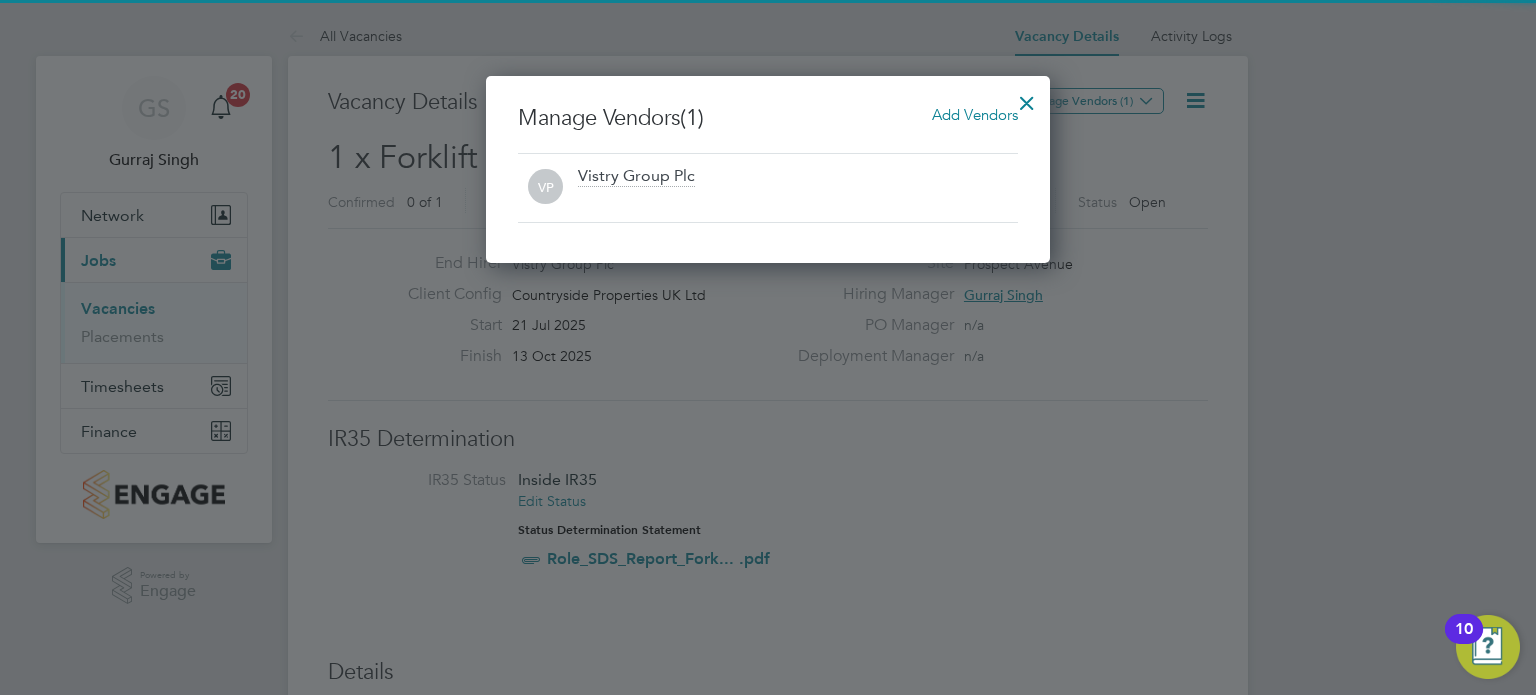 click on "Add Vendors" at bounding box center [975, 114] 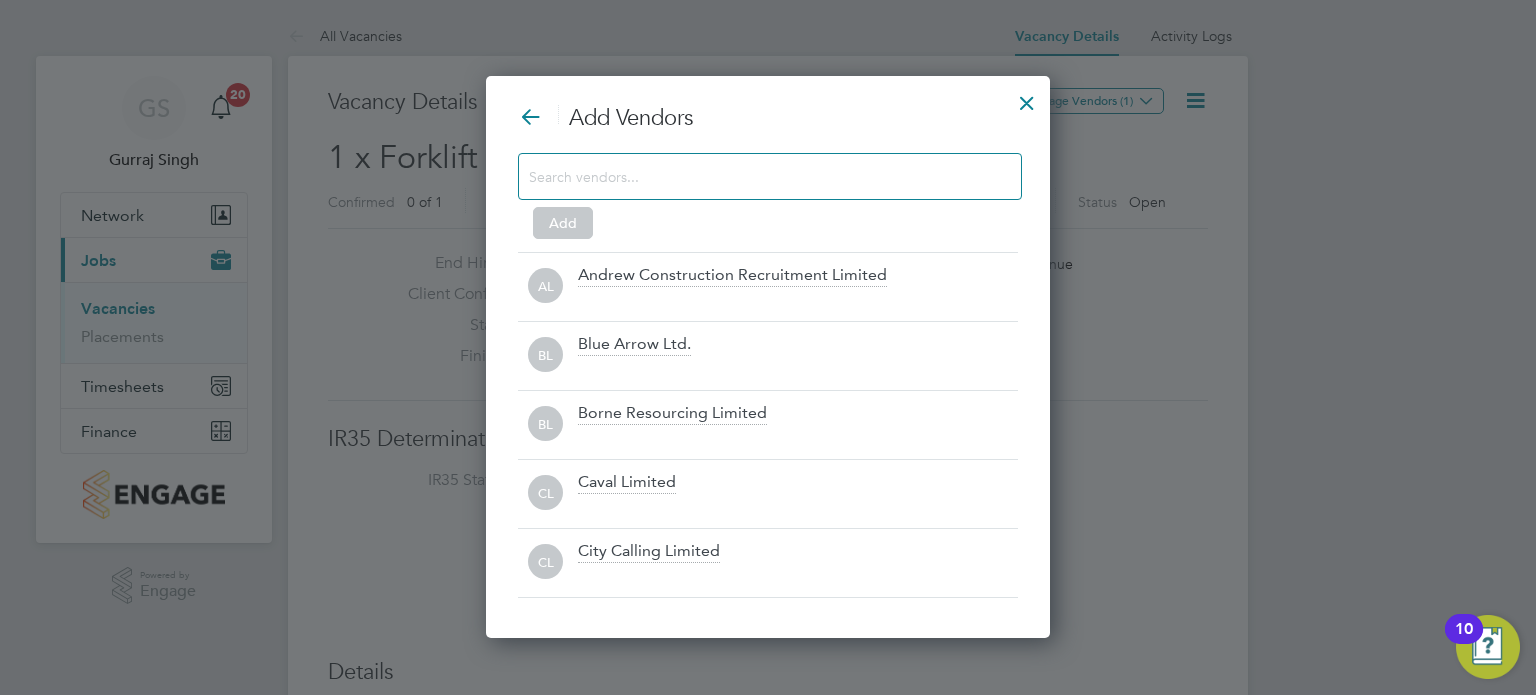 click at bounding box center (754, 176) 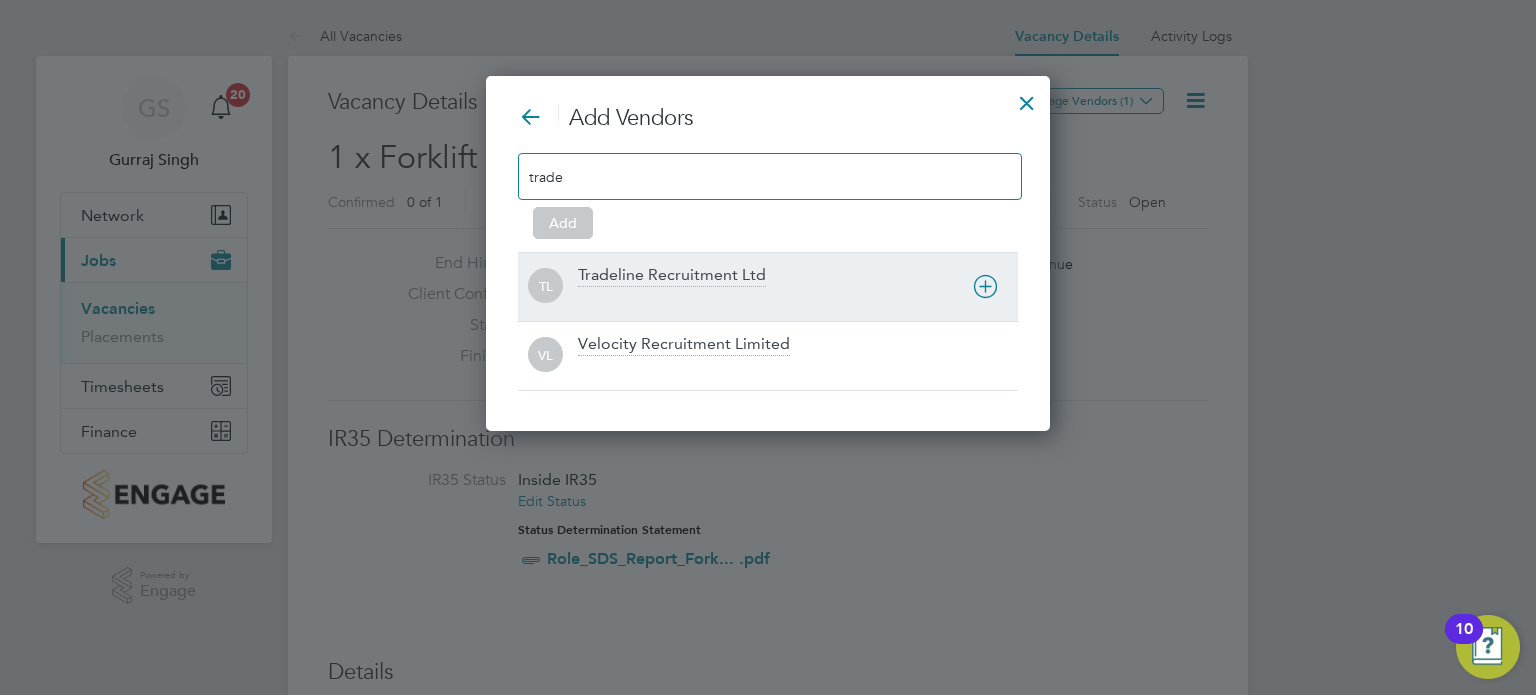 type on "trade" 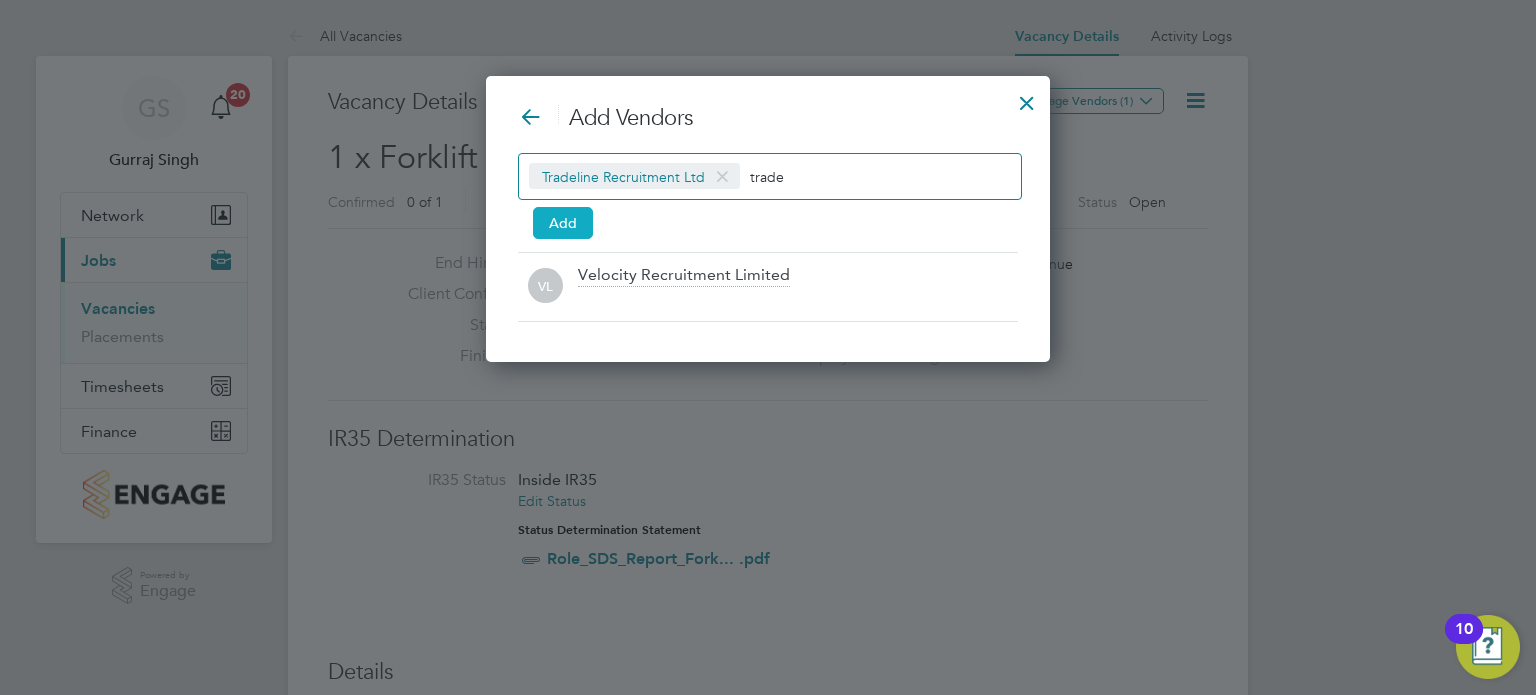 click on "Add" at bounding box center [563, 223] 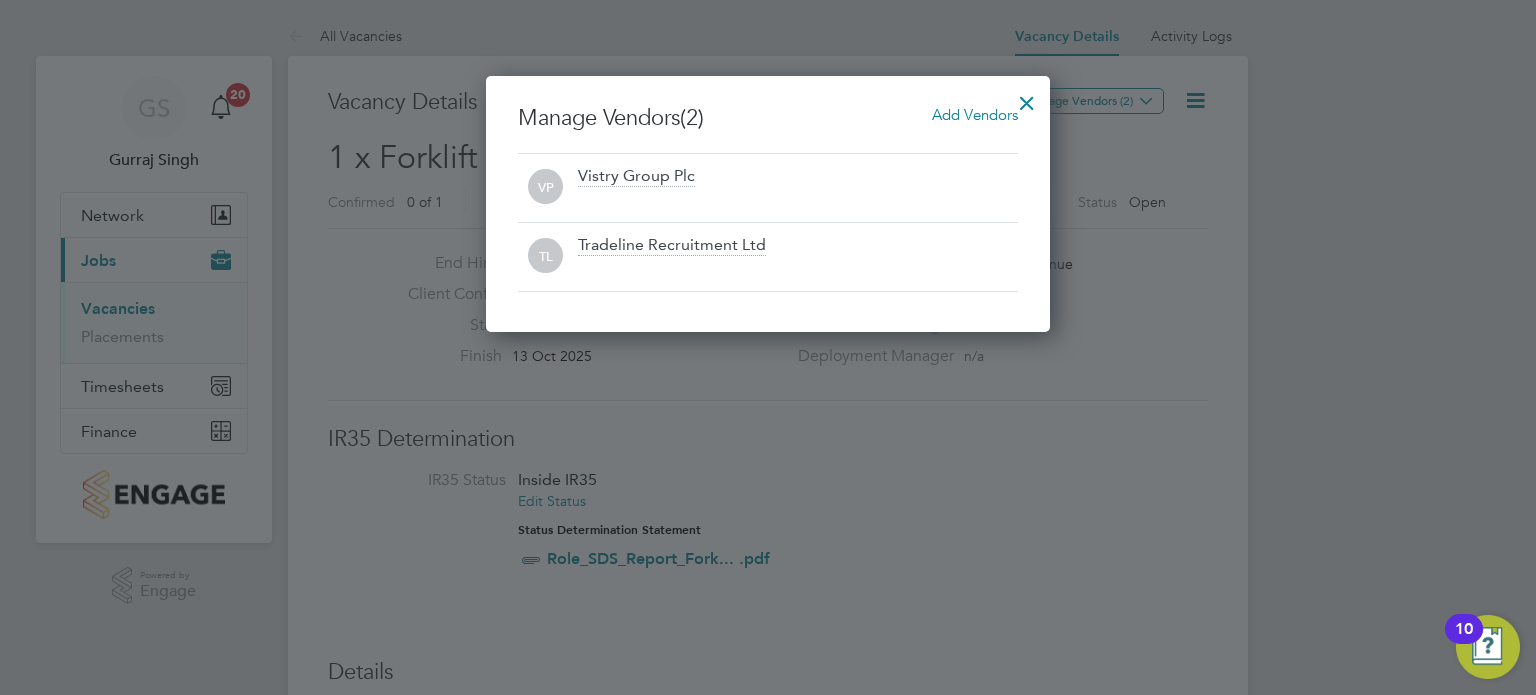 click at bounding box center (1027, 98) 